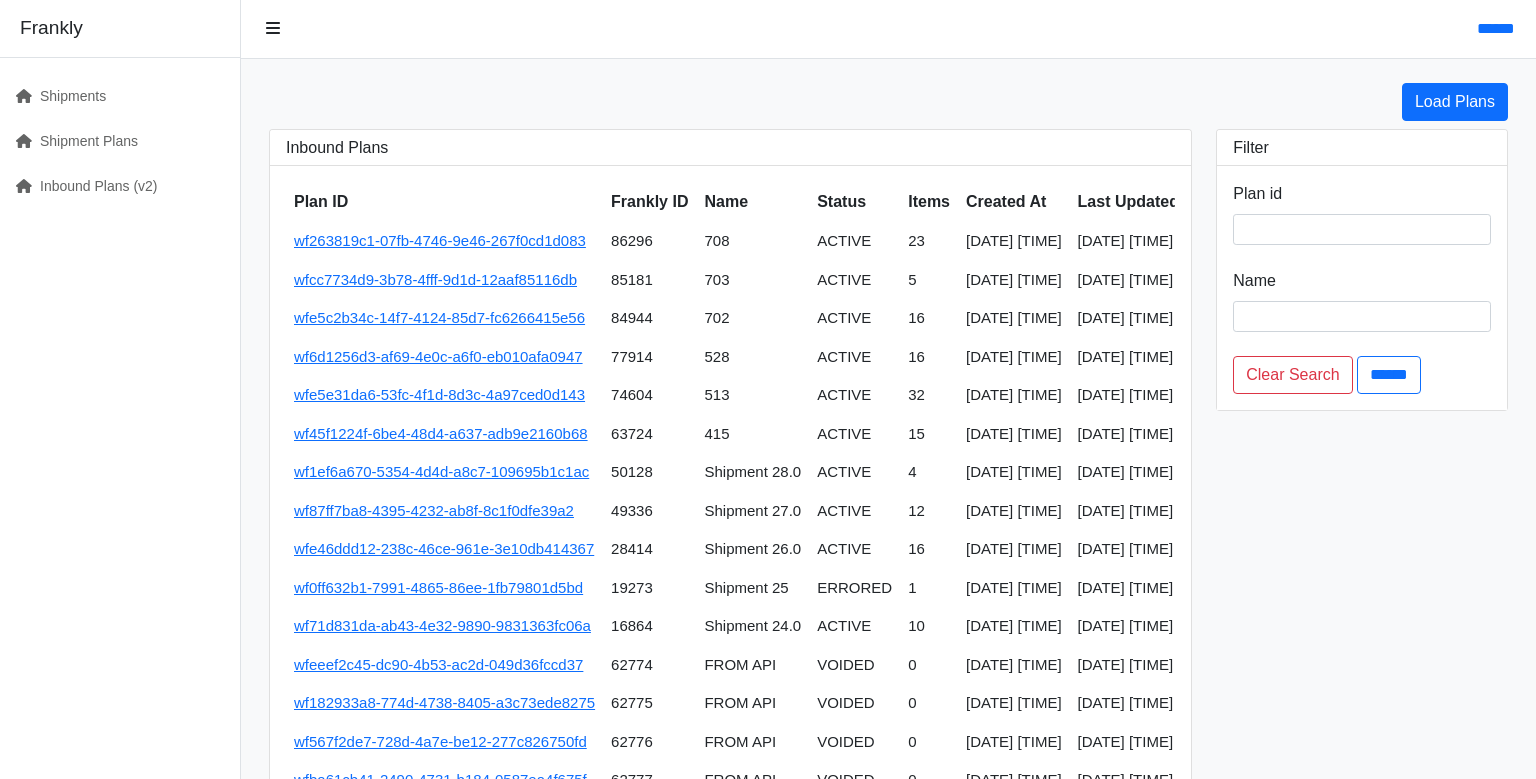 scroll, scrollTop: 0, scrollLeft: 0, axis: both 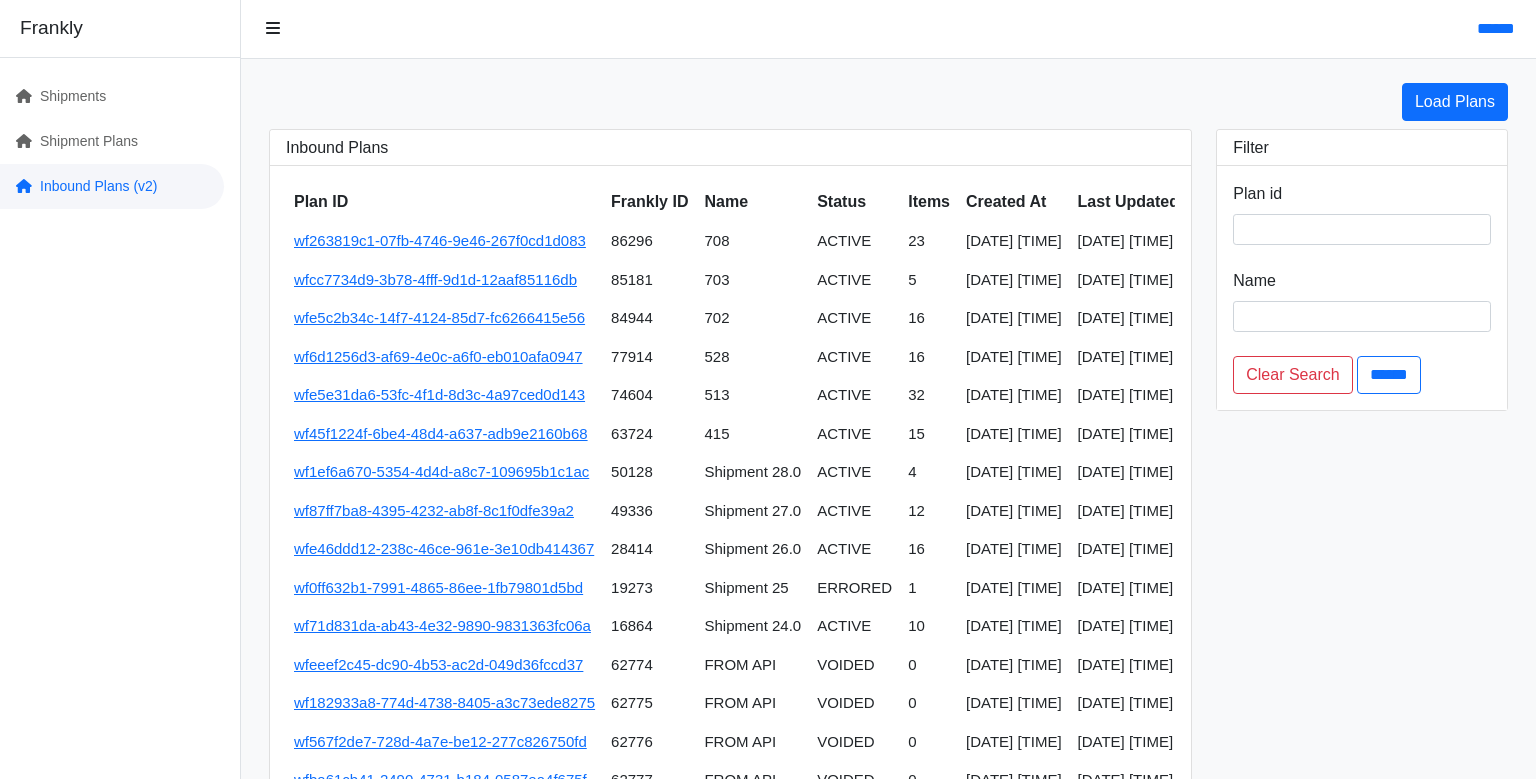 click on "Inbound Plans (v2)" at bounding box center [112, 186] 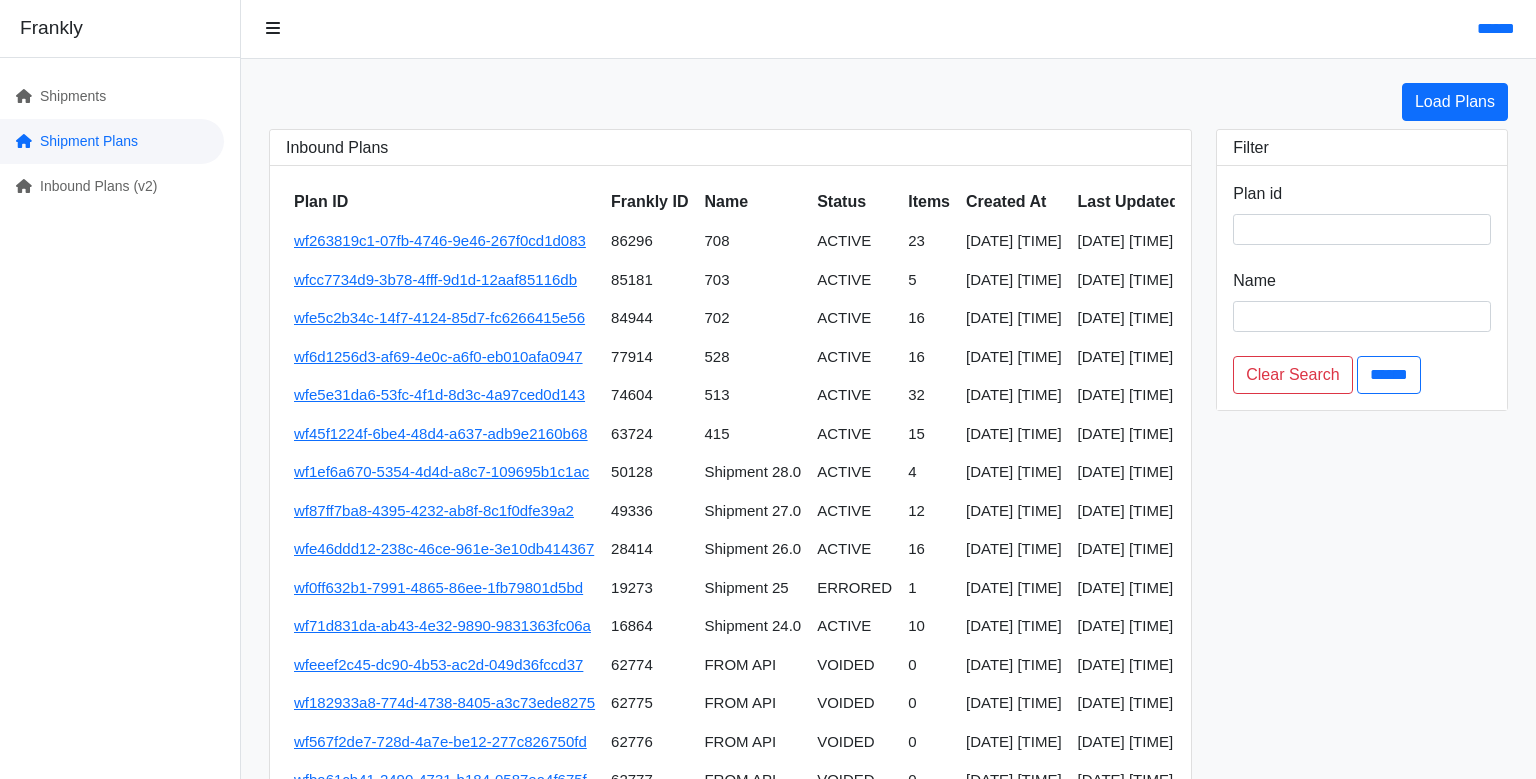 scroll, scrollTop: 0, scrollLeft: 0, axis: both 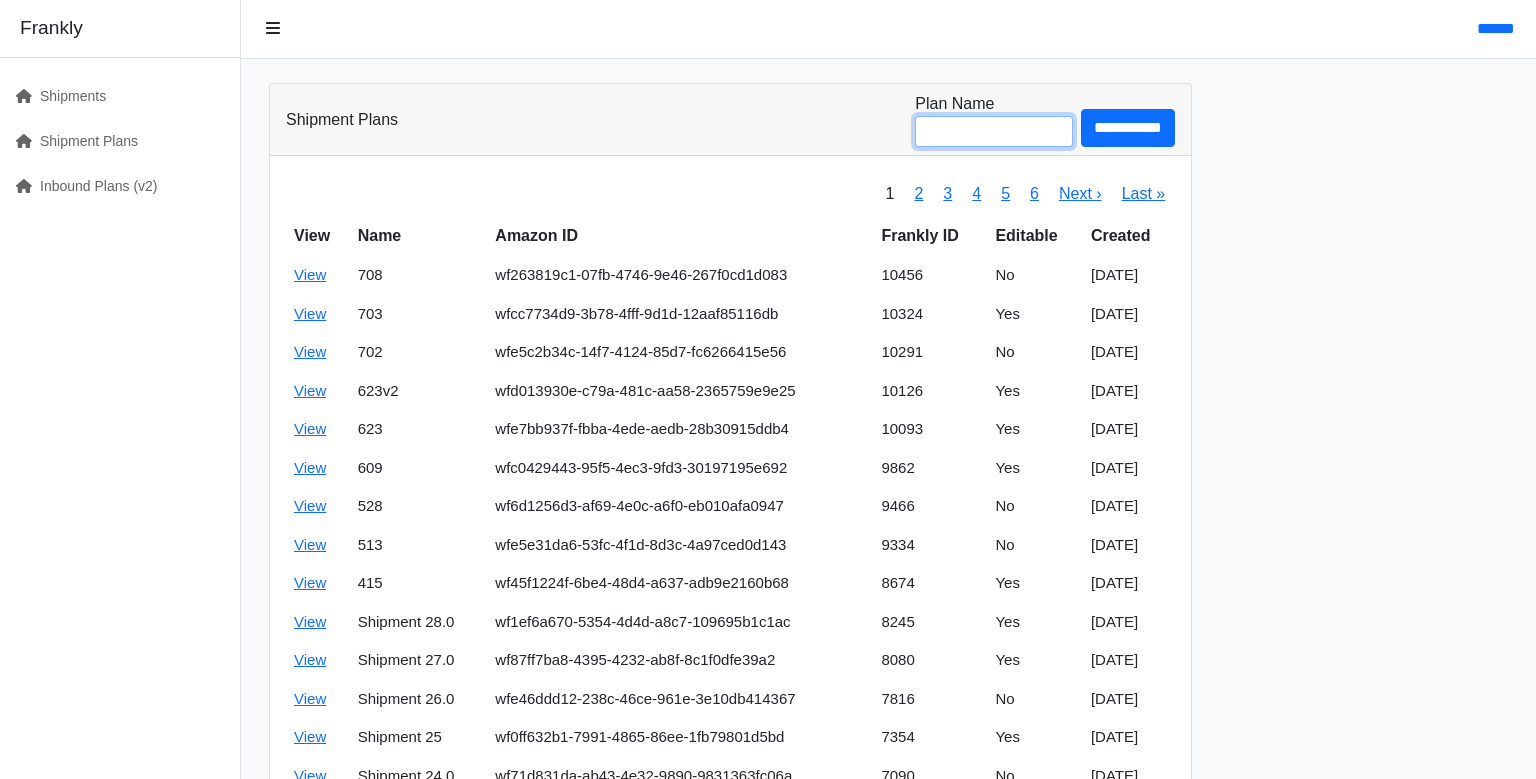 click on "Plan Name" at bounding box center [994, 131] 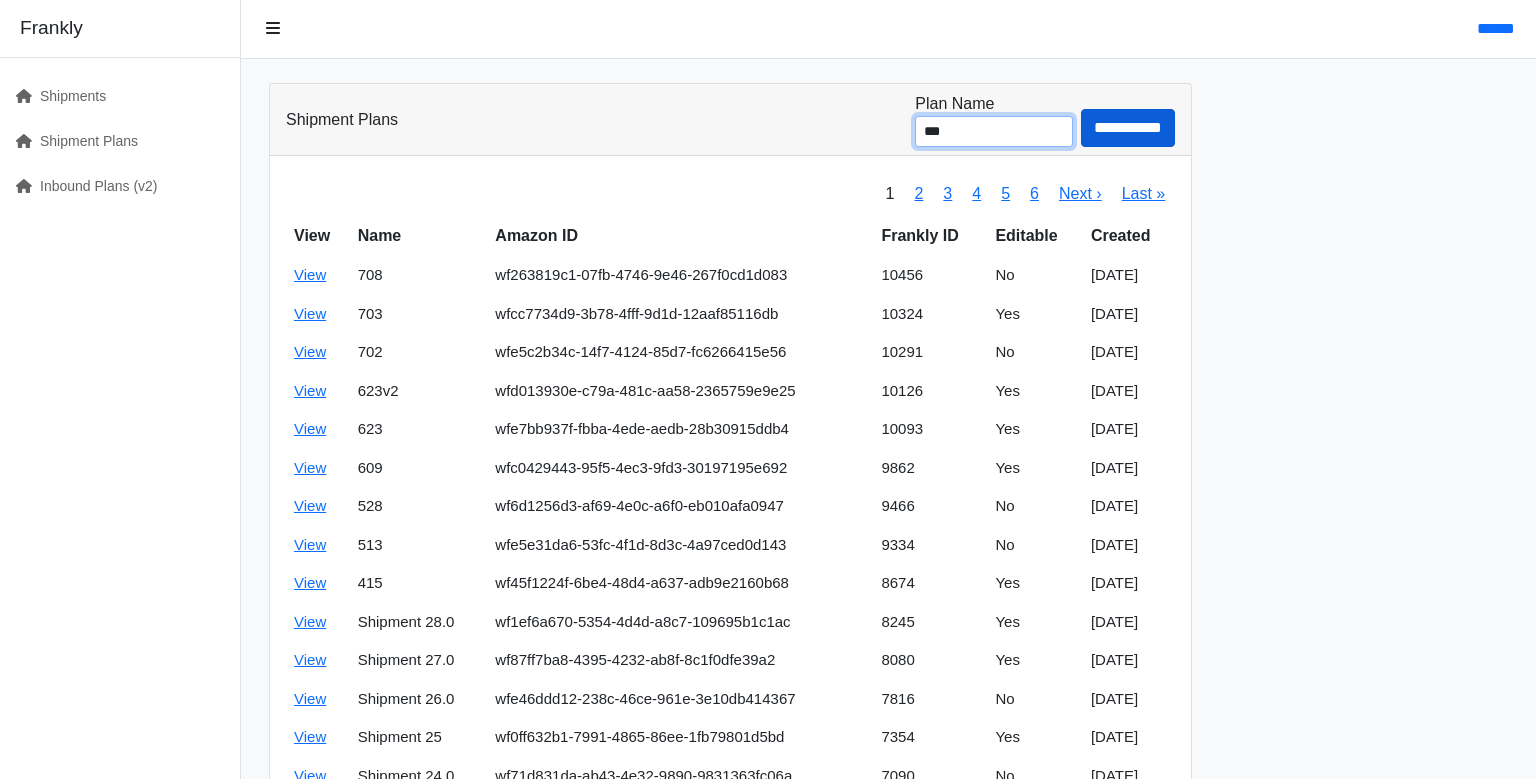 type on "***" 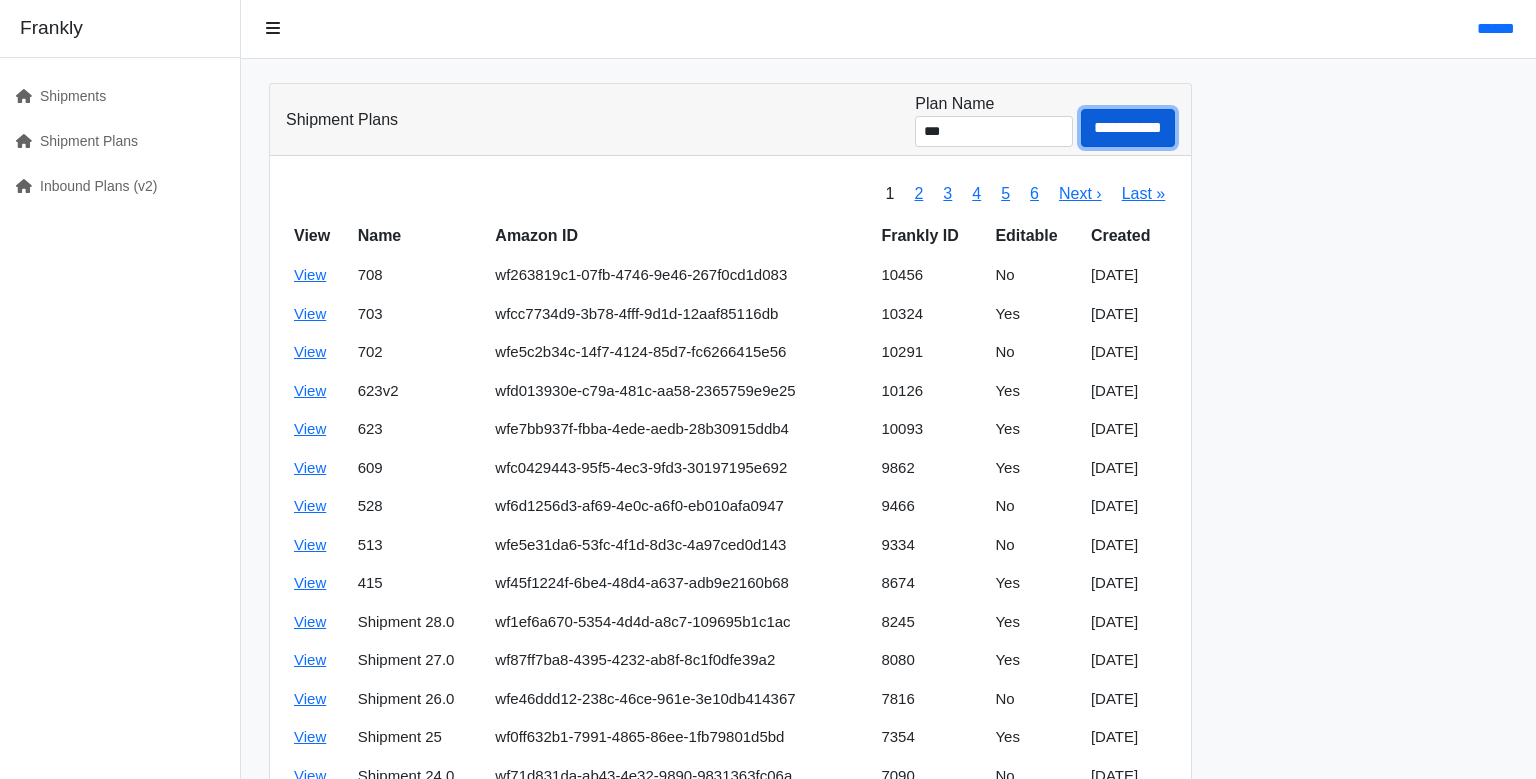 click on "**********" at bounding box center (1128, 128) 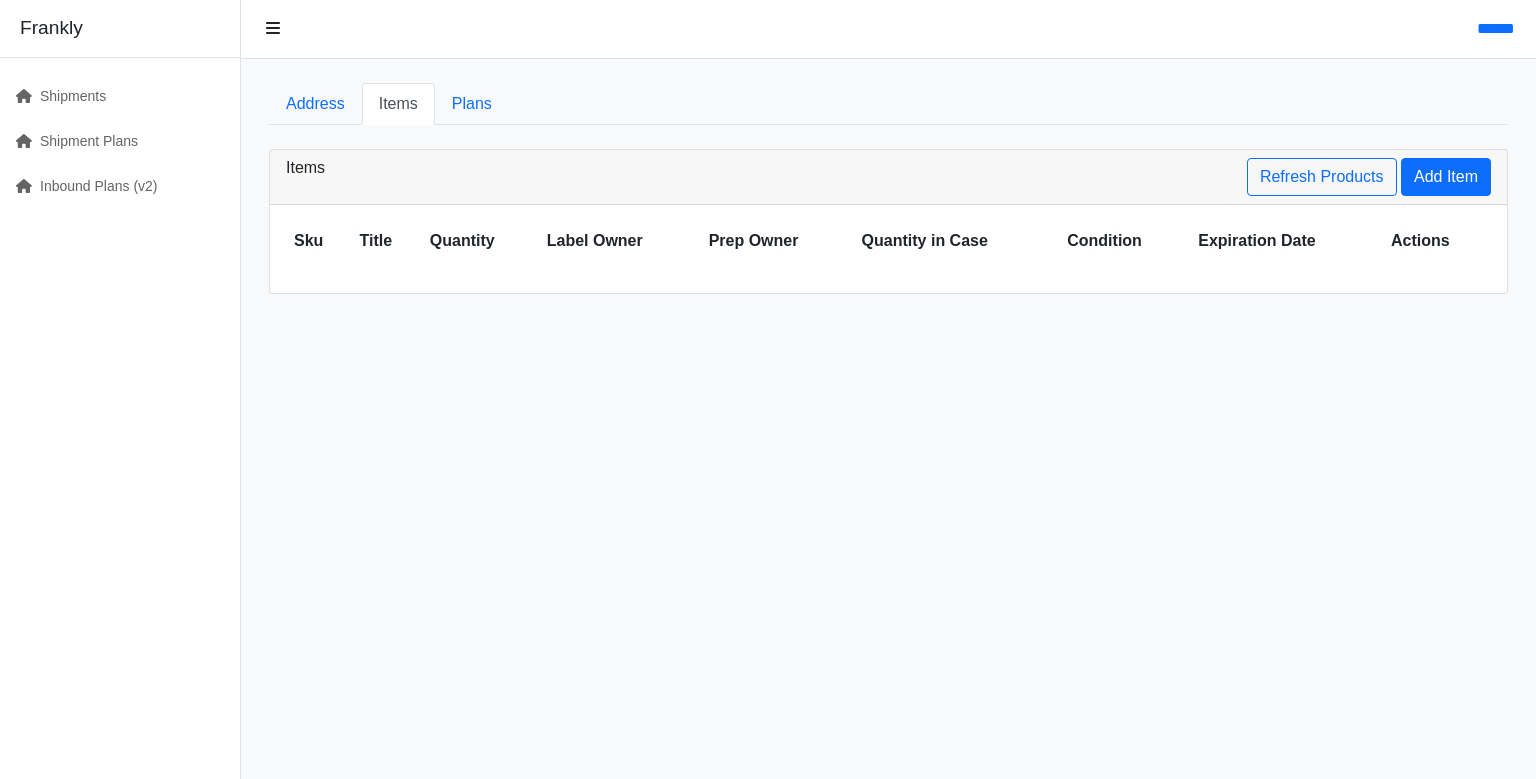 scroll, scrollTop: 0, scrollLeft: 0, axis: both 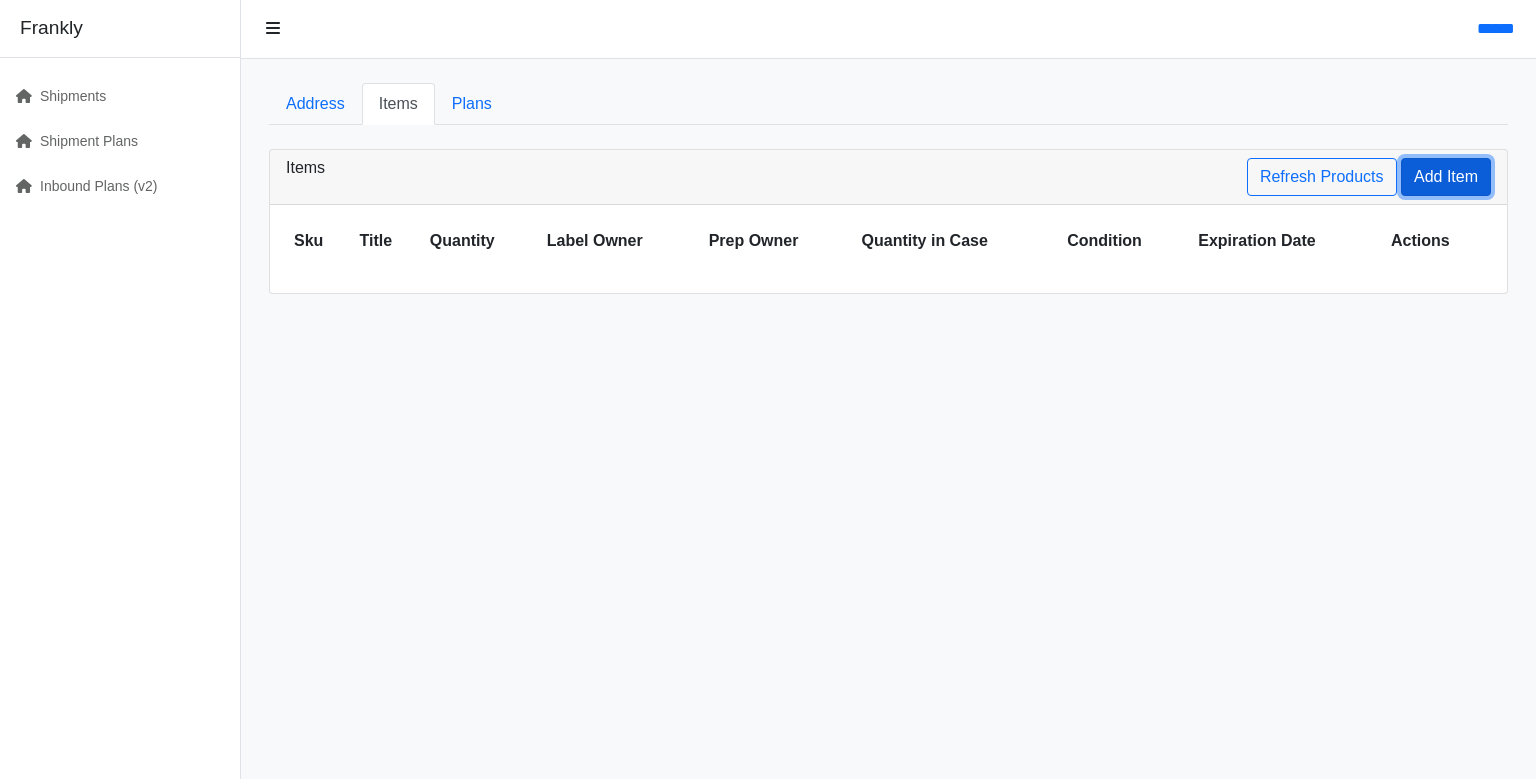 click on "Add Item" at bounding box center [1446, 177] 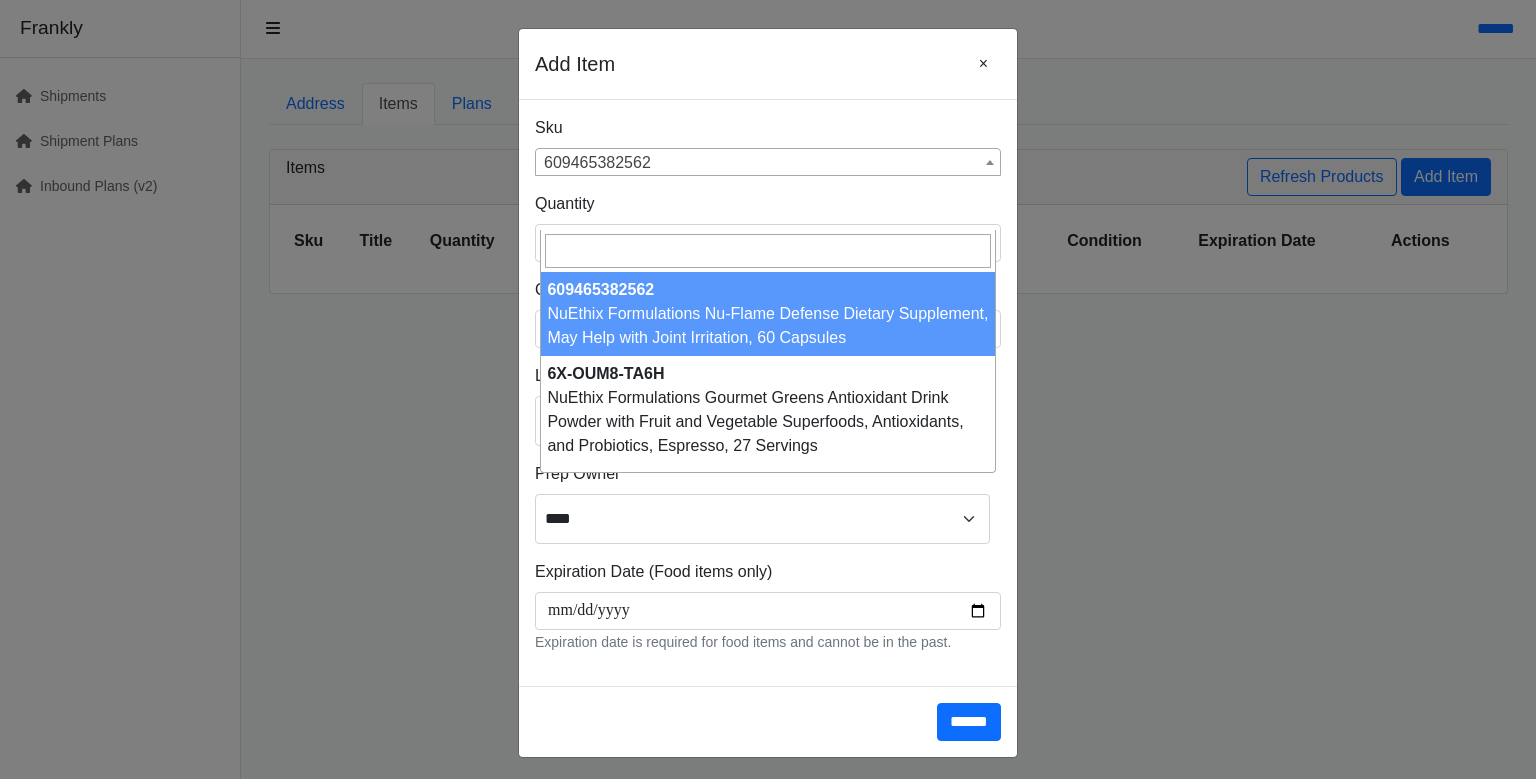 click on "609465382562" at bounding box center [768, 163] 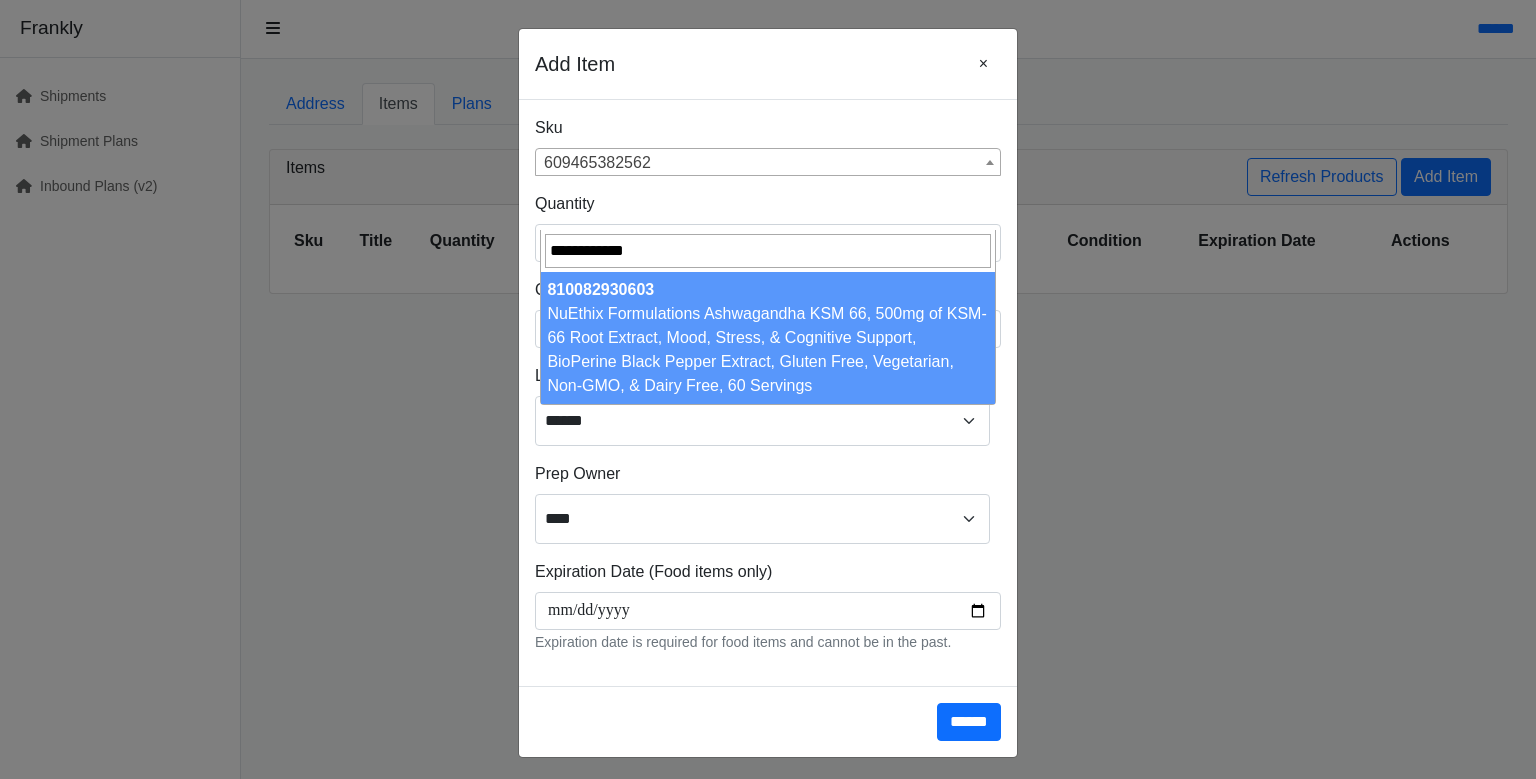 type on "**********" 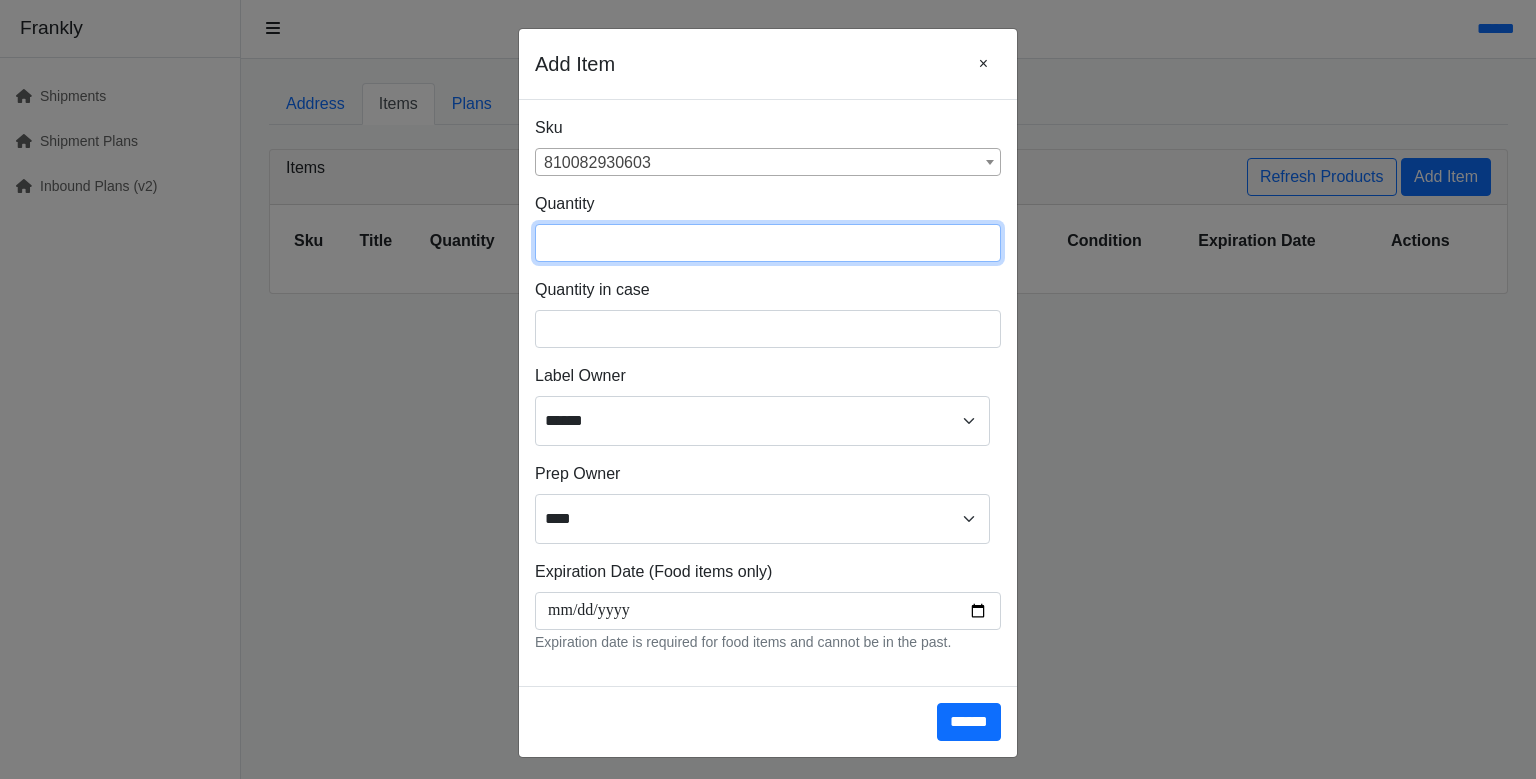 click at bounding box center (768, 243) 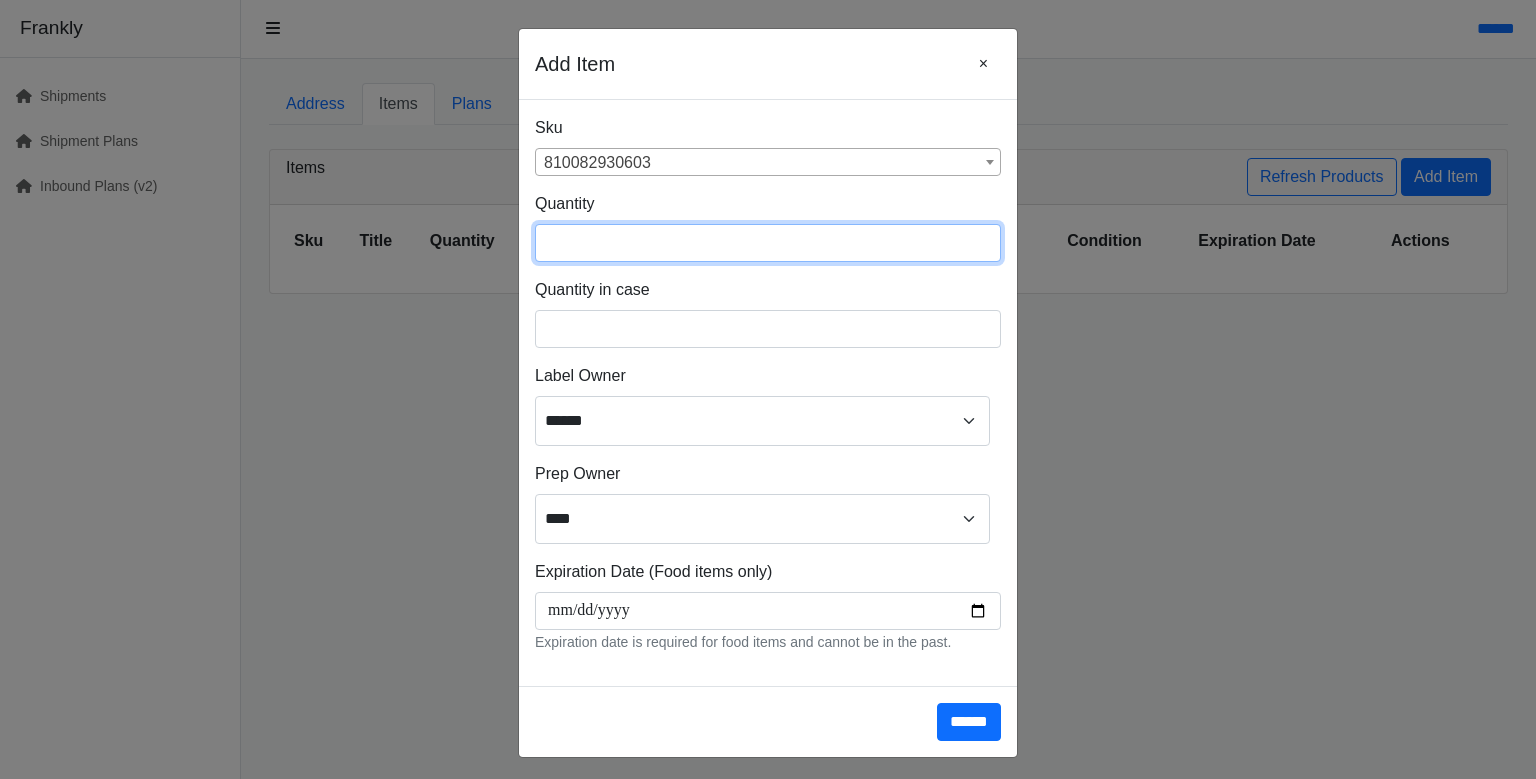 type on "**" 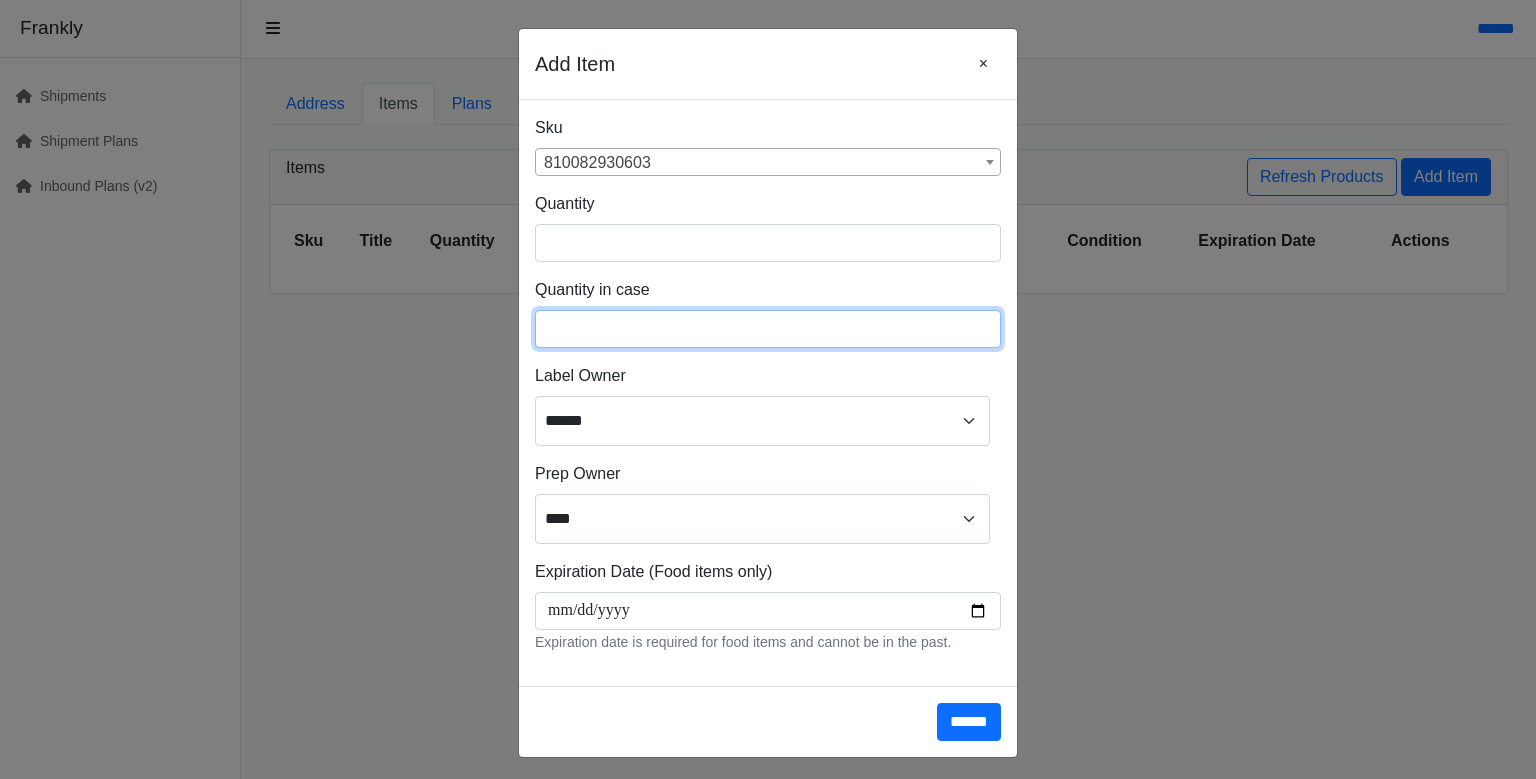 type on "**" 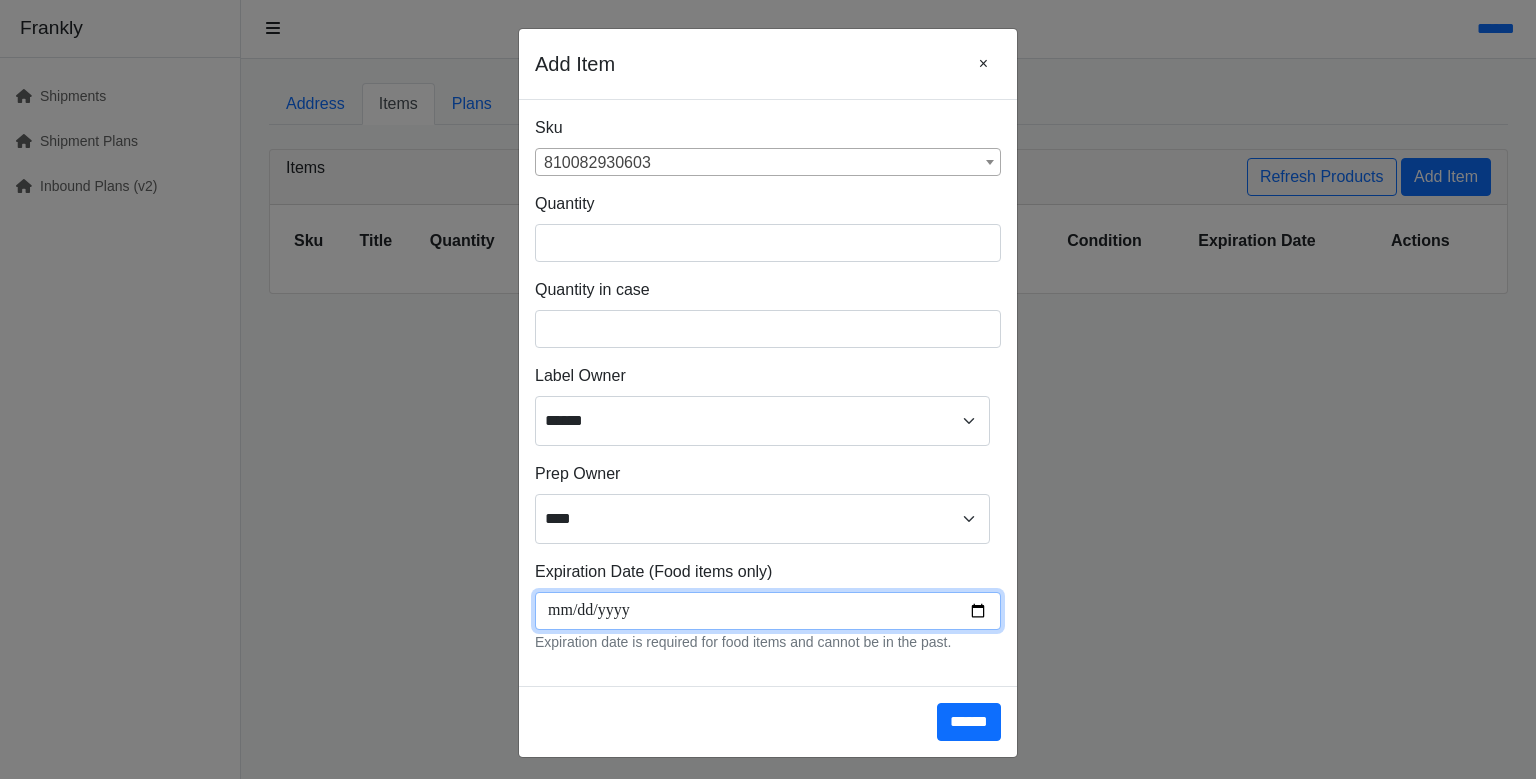 scroll, scrollTop: 266, scrollLeft: 0, axis: vertical 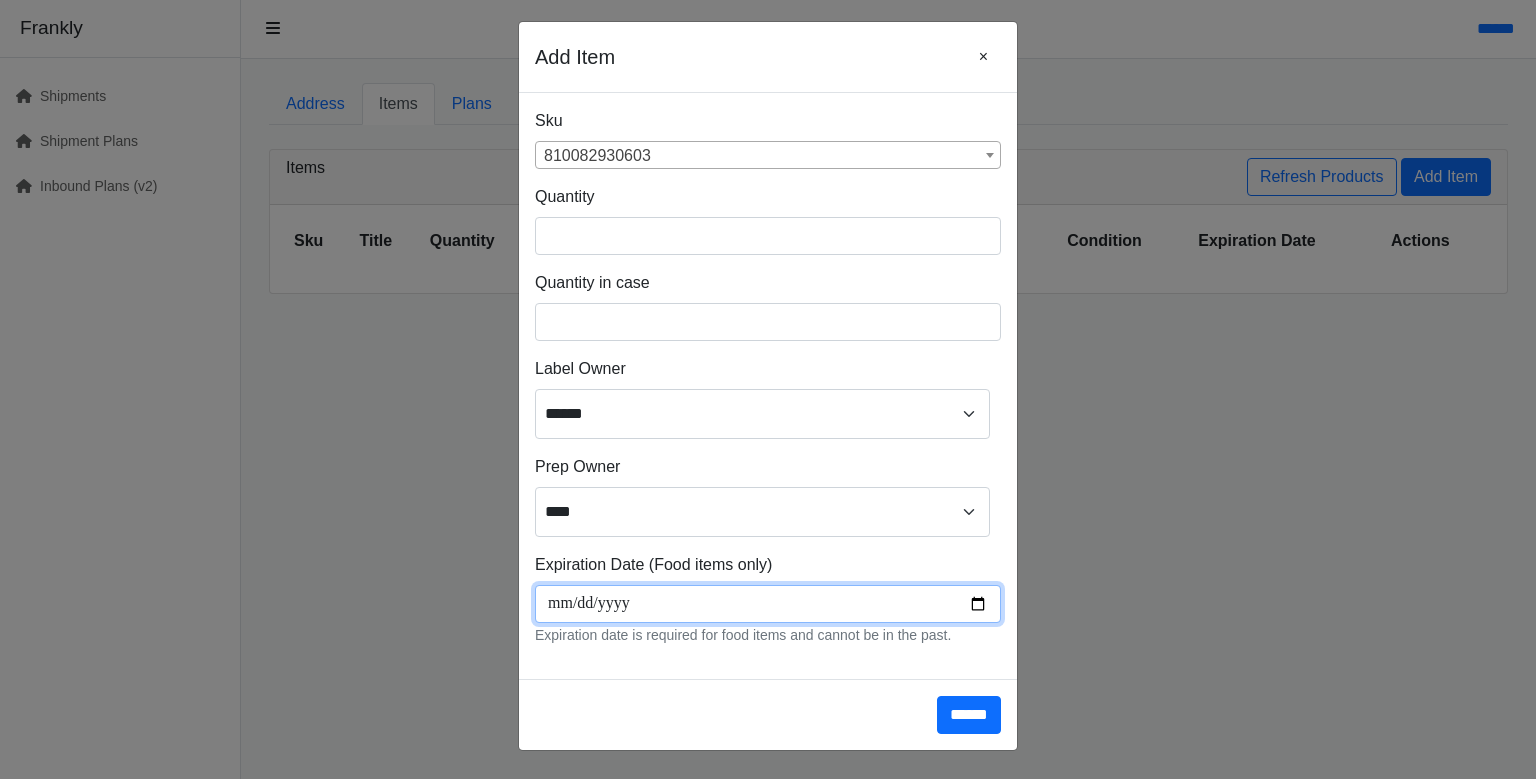type on "**********" 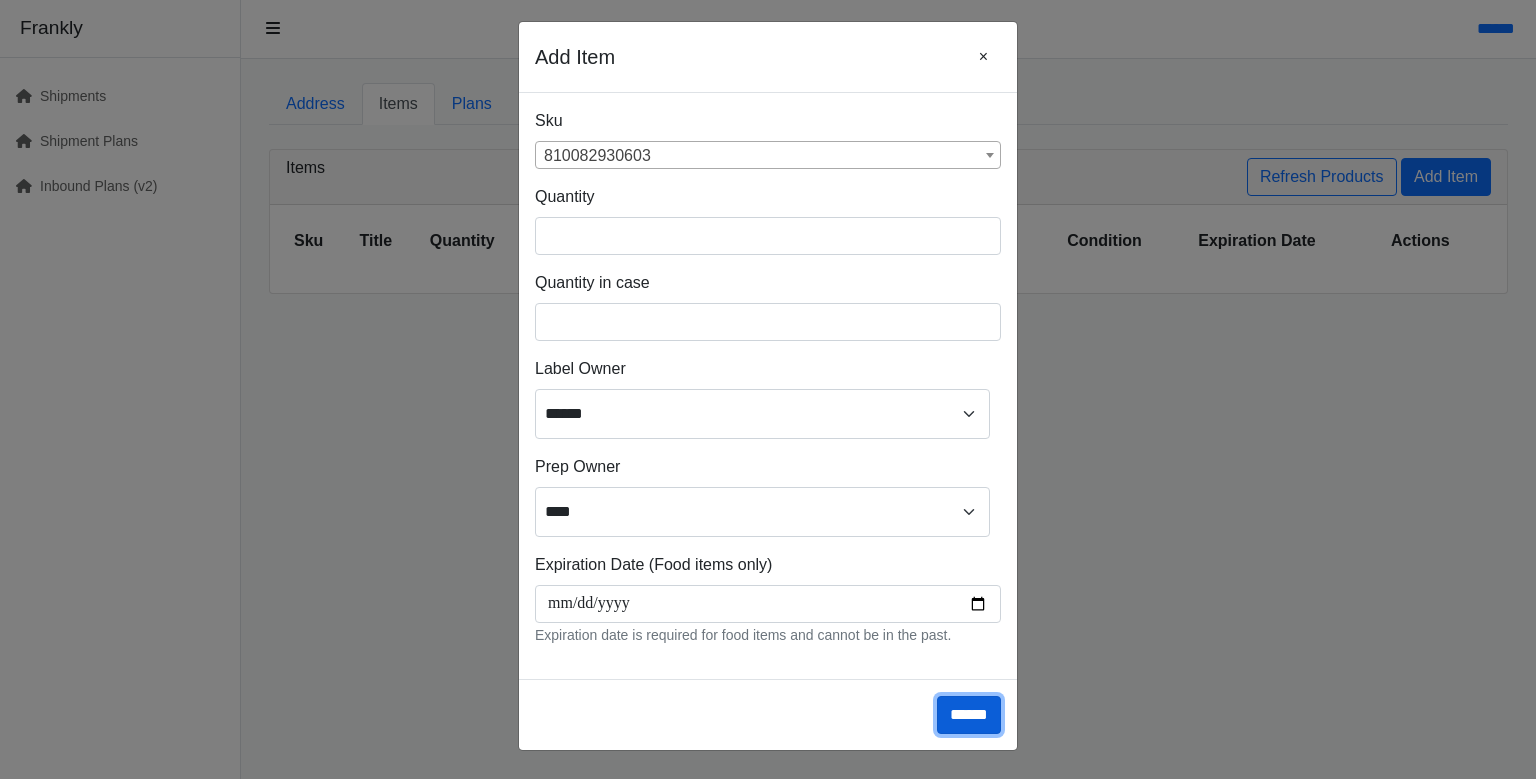 click on "******" at bounding box center (969, 715) 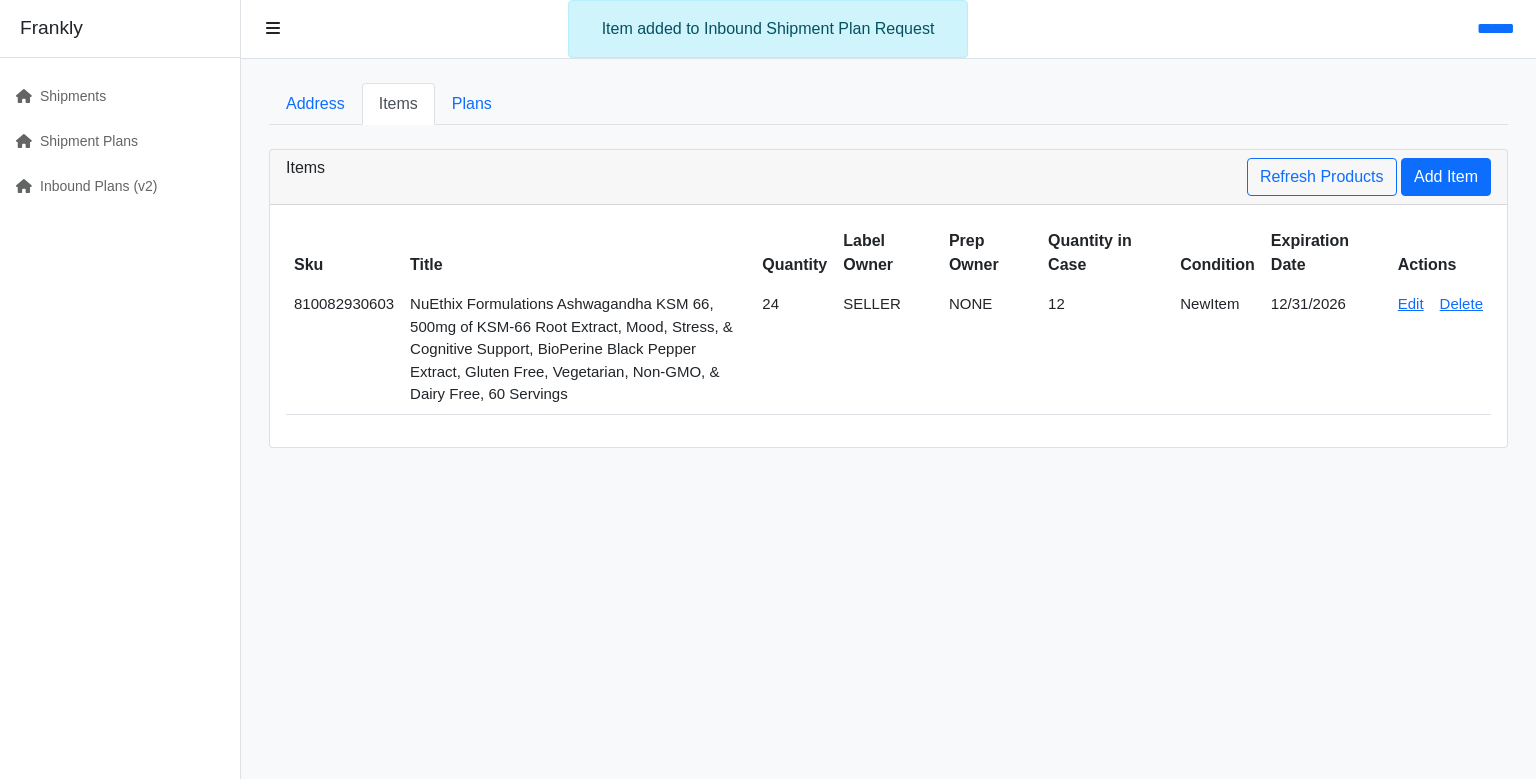 scroll, scrollTop: 0, scrollLeft: 0, axis: both 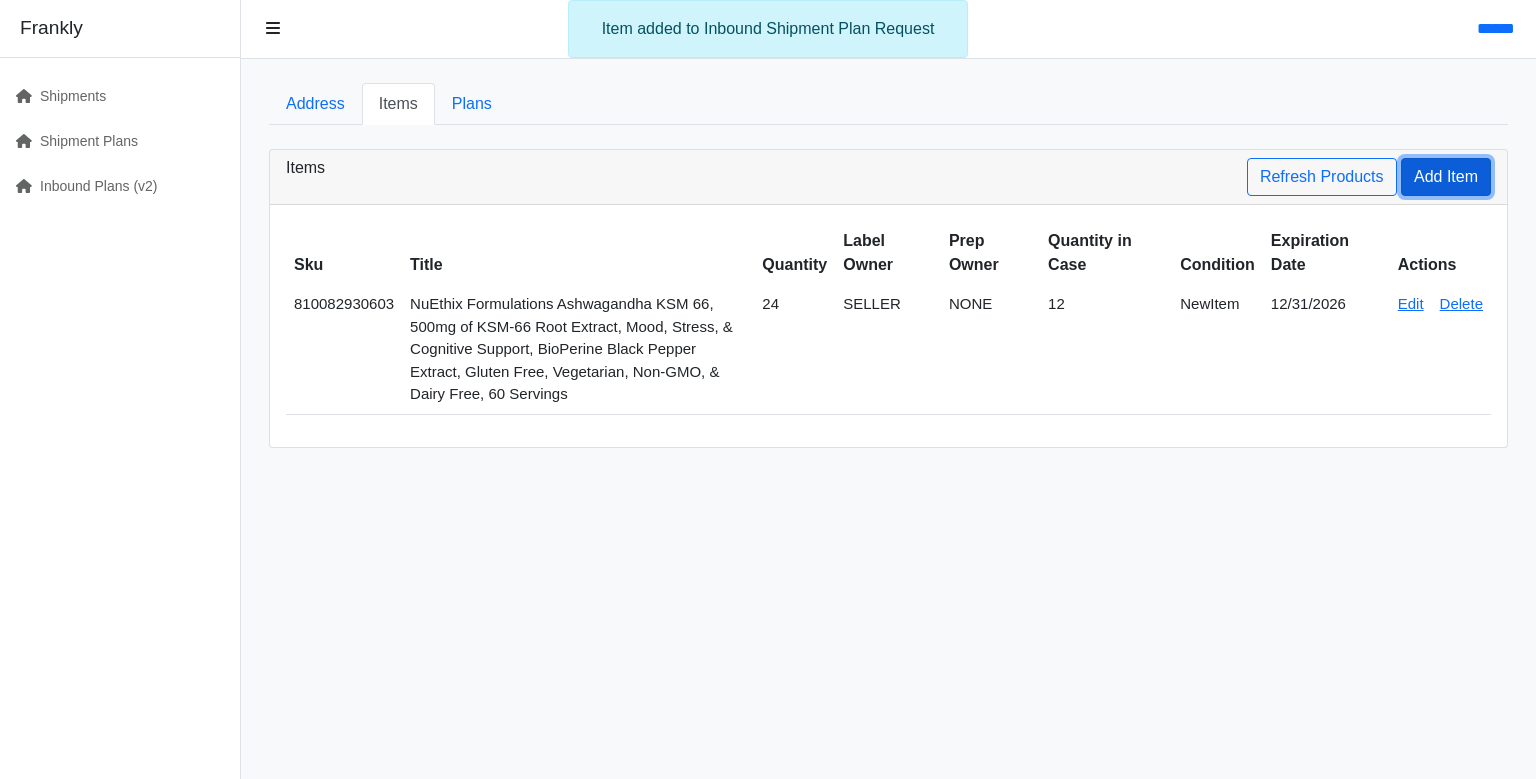click on "Add Item" at bounding box center (1446, 177) 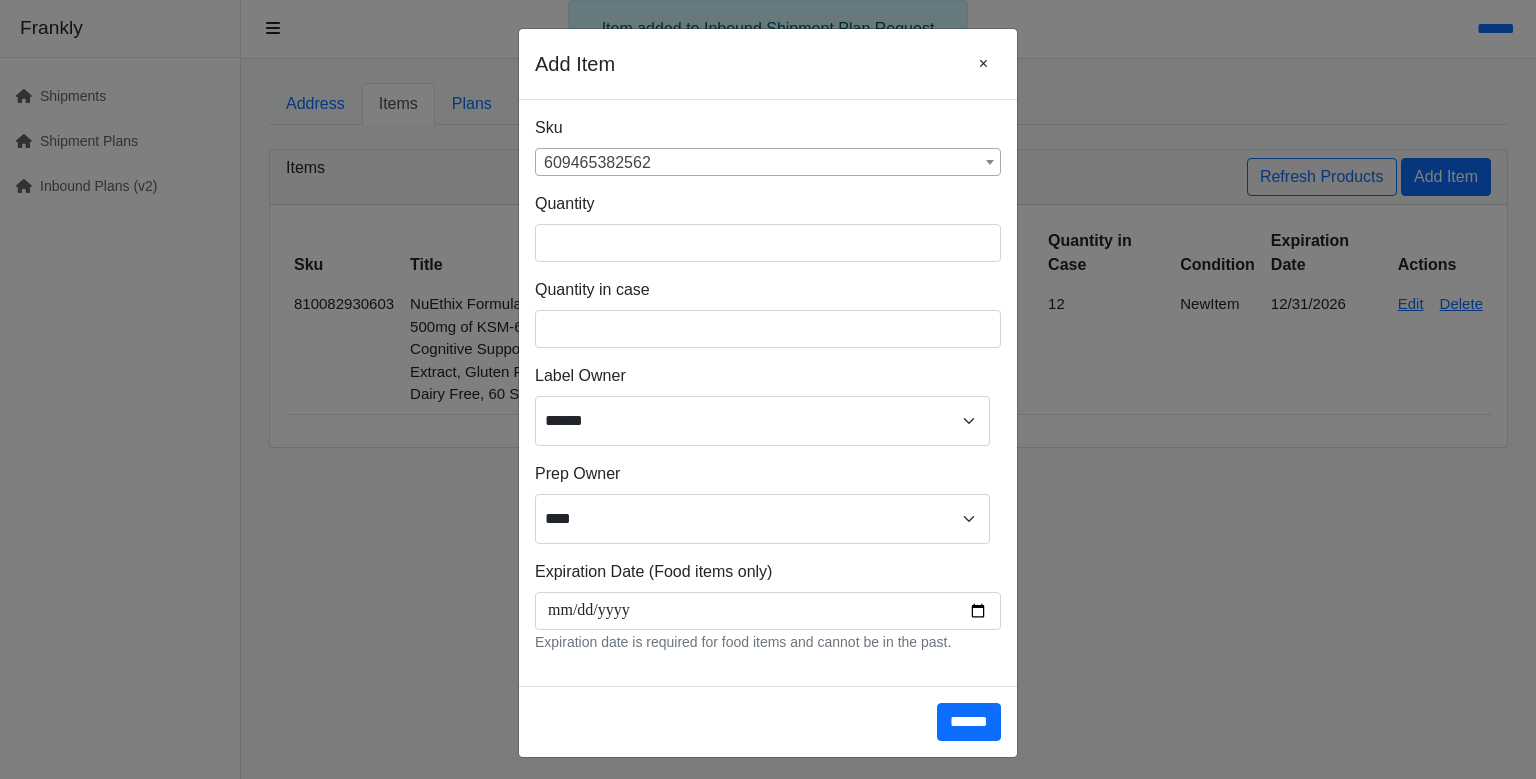click on "609465382562" at bounding box center (768, 163) 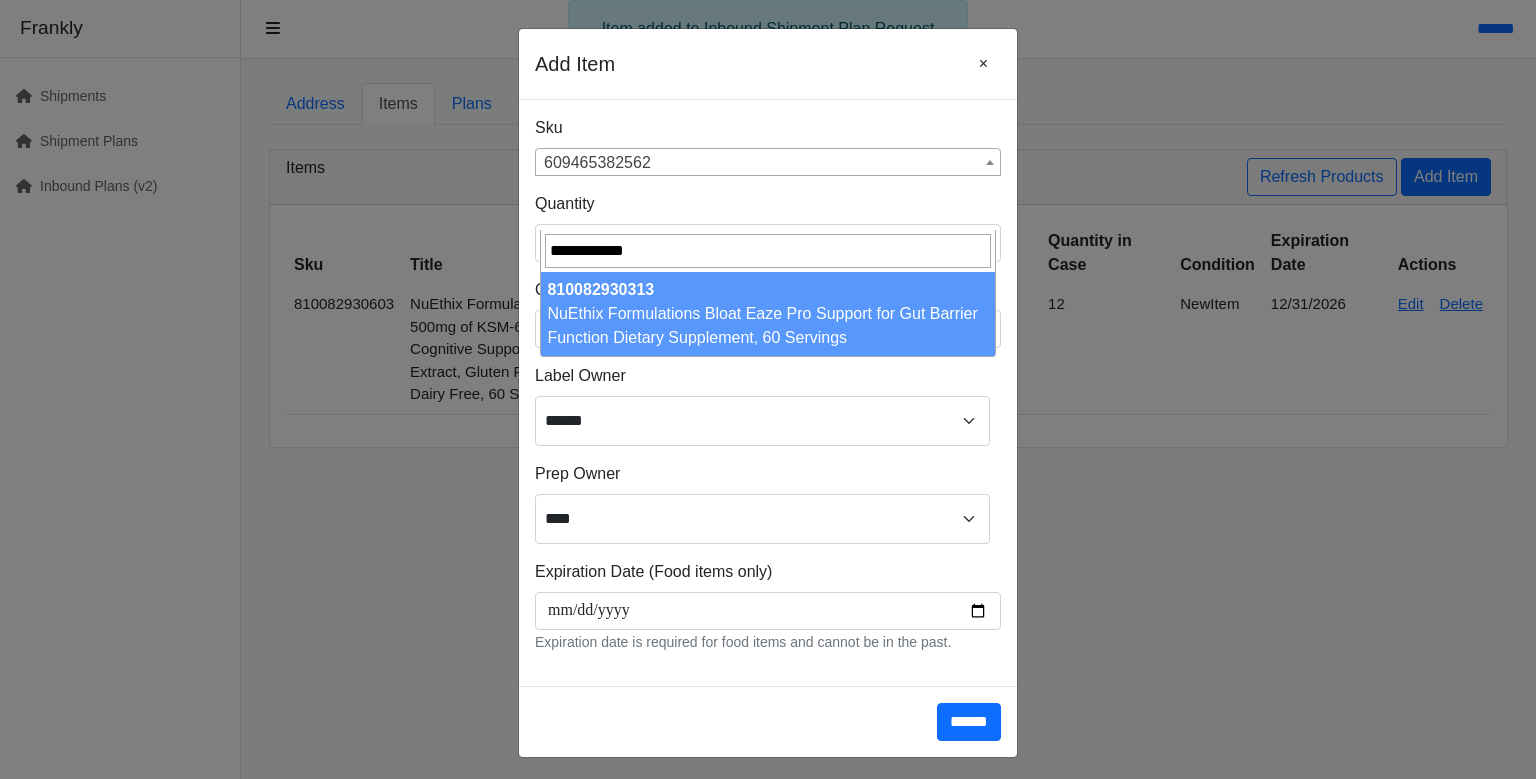 type on "**********" 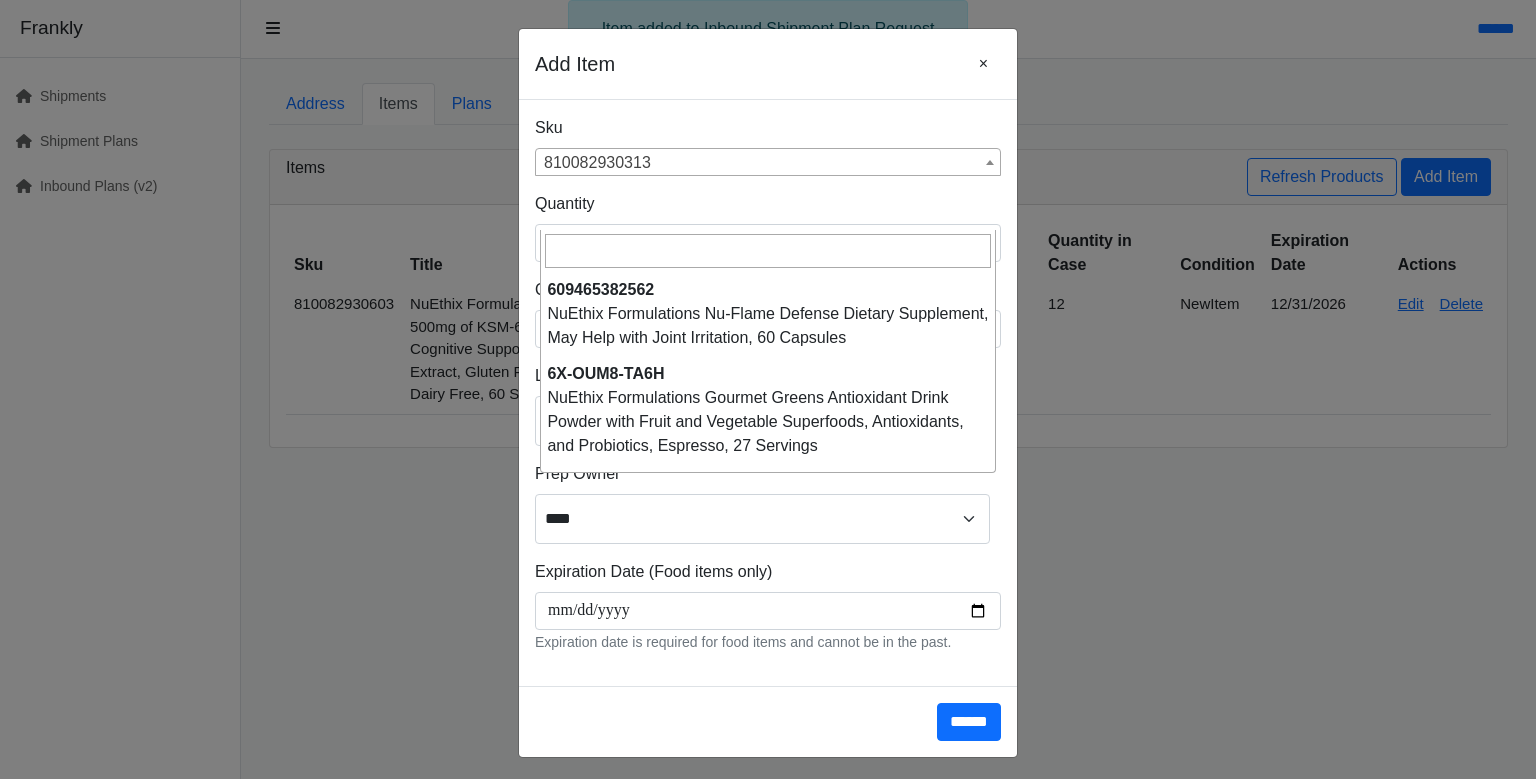 click on "810082930313" at bounding box center [768, 163] 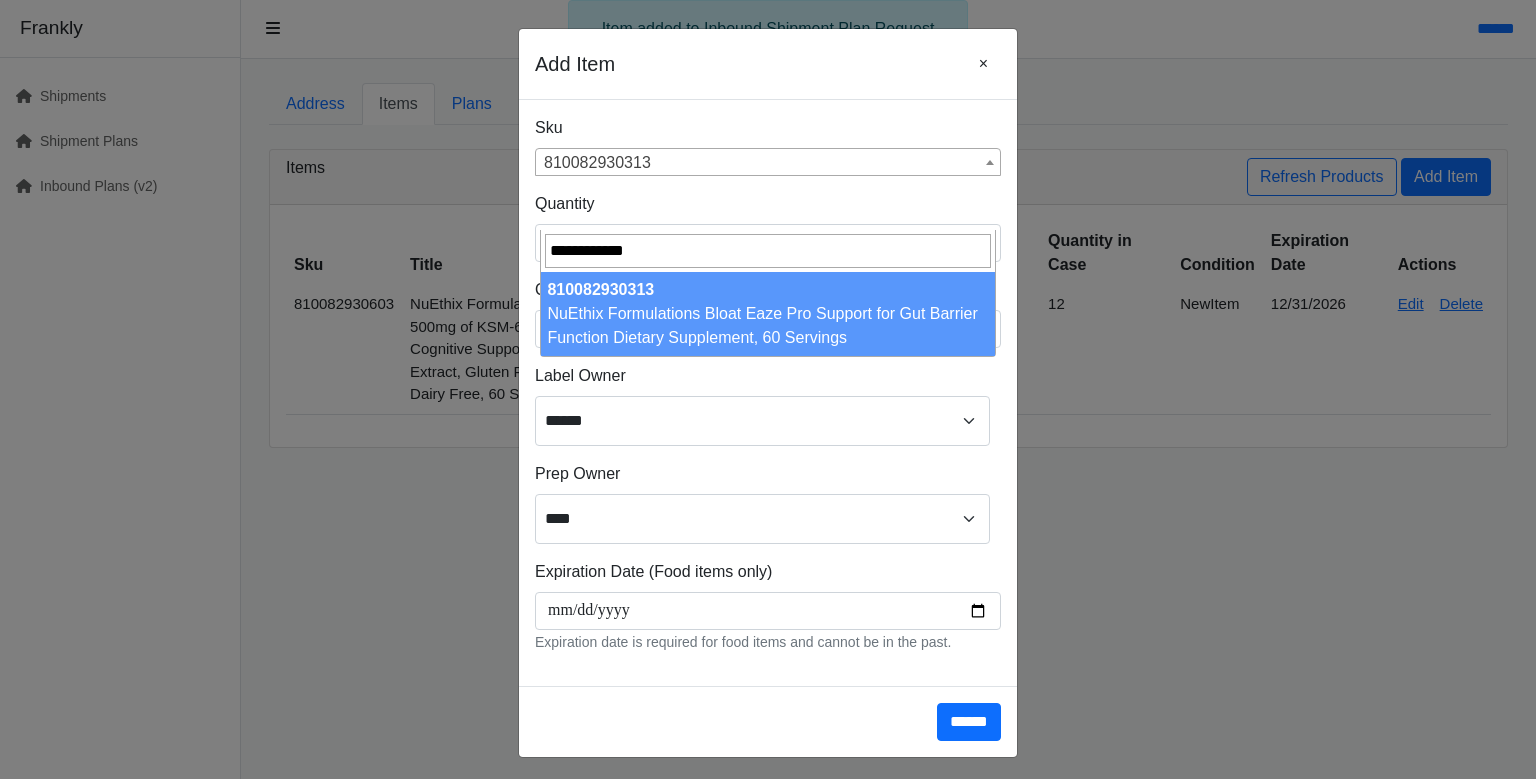 scroll, scrollTop: 0, scrollLeft: 0, axis: both 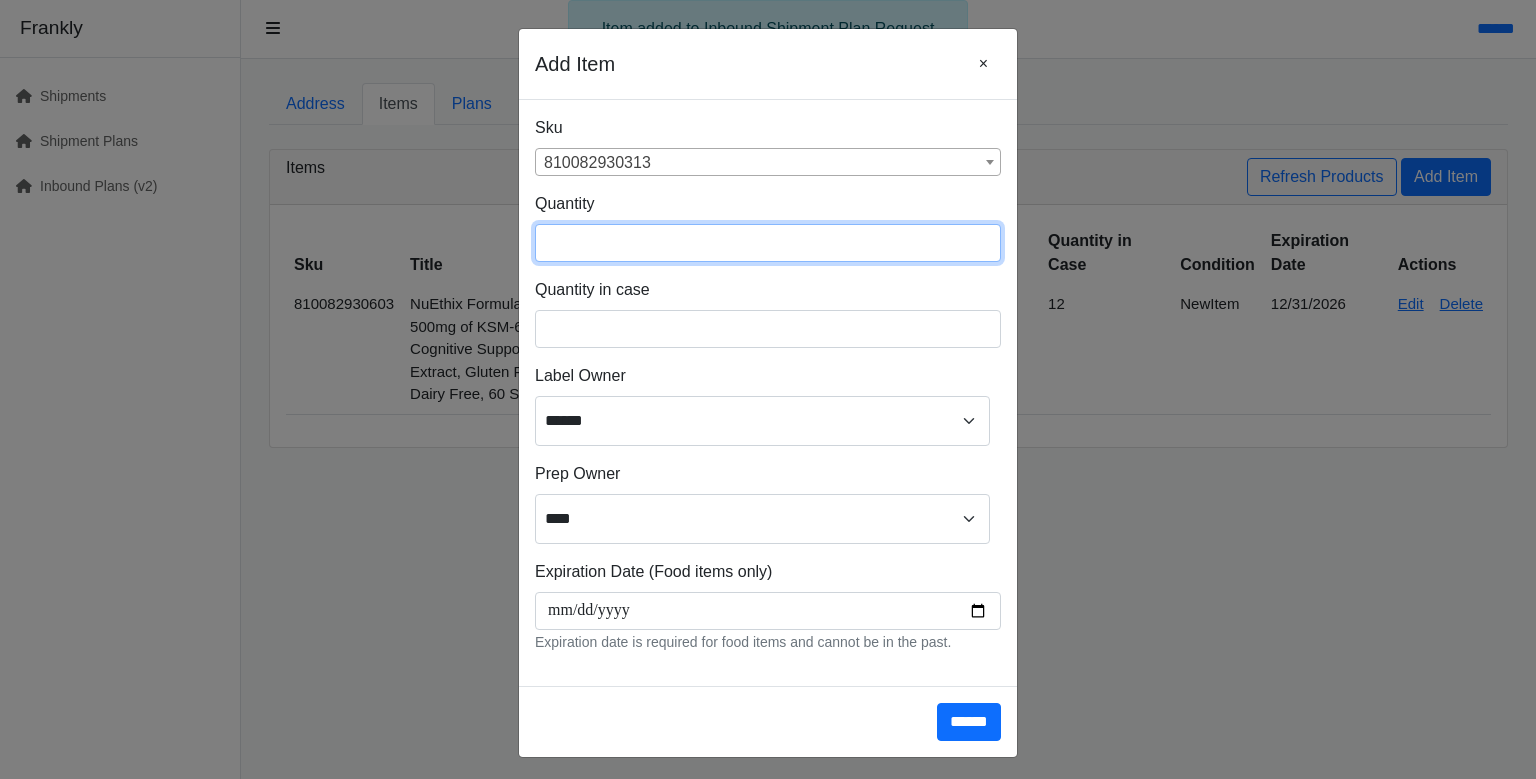 click at bounding box center [768, 243] 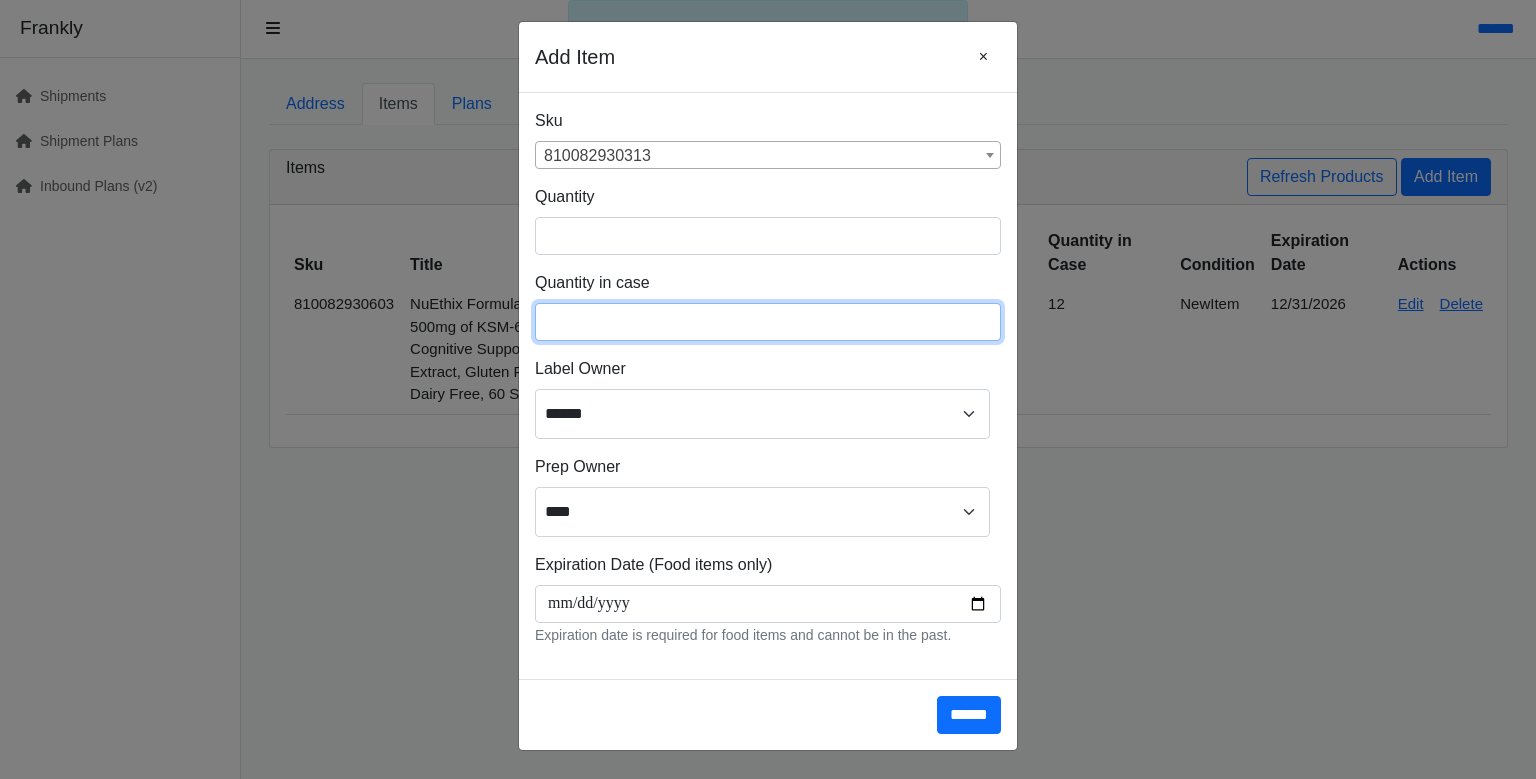 scroll, scrollTop: 266, scrollLeft: 0, axis: vertical 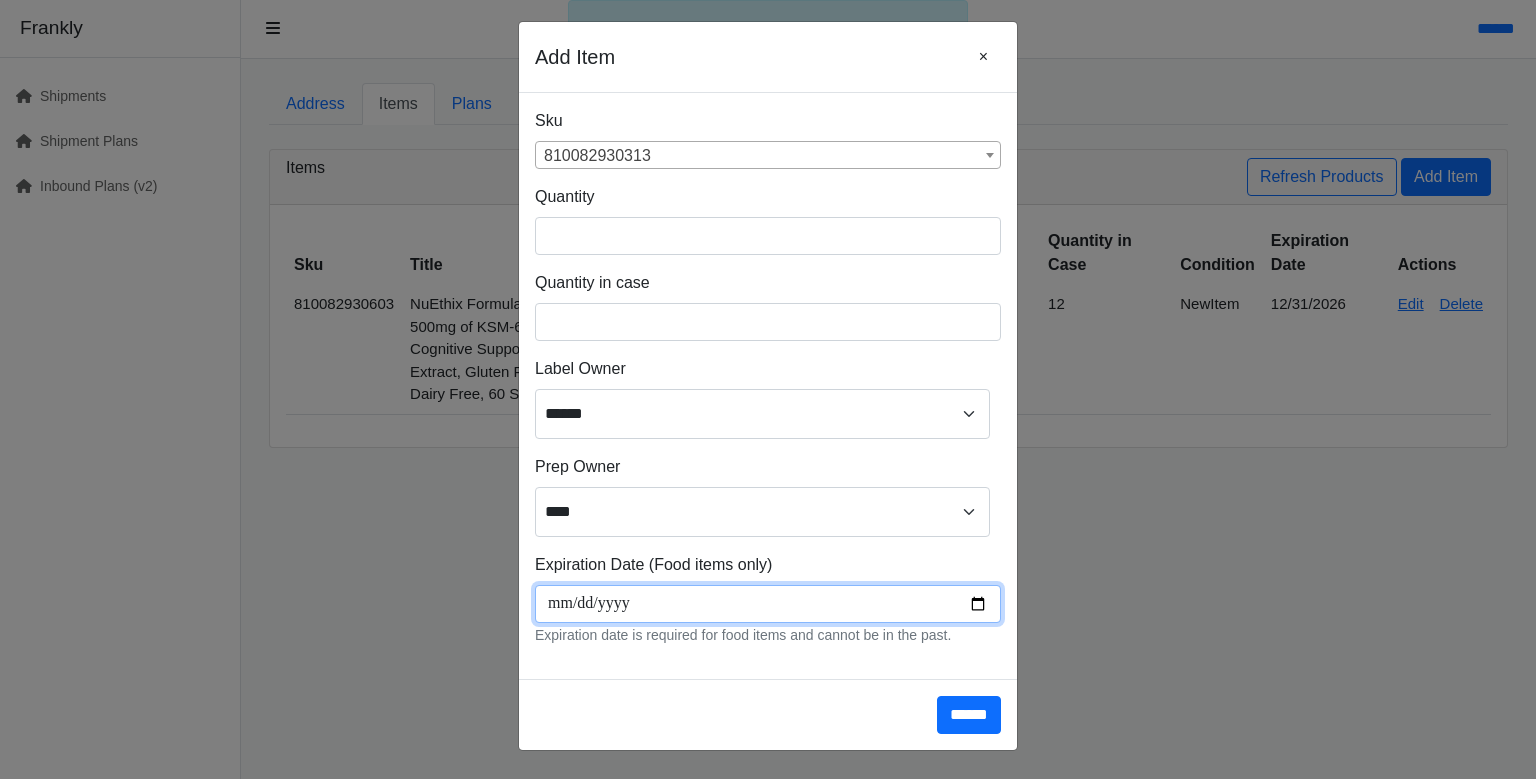 click at bounding box center (768, 604) 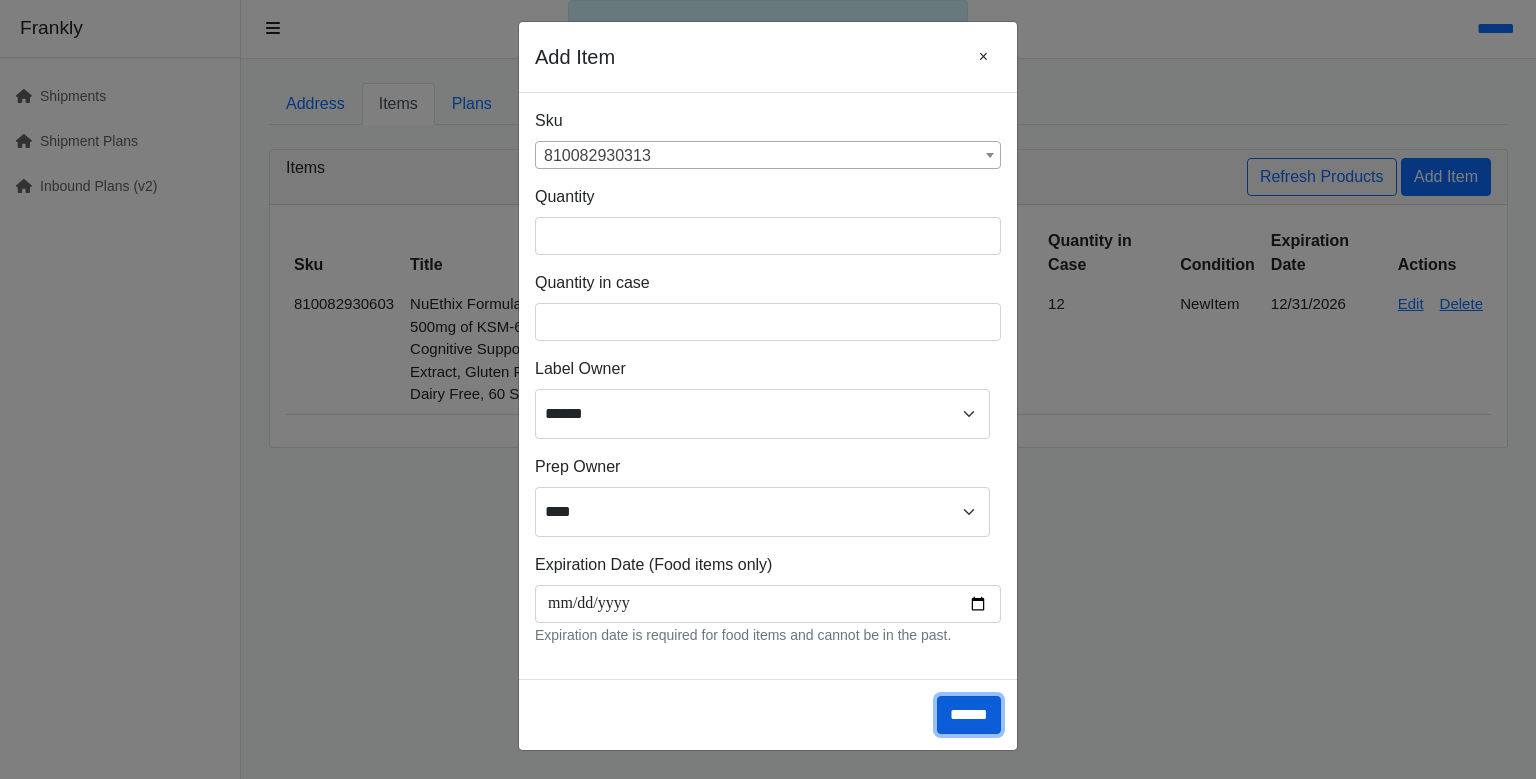click on "******" at bounding box center [969, 715] 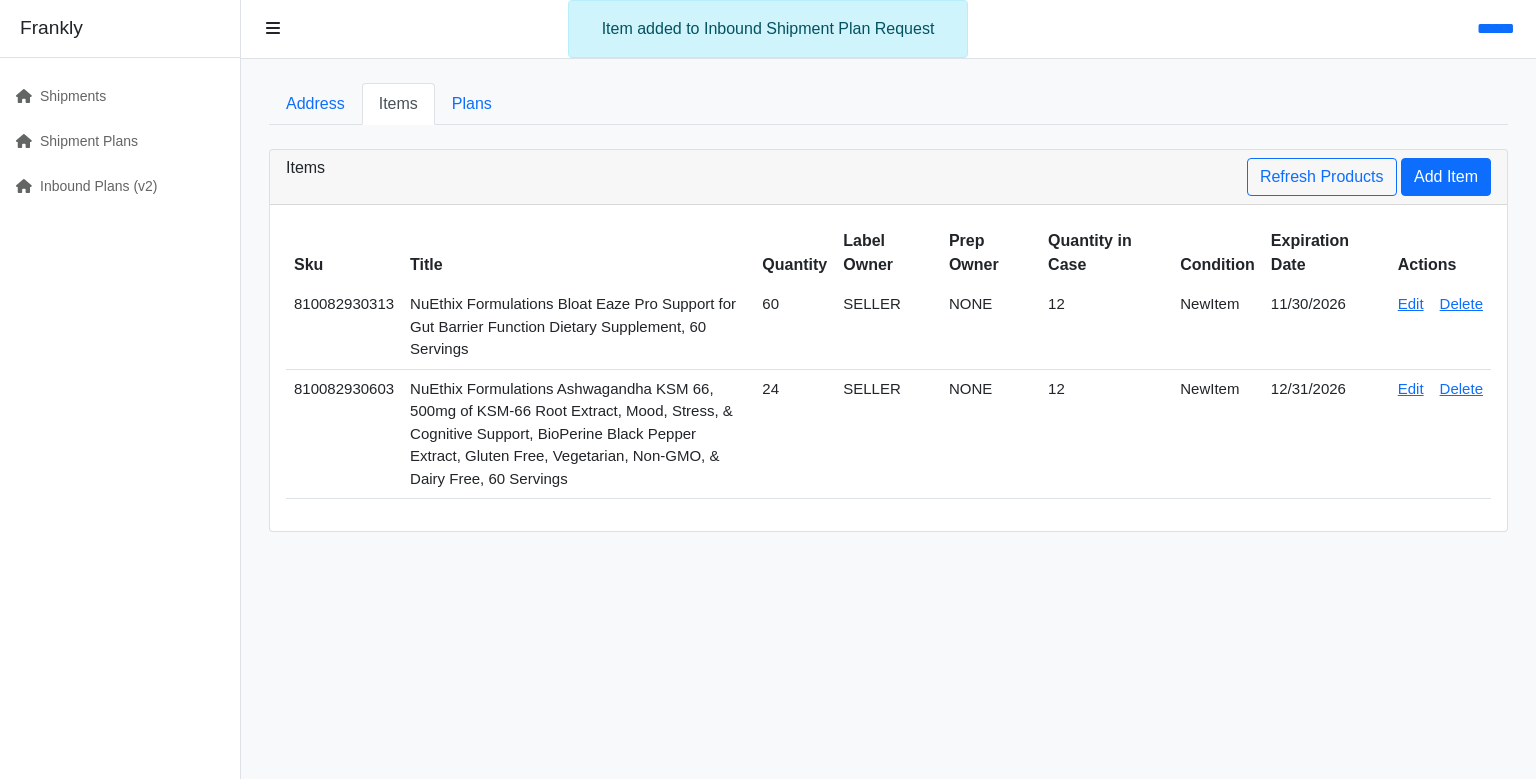 scroll, scrollTop: 0, scrollLeft: 0, axis: both 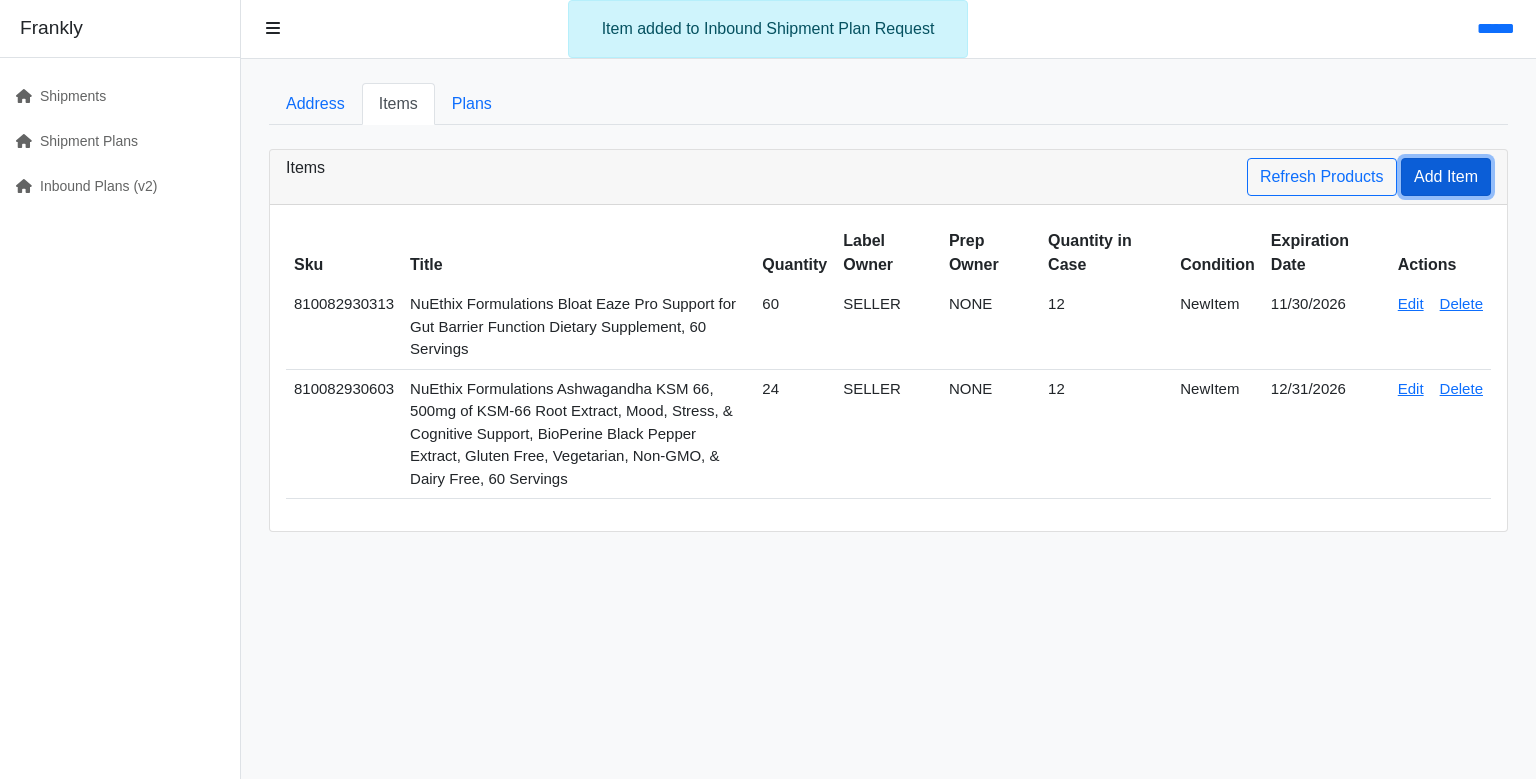 click on "Add Item" at bounding box center [1446, 177] 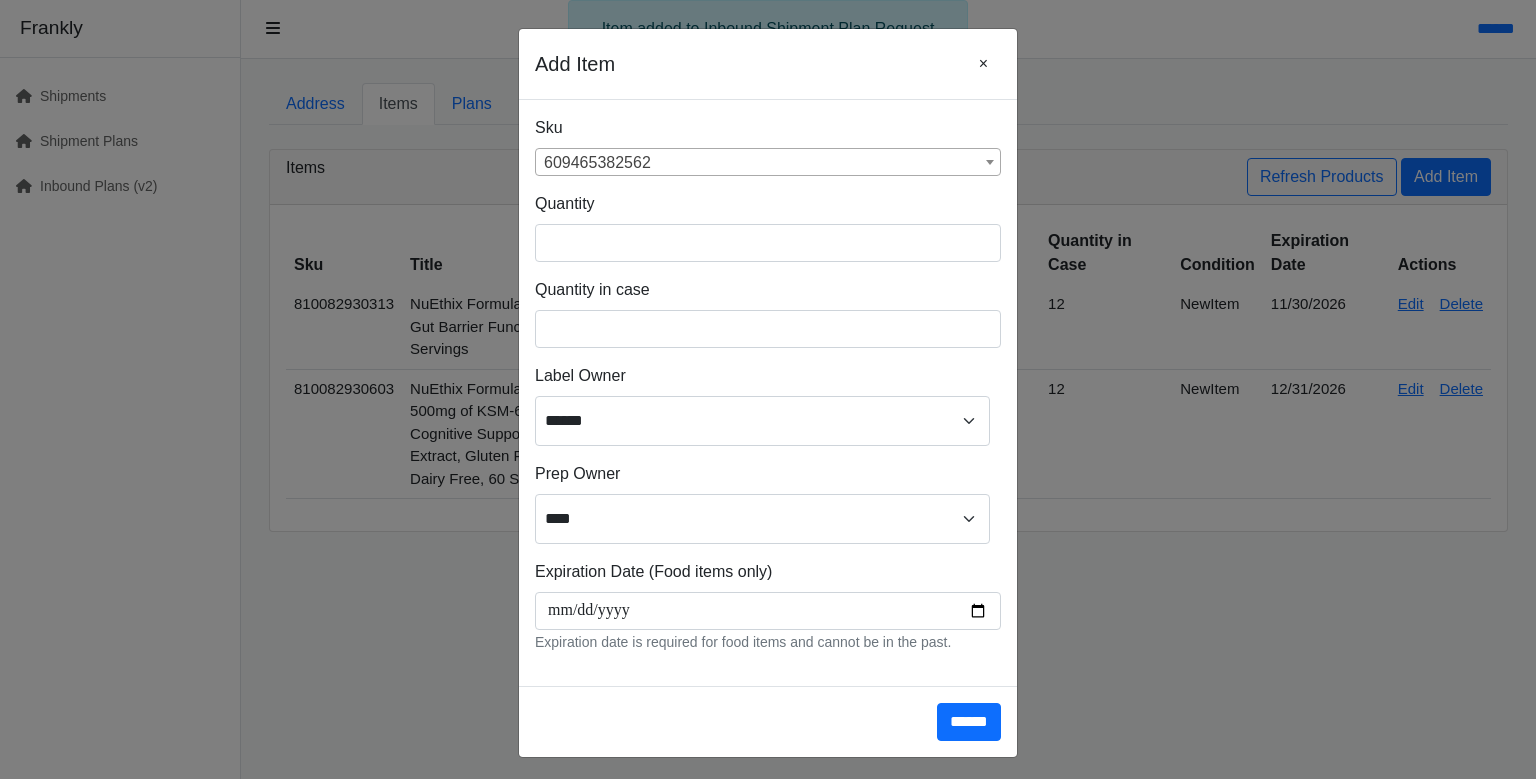 click on "609465382562" at bounding box center (768, 163) 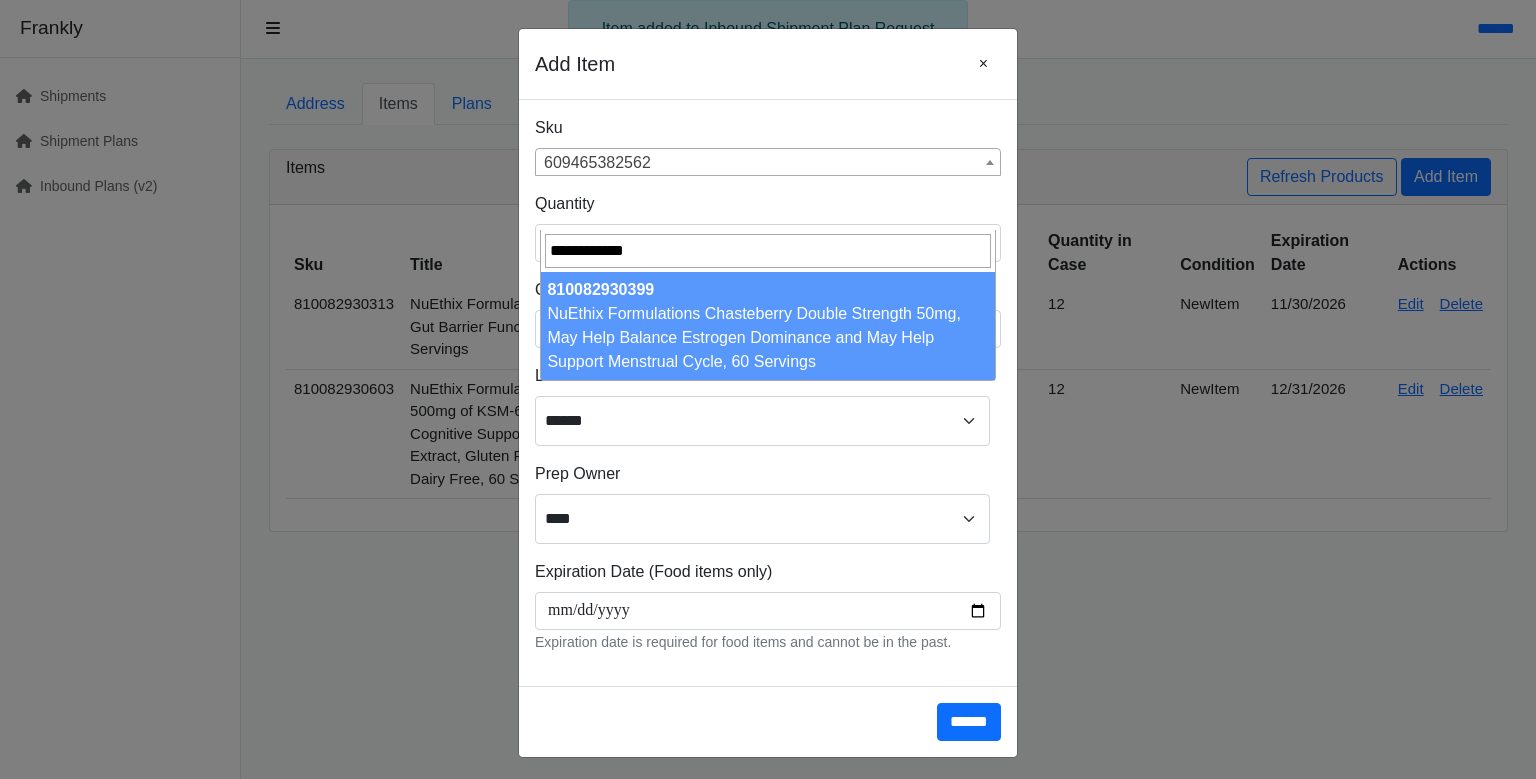 type on "**********" 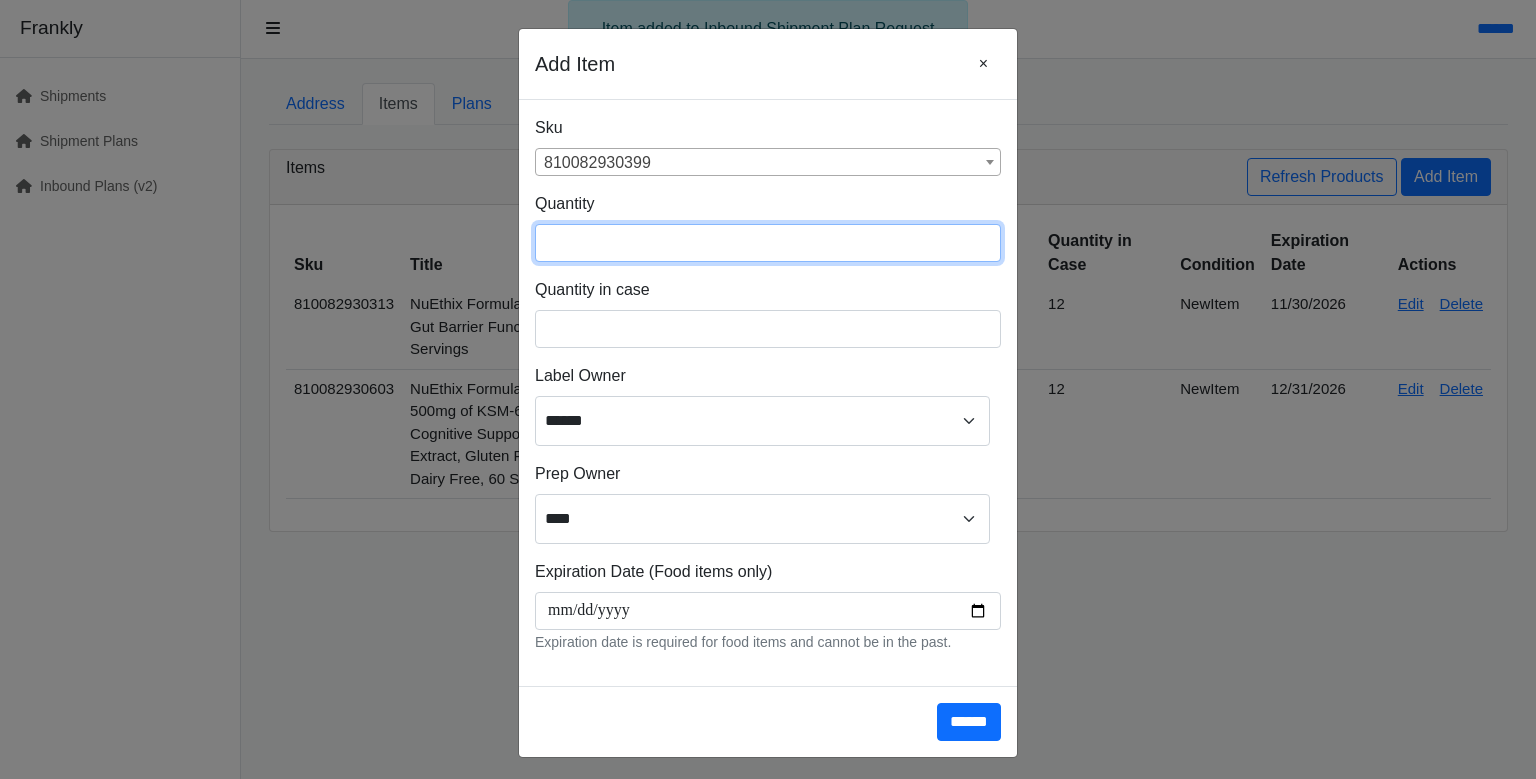click at bounding box center [768, 243] 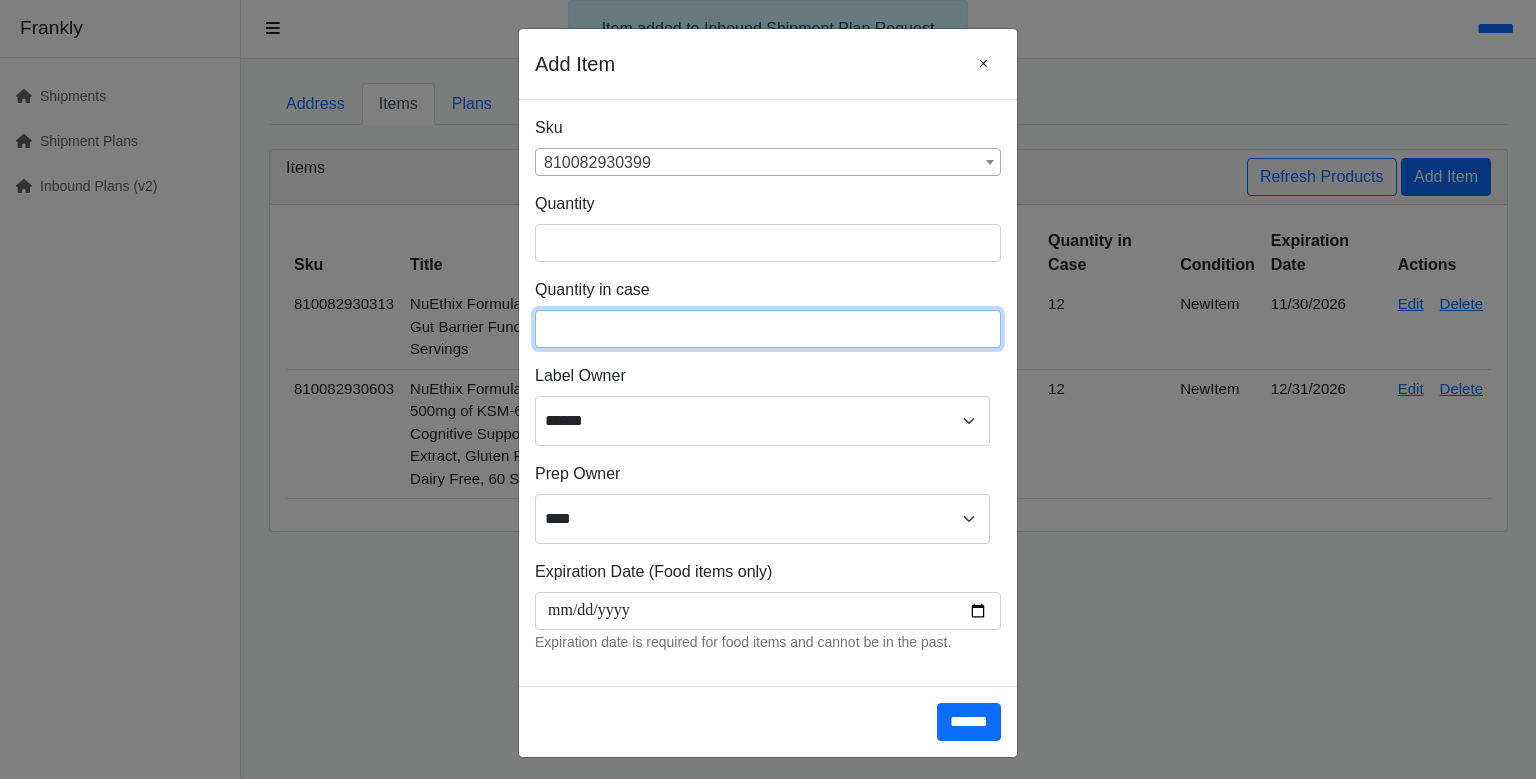 type on "**" 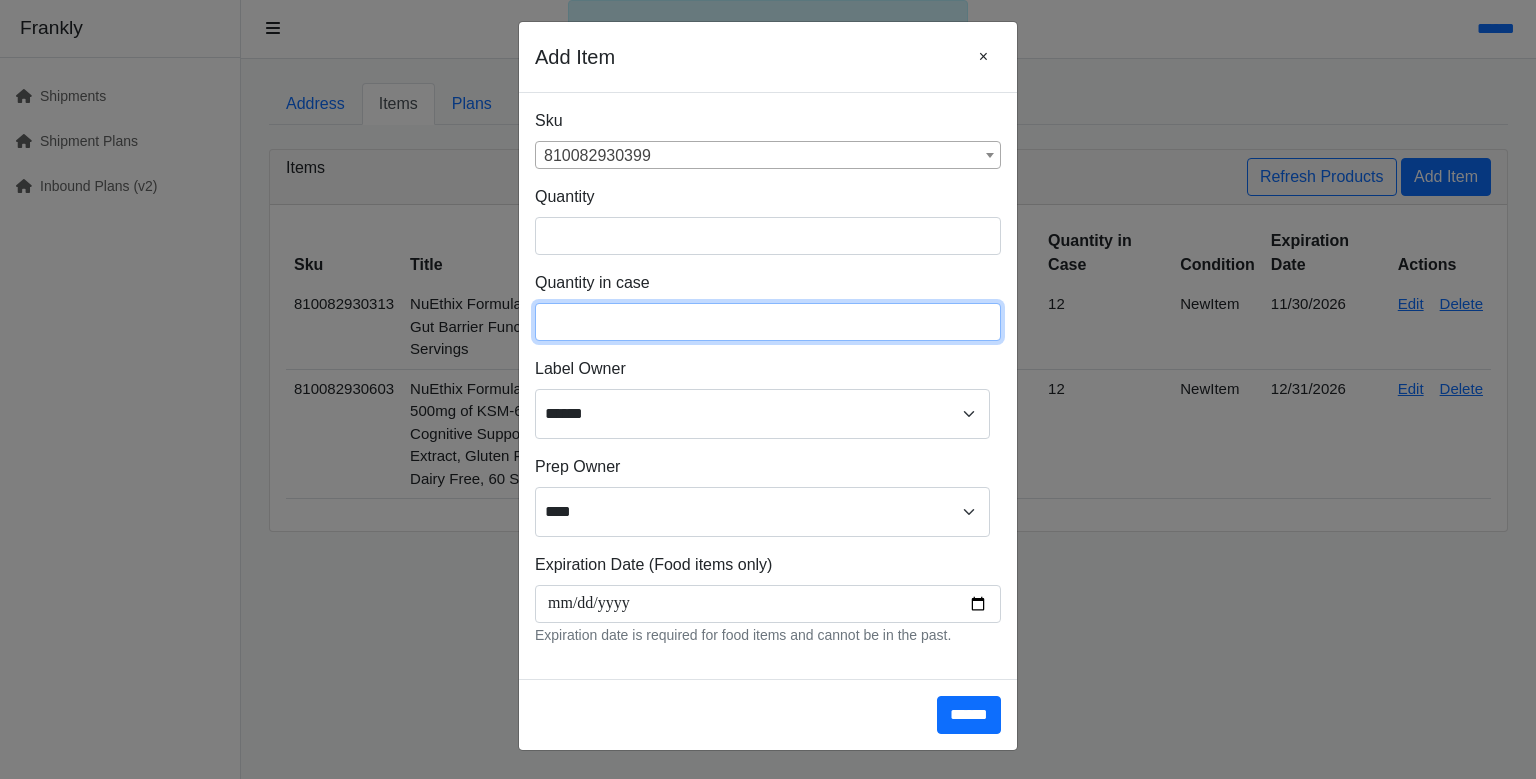 scroll, scrollTop: 266, scrollLeft: 0, axis: vertical 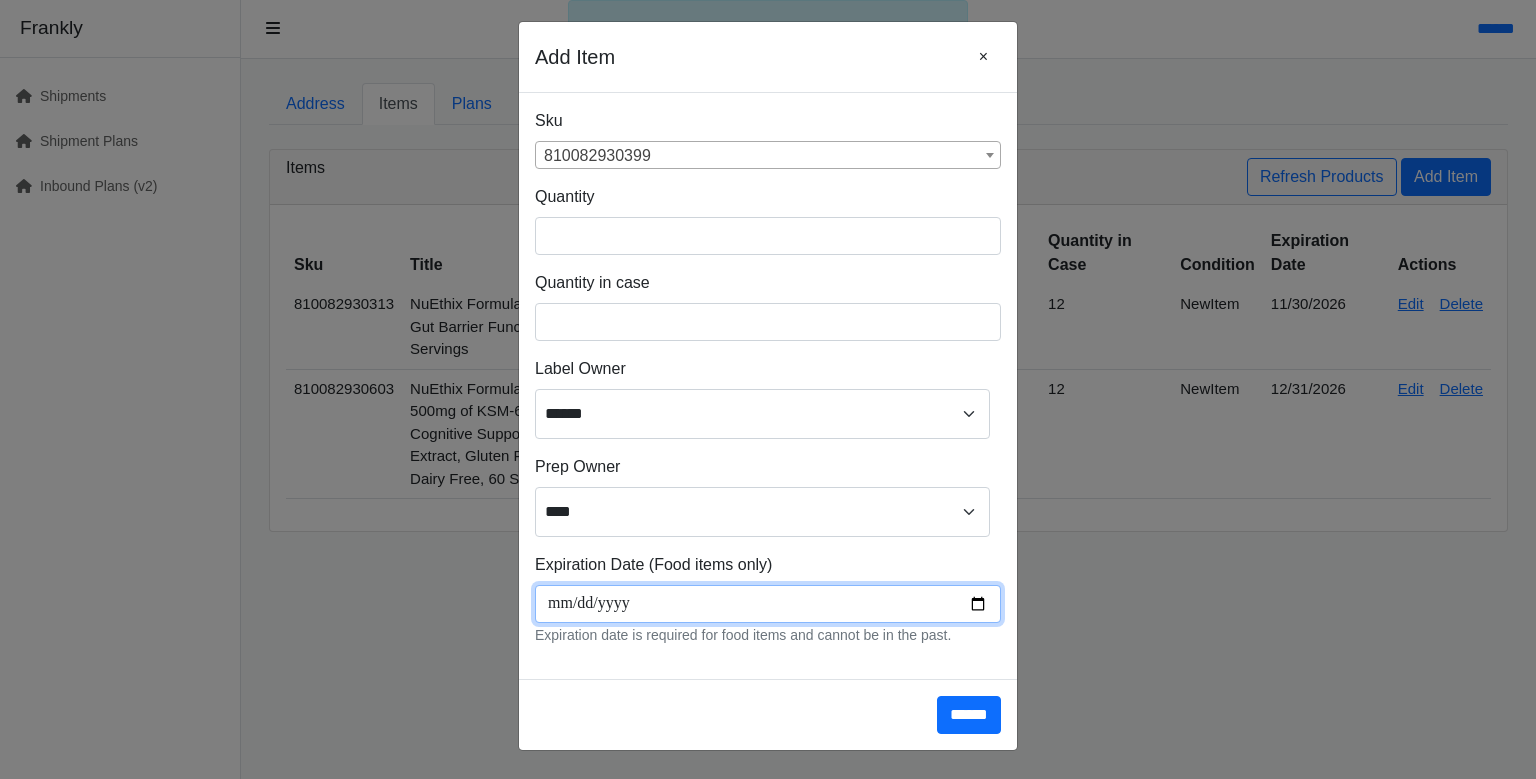 click at bounding box center (768, 604) 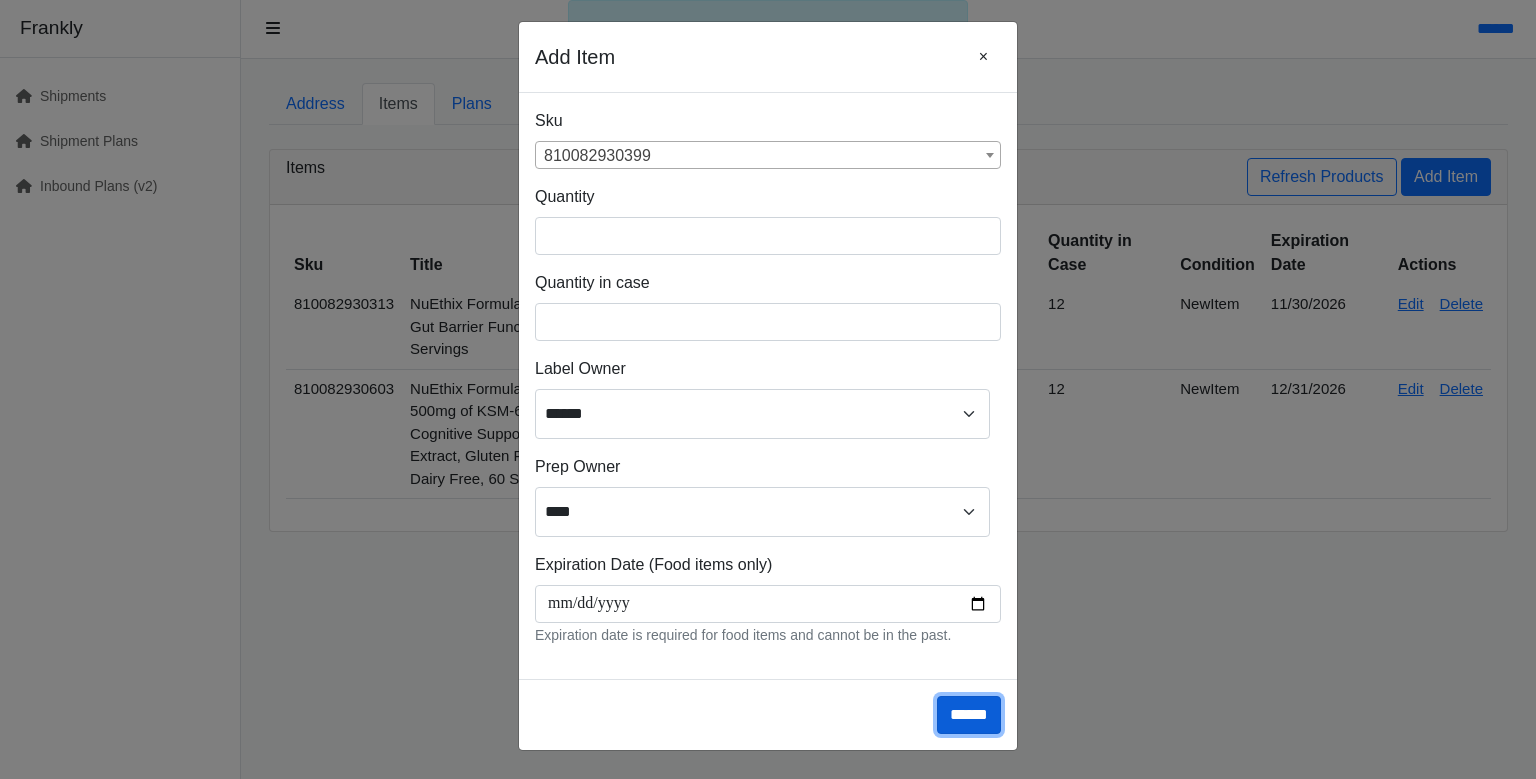 click on "******" at bounding box center [969, 715] 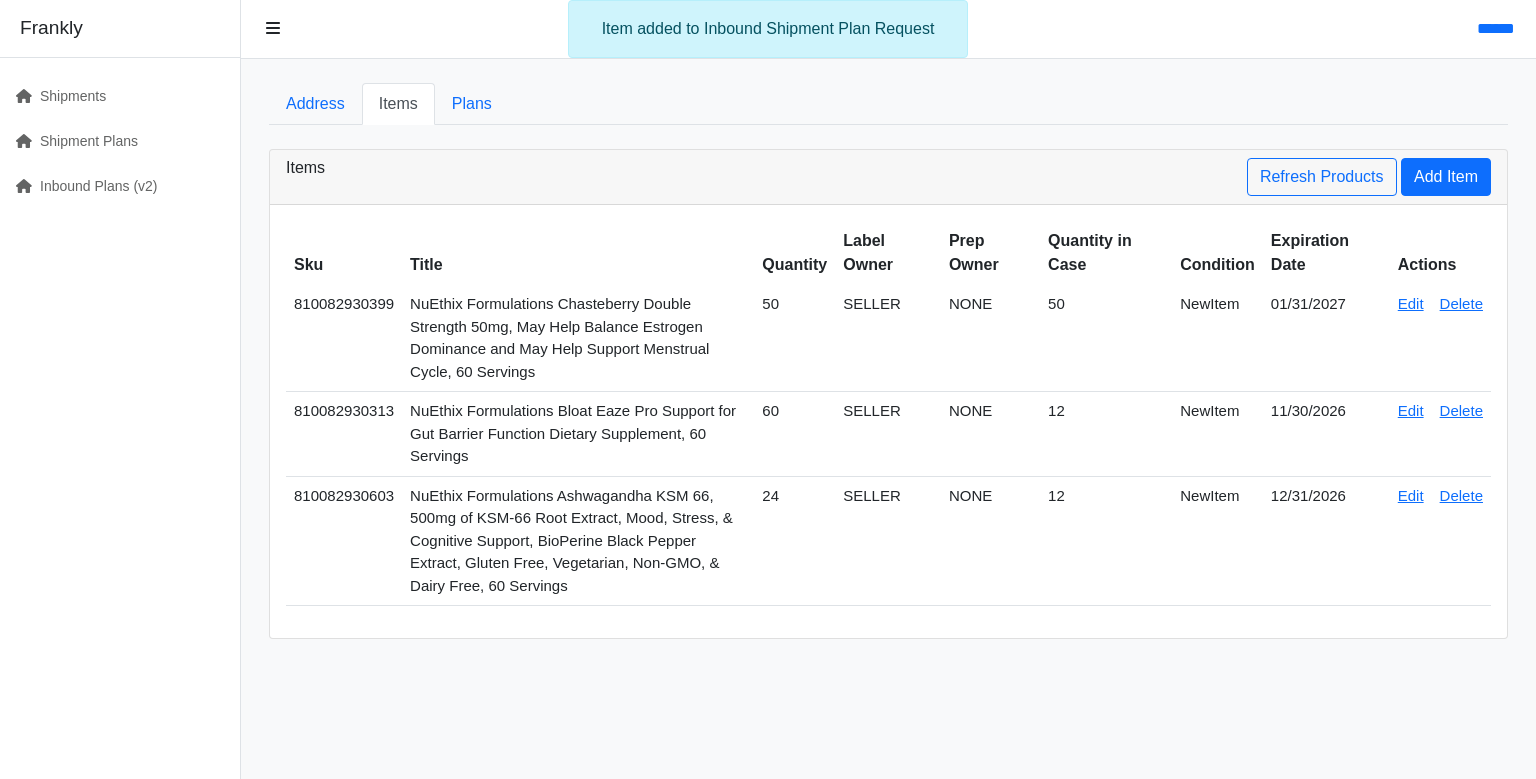 scroll, scrollTop: 0, scrollLeft: 0, axis: both 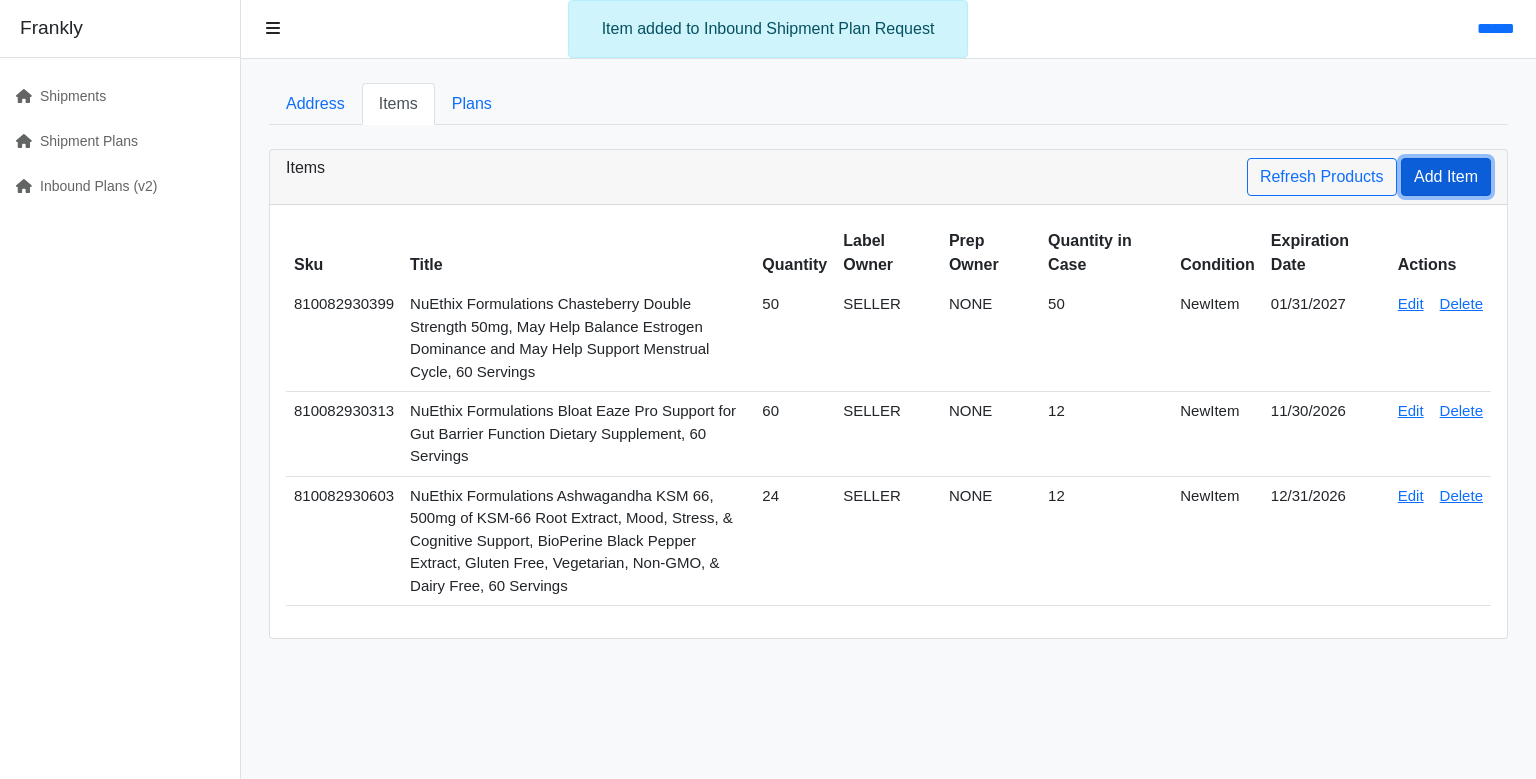 click on "Add Item" at bounding box center (1446, 177) 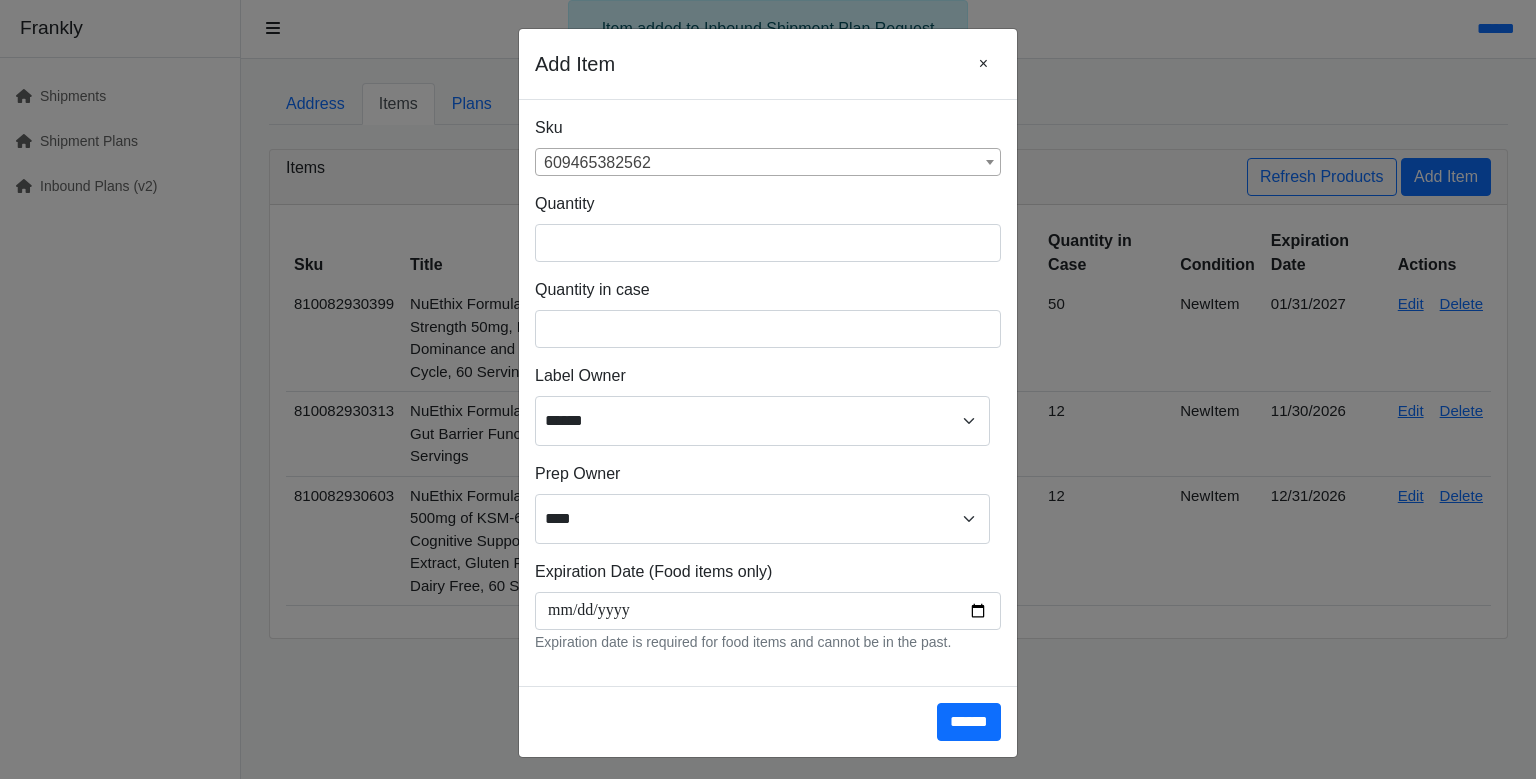 click on "609465382562" at bounding box center [768, 163] 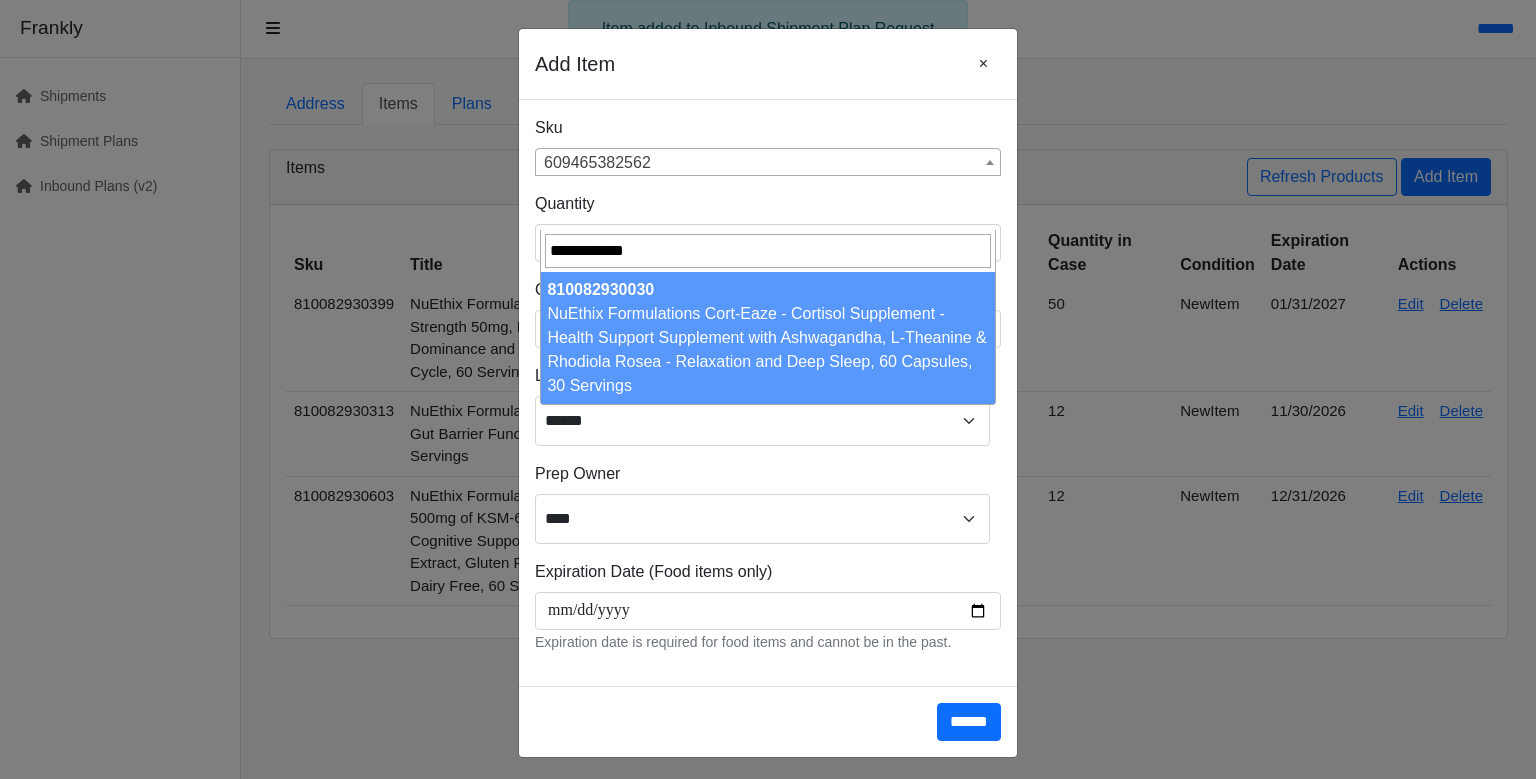 type on "**********" 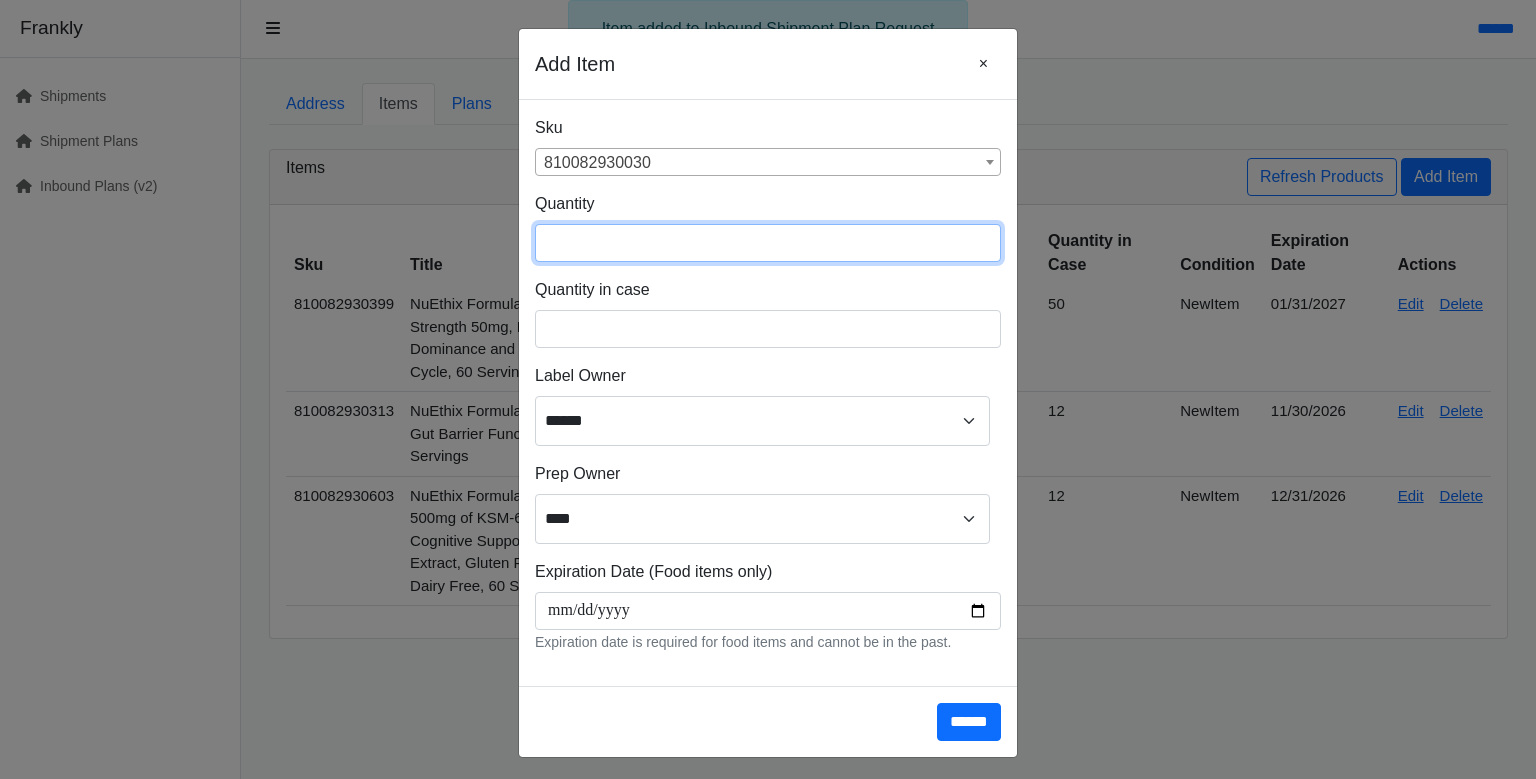 click at bounding box center [768, 243] 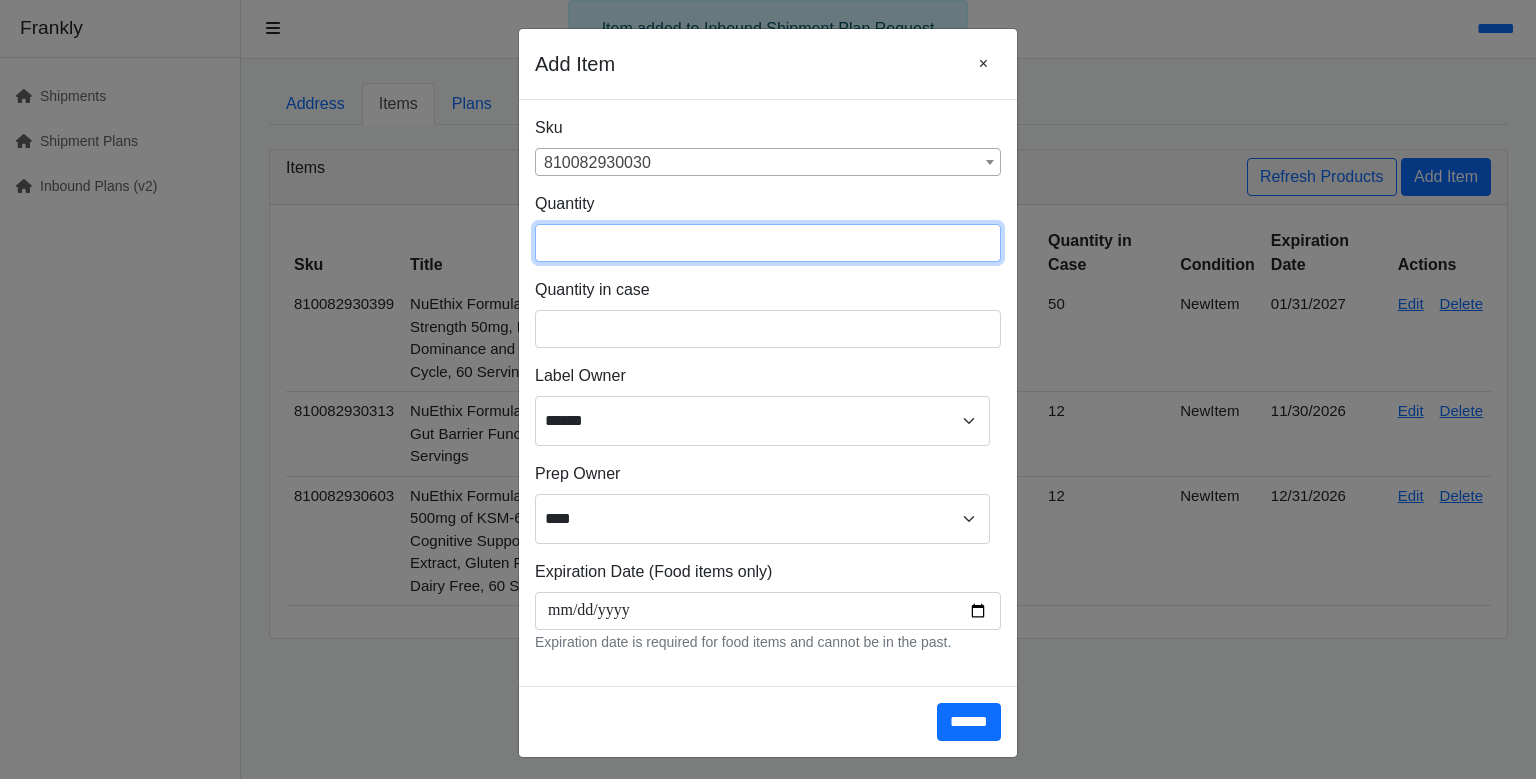 type on "***" 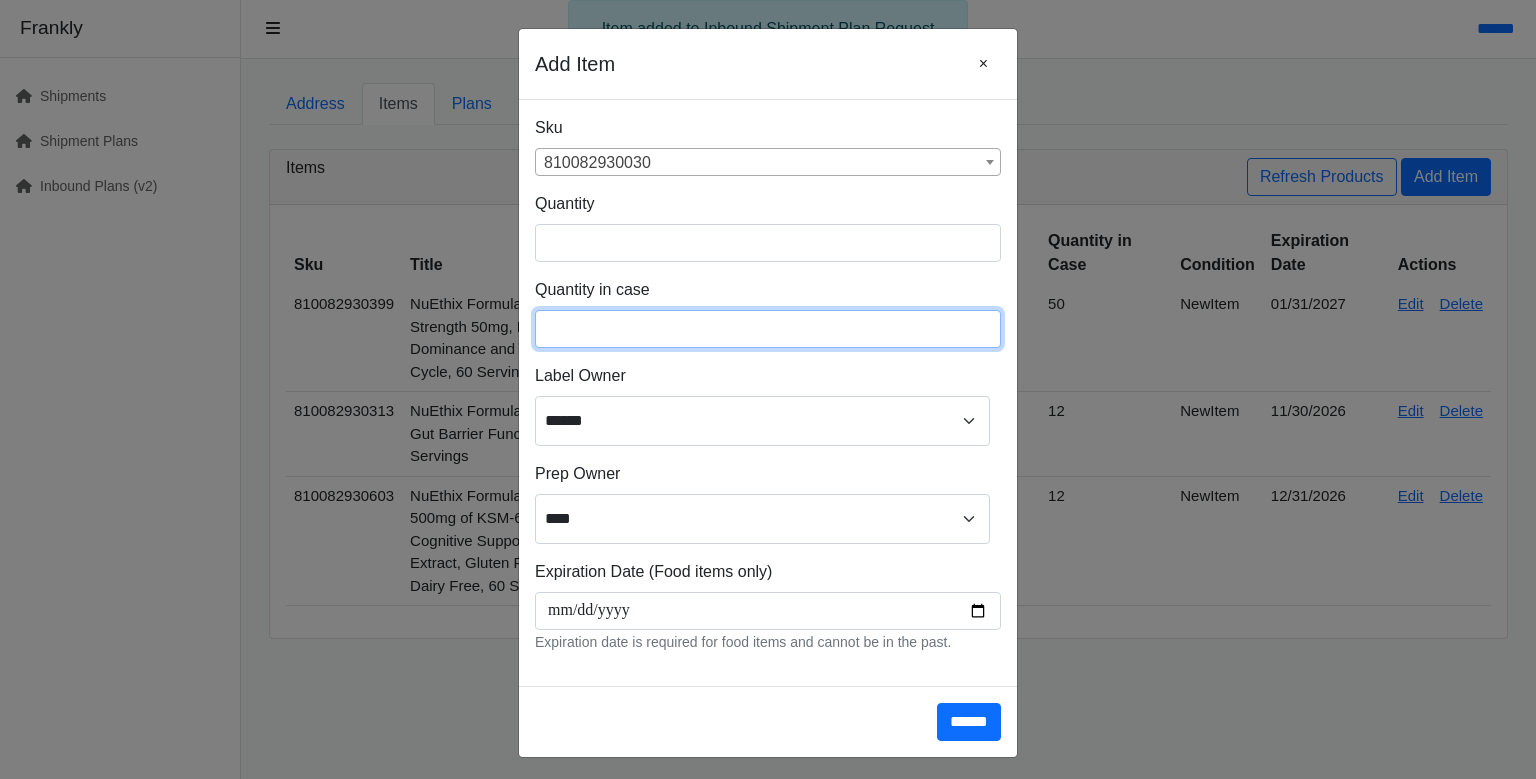 type on "**" 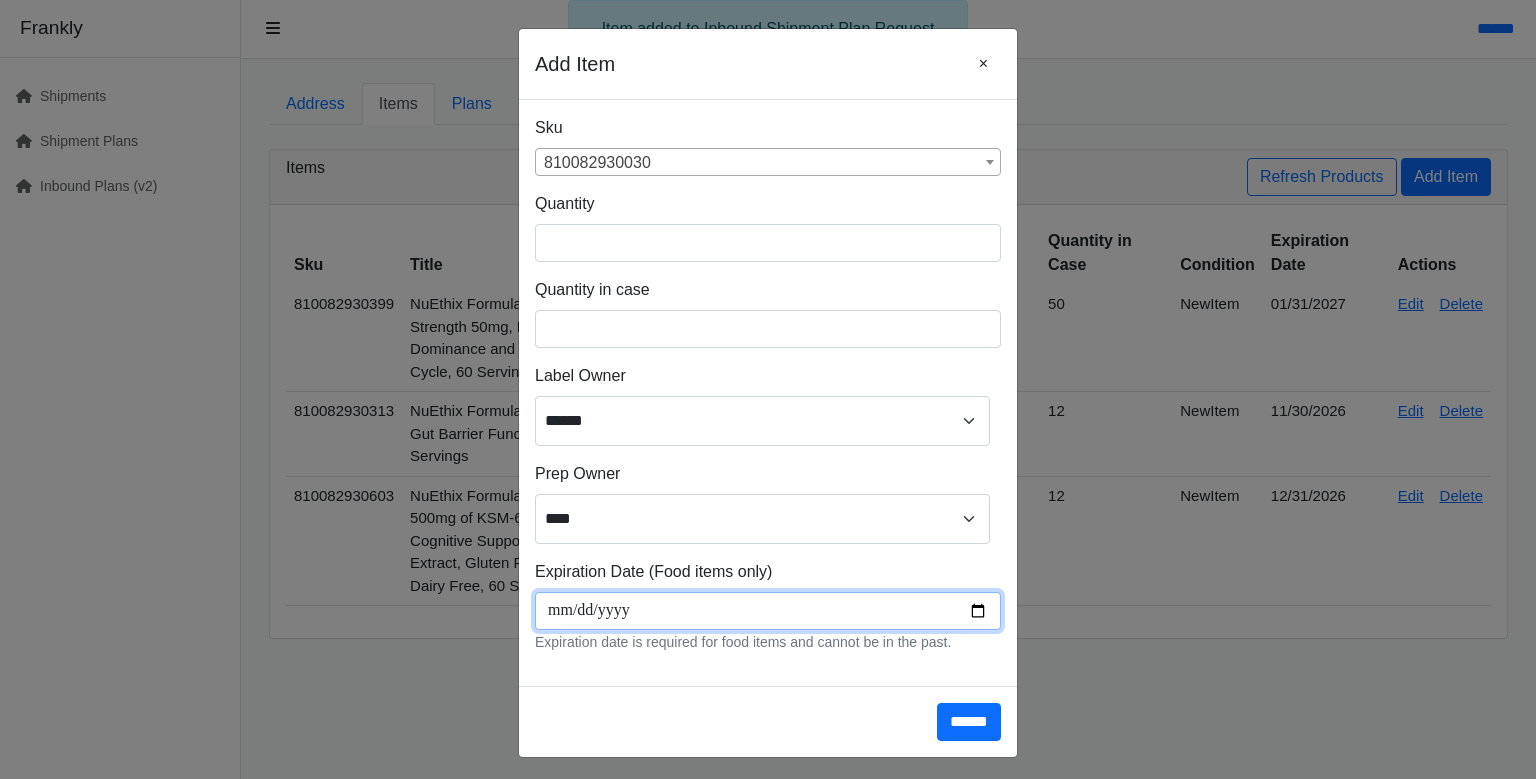 scroll, scrollTop: 266, scrollLeft: 0, axis: vertical 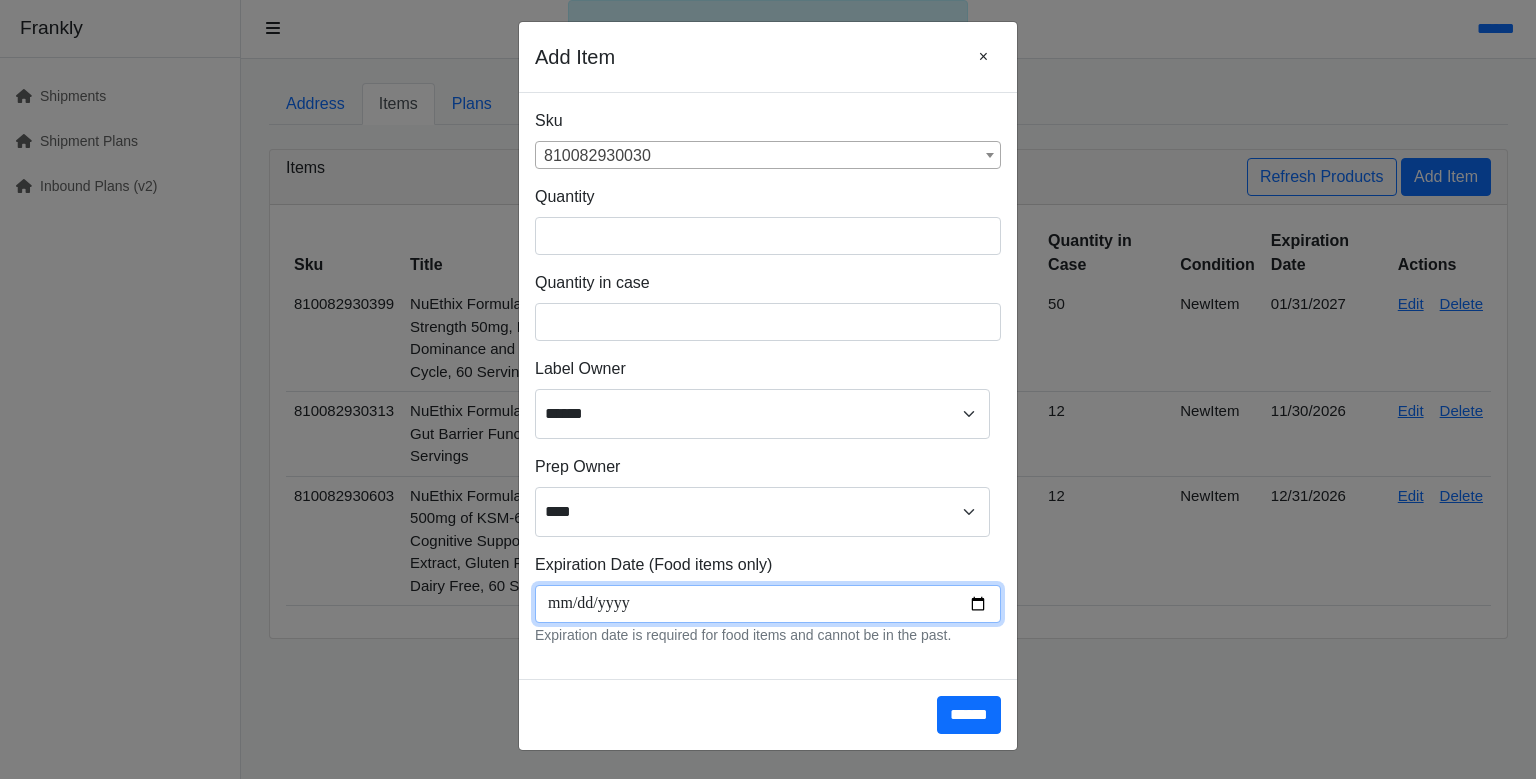 type on "**********" 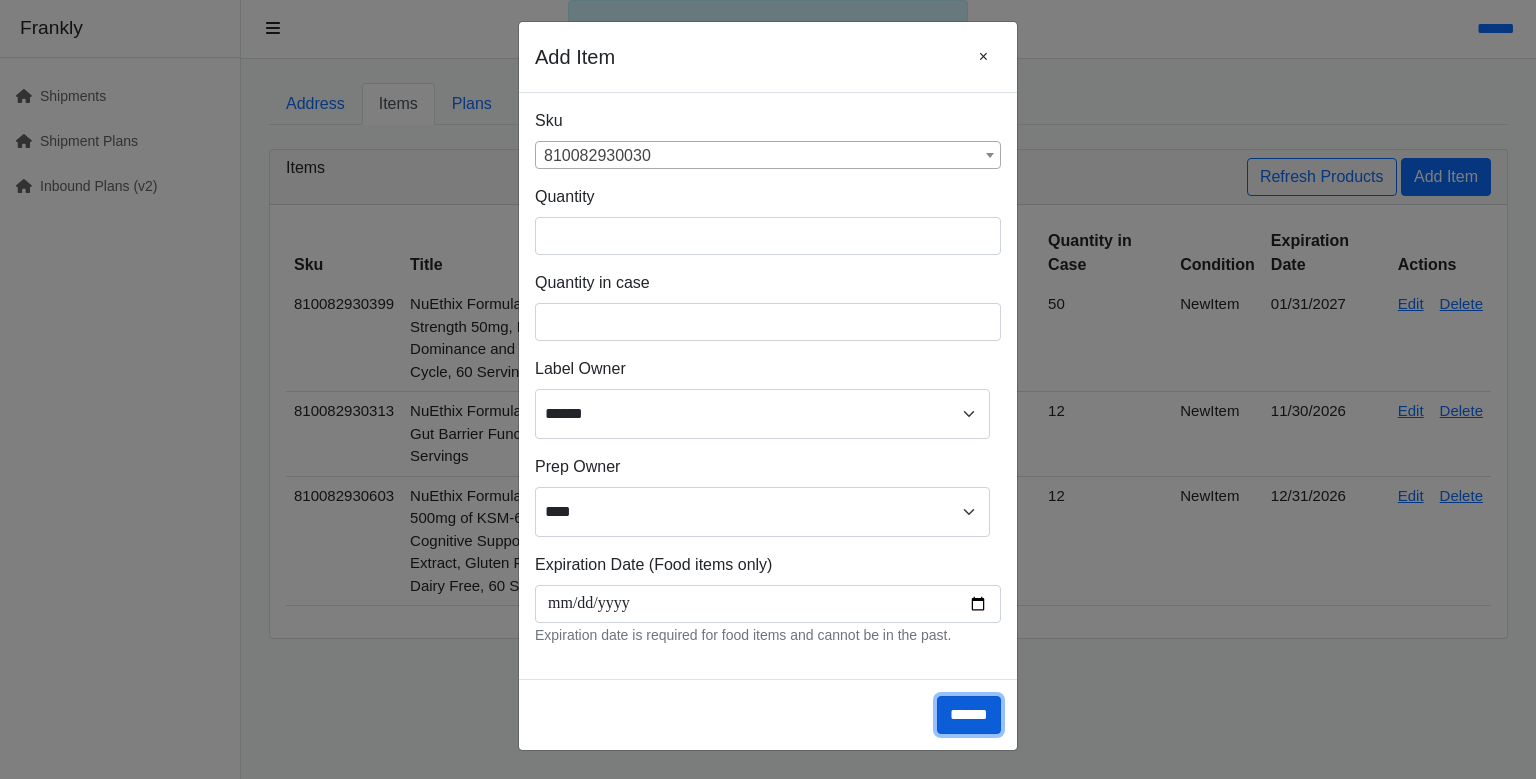 click on "******" at bounding box center [969, 715] 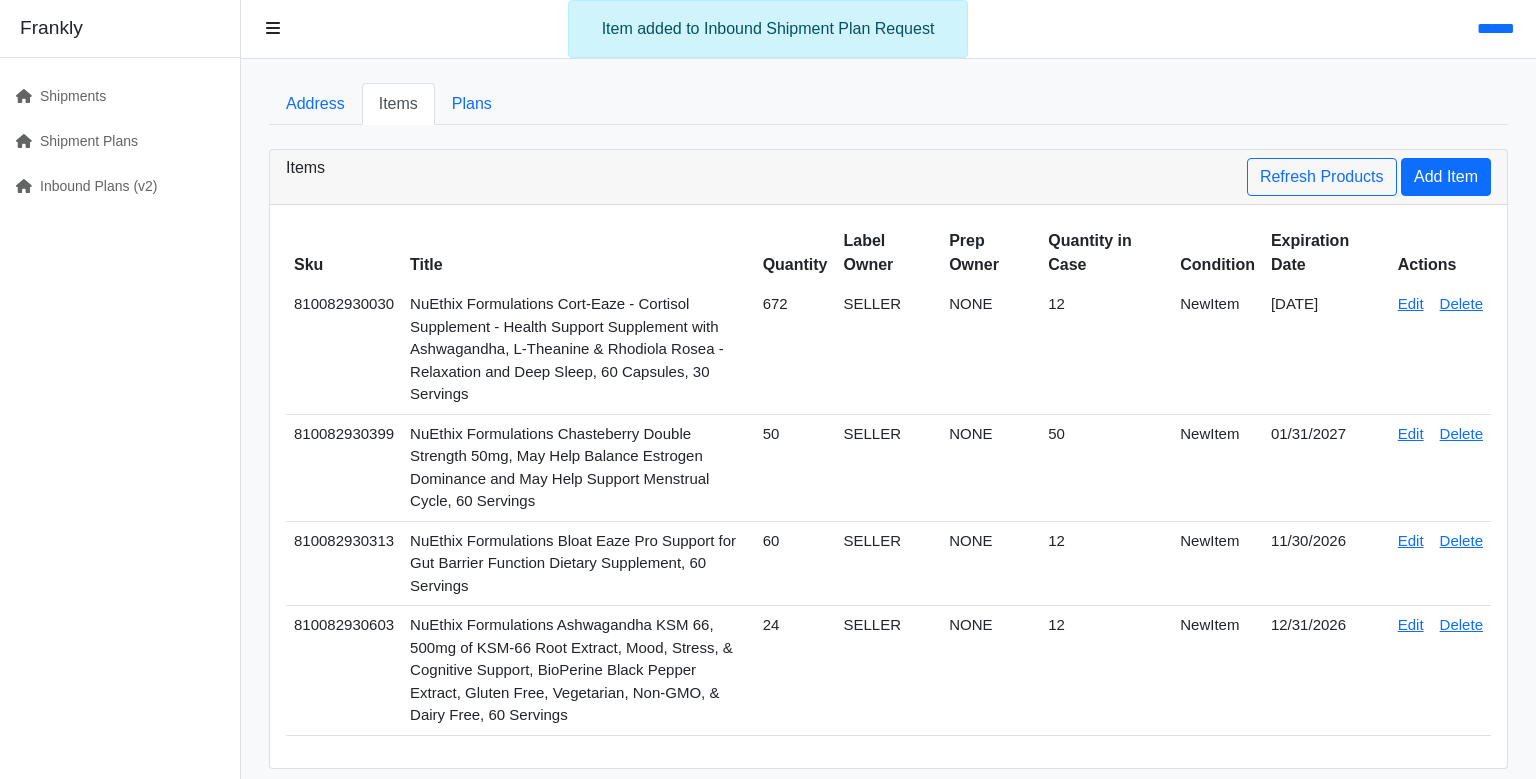 scroll, scrollTop: 0, scrollLeft: 0, axis: both 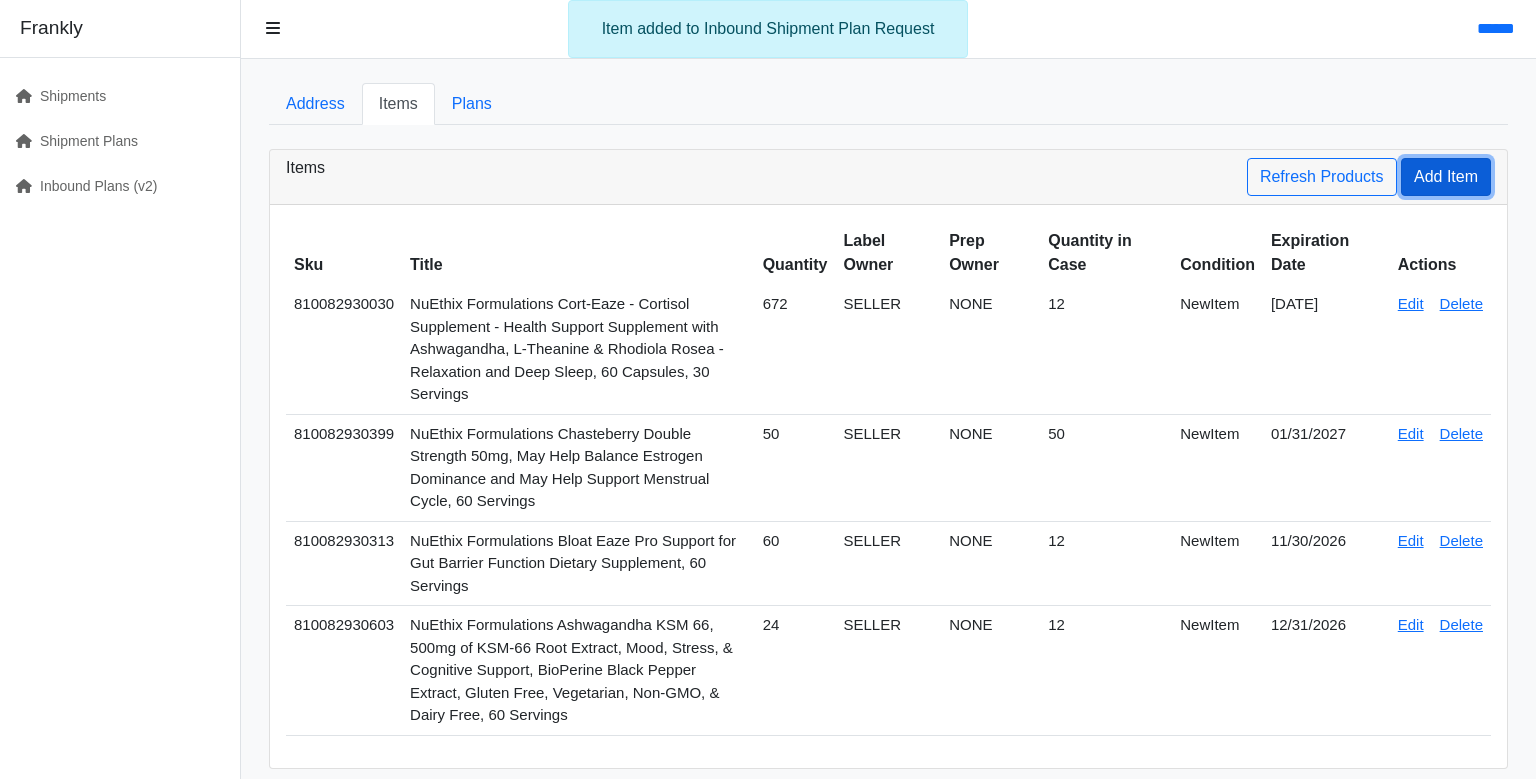 drag, startPoint x: 1400, startPoint y: 254, endPoint x: 1351, endPoint y: 245, distance: 49.819675 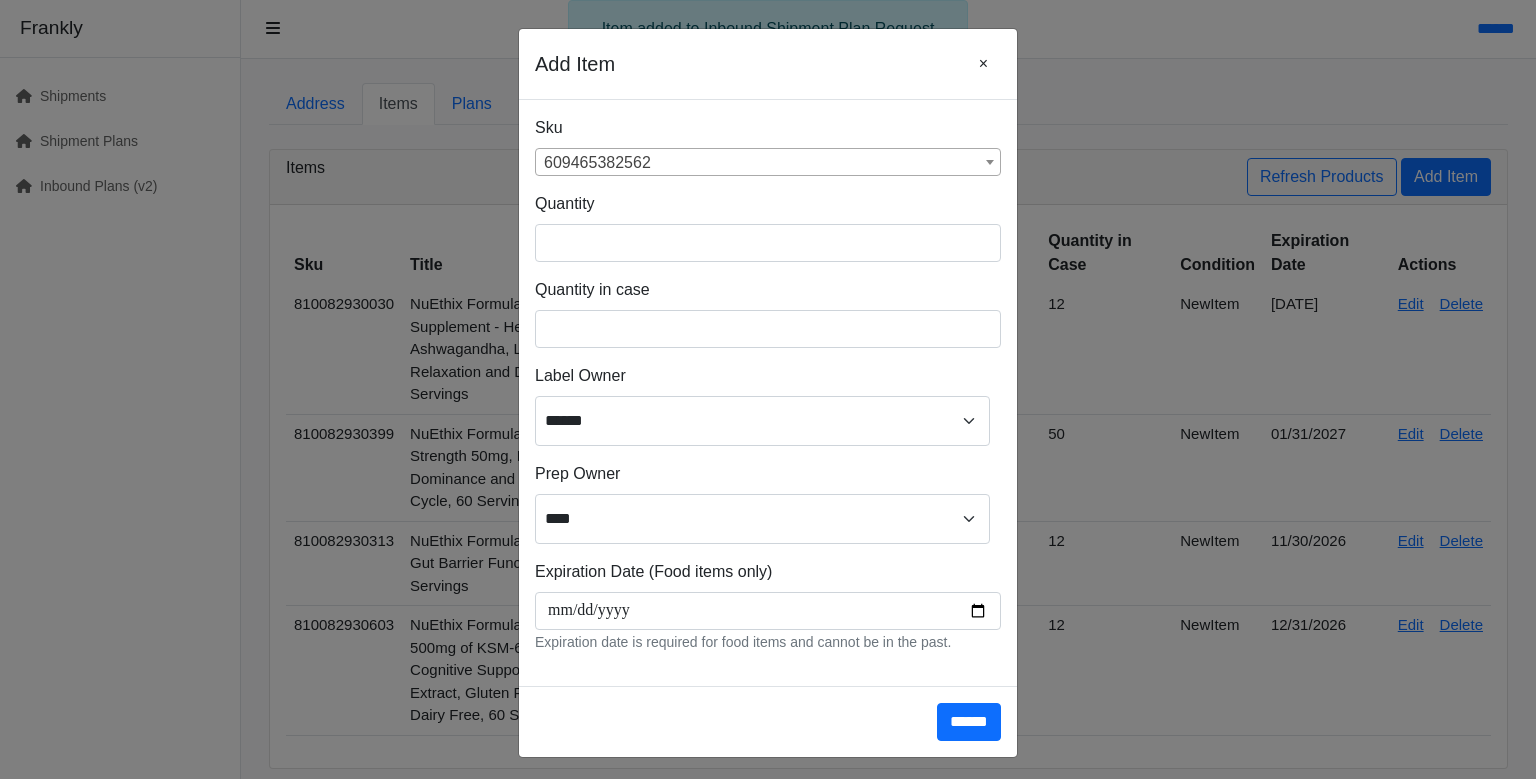 click on "609465382562" at bounding box center [768, 163] 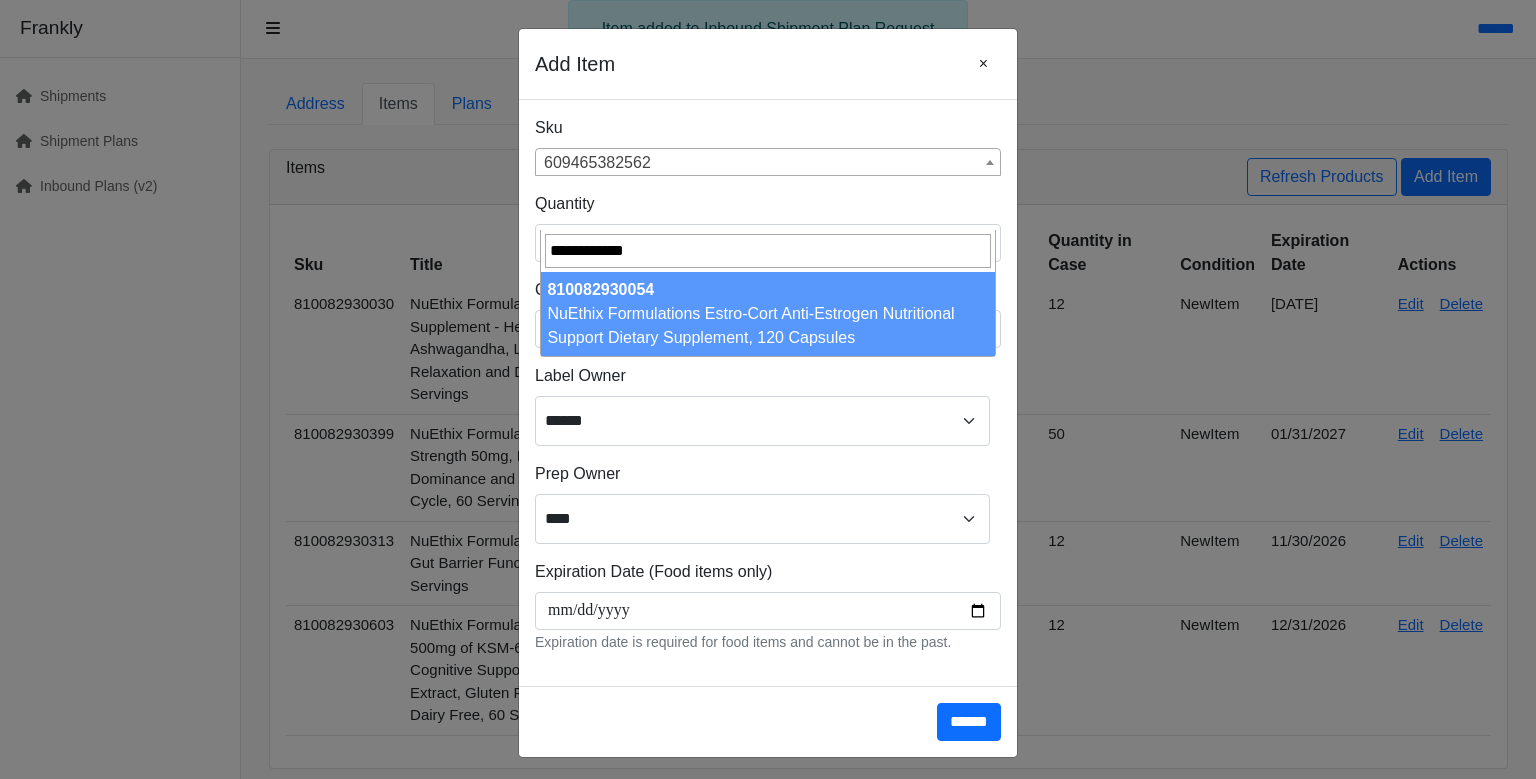 type on "**********" 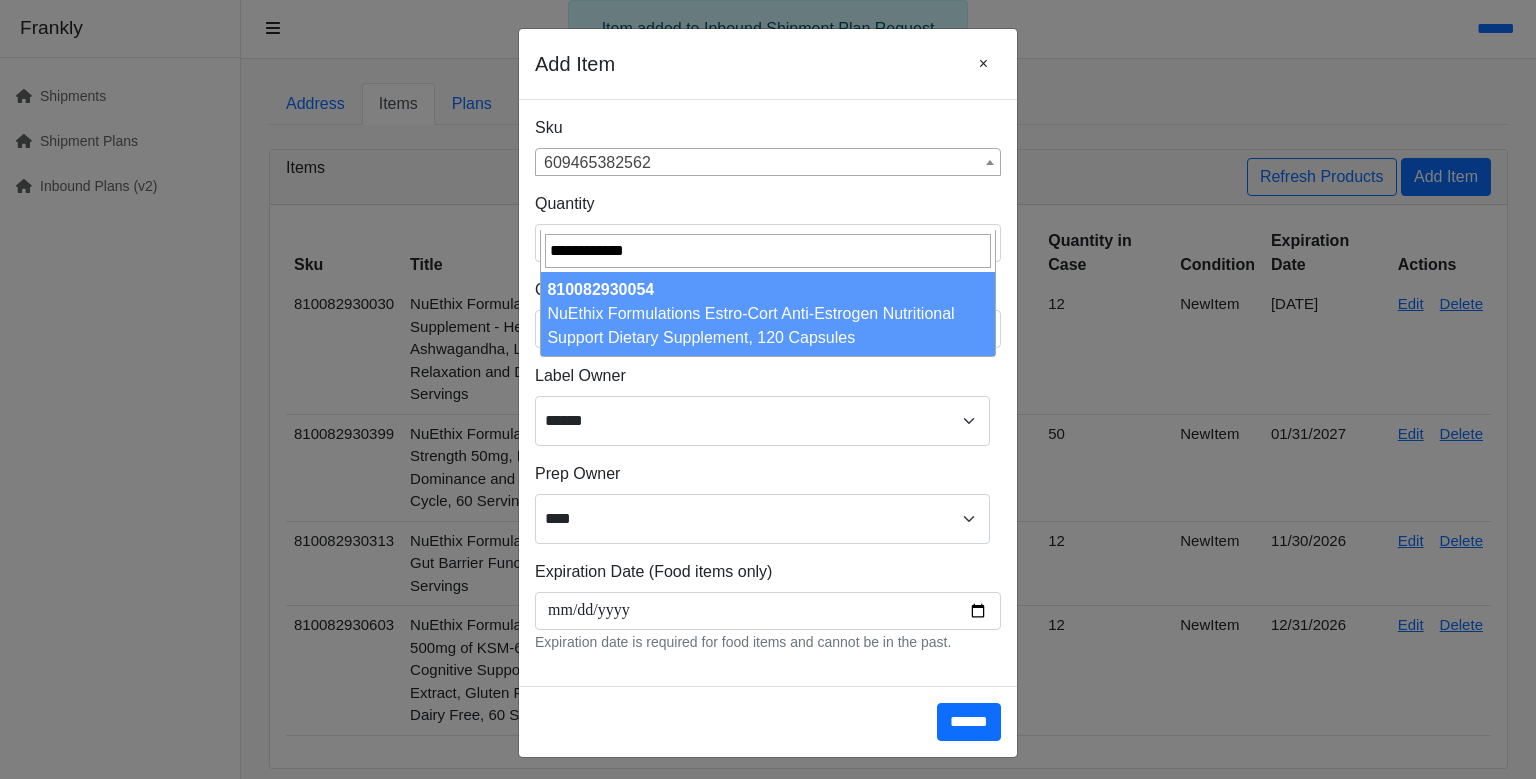 drag, startPoint x: 718, startPoint y: 280, endPoint x: 678, endPoint y: 322, distance: 58 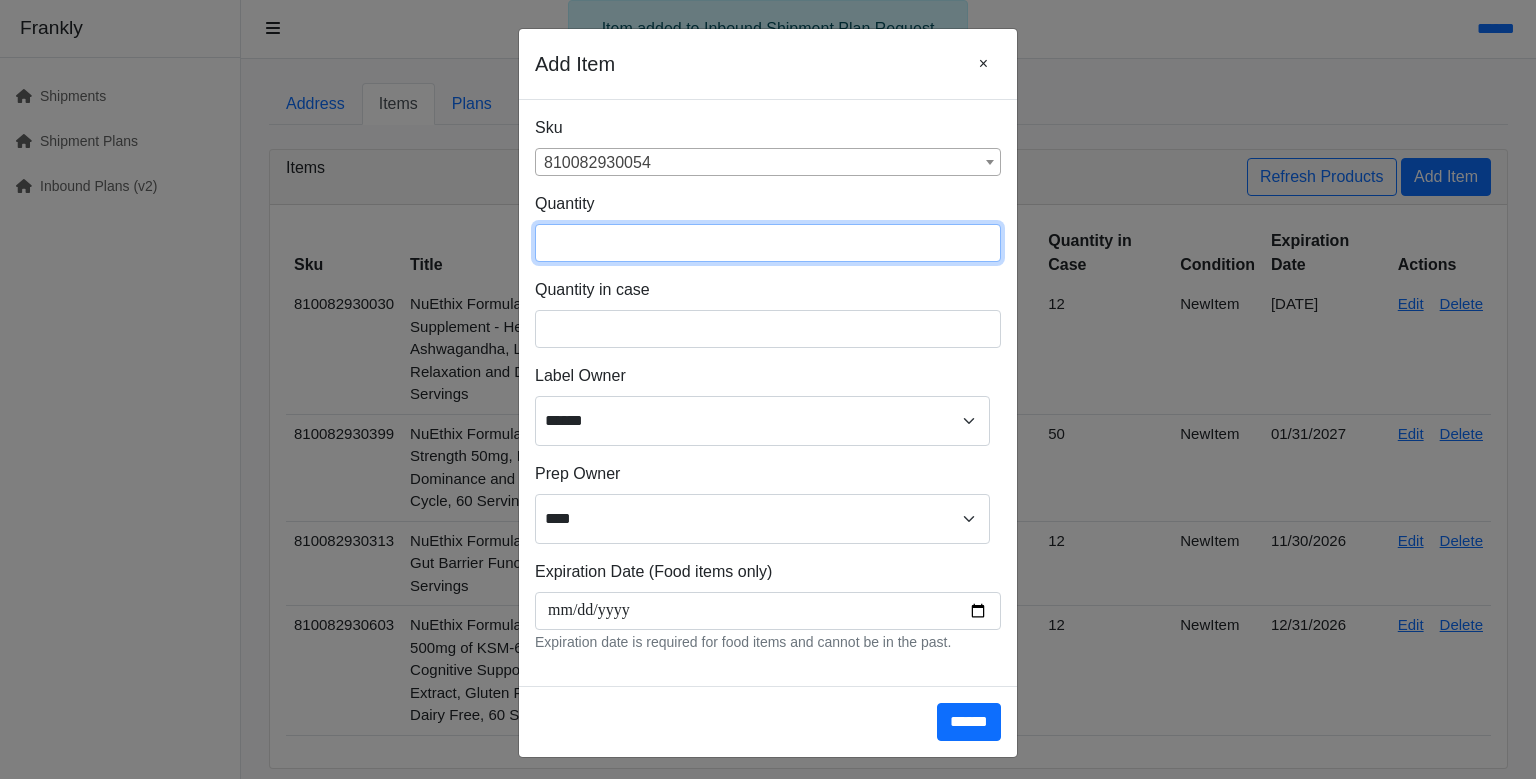 click at bounding box center [768, 243] 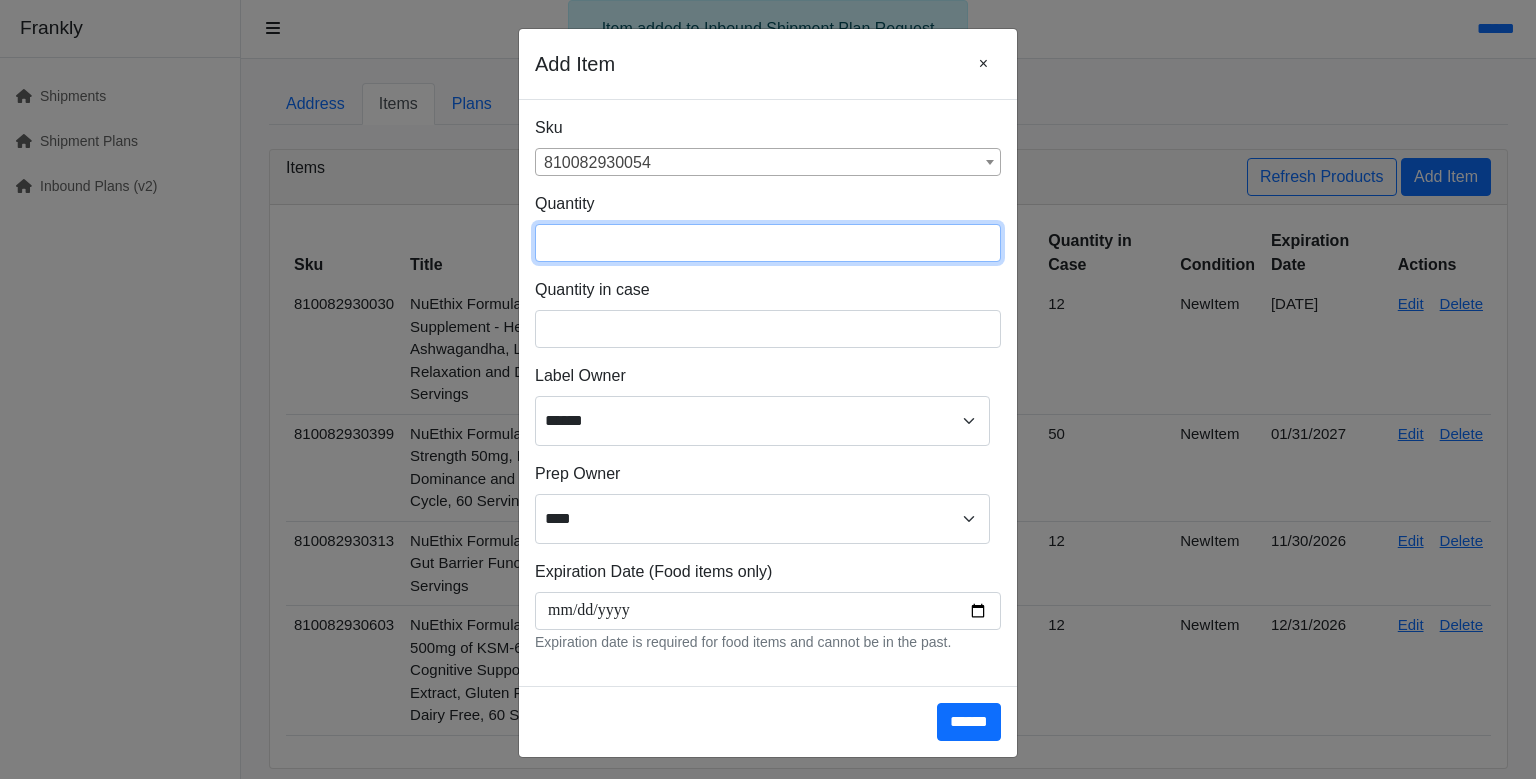 type on "***" 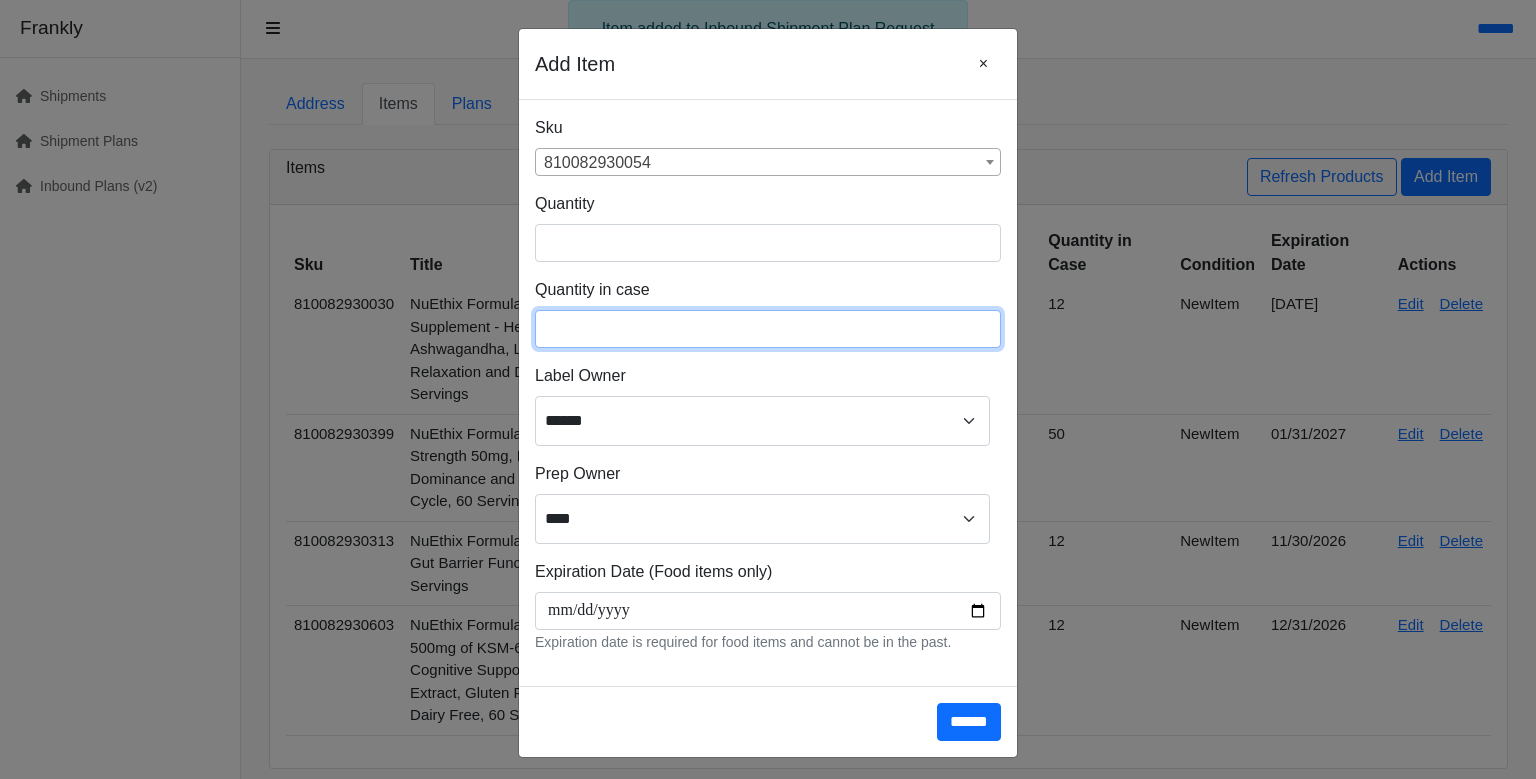type on "**" 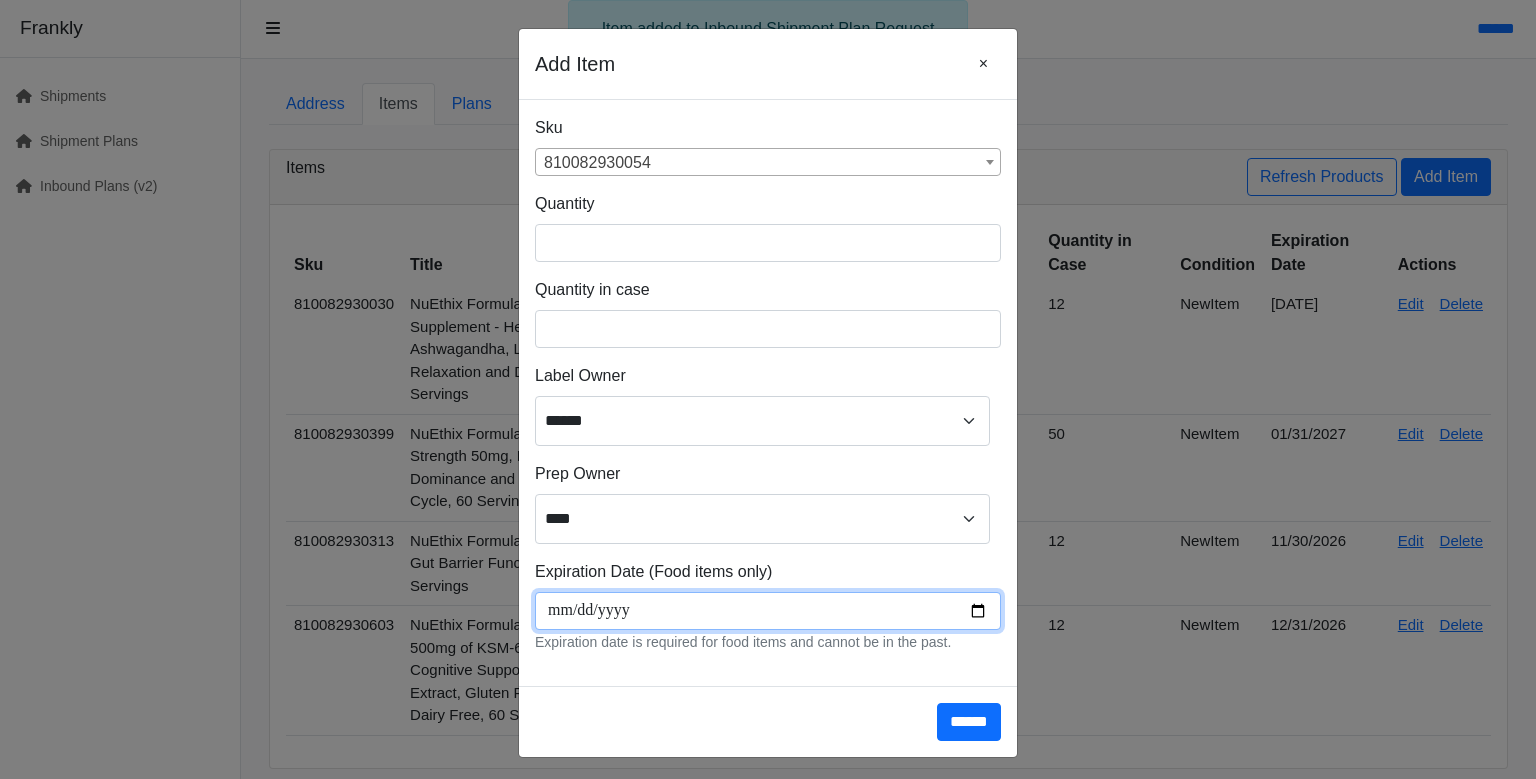 scroll, scrollTop: 266, scrollLeft: 0, axis: vertical 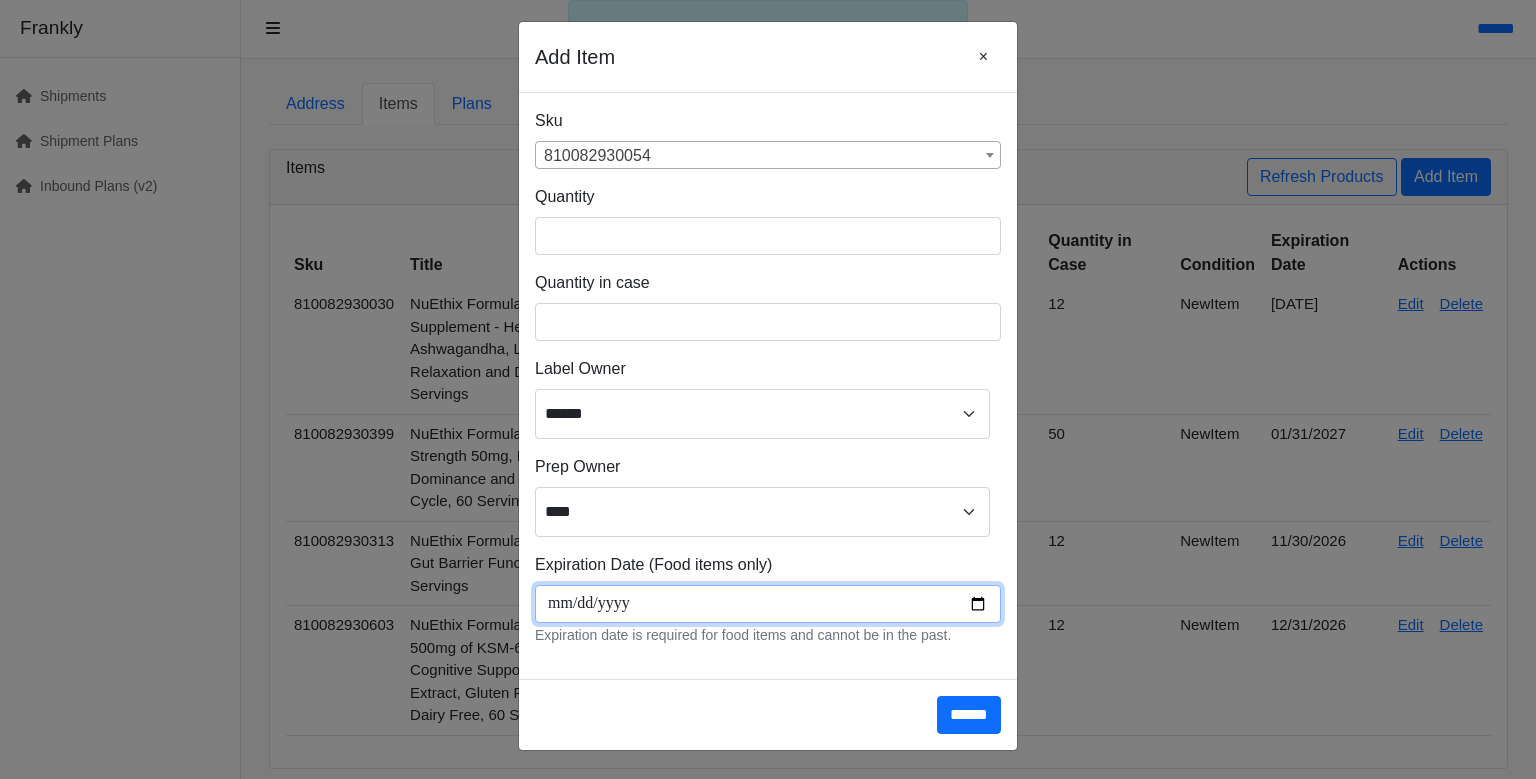 type on "**********" 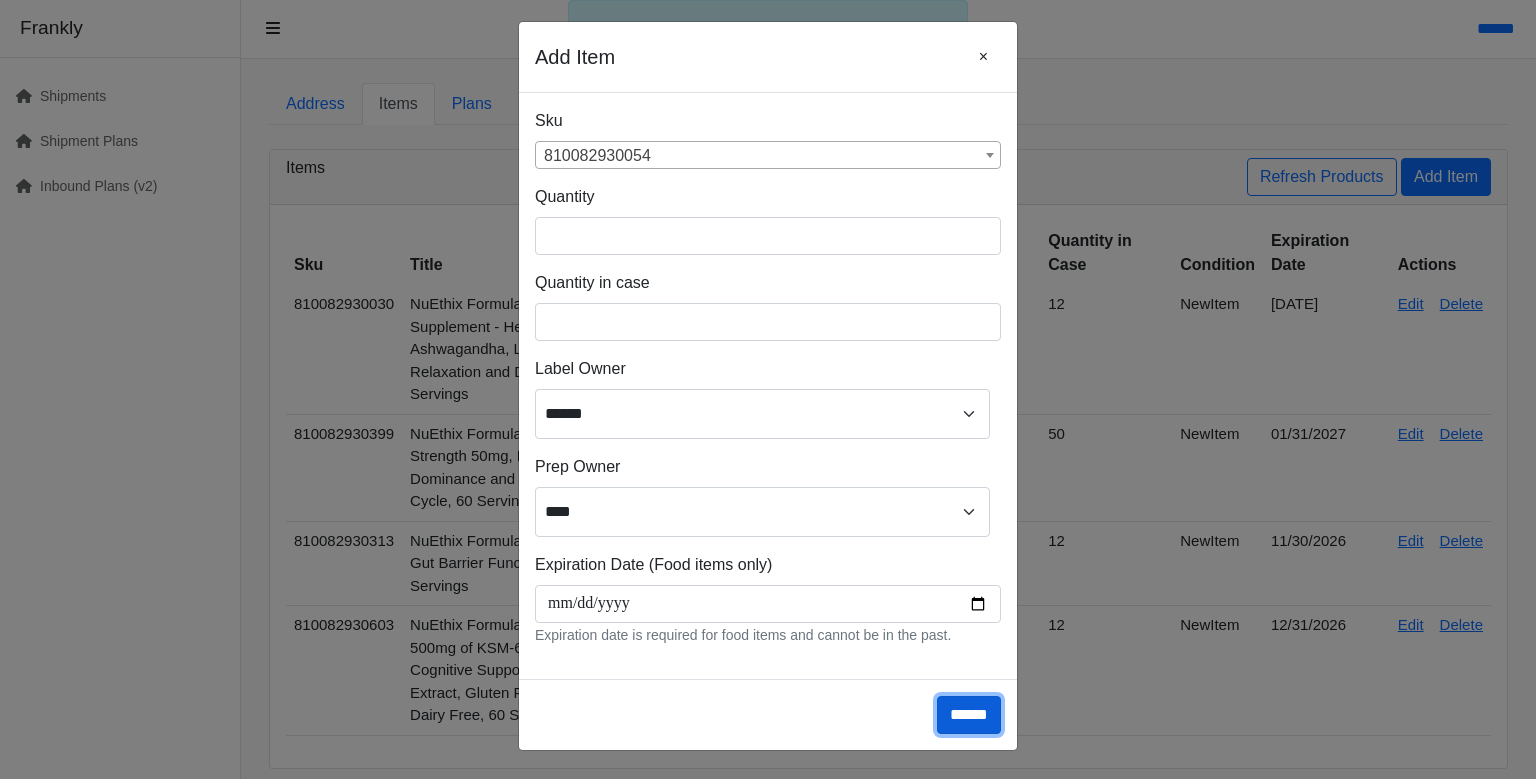 click on "******" at bounding box center (969, 715) 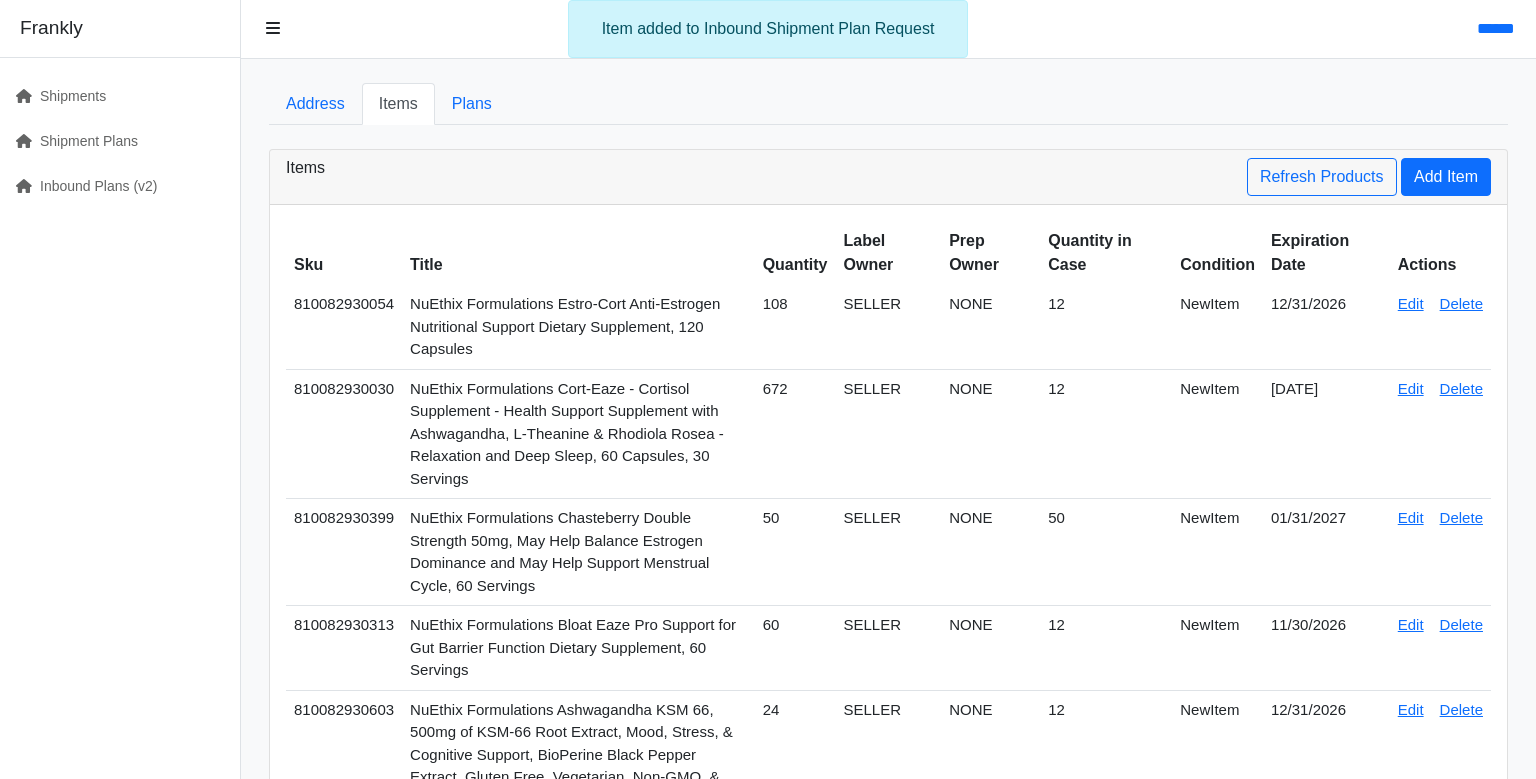scroll, scrollTop: 0, scrollLeft: 0, axis: both 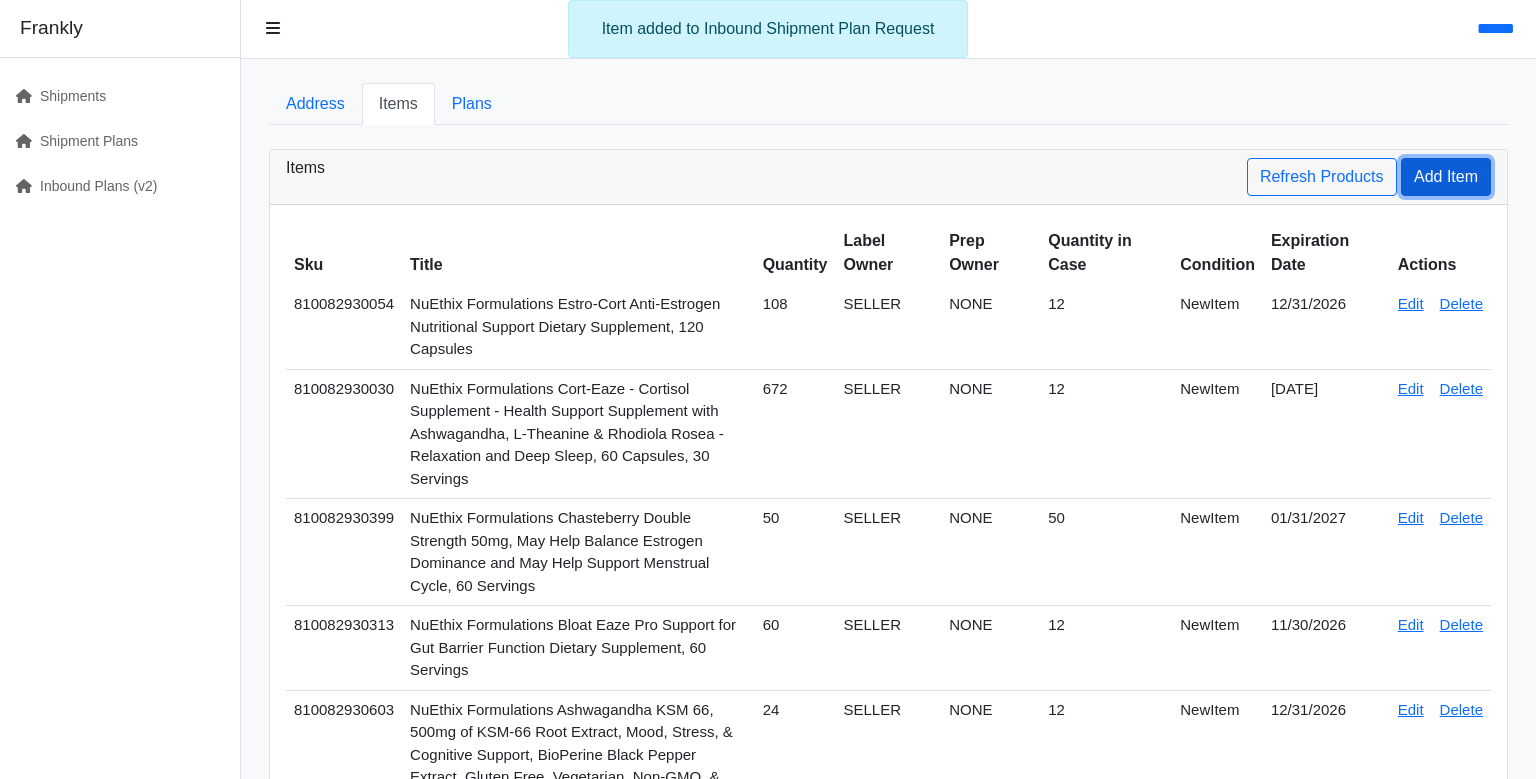 click on "Add Item" at bounding box center (1446, 177) 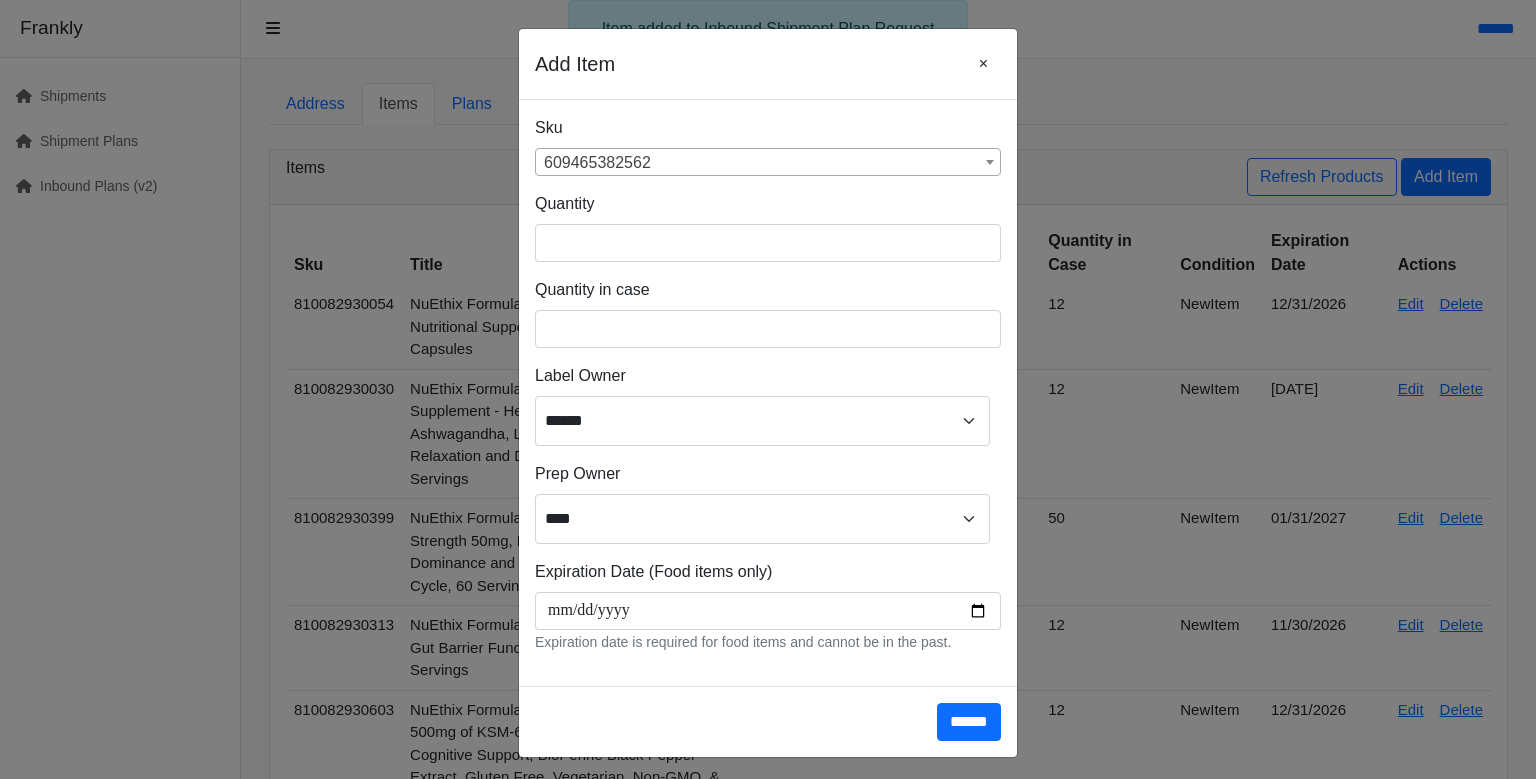 click on "Sku
[SKU]
[SKU]
[SKU]
[SKU]
[SKU]
[SKU]
[SKU]
[SKU]
[SKU]
[SKU]
[SKU]
[SKU]
[SKU]
[SKU]
[SKU]
[SKU]
[SKU]
[SKU]
[SKU]
[SKU]
[SKU]
[SKU]
[SKU]
[SKU]
[SKU]
[SKU]" at bounding box center (768, 154) 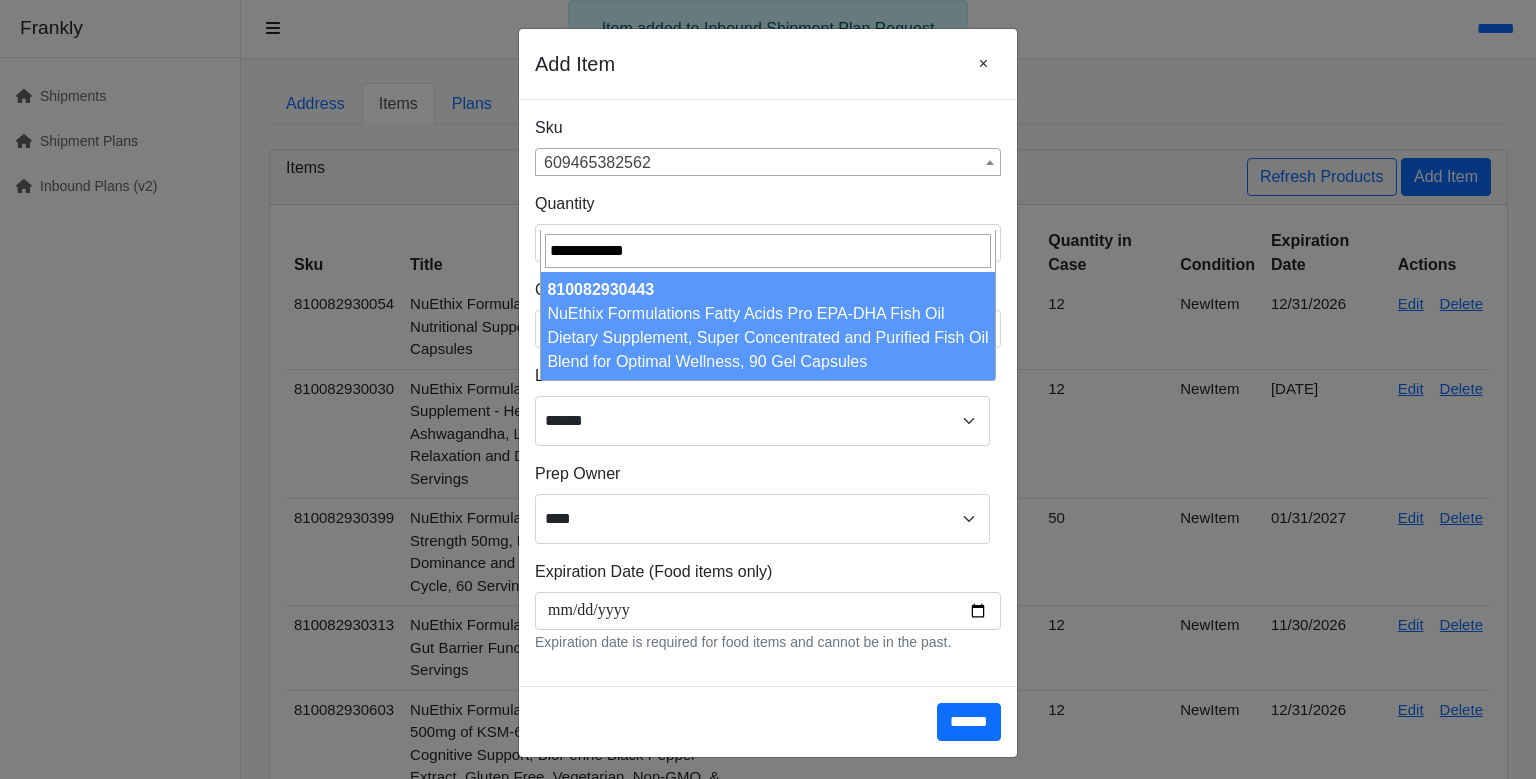 type on "**********" 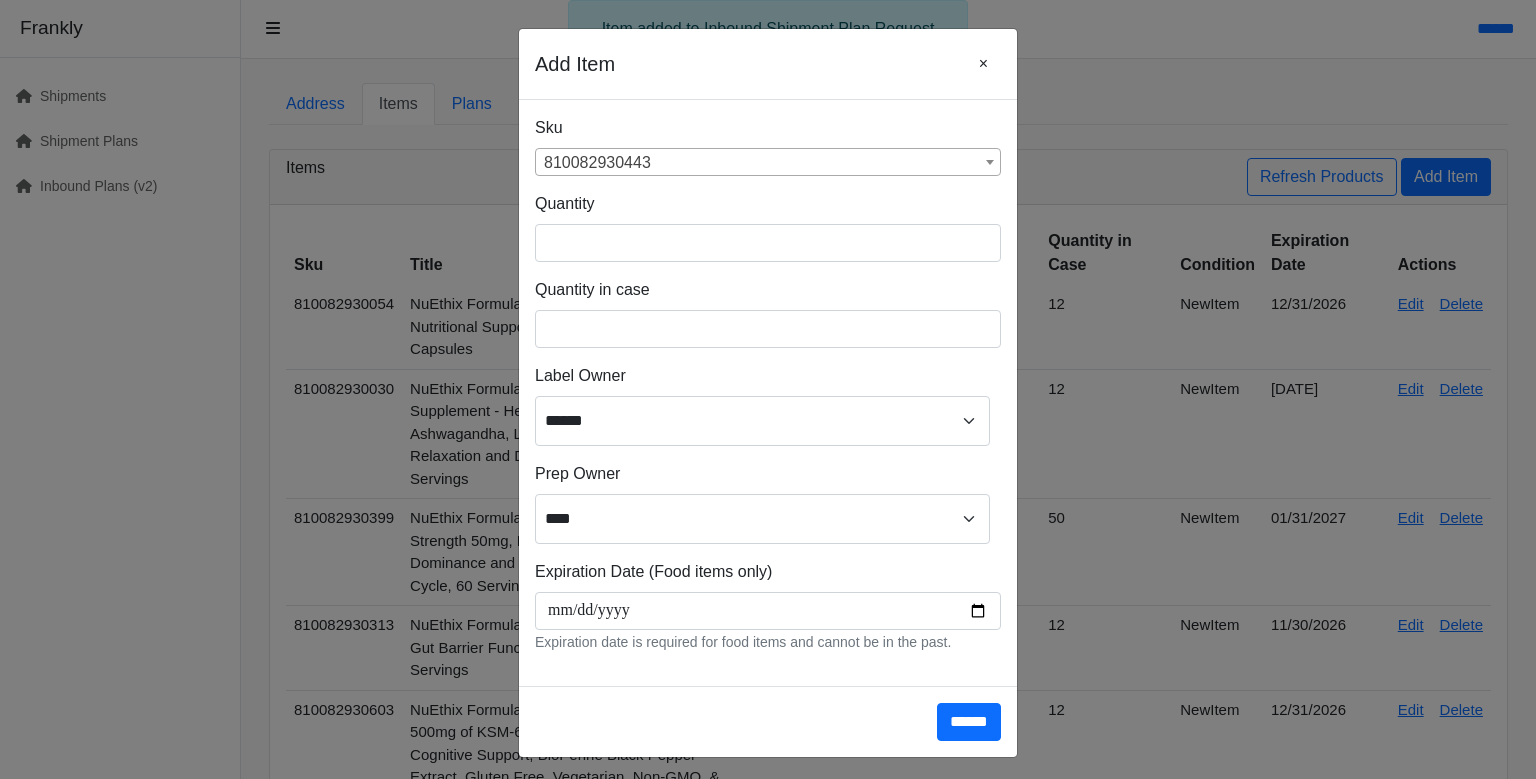 select on "**********" 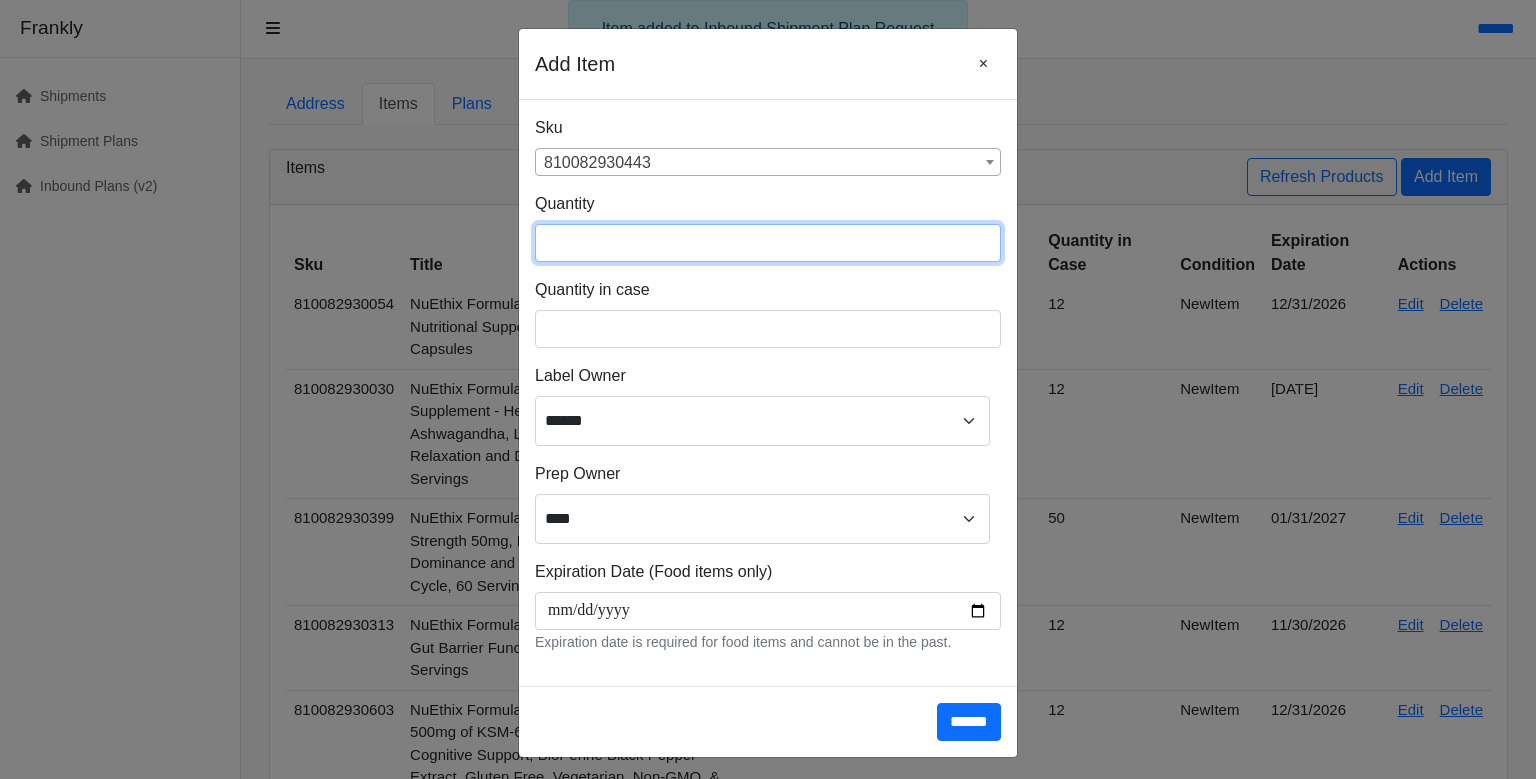 click at bounding box center (768, 243) 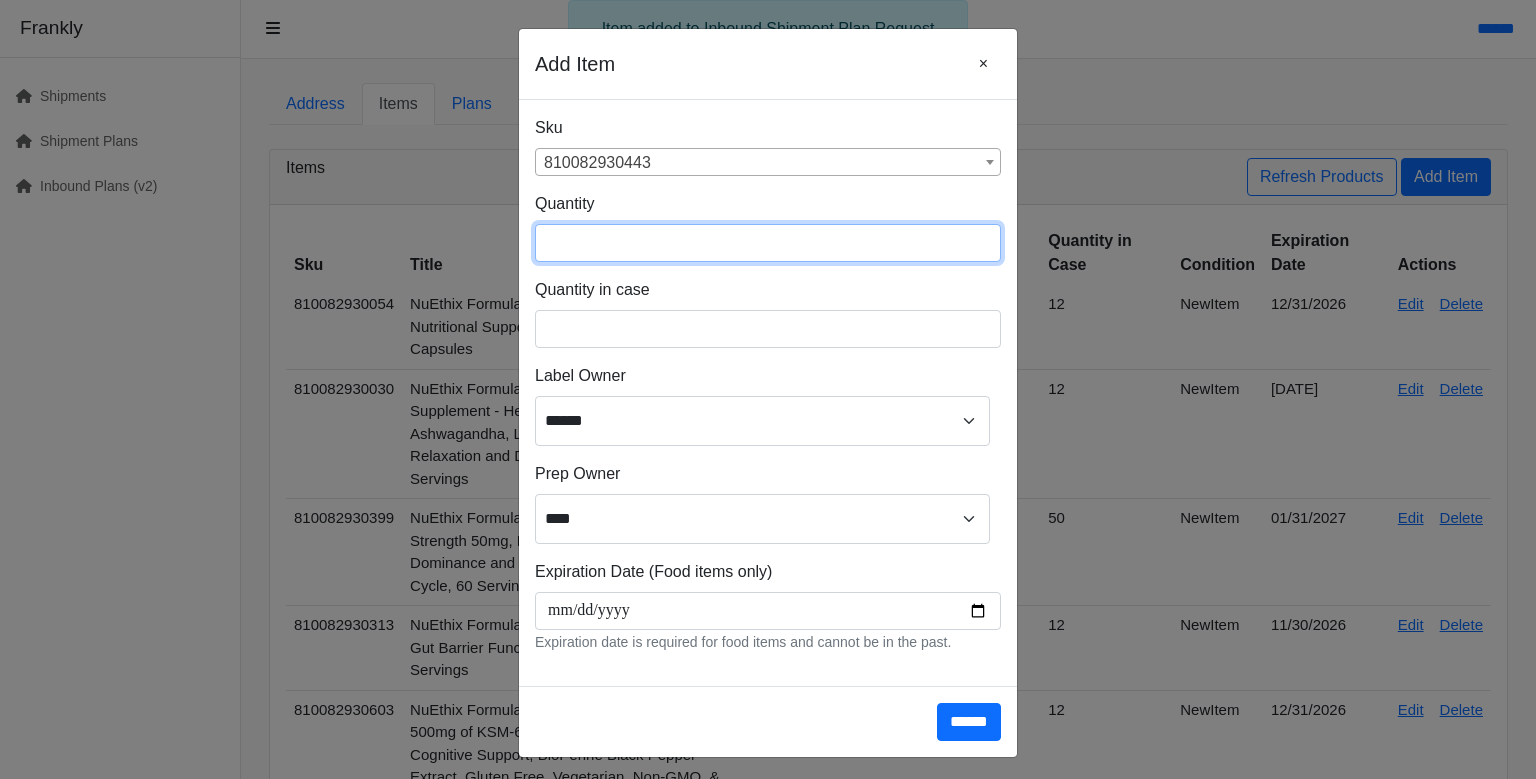 type on "**" 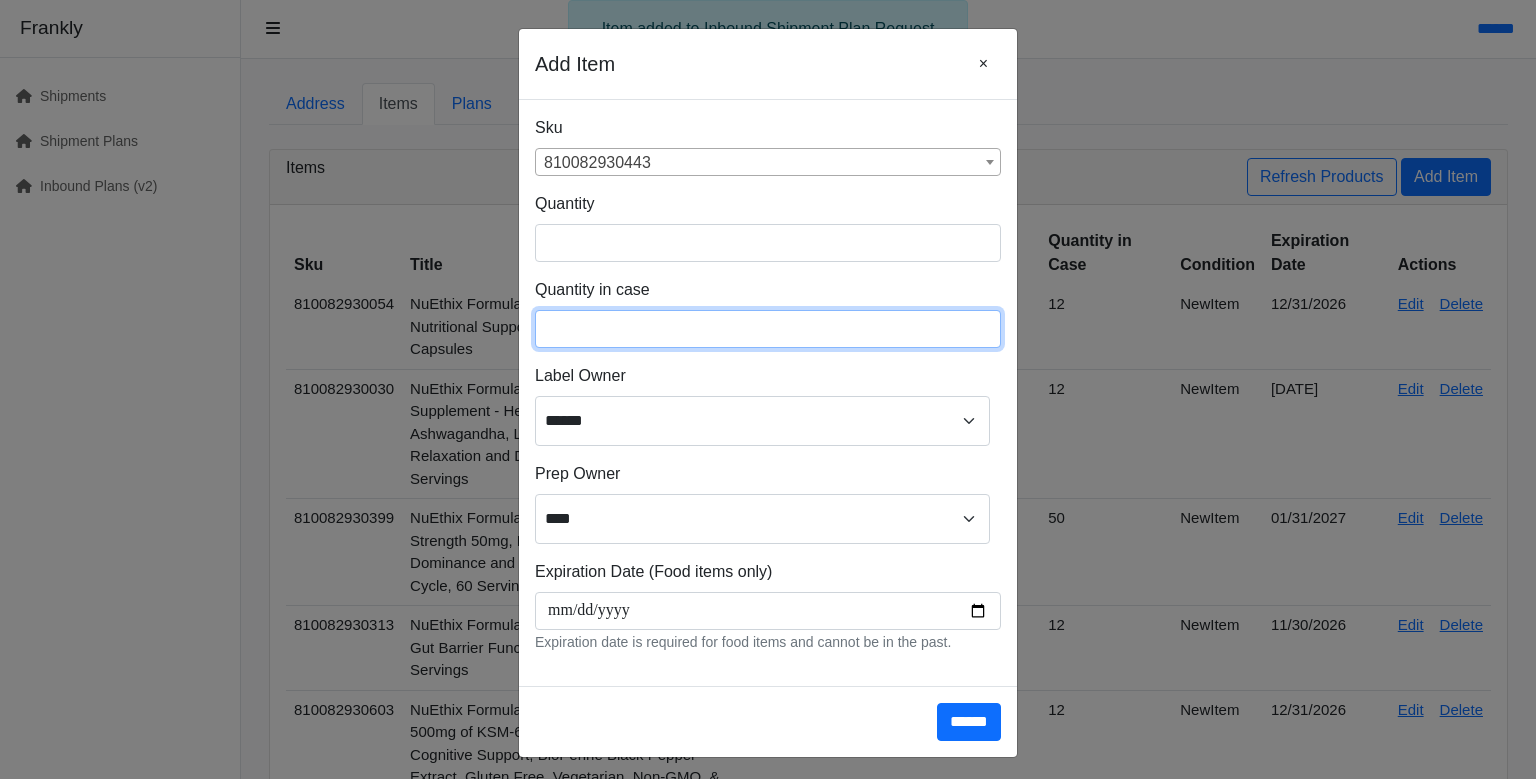 type on "**" 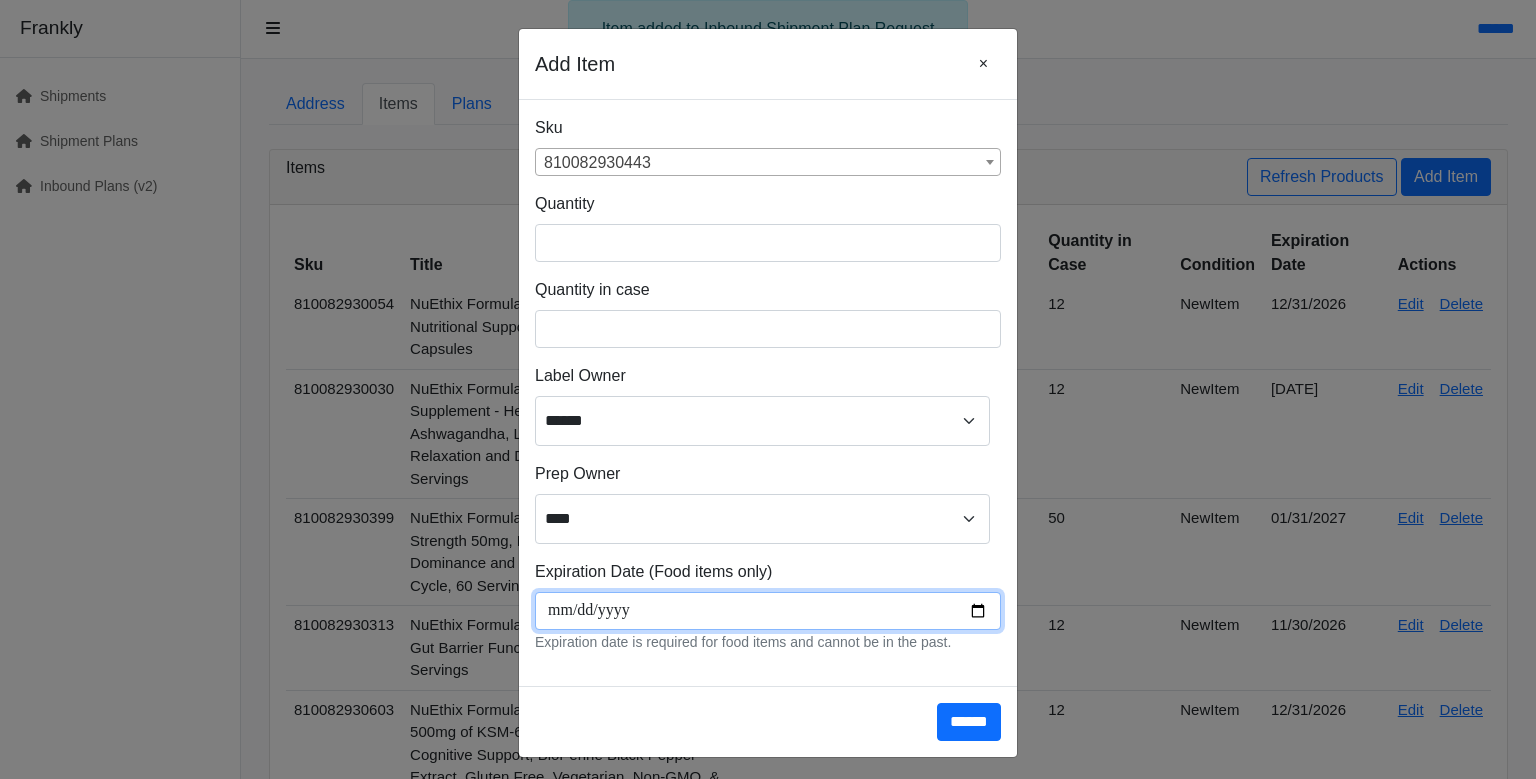 scroll, scrollTop: 266, scrollLeft: 0, axis: vertical 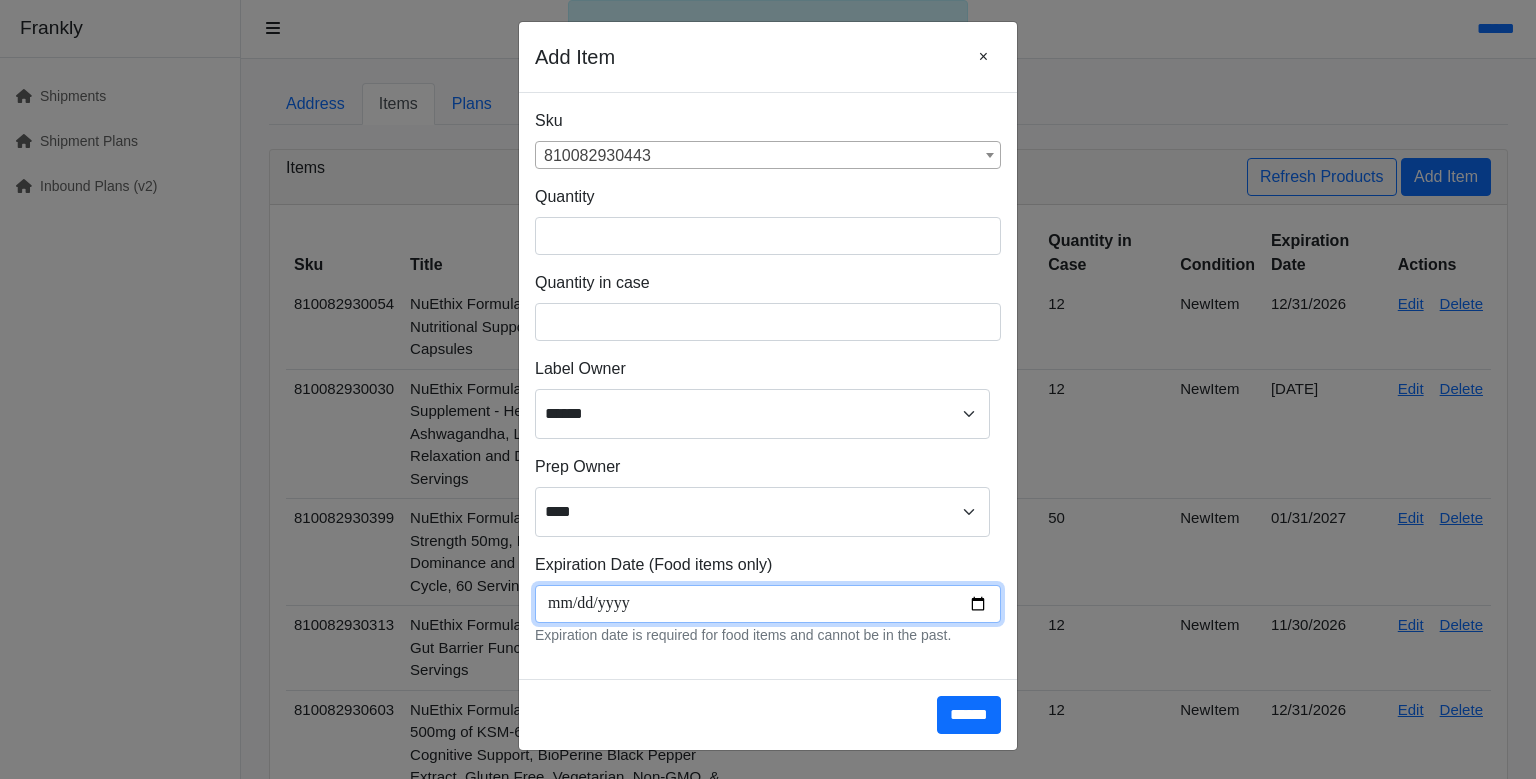 type on "**********" 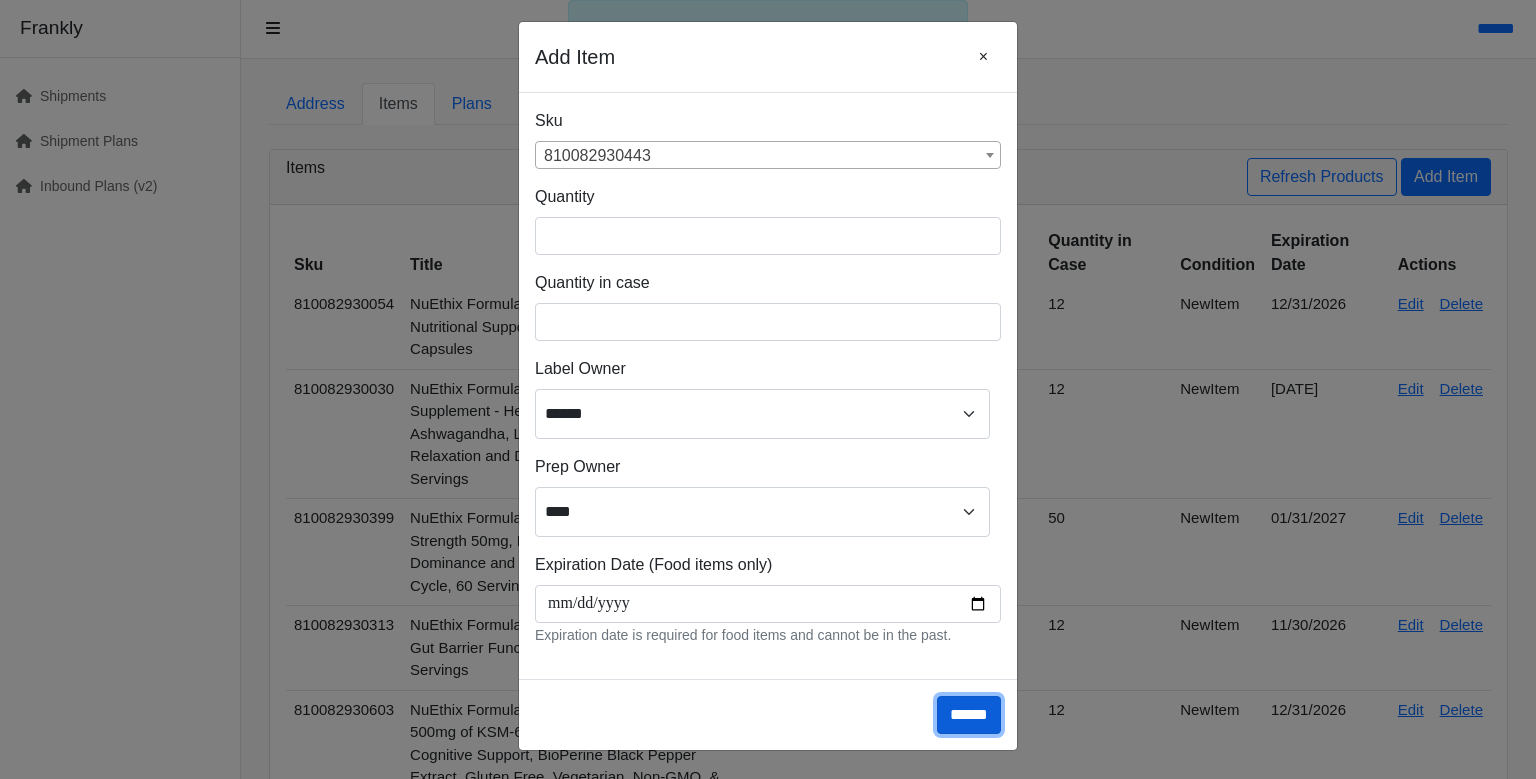 click on "******" at bounding box center [969, 715] 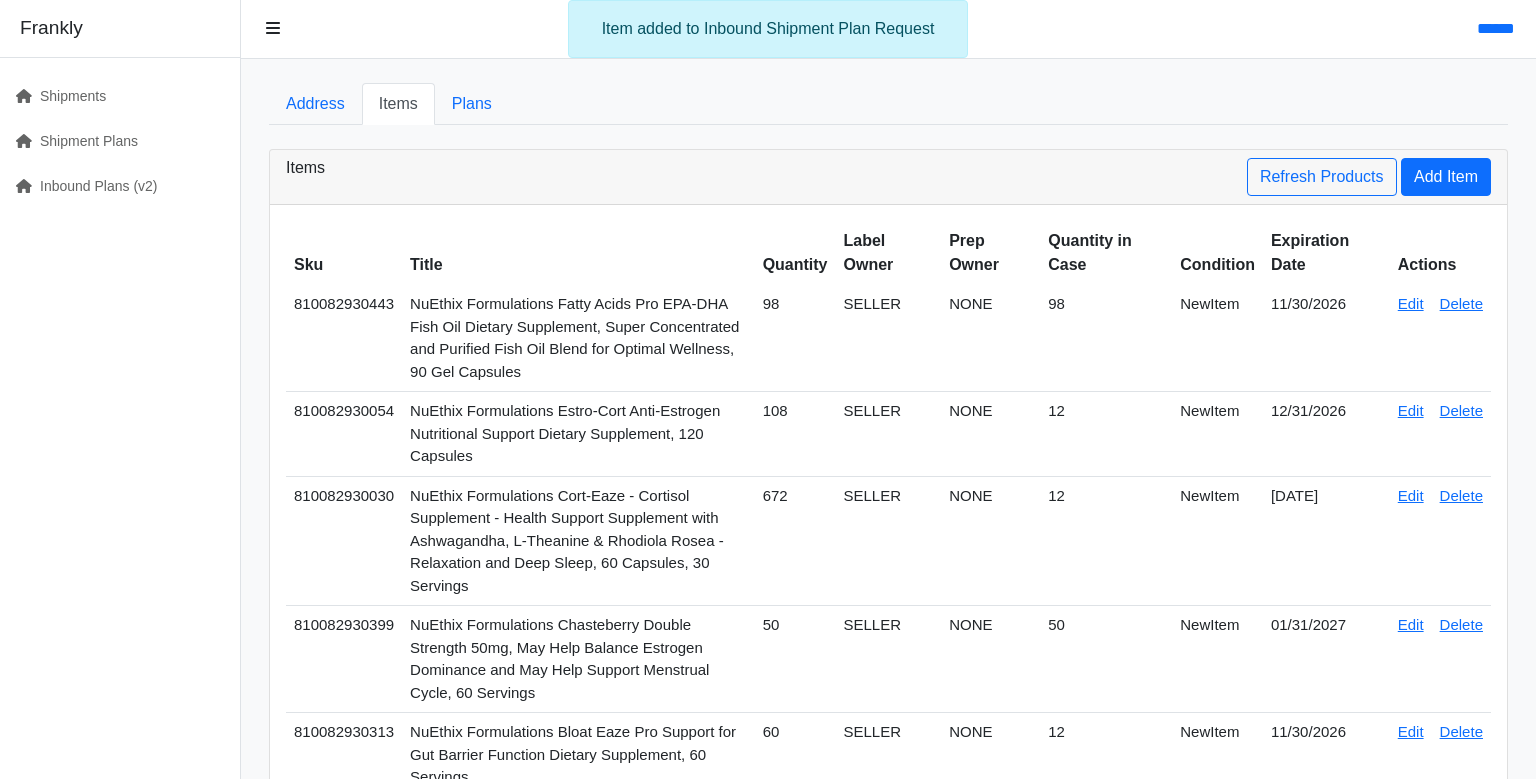 scroll, scrollTop: 0, scrollLeft: 0, axis: both 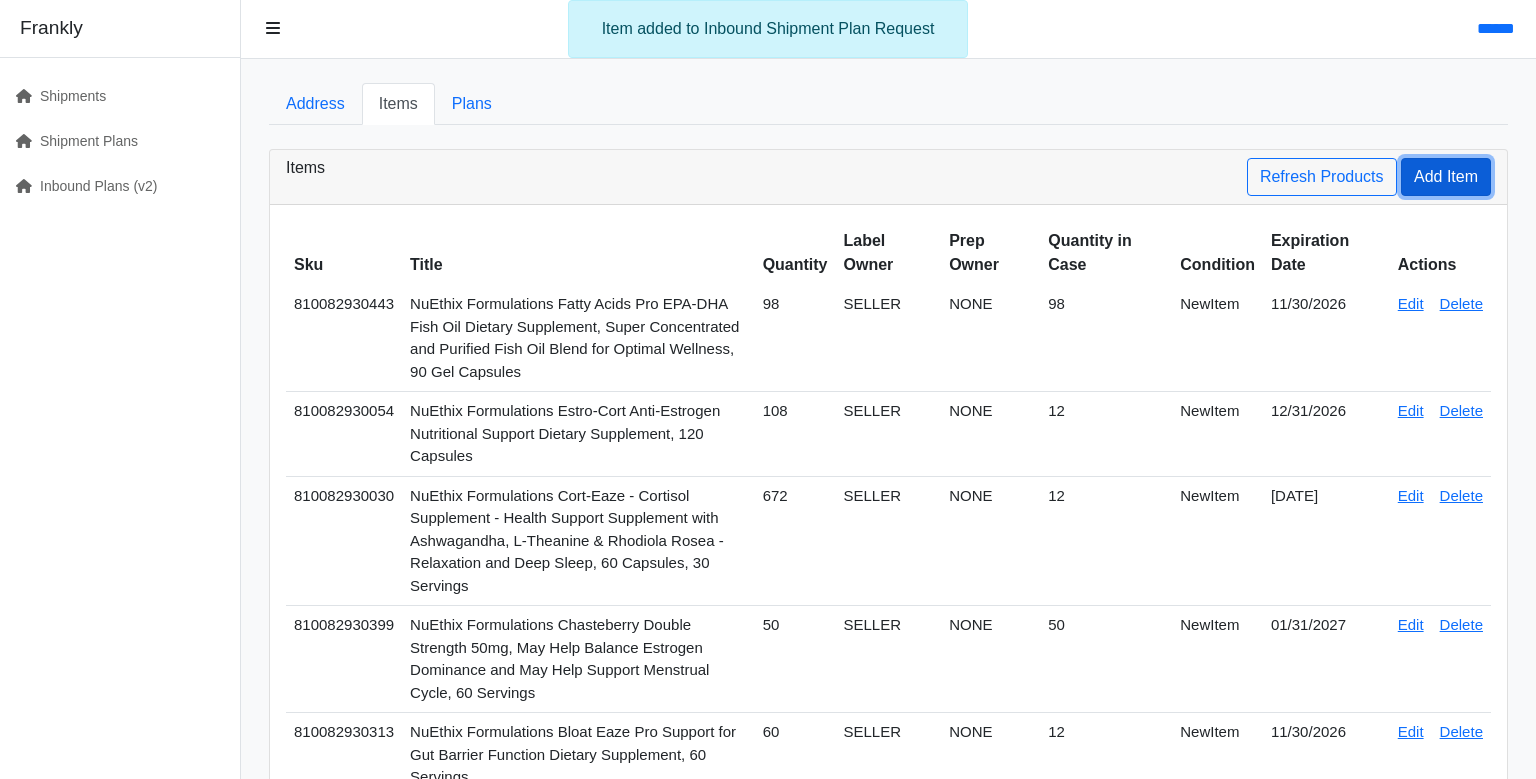 click on "Add Item" at bounding box center [1446, 177] 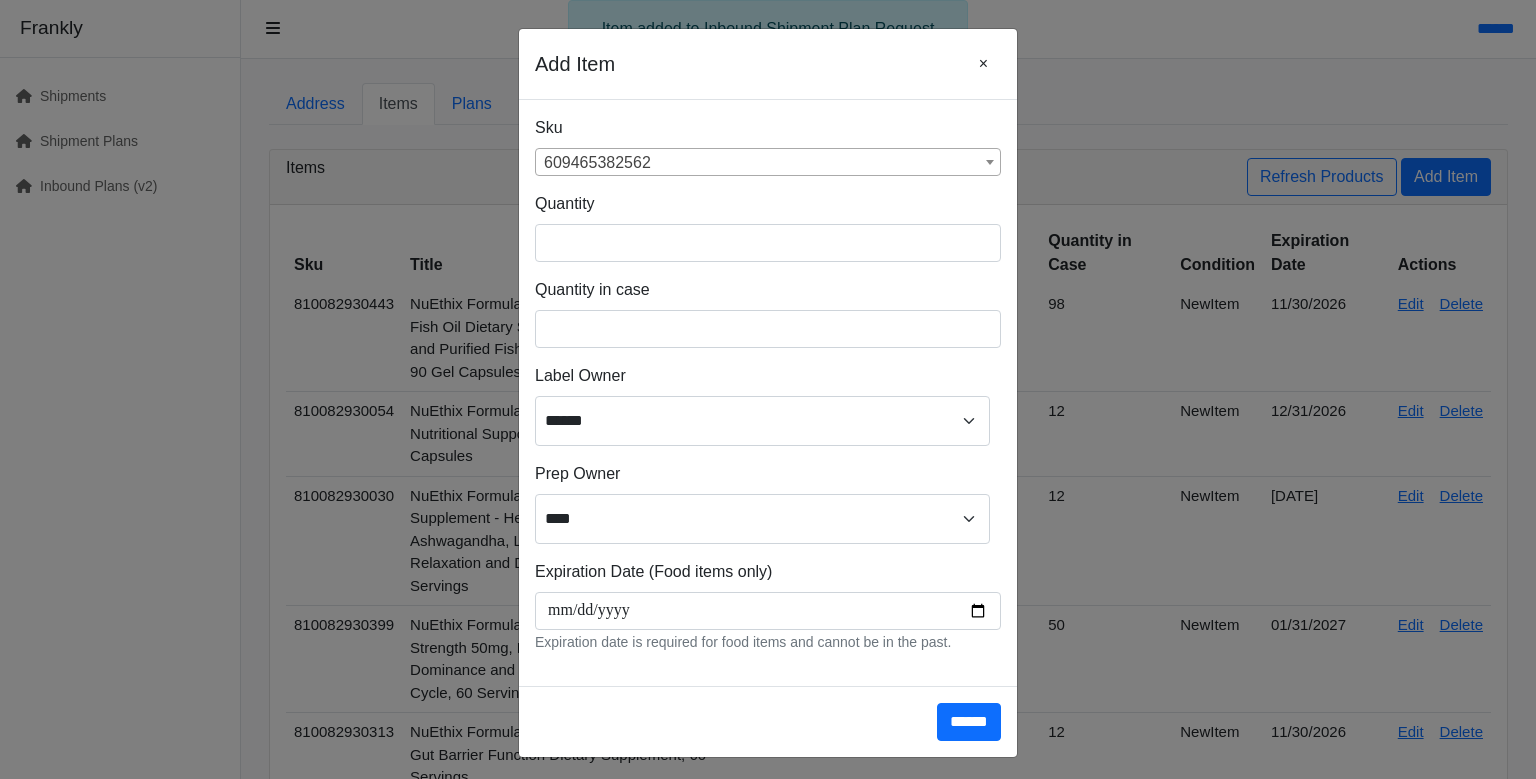 click on "609465382562" at bounding box center [768, 163] 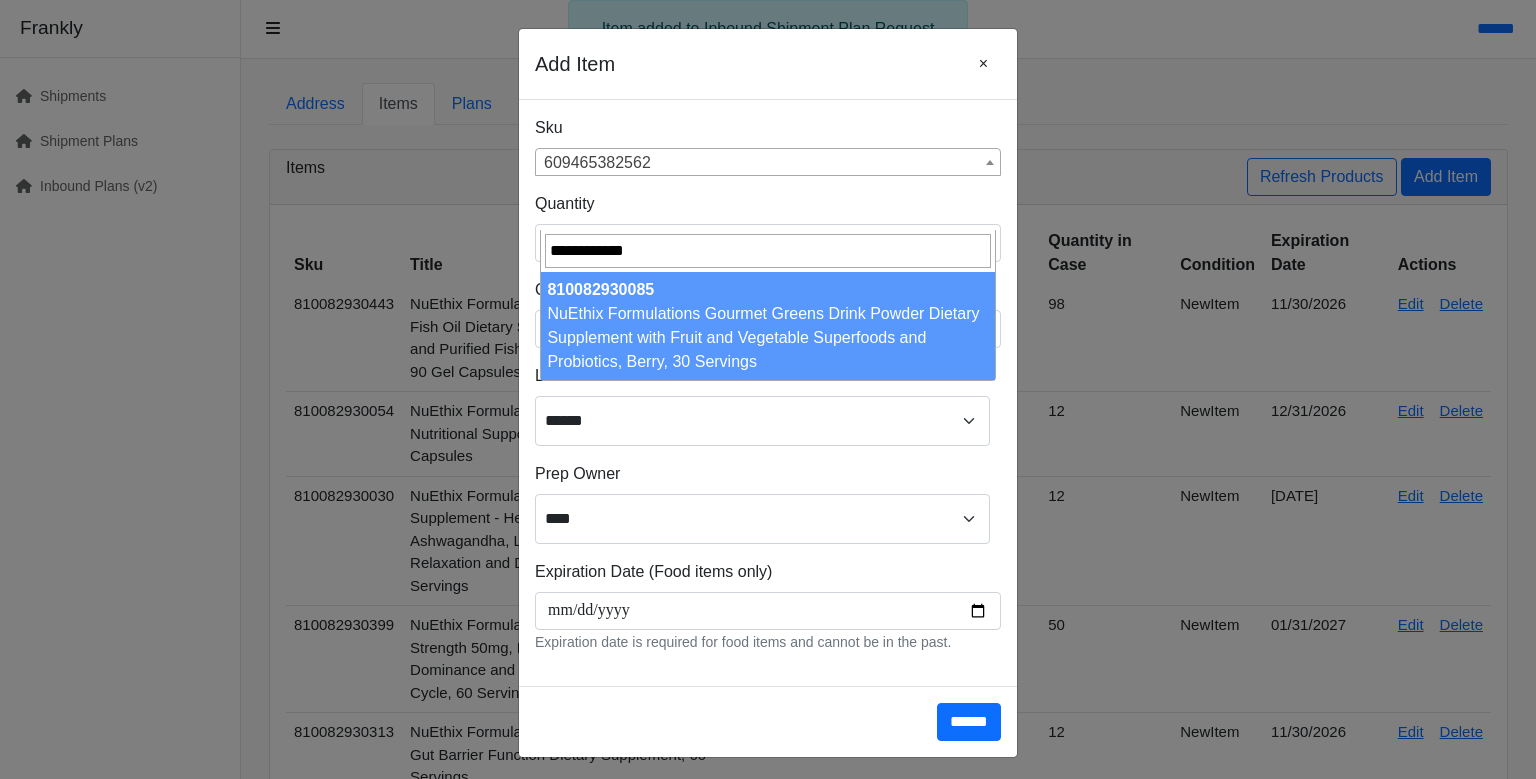 type on "**********" 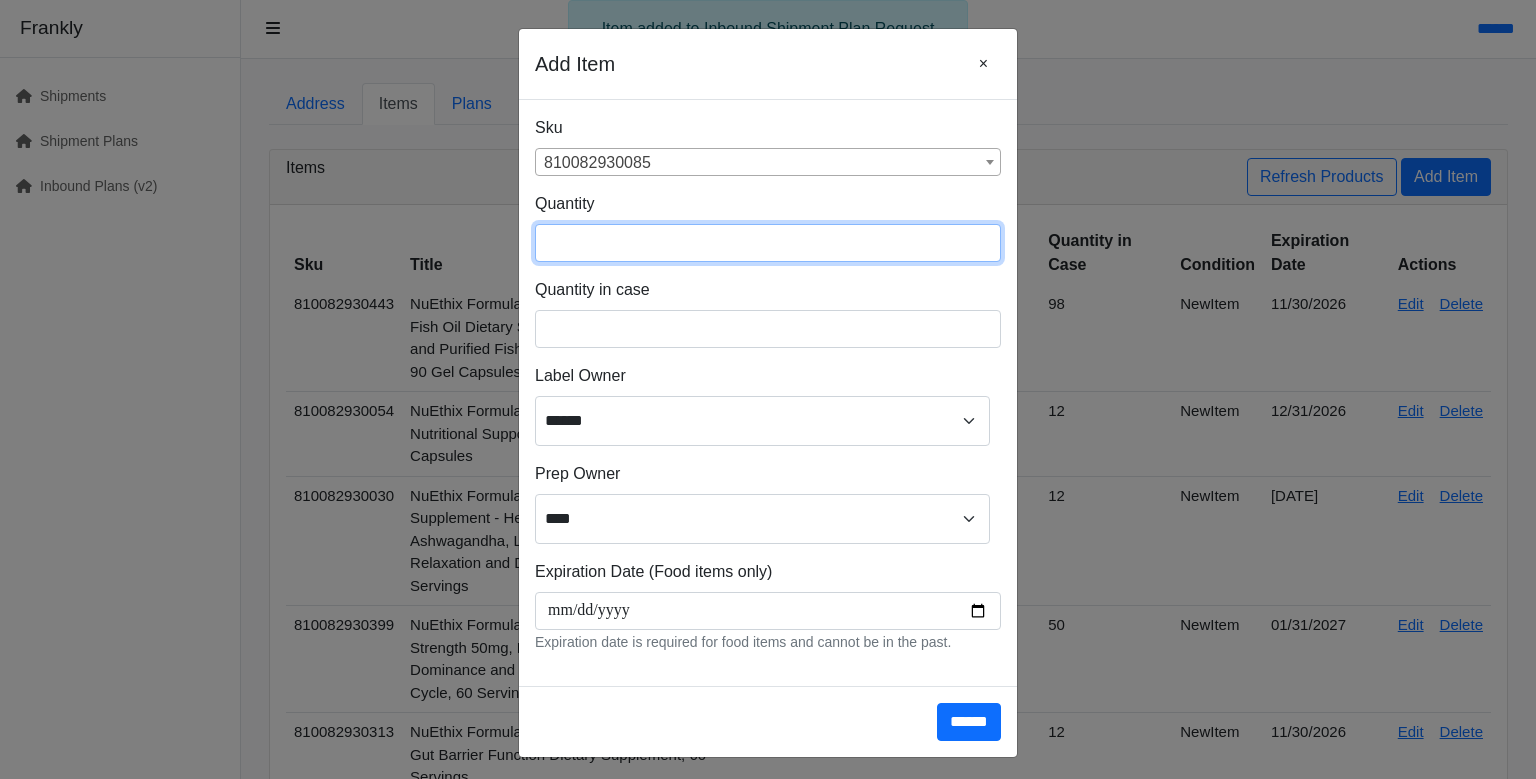 click at bounding box center [768, 243] 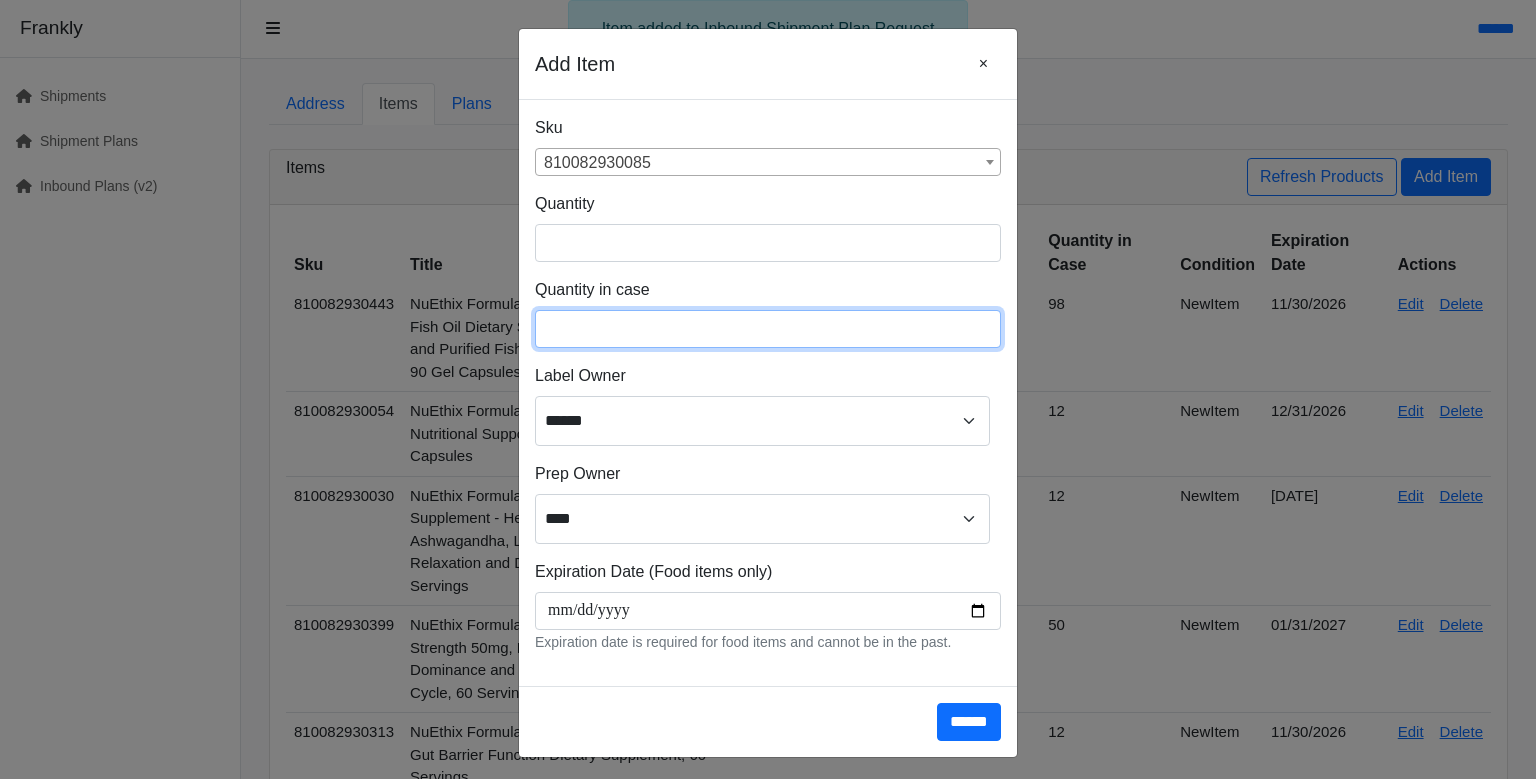 type on "**" 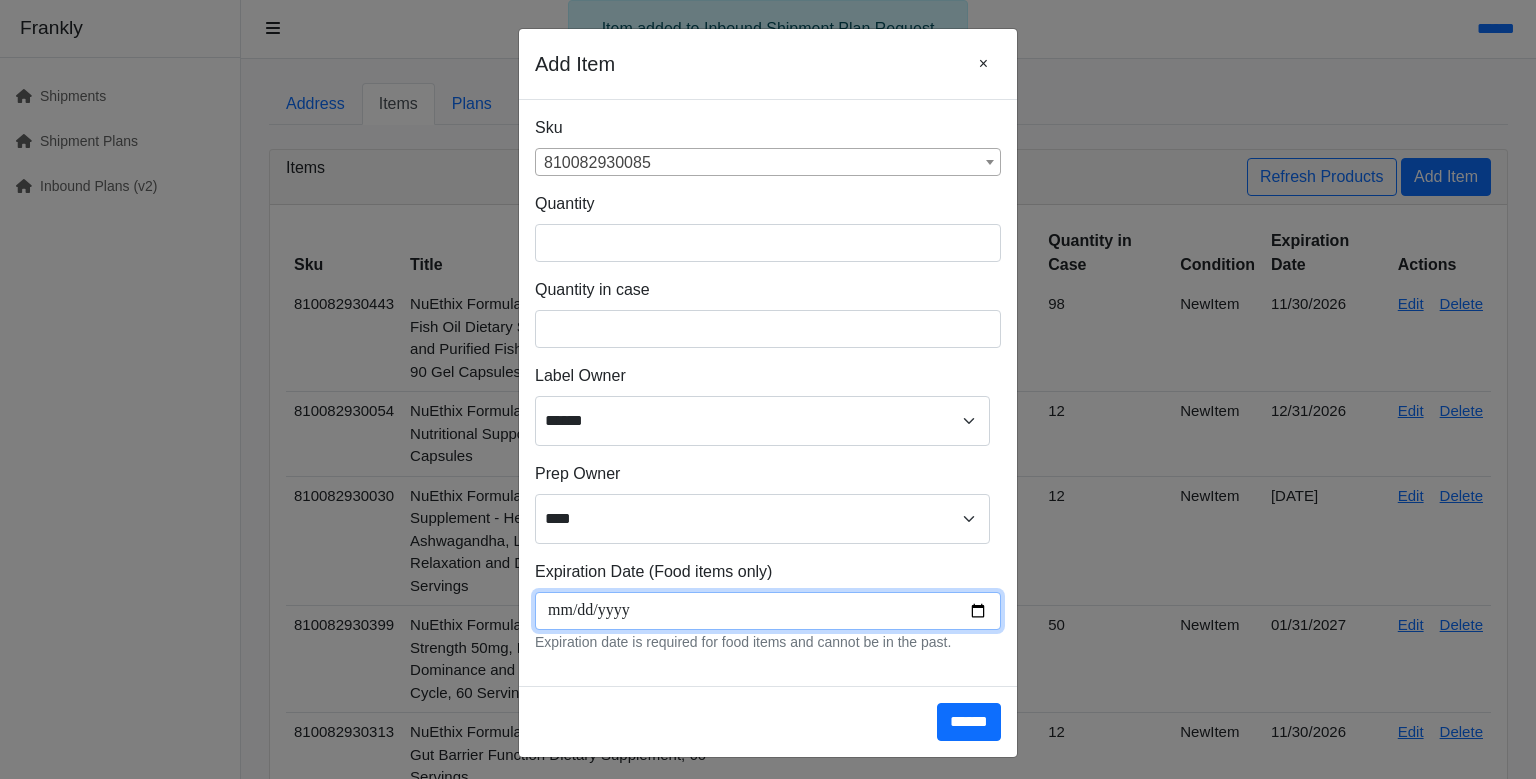 scroll, scrollTop: 266, scrollLeft: 0, axis: vertical 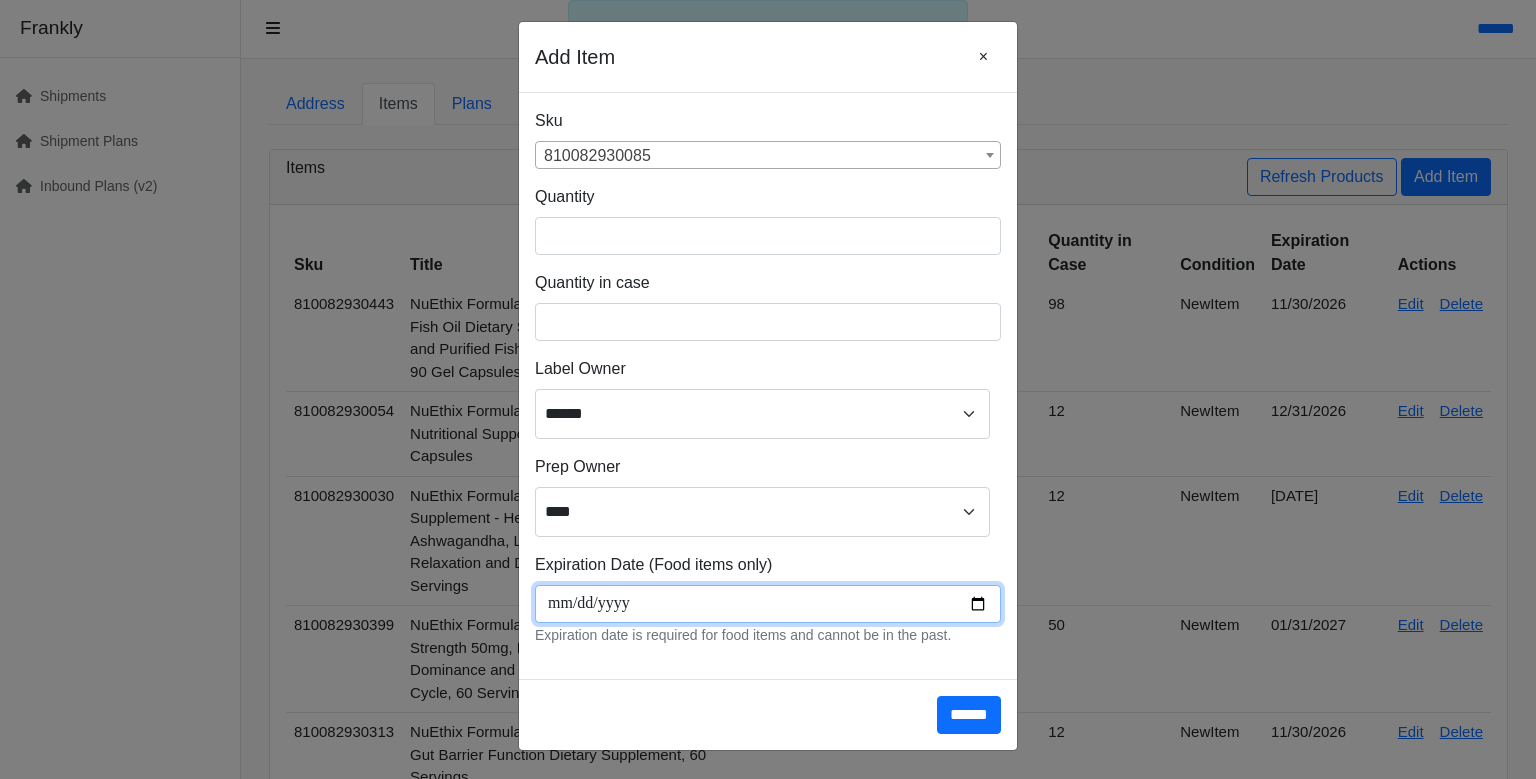 click at bounding box center (768, 604) 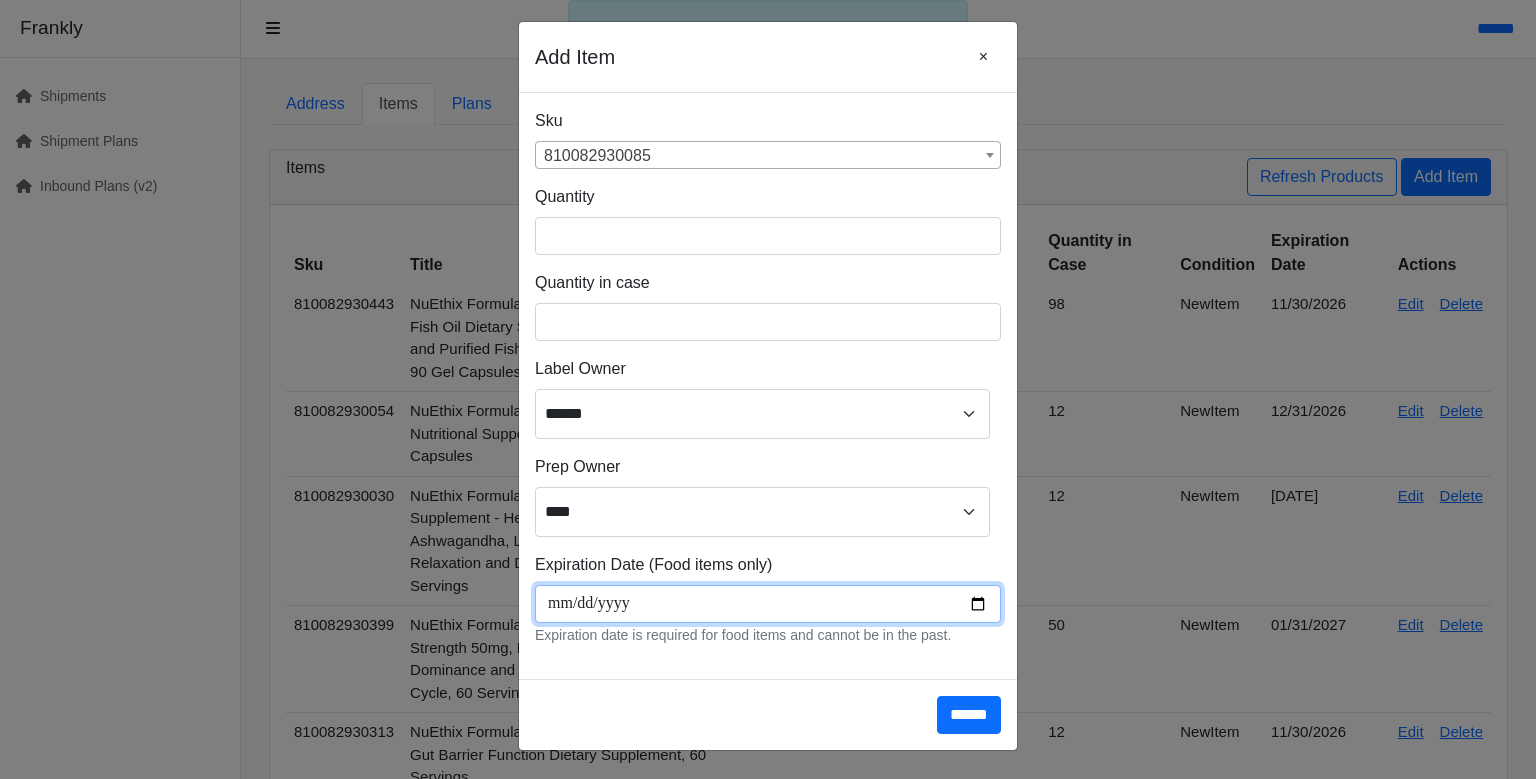 type on "**********" 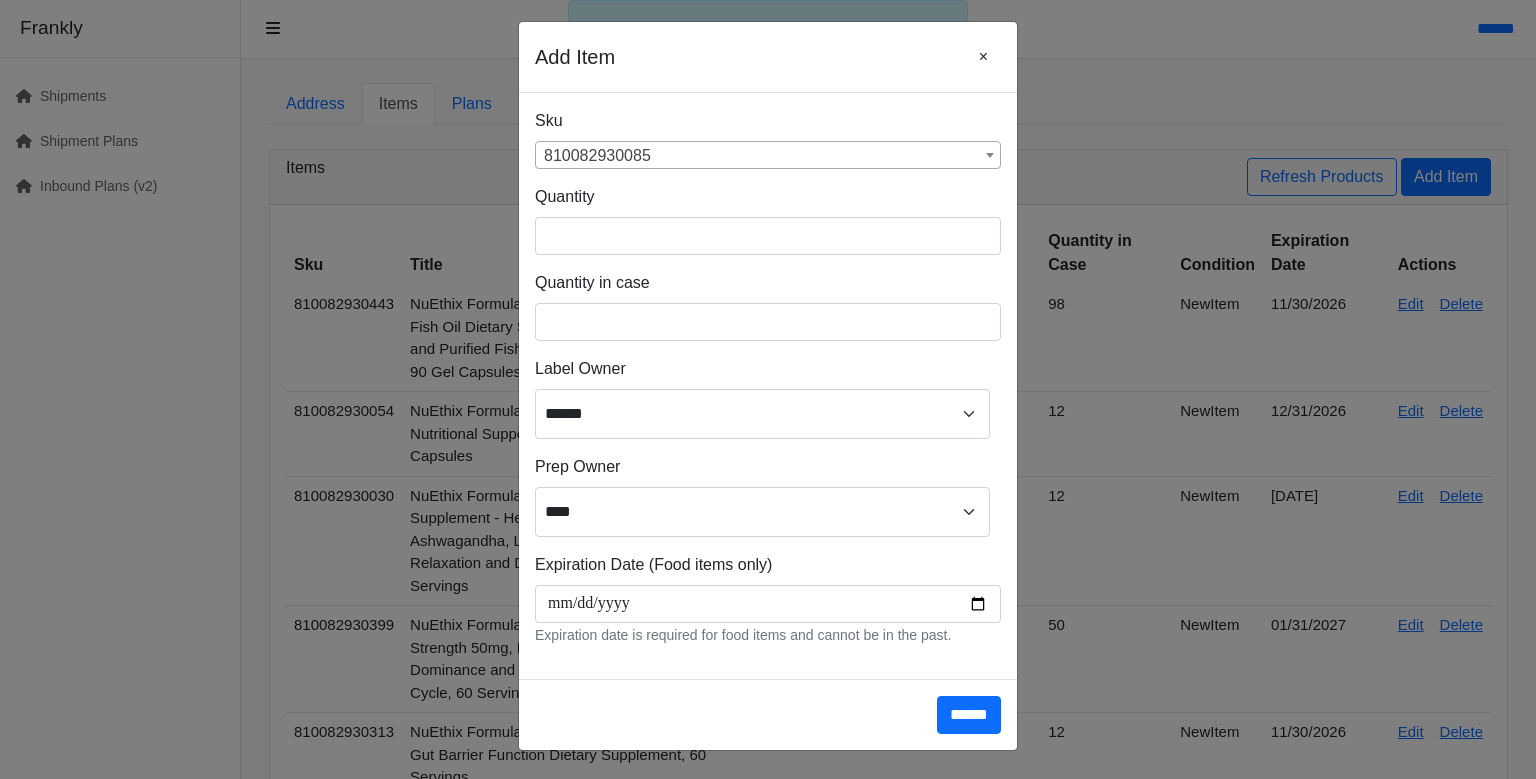 click on "**********" at bounding box center [768, 600] 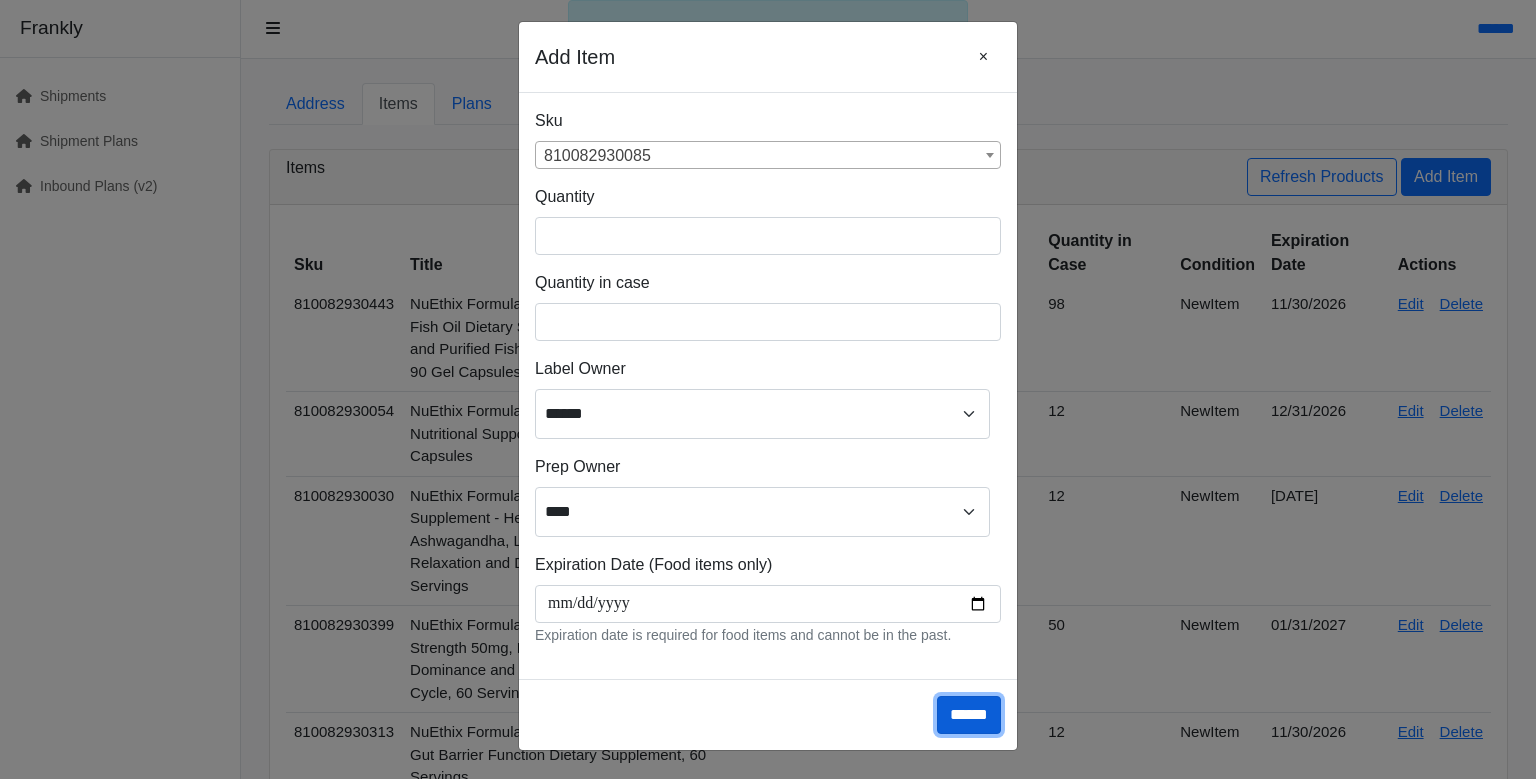 click on "******" at bounding box center [969, 715] 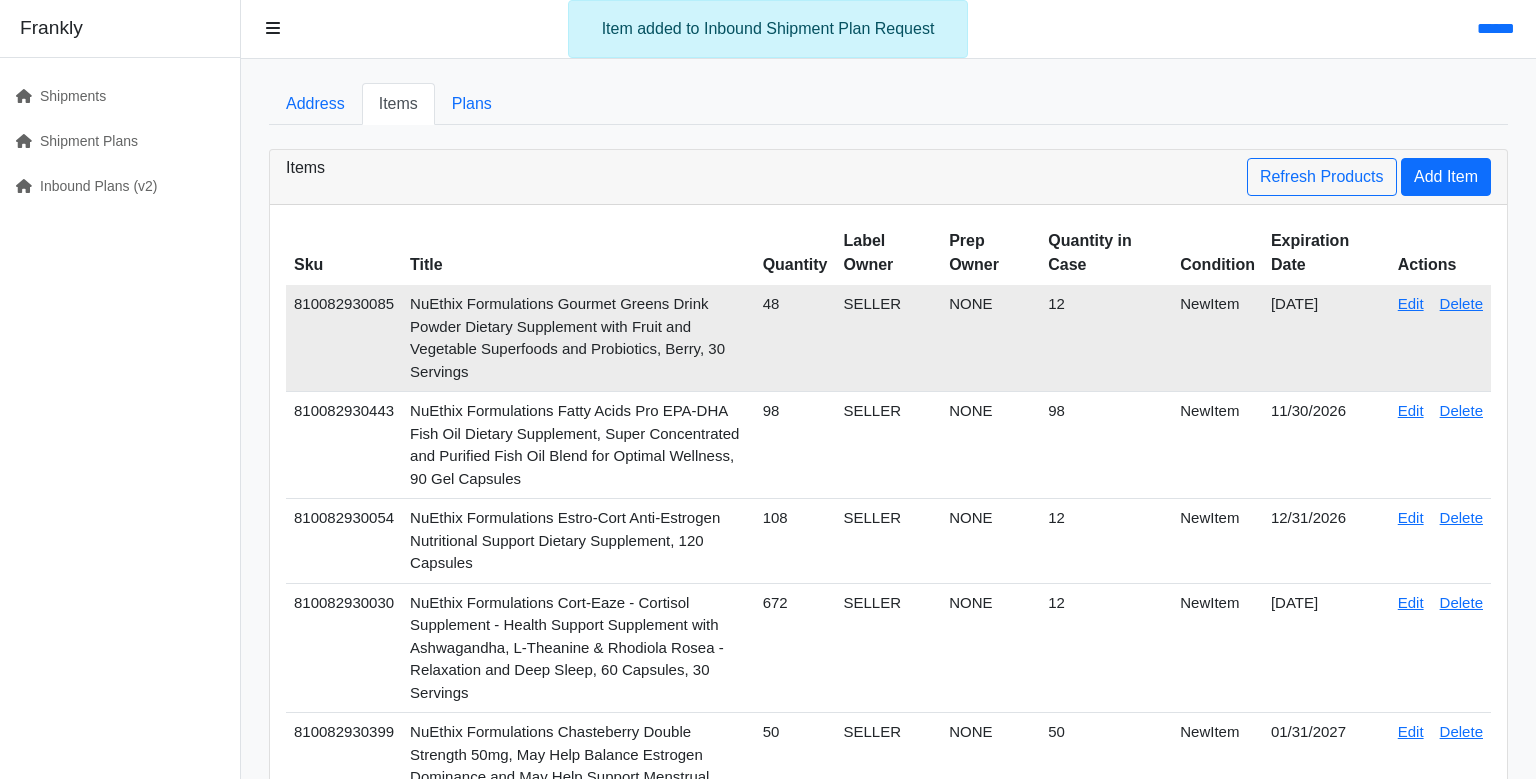 scroll, scrollTop: 0, scrollLeft: 0, axis: both 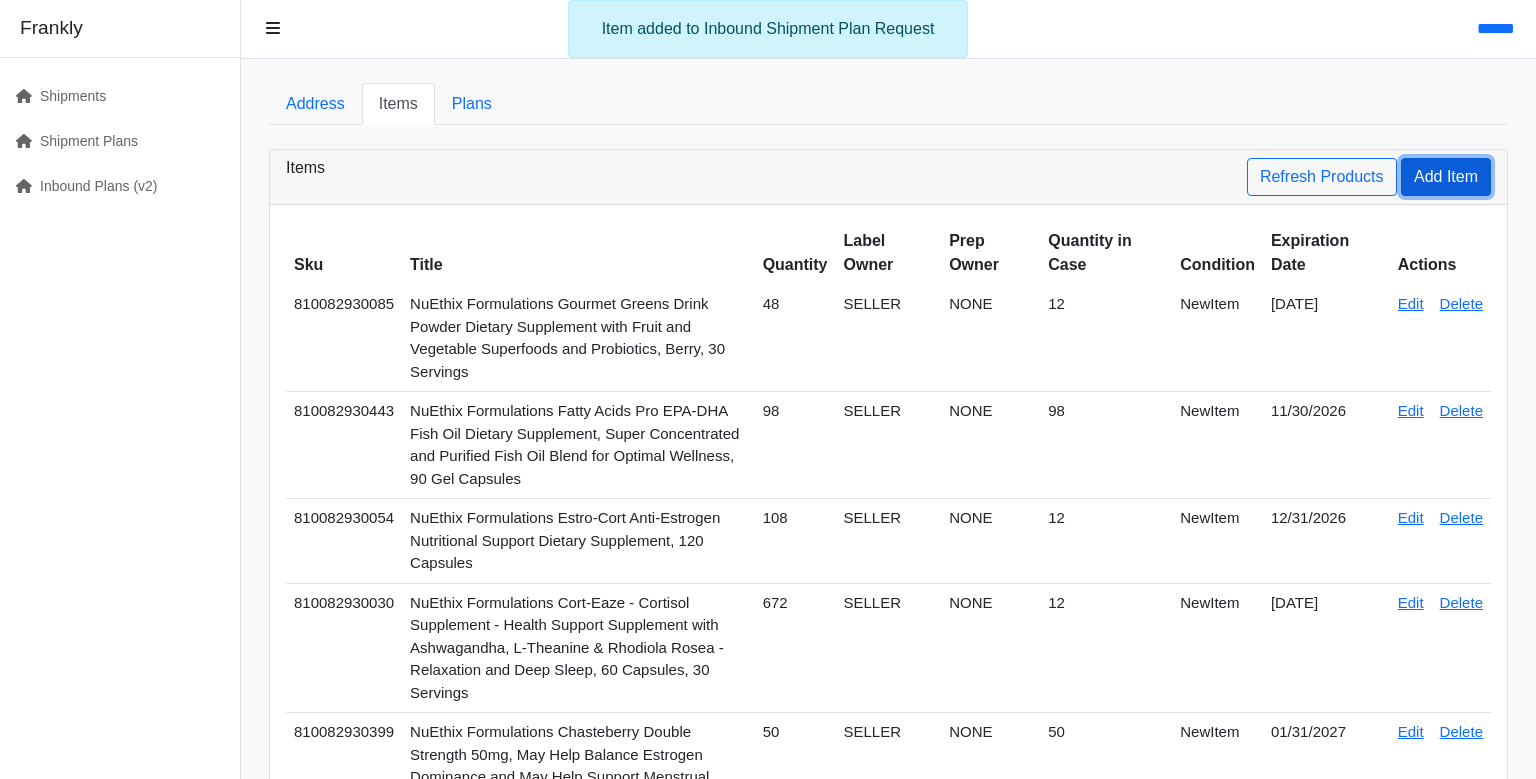 click on "Add Item" at bounding box center [1446, 177] 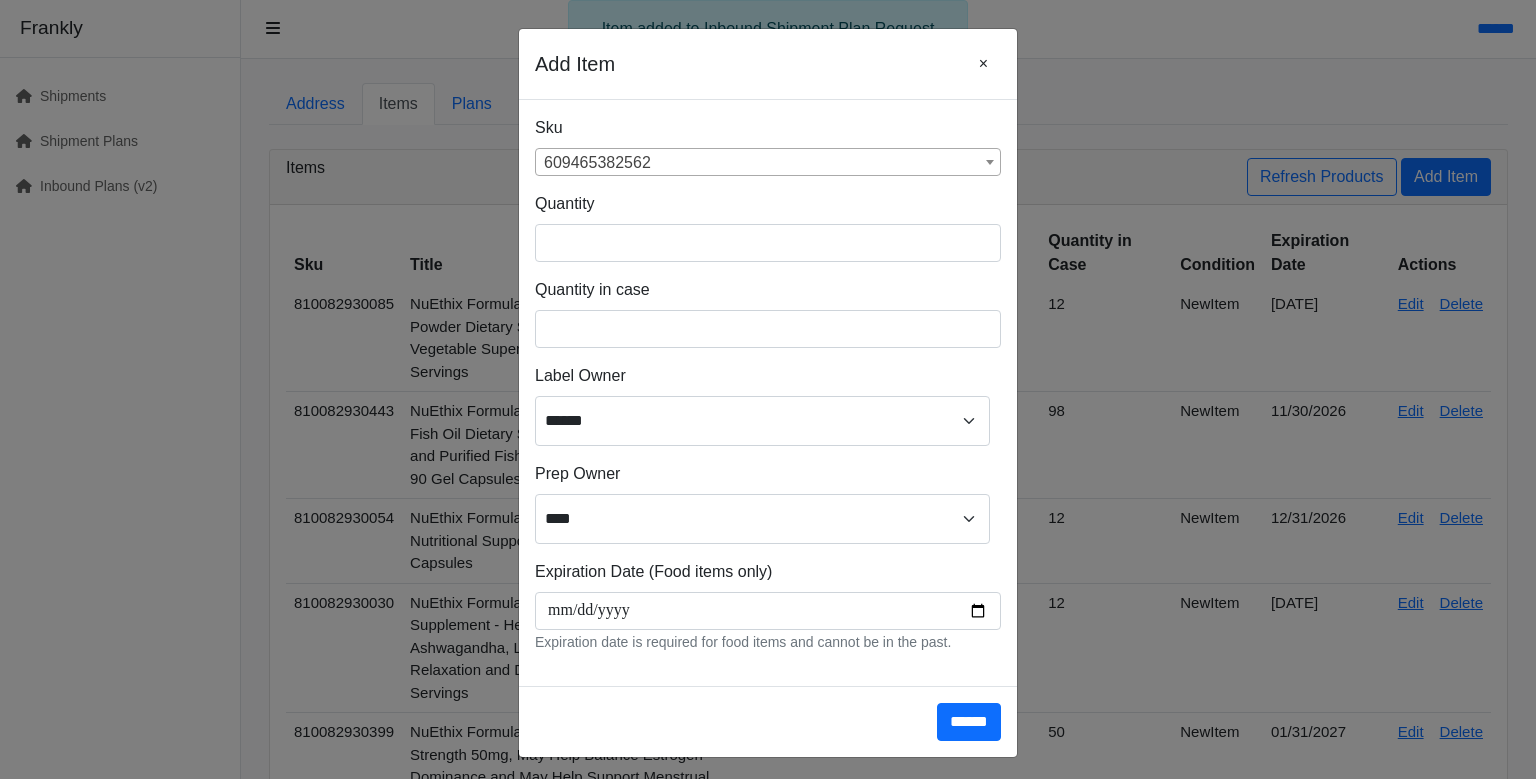 click on "609465382562" at bounding box center (768, 163) 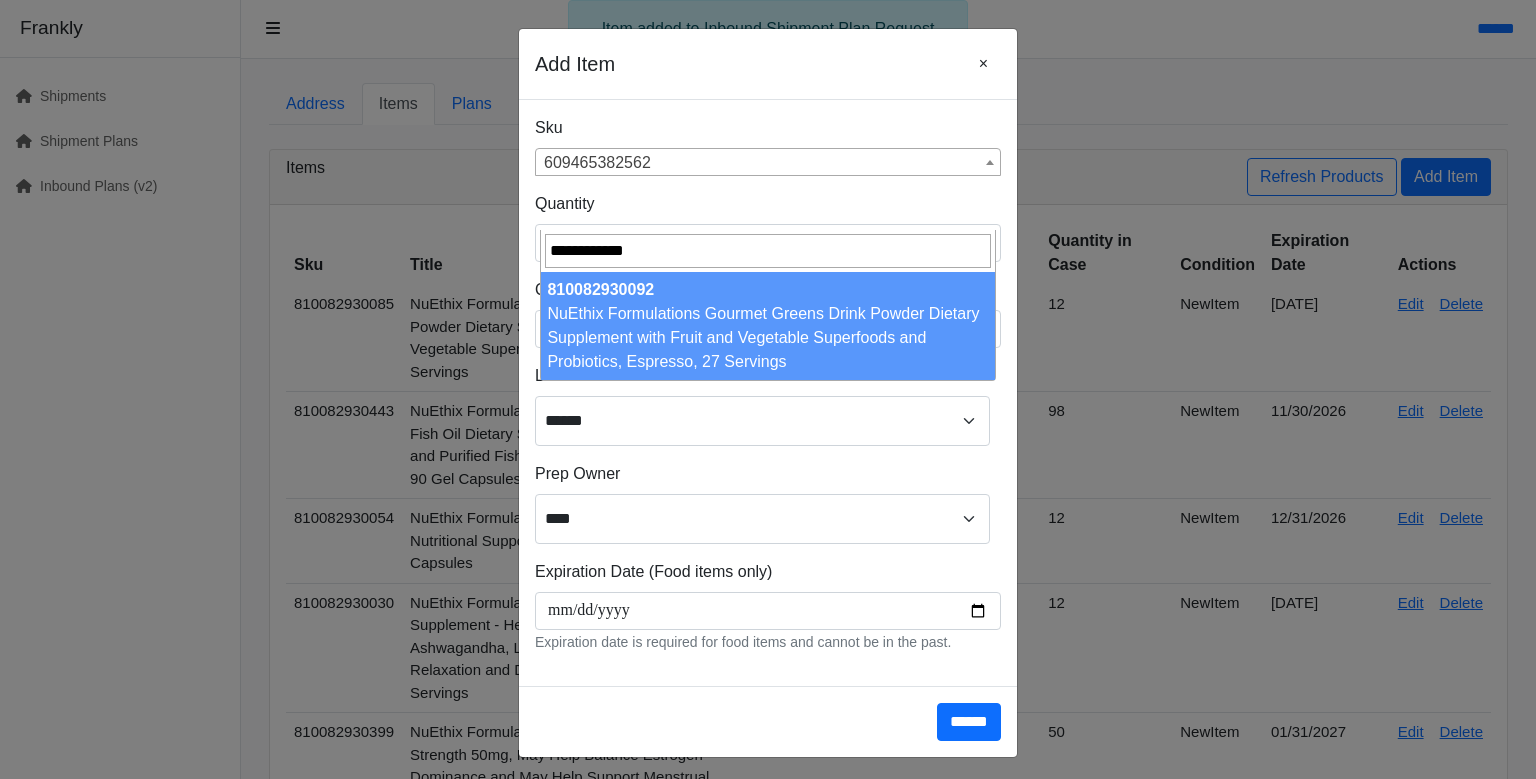 type on "**********" 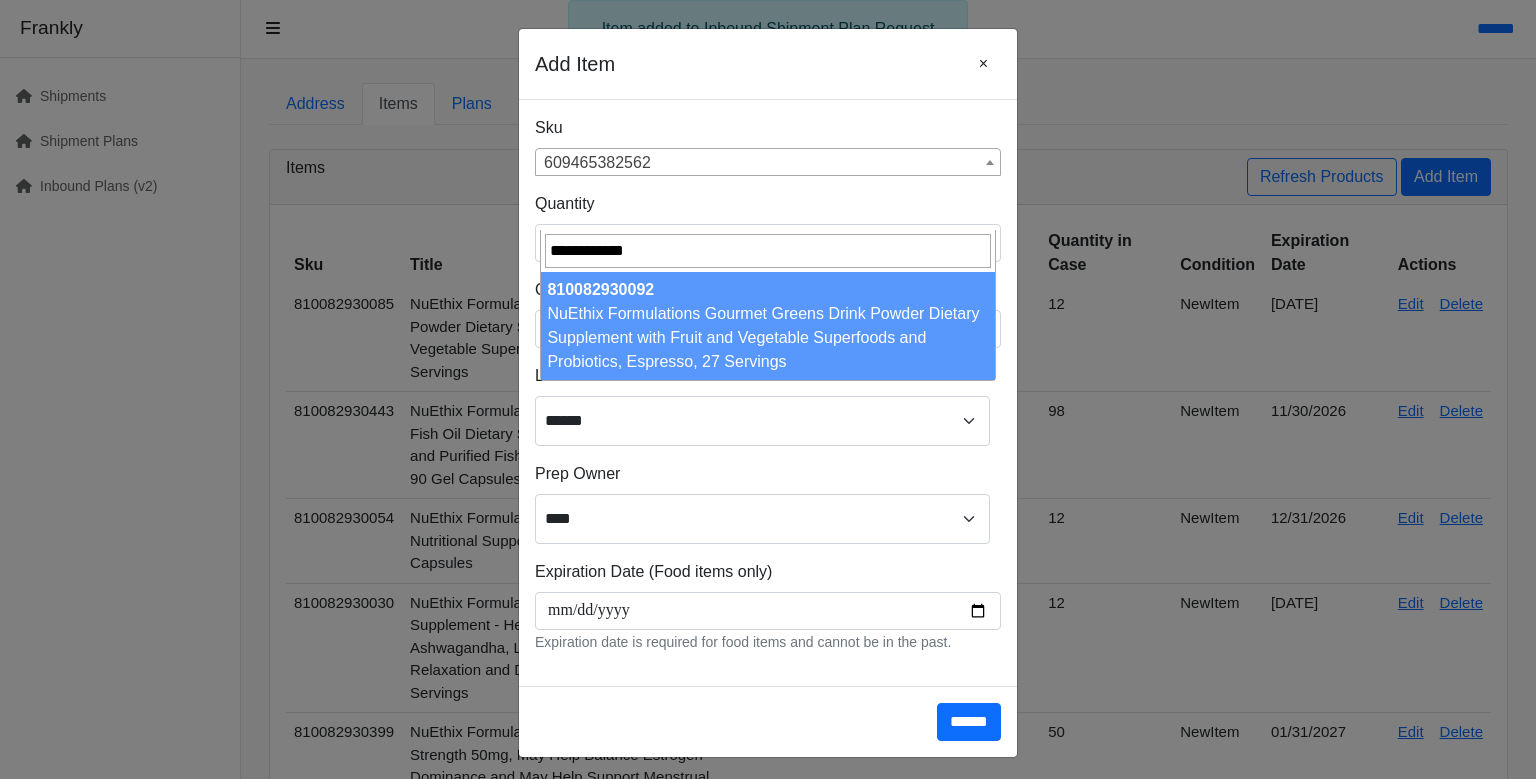 select on "**********" 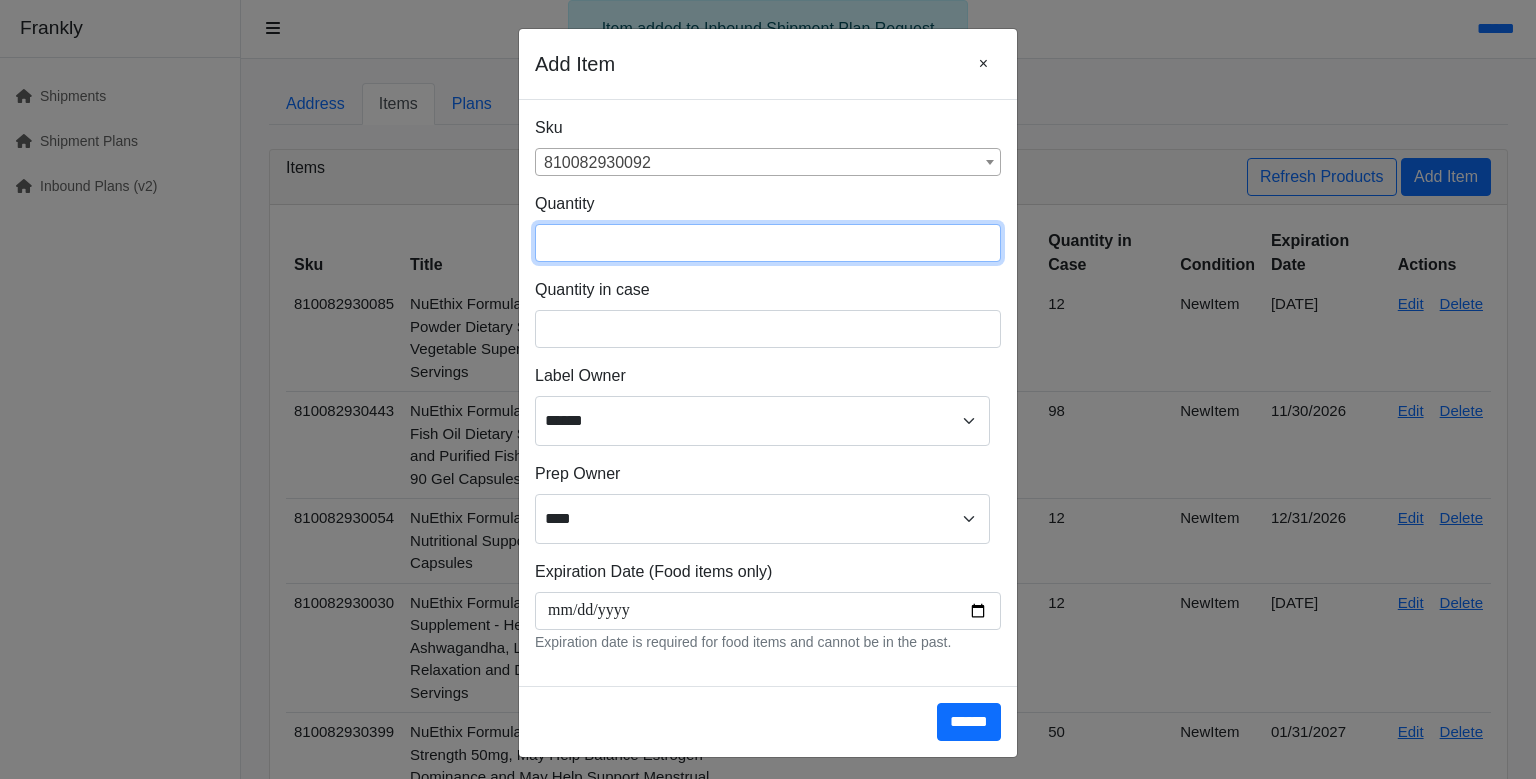 click at bounding box center [768, 243] 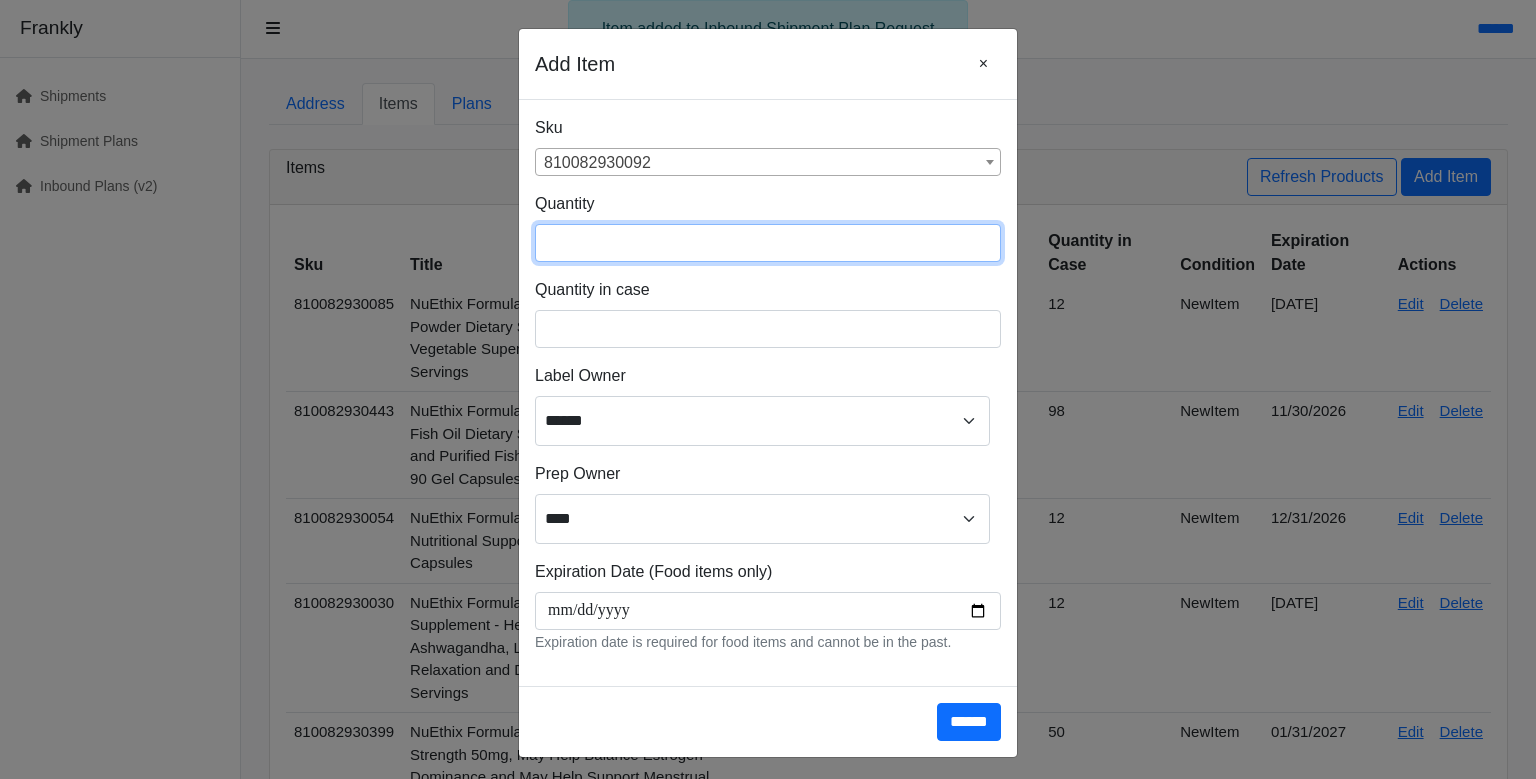 type on "**" 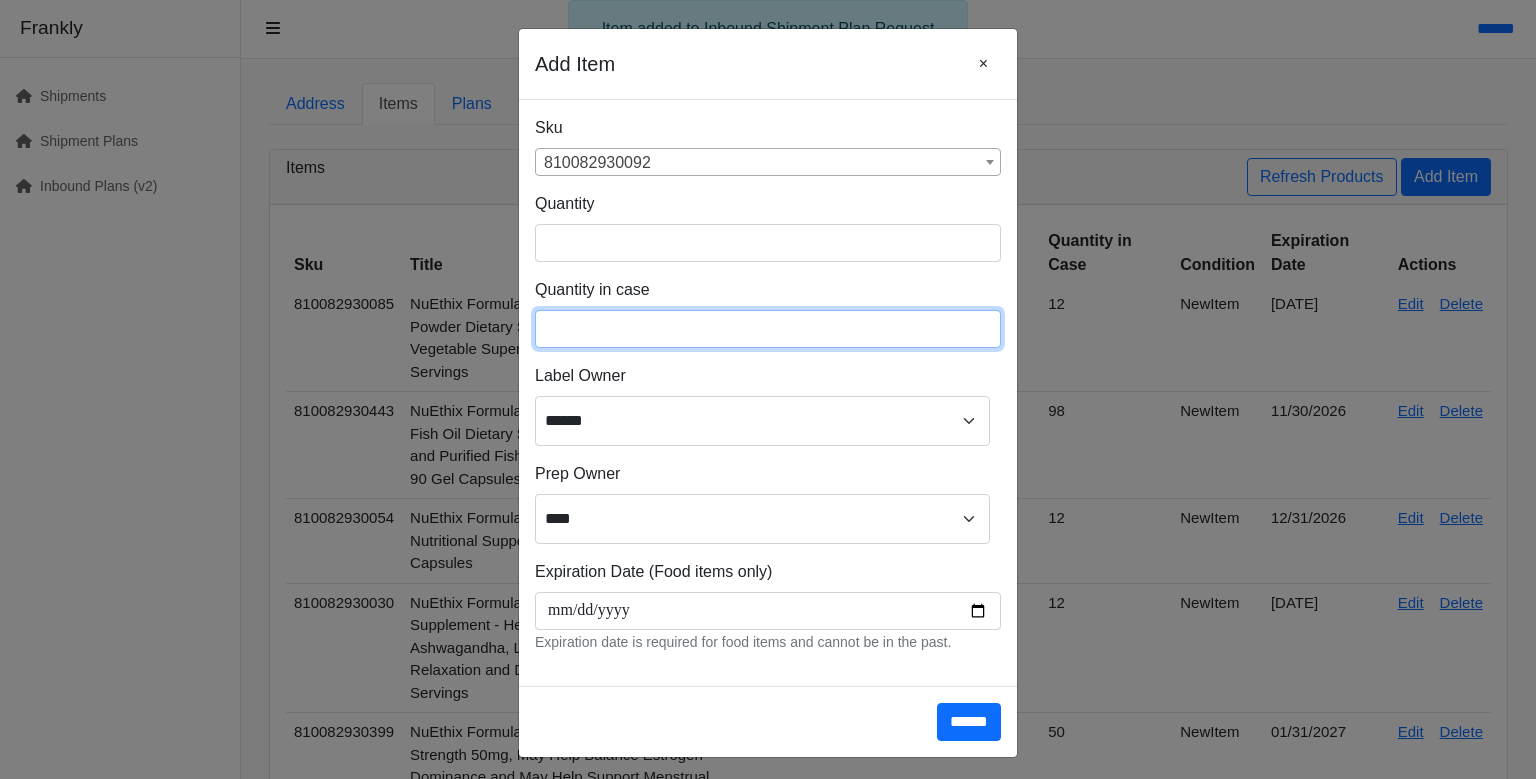 type on "**" 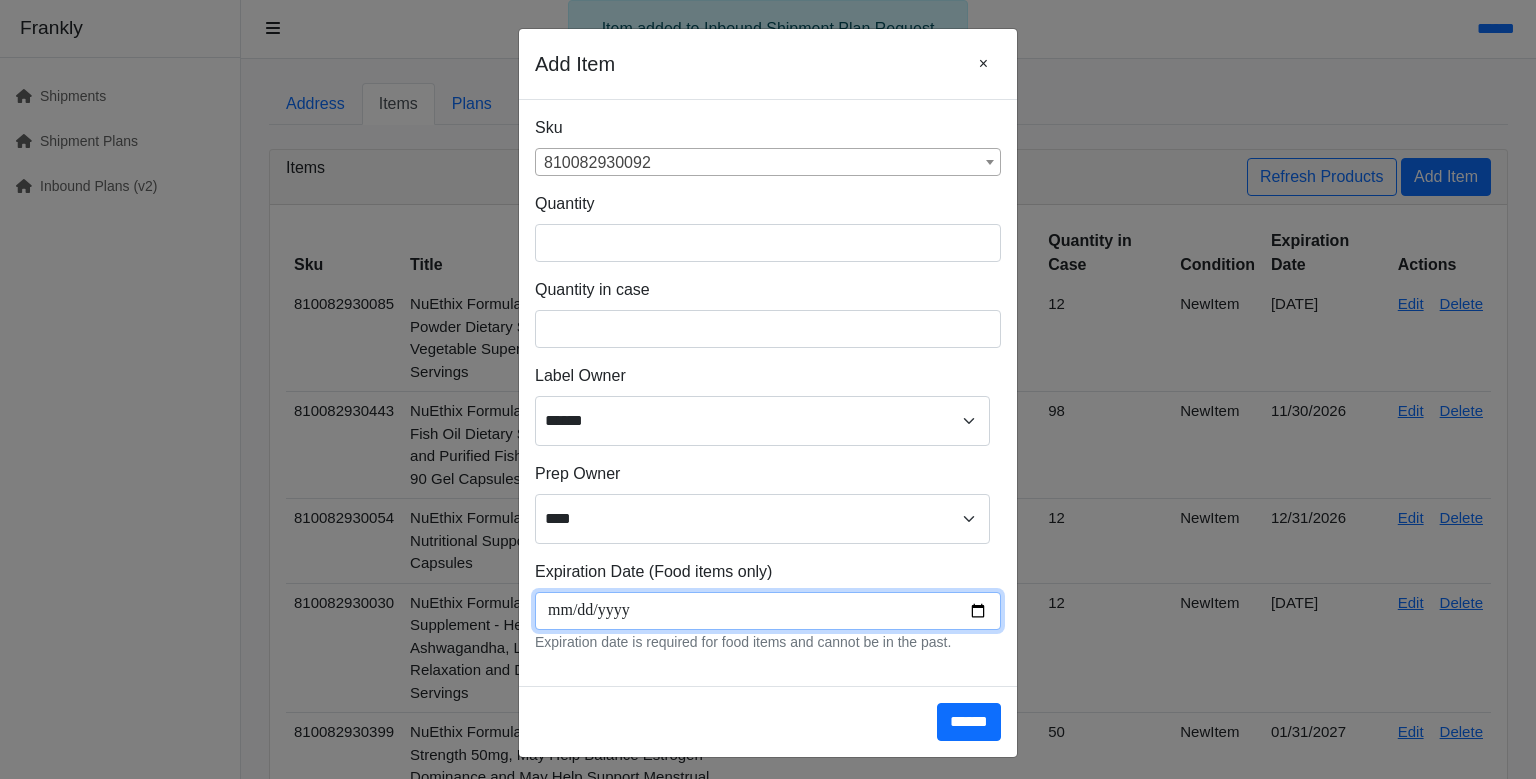 scroll, scrollTop: 266, scrollLeft: 0, axis: vertical 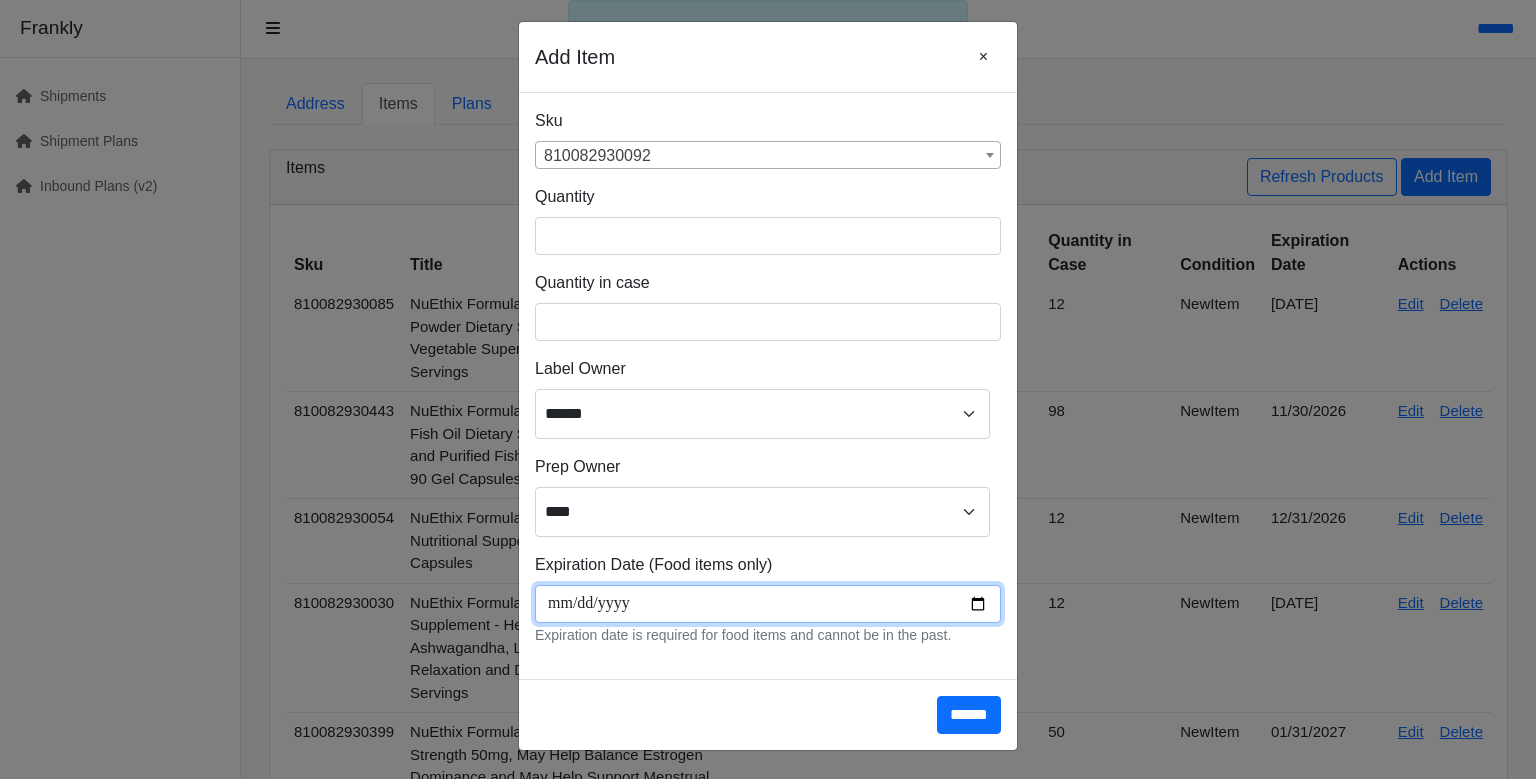 type on "**********" 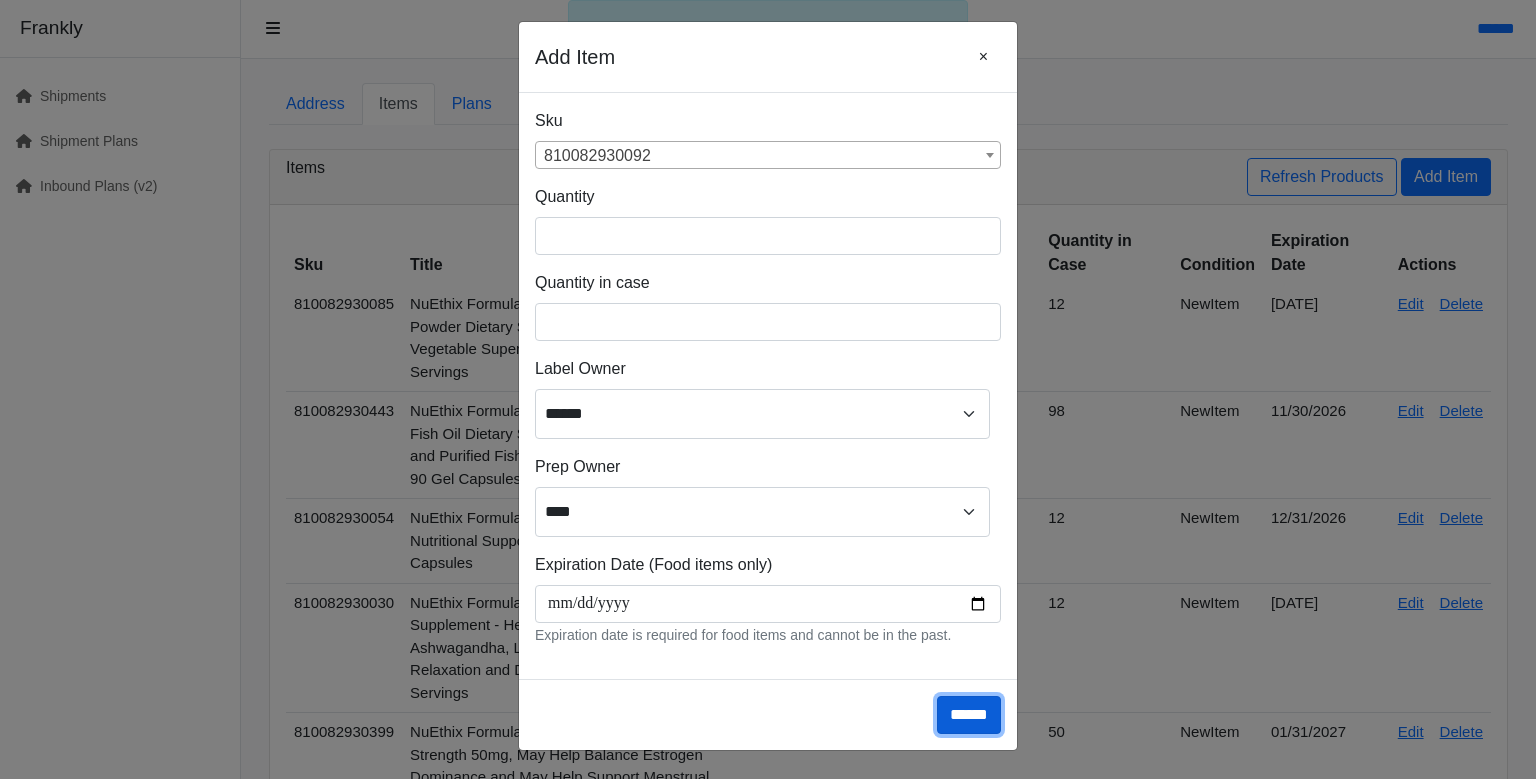 click on "******" at bounding box center (969, 715) 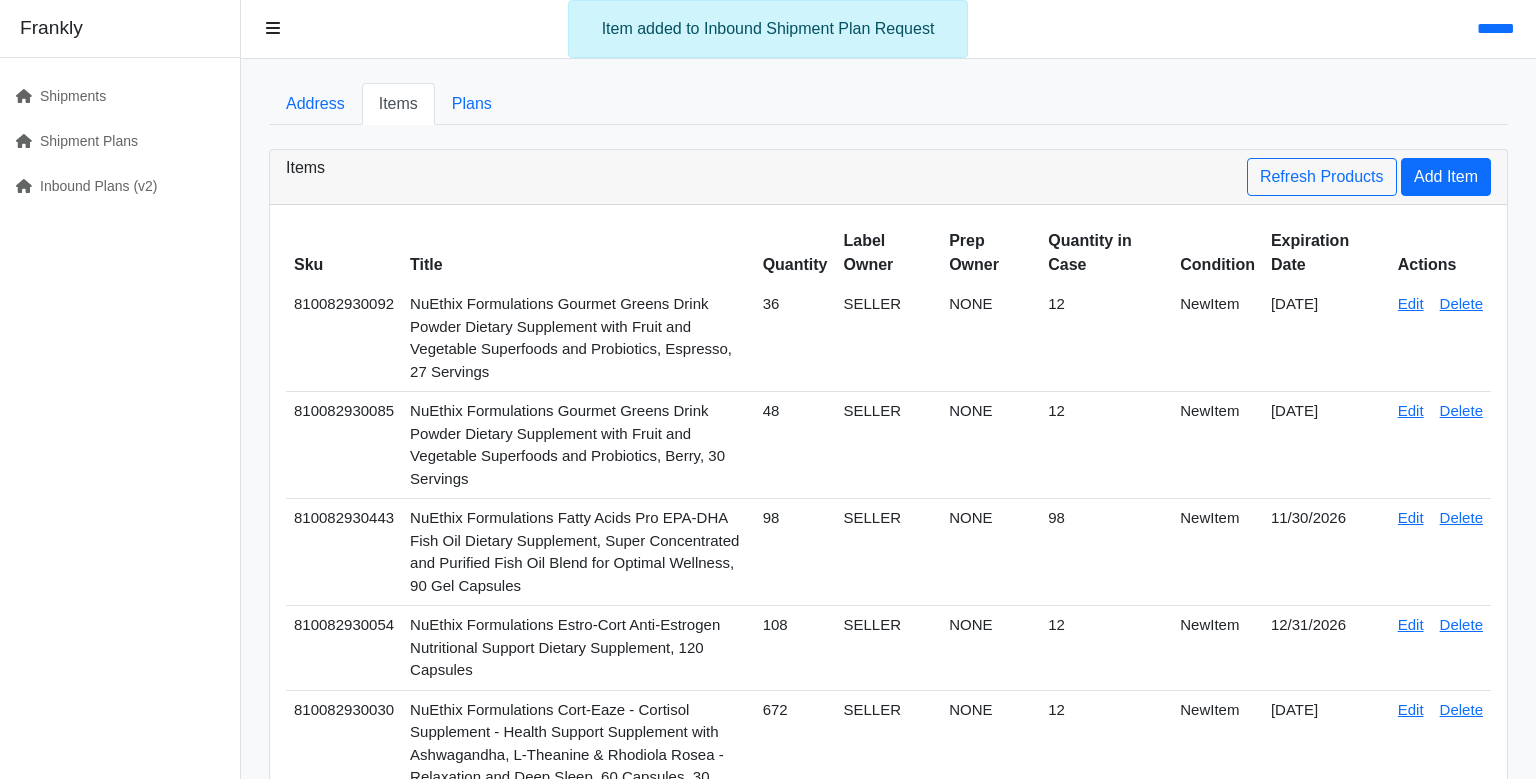 scroll, scrollTop: 0, scrollLeft: 0, axis: both 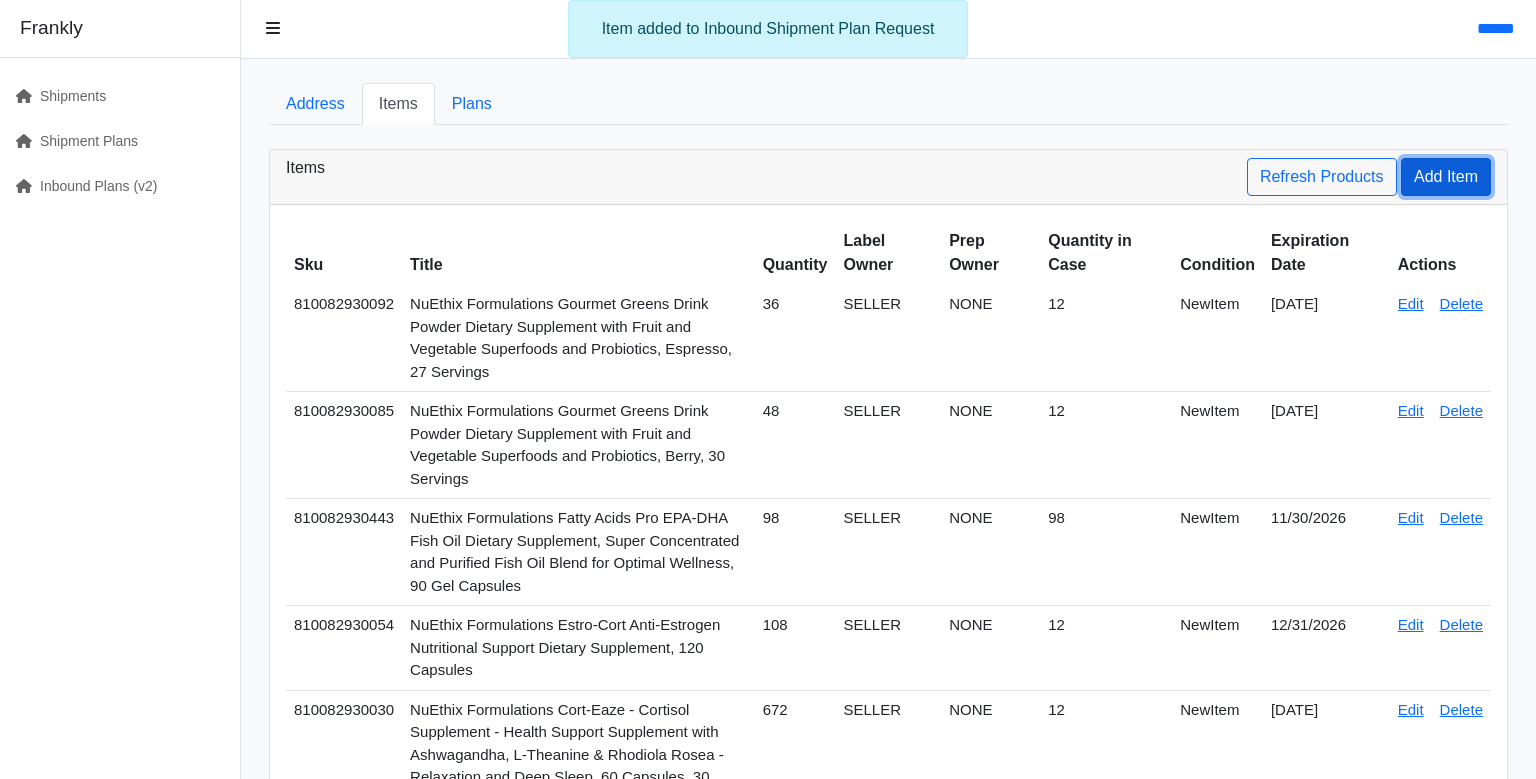 click on "Add Item" at bounding box center (1446, 177) 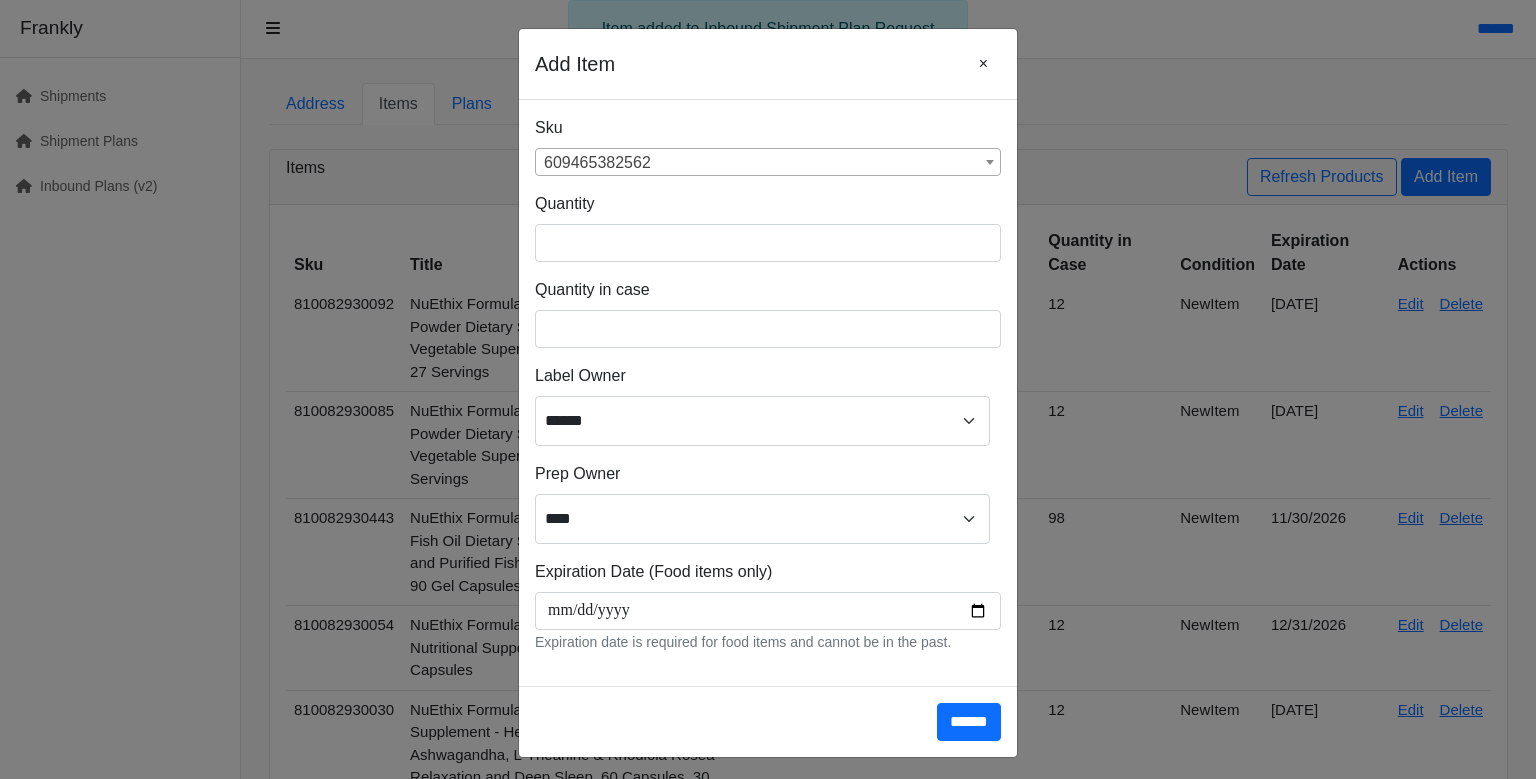 click on "609465382562" at bounding box center (768, 163) 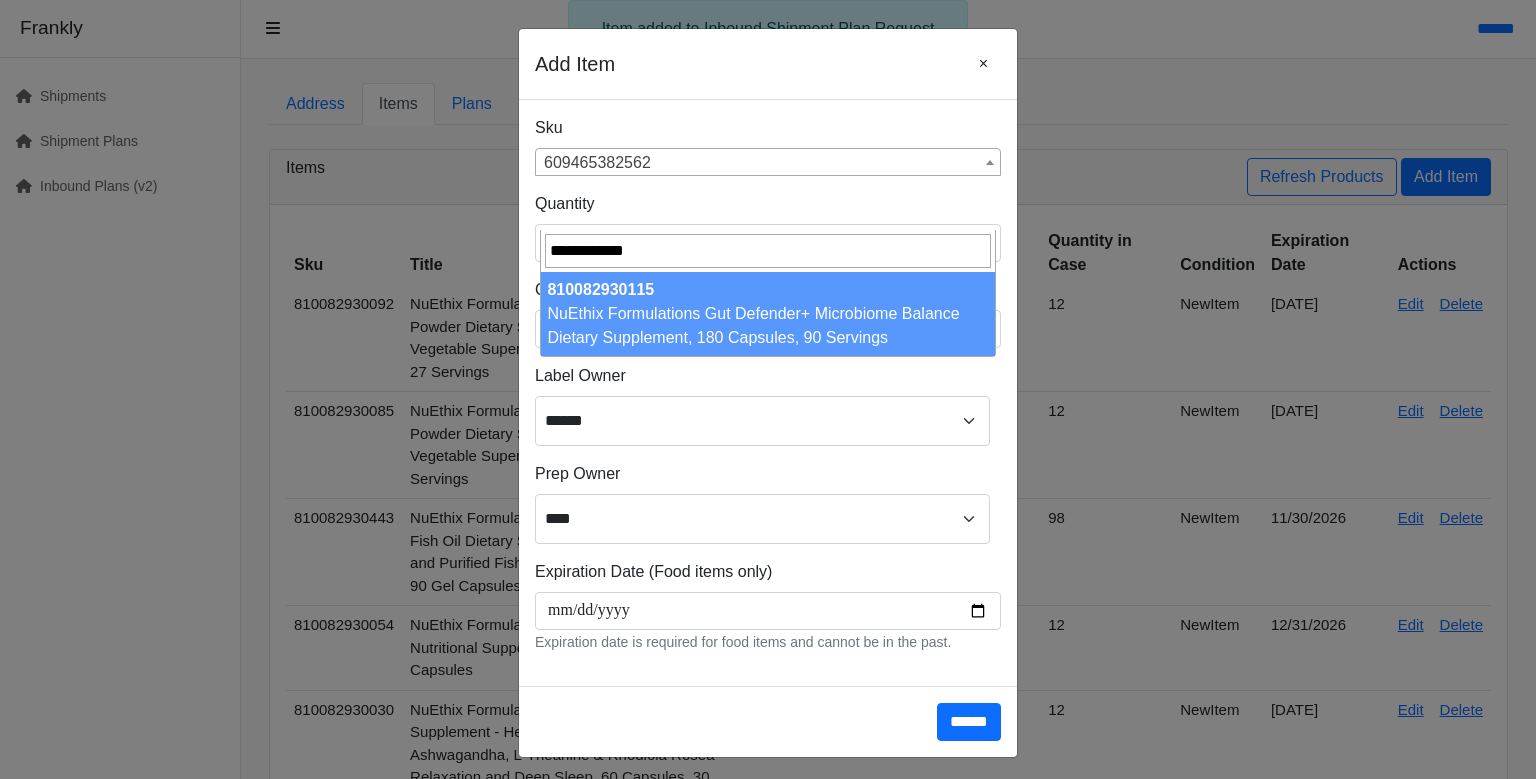 type on "**********" 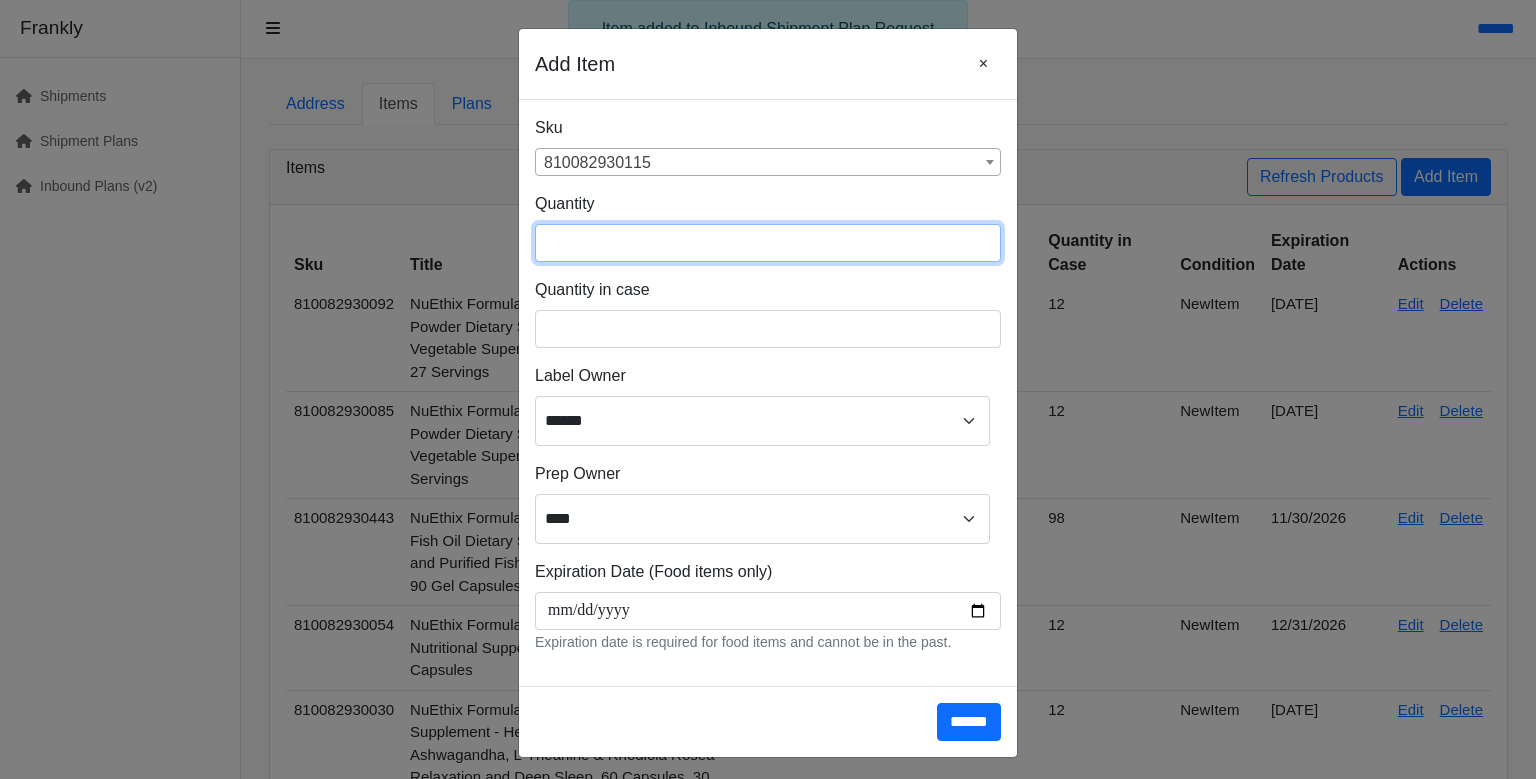 click at bounding box center (768, 243) 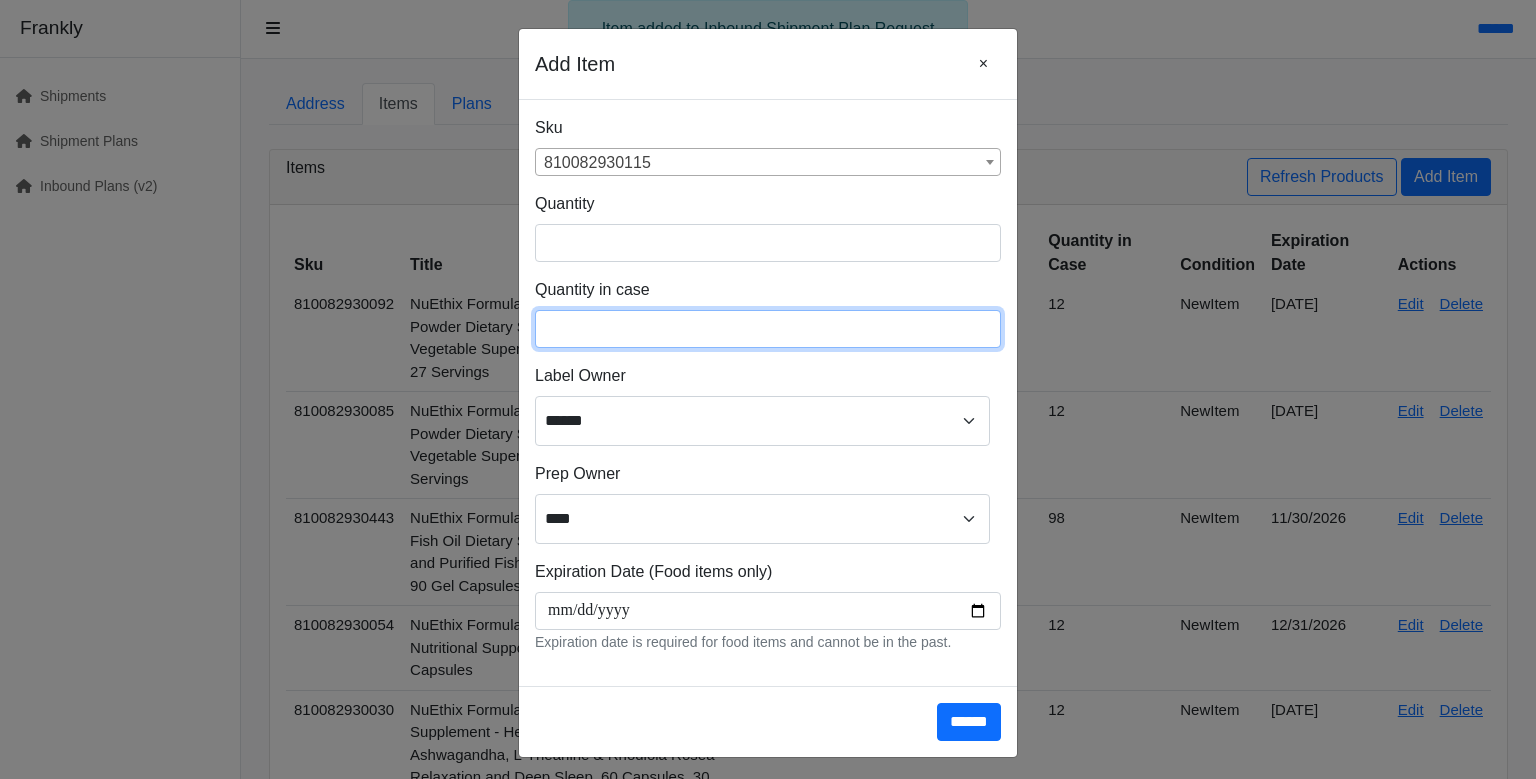 type on "**" 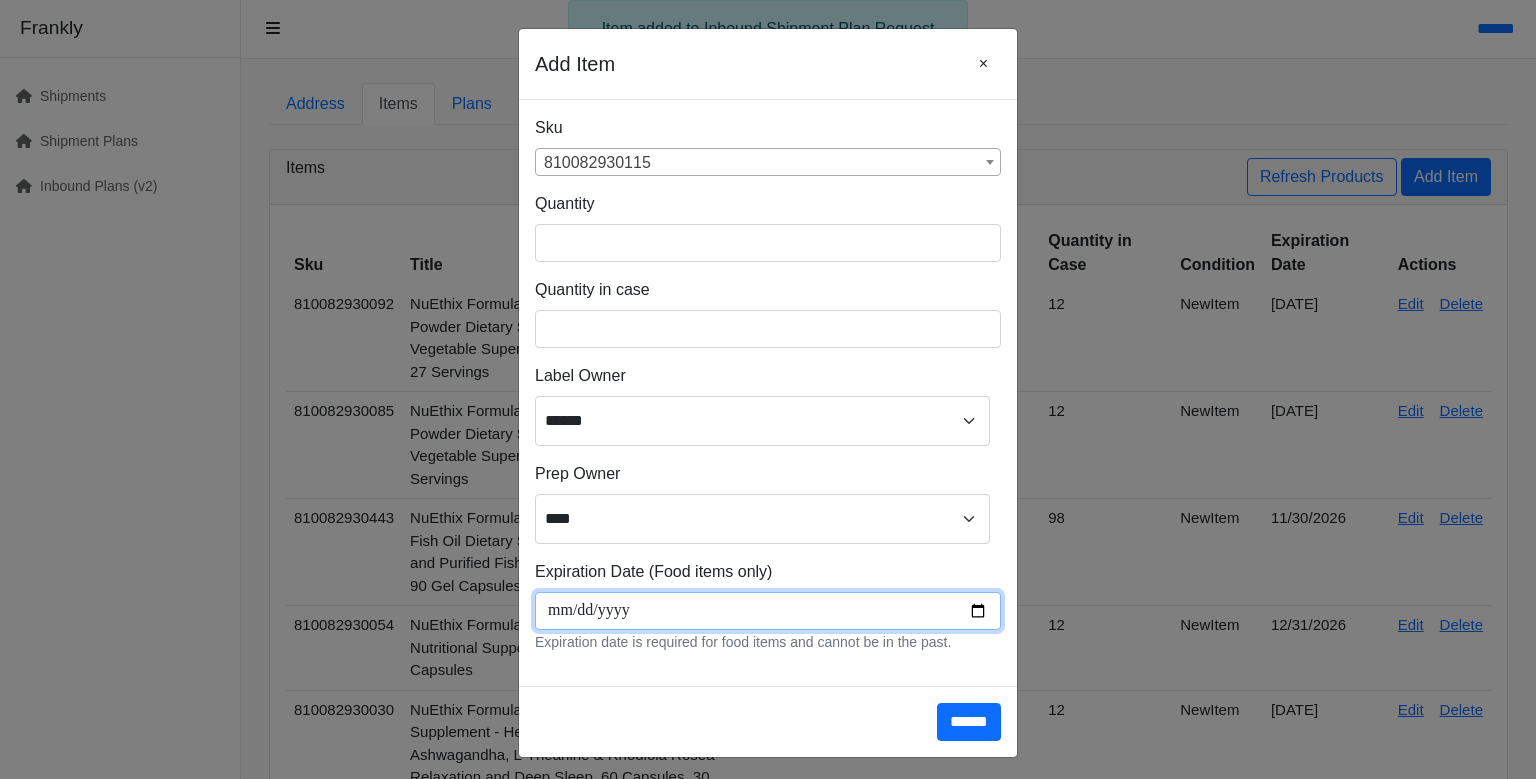 scroll, scrollTop: 266, scrollLeft: 0, axis: vertical 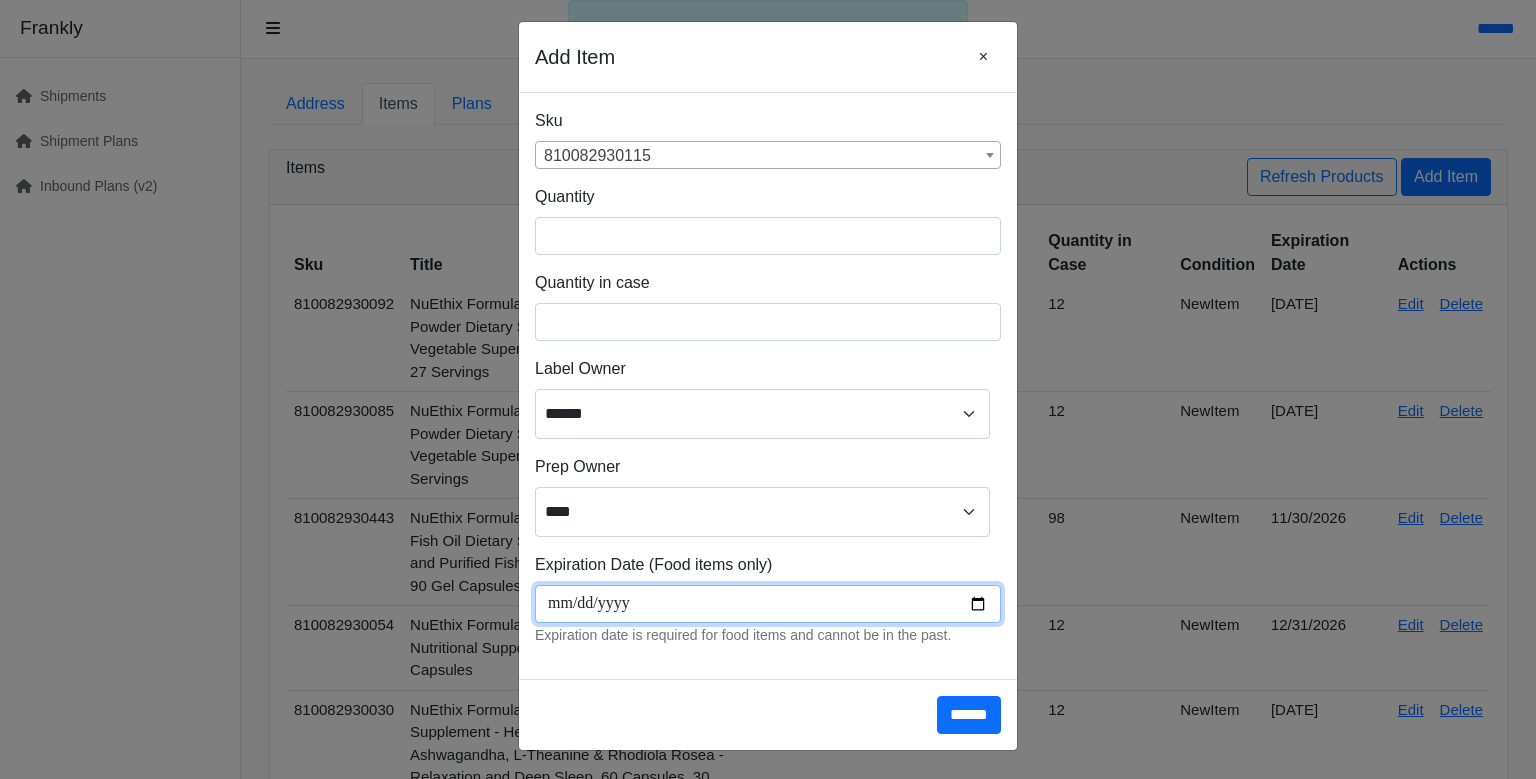 type on "**********" 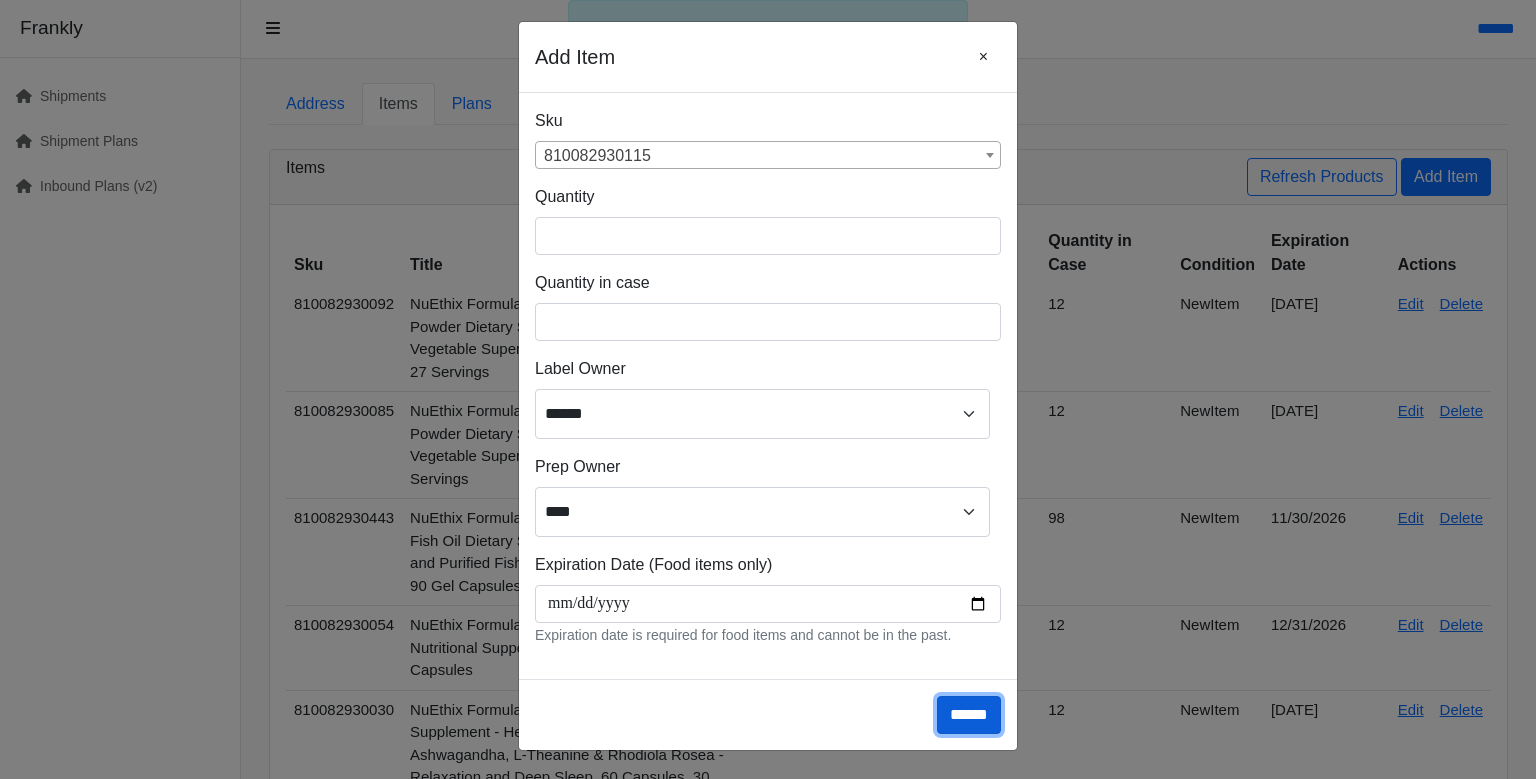 click on "******" at bounding box center (969, 715) 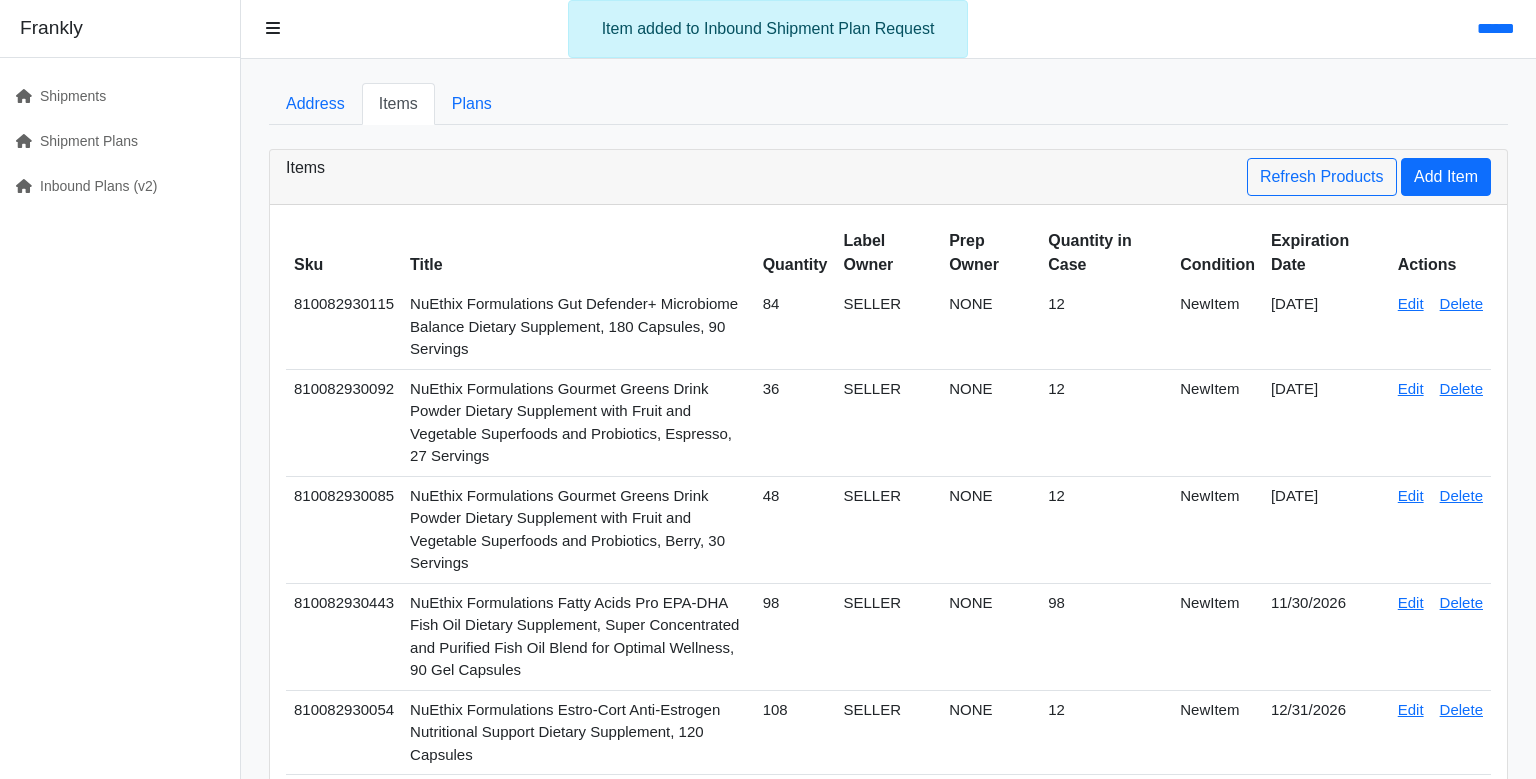 scroll, scrollTop: 0, scrollLeft: 0, axis: both 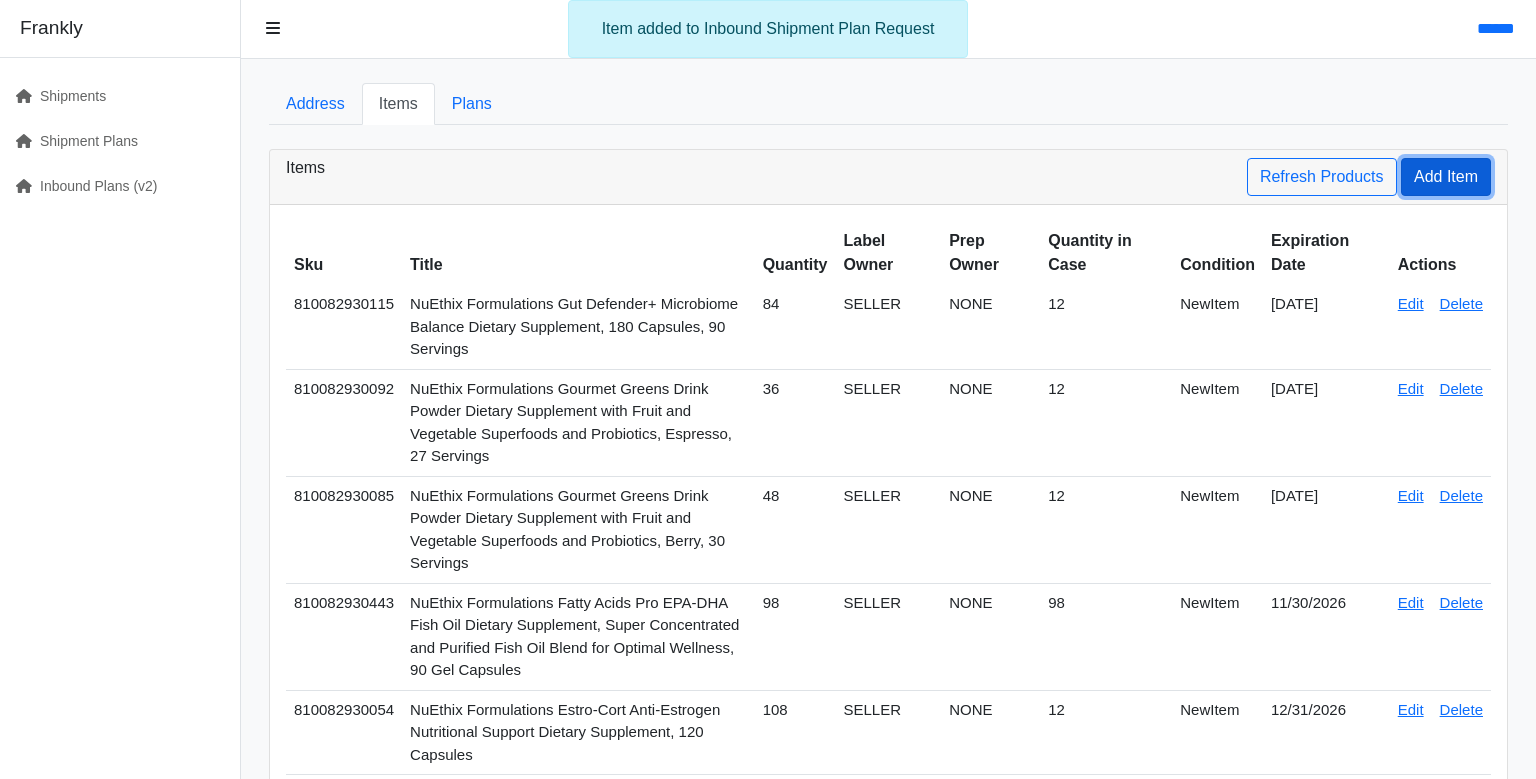 drag, startPoint x: 1438, startPoint y: 243, endPoint x: 1050, endPoint y: 251, distance: 388.08246 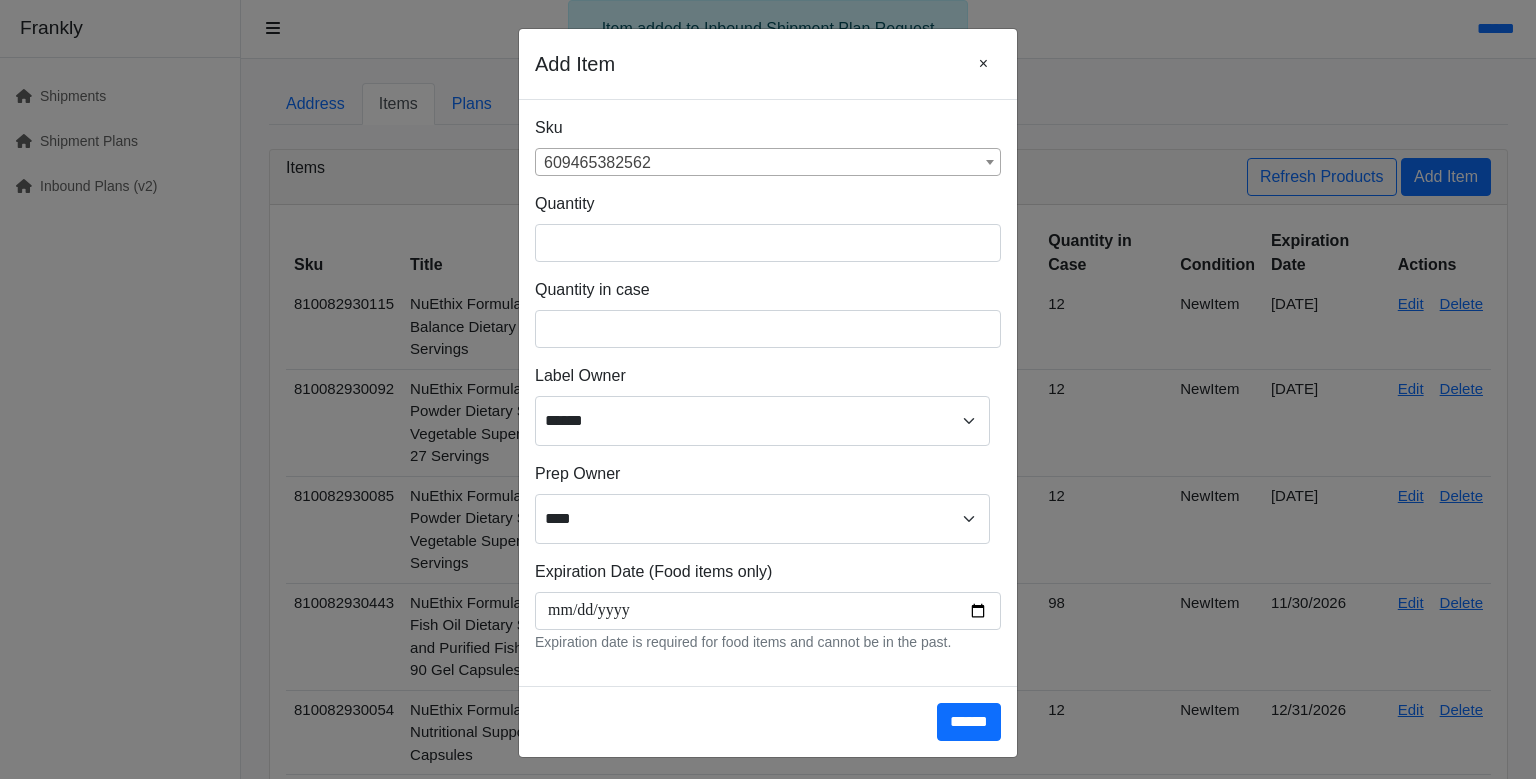 click on "609465382562" at bounding box center [768, 163] 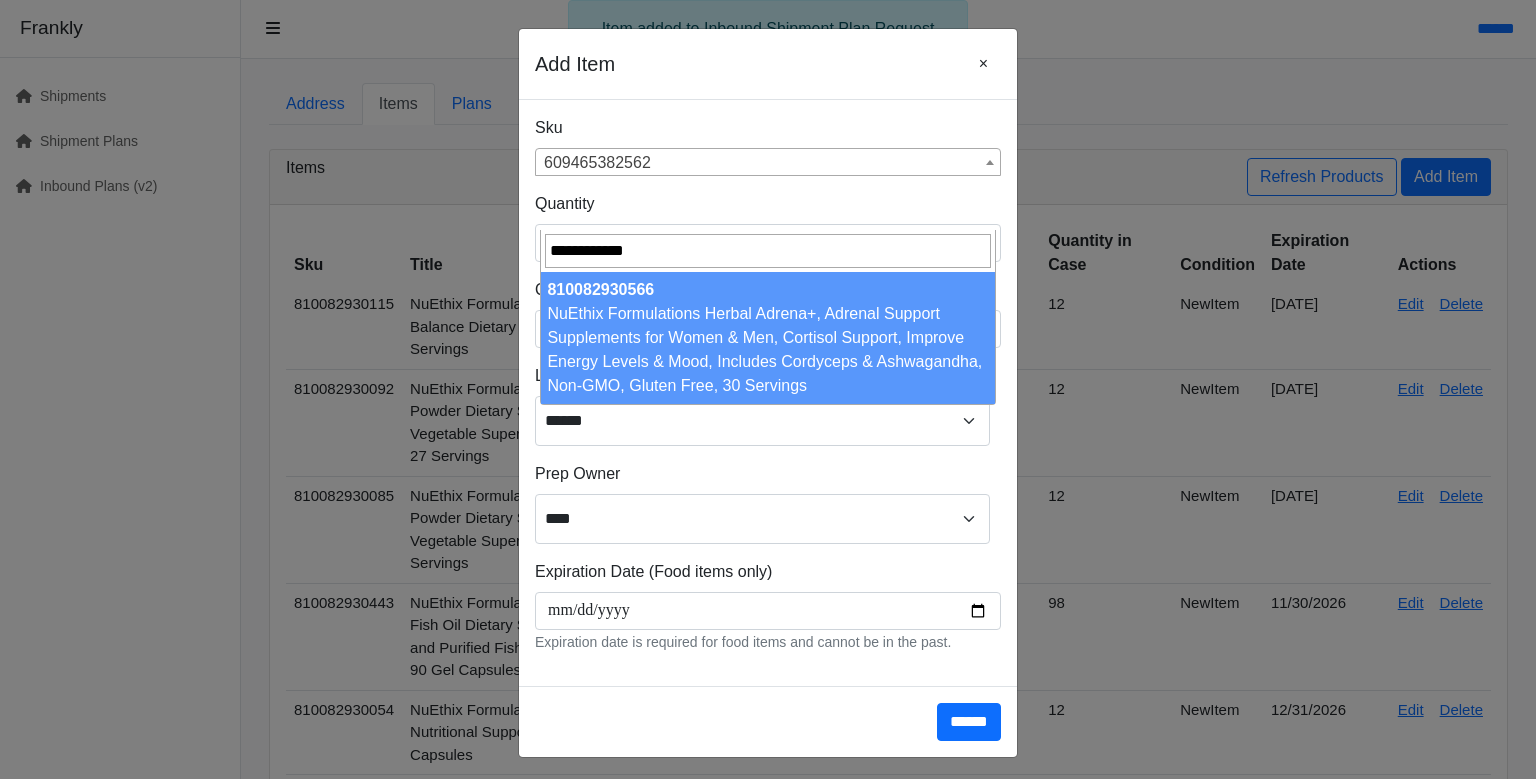 type on "**********" 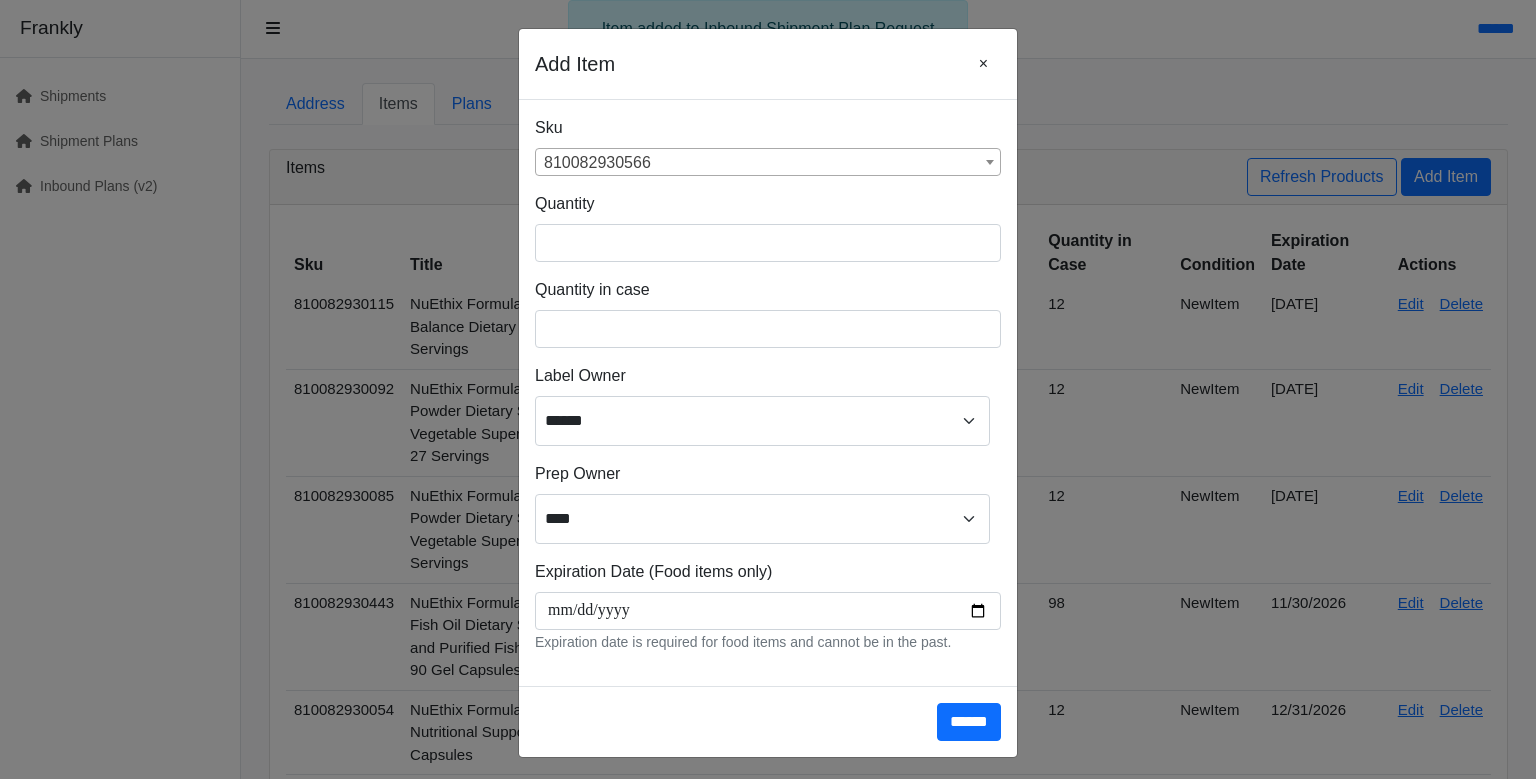 select on "**********" 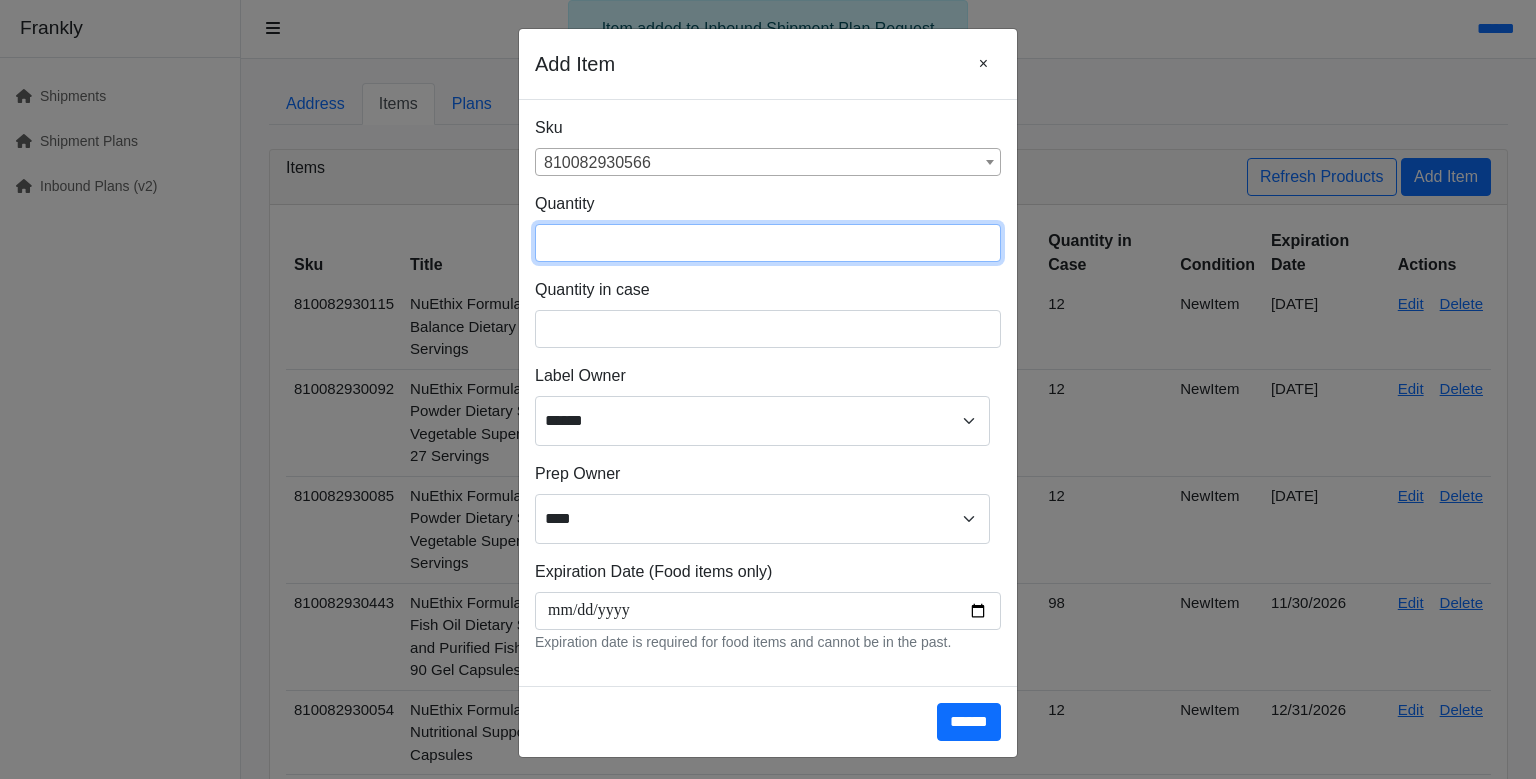 click at bounding box center [768, 243] 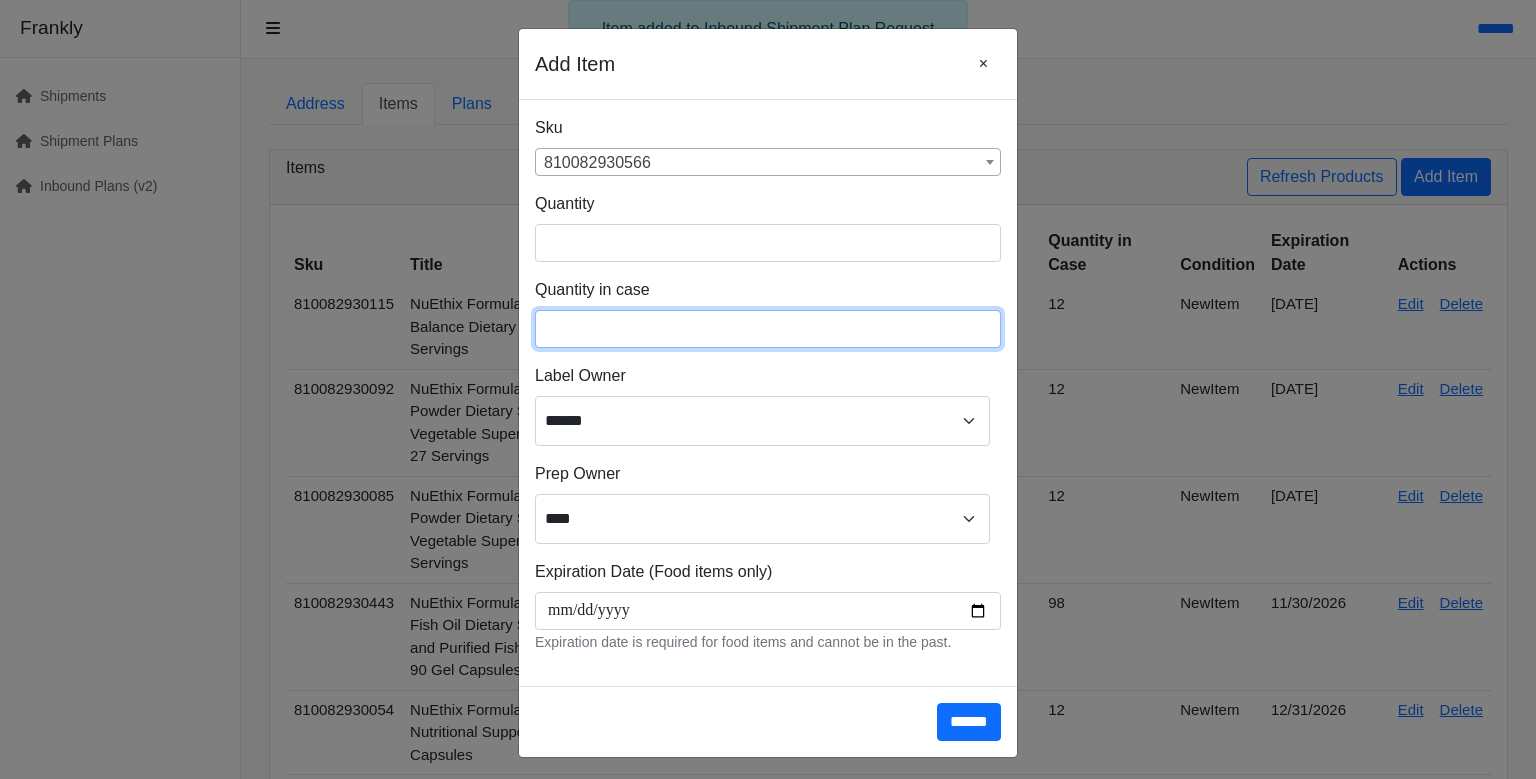 type on "**" 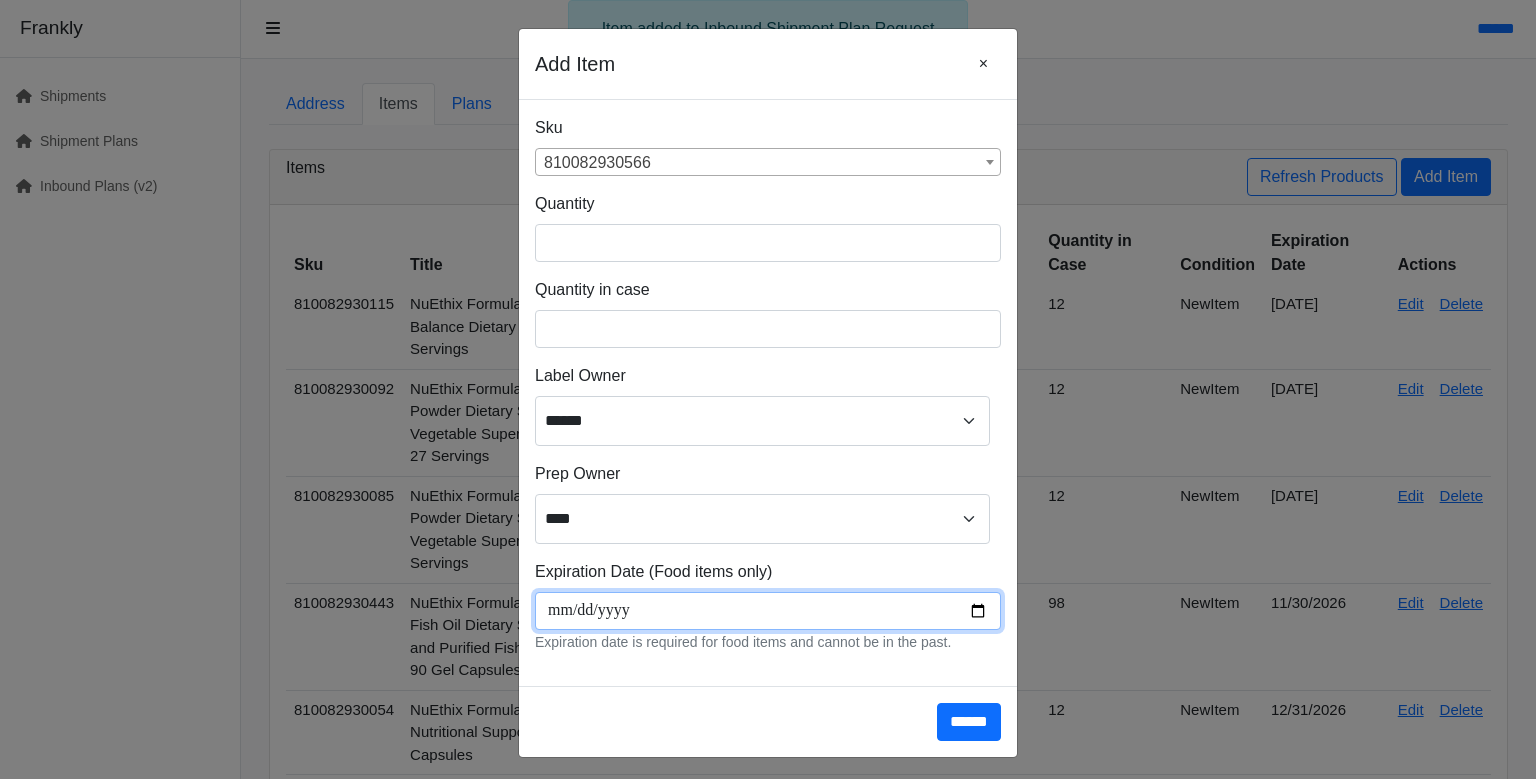 scroll, scrollTop: 266, scrollLeft: 0, axis: vertical 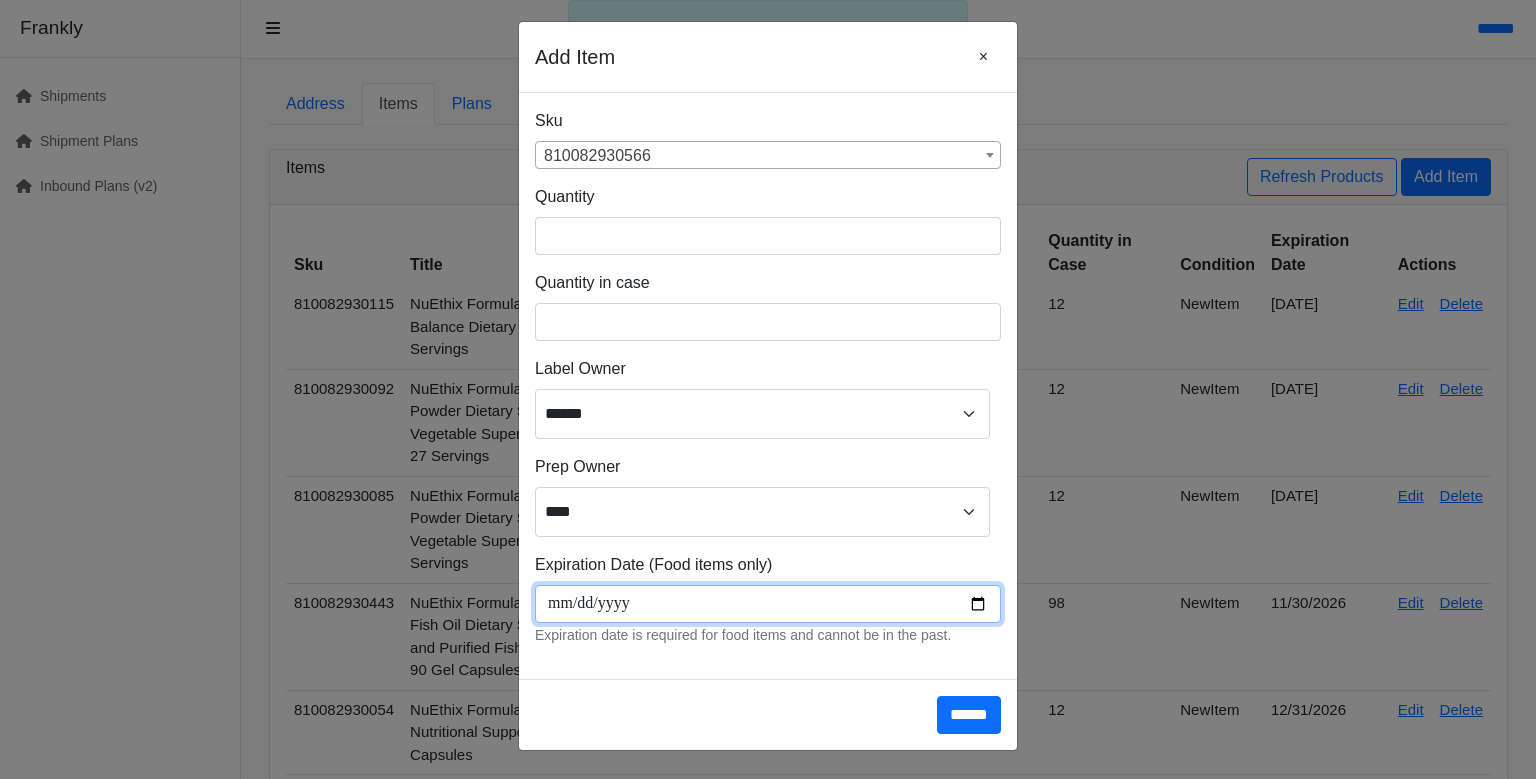 type on "**********" 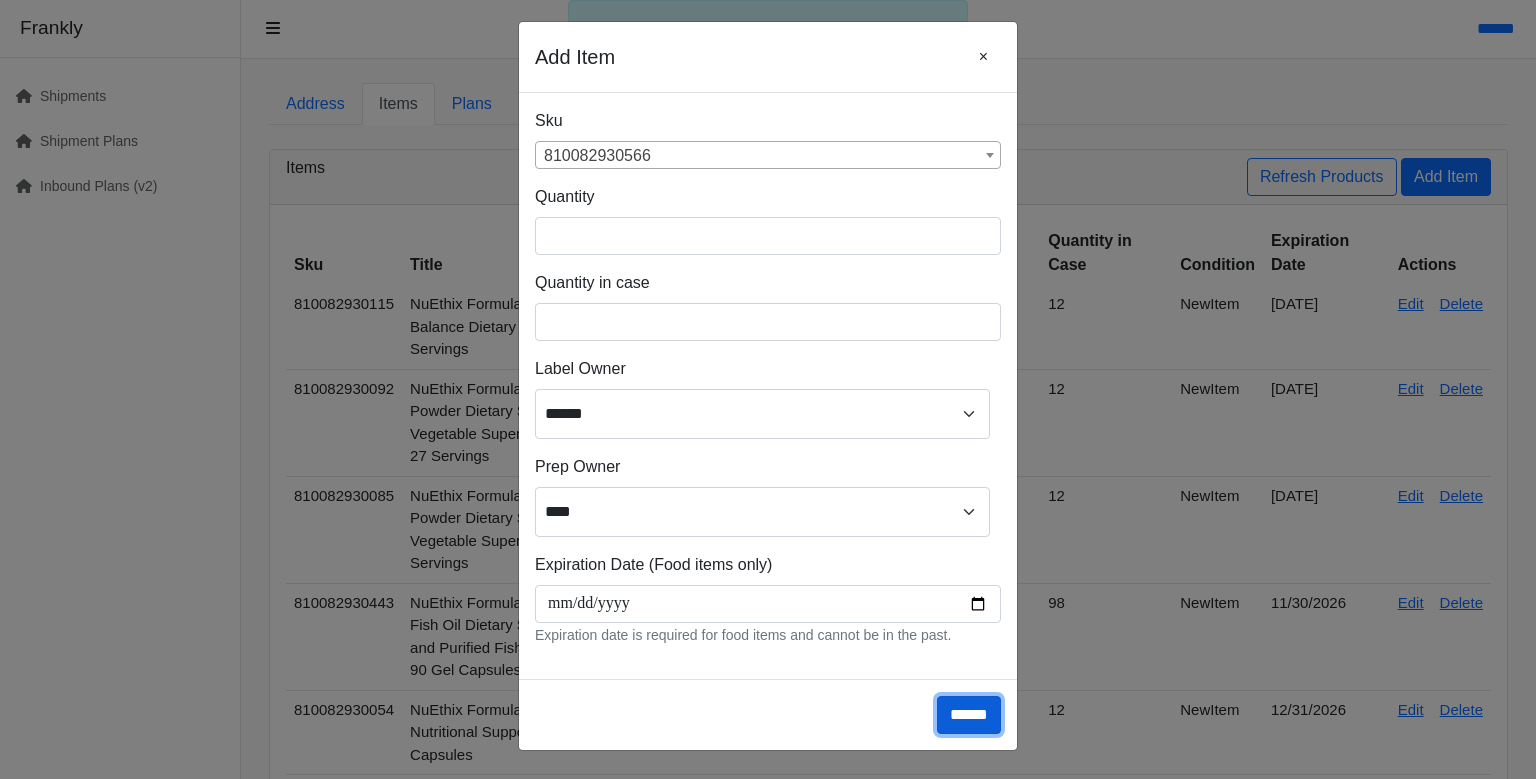 drag, startPoint x: 950, startPoint y: 699, endPoint x: 937, endPoint y: 686, distance: 18.384777 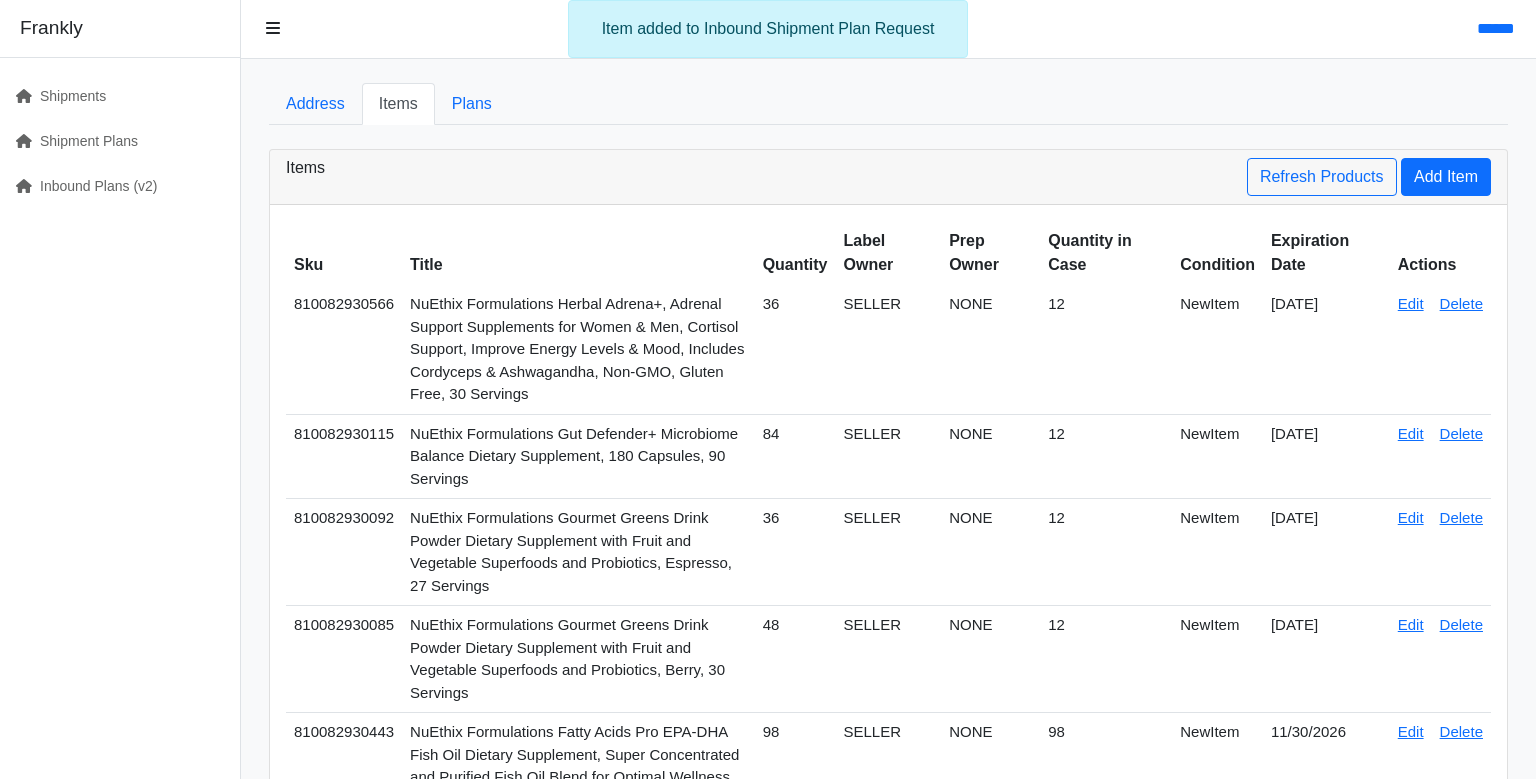 scroll, scrollTop: 0, scrollLeft: 0, axis: both 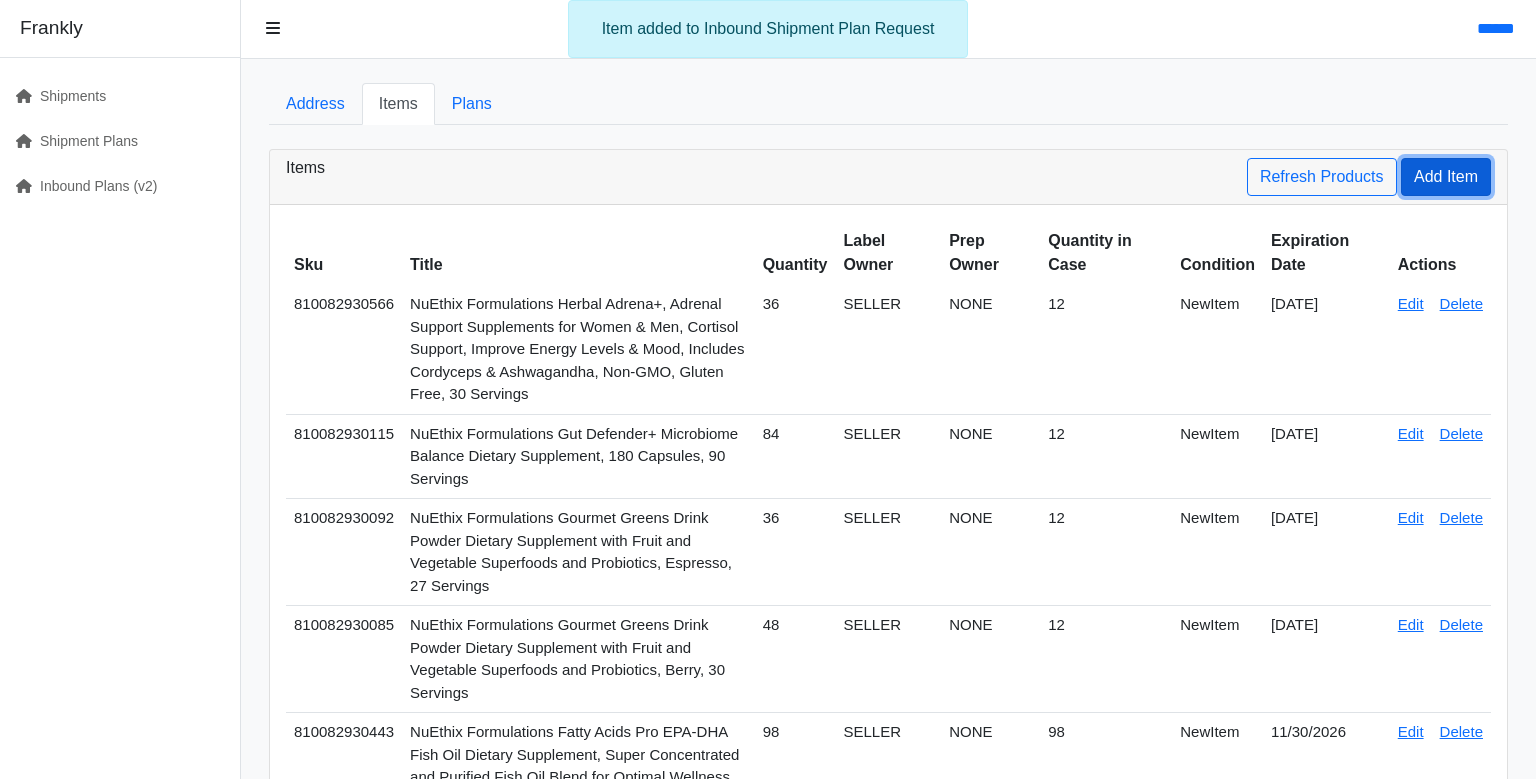 drag, startPoint x: 1434, startPoint y: 238, endPoint x: 1421, endPoint y: 236, distance: 13.152946 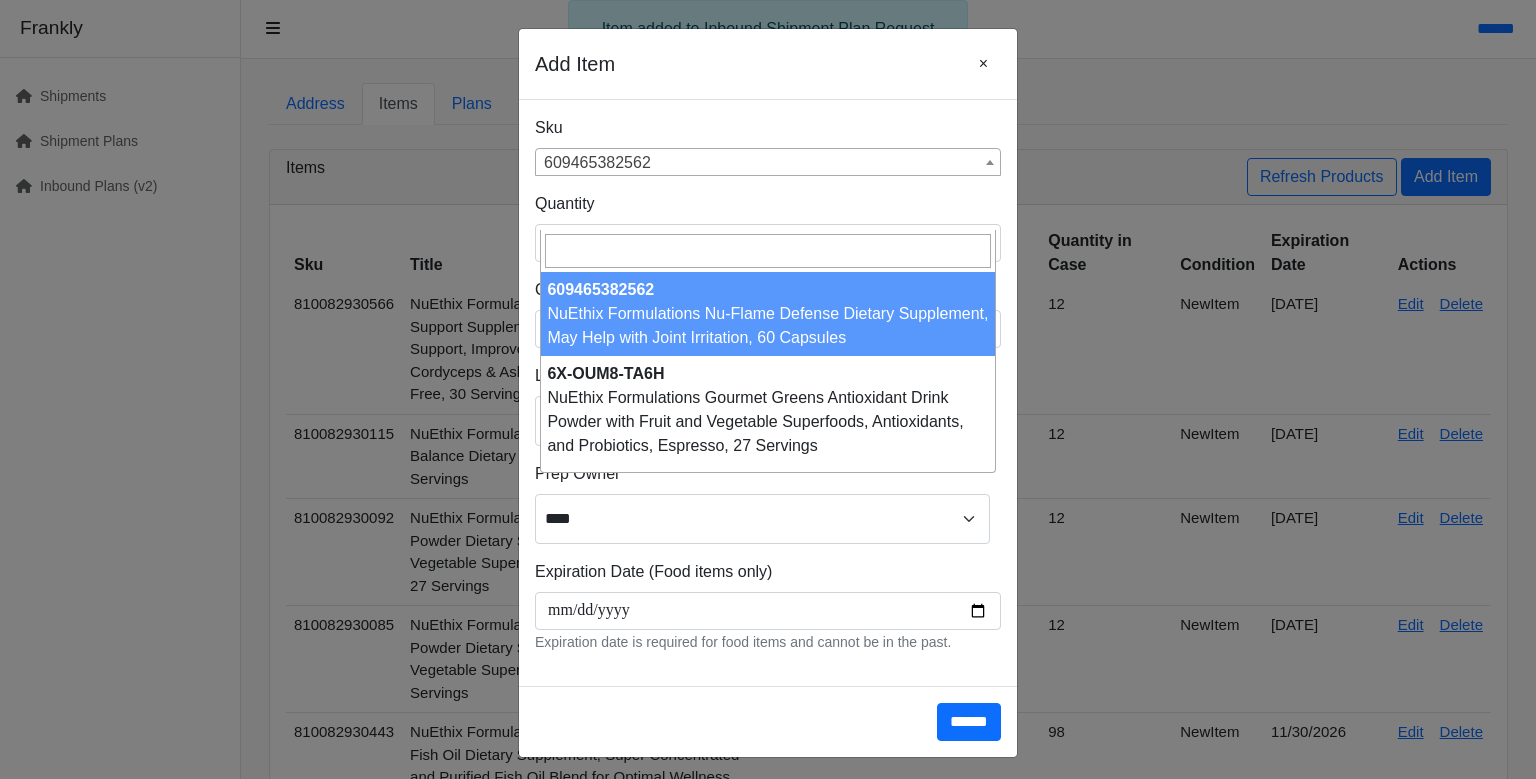 click on "609465382562" at bounding box center [768, 163] 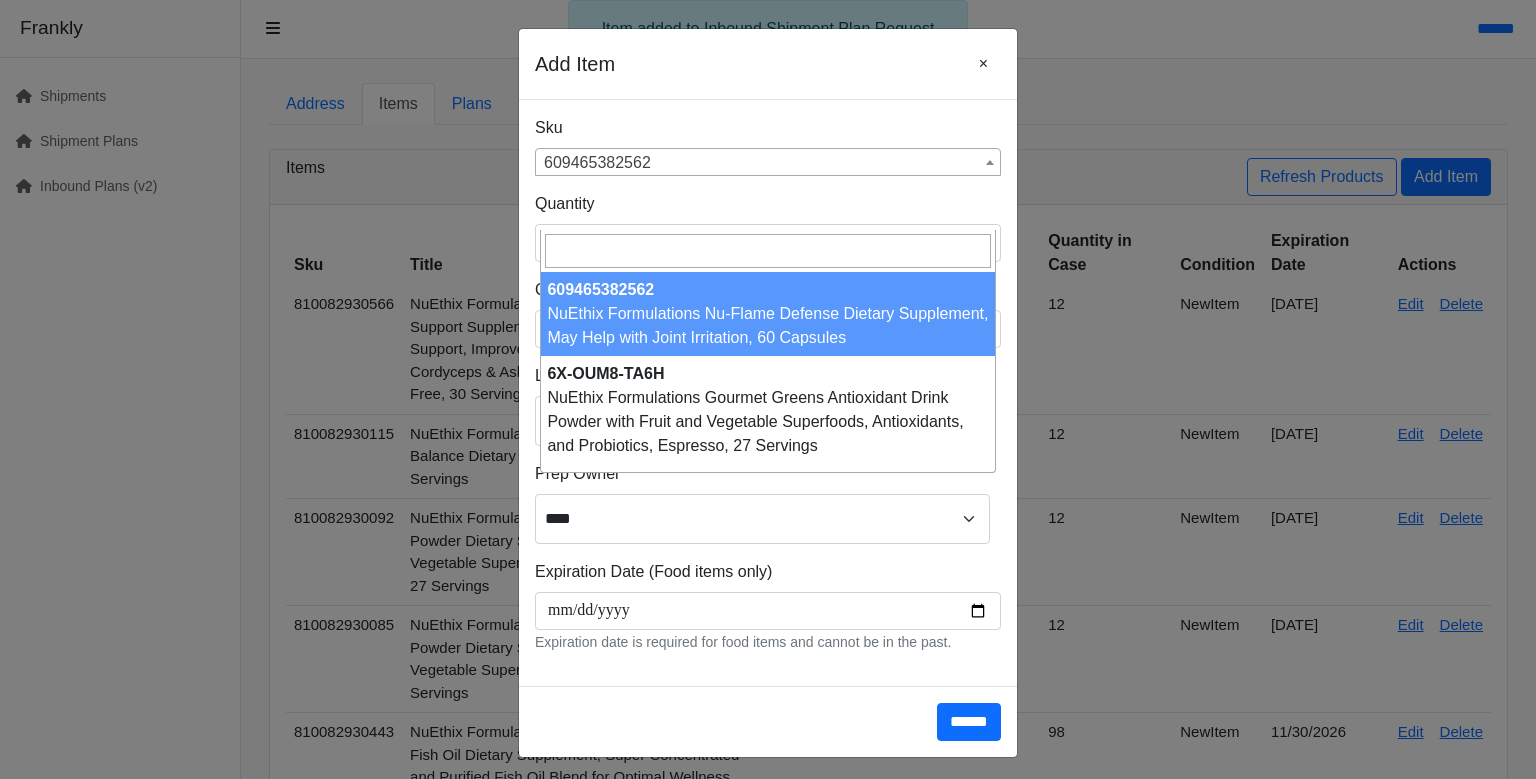 paste on "**********" 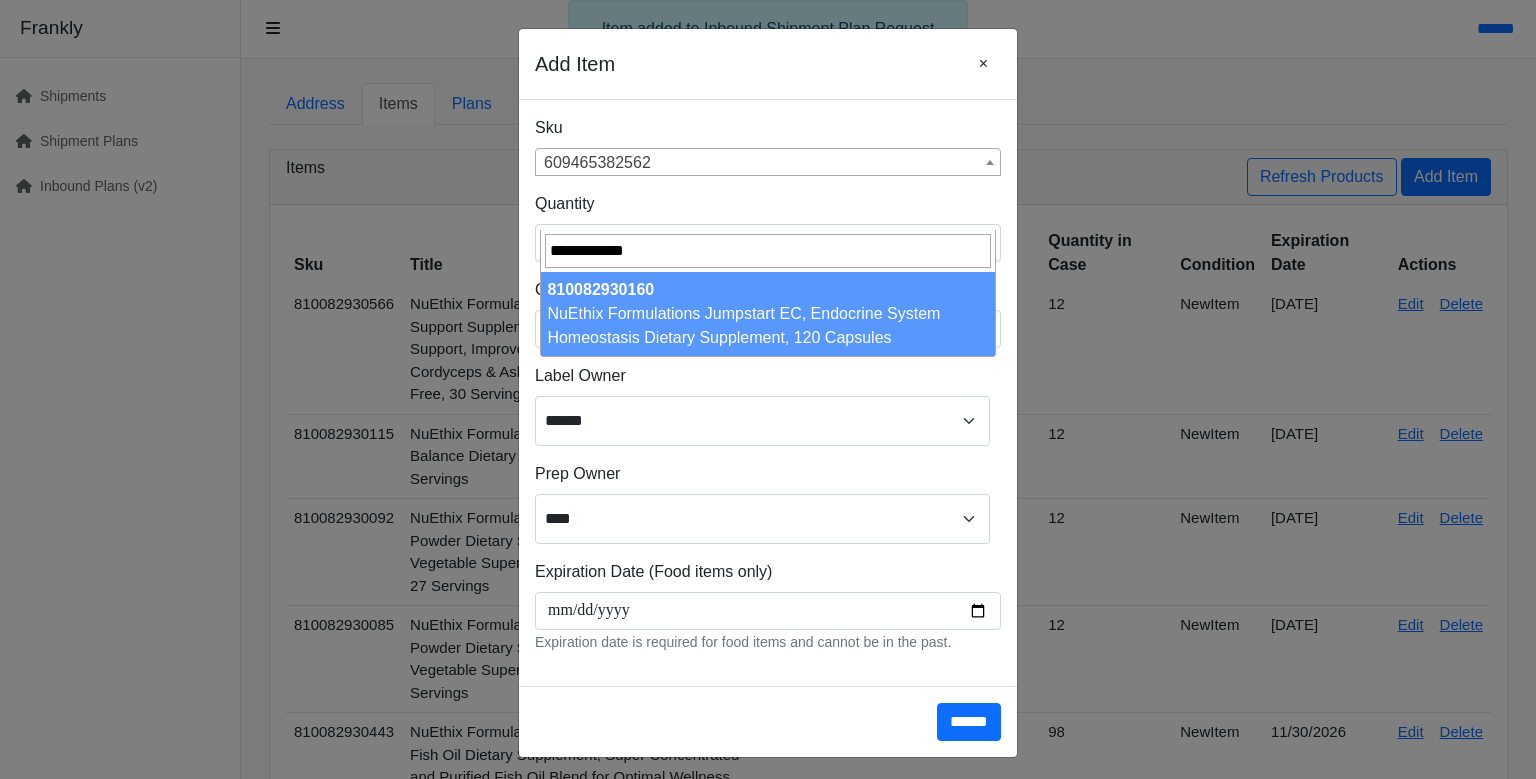type on "**********" 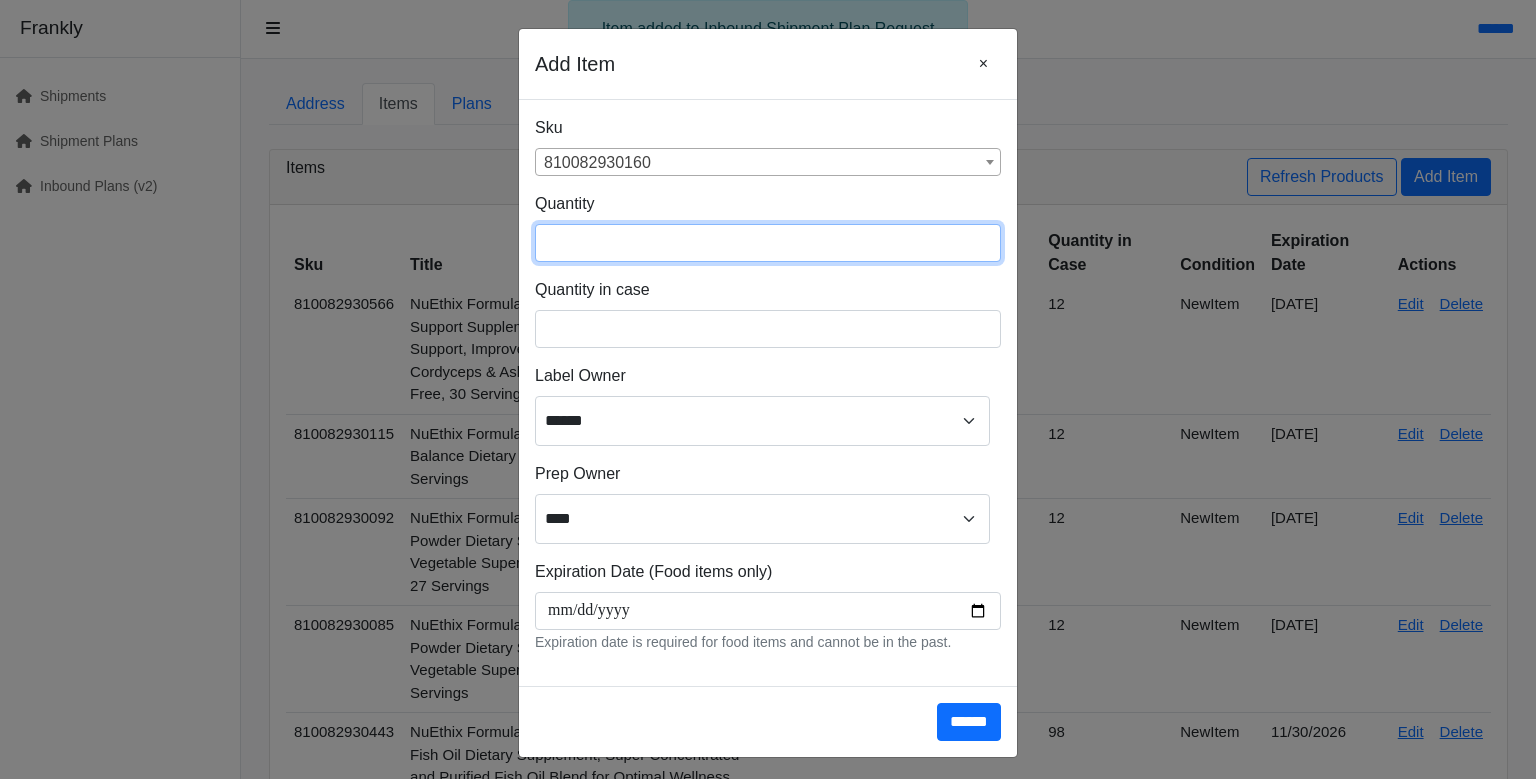 click at bounding box center (768, 243) 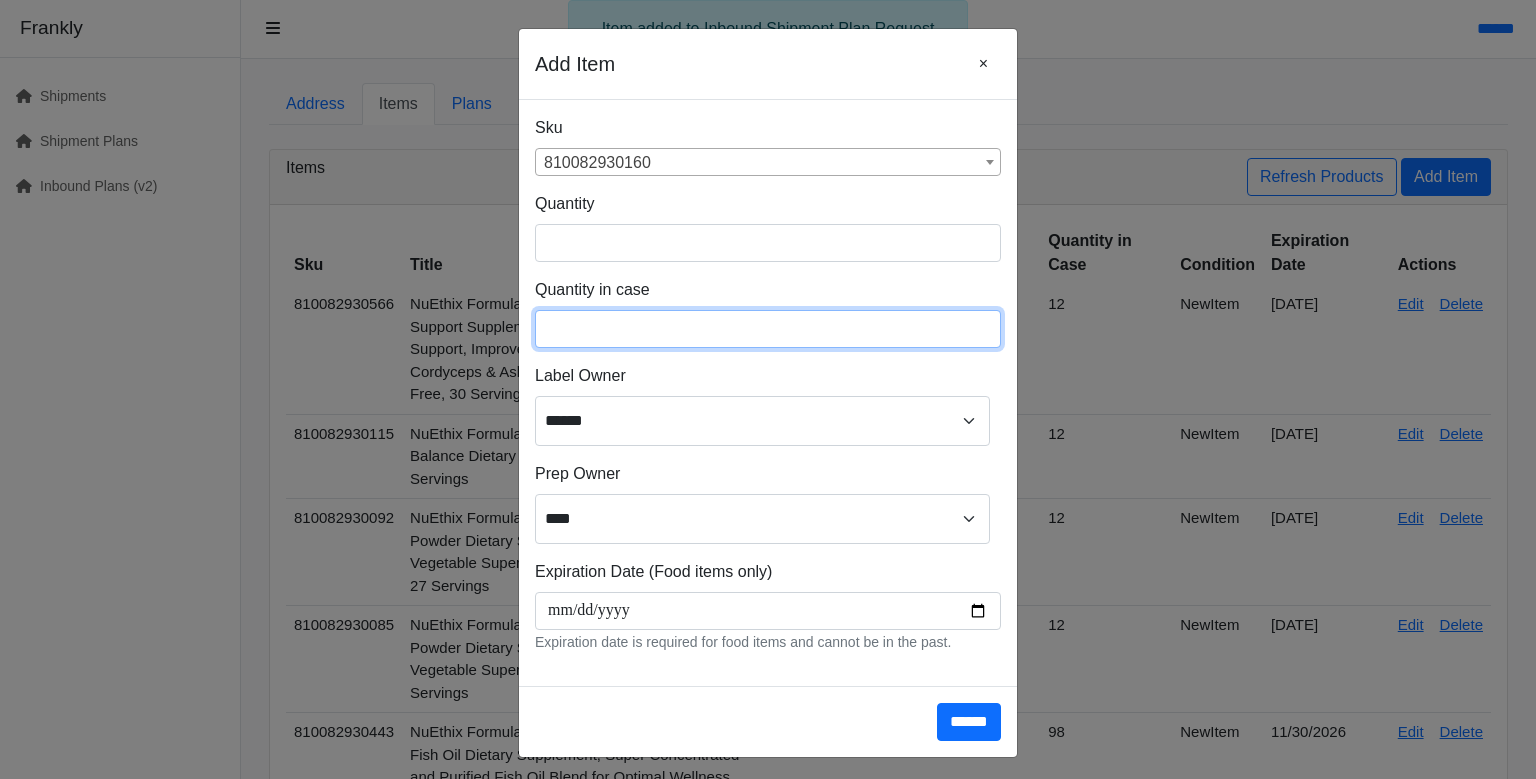 type on "**" 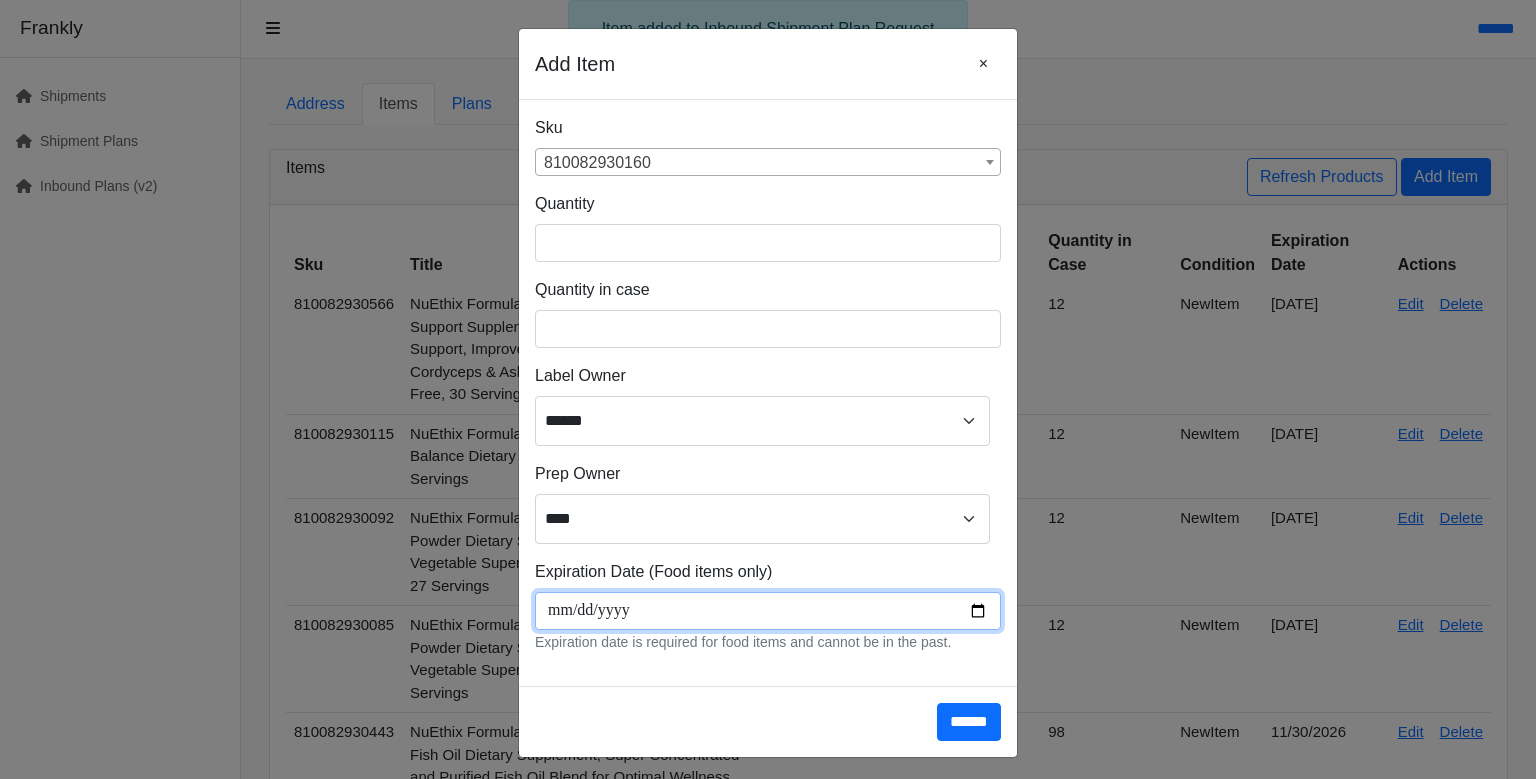 scroll, scrollTop: 266, scrollLeft: 0, axis: vertical 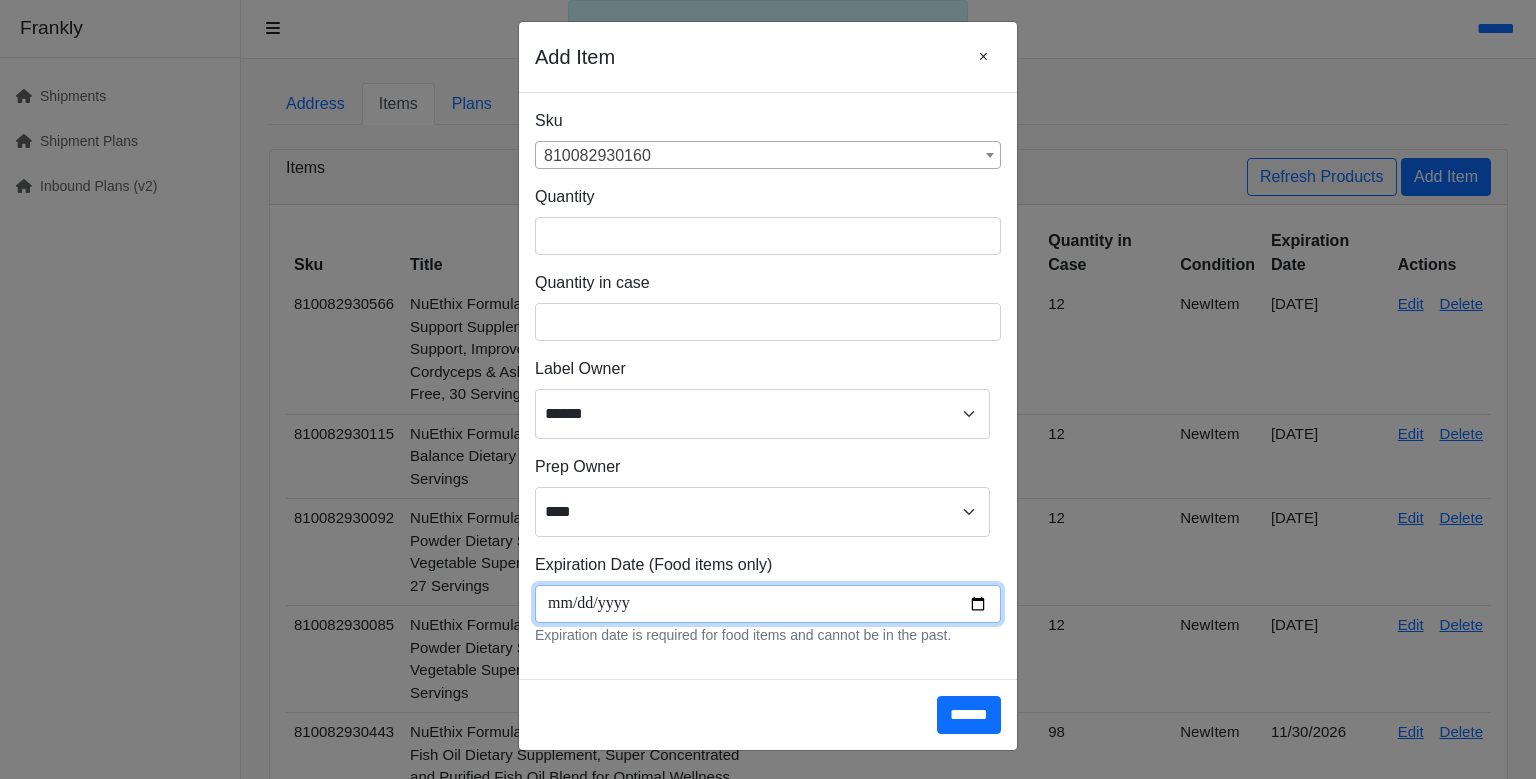 type on "**********" 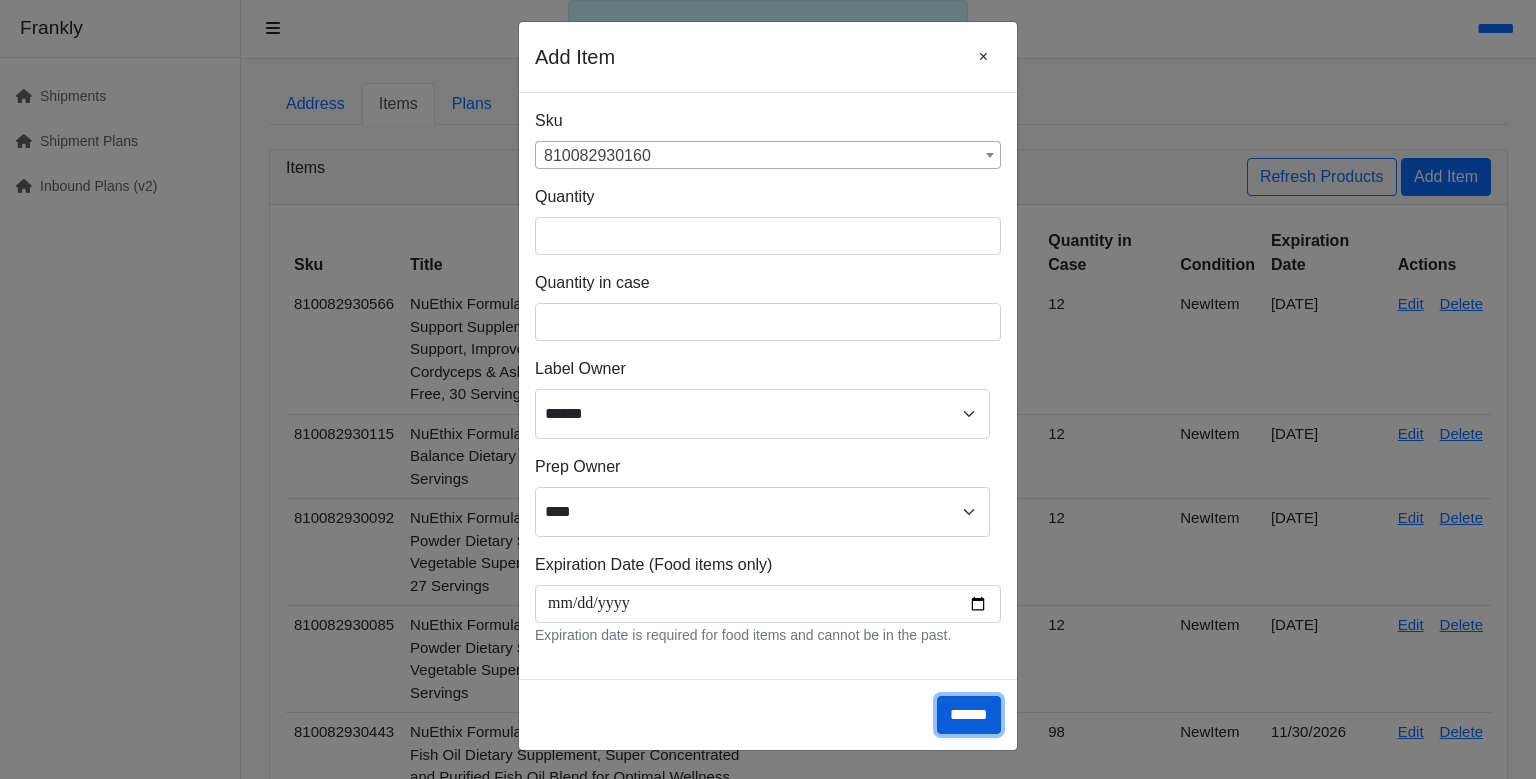 click on "******" at bounding box center (969, 715) 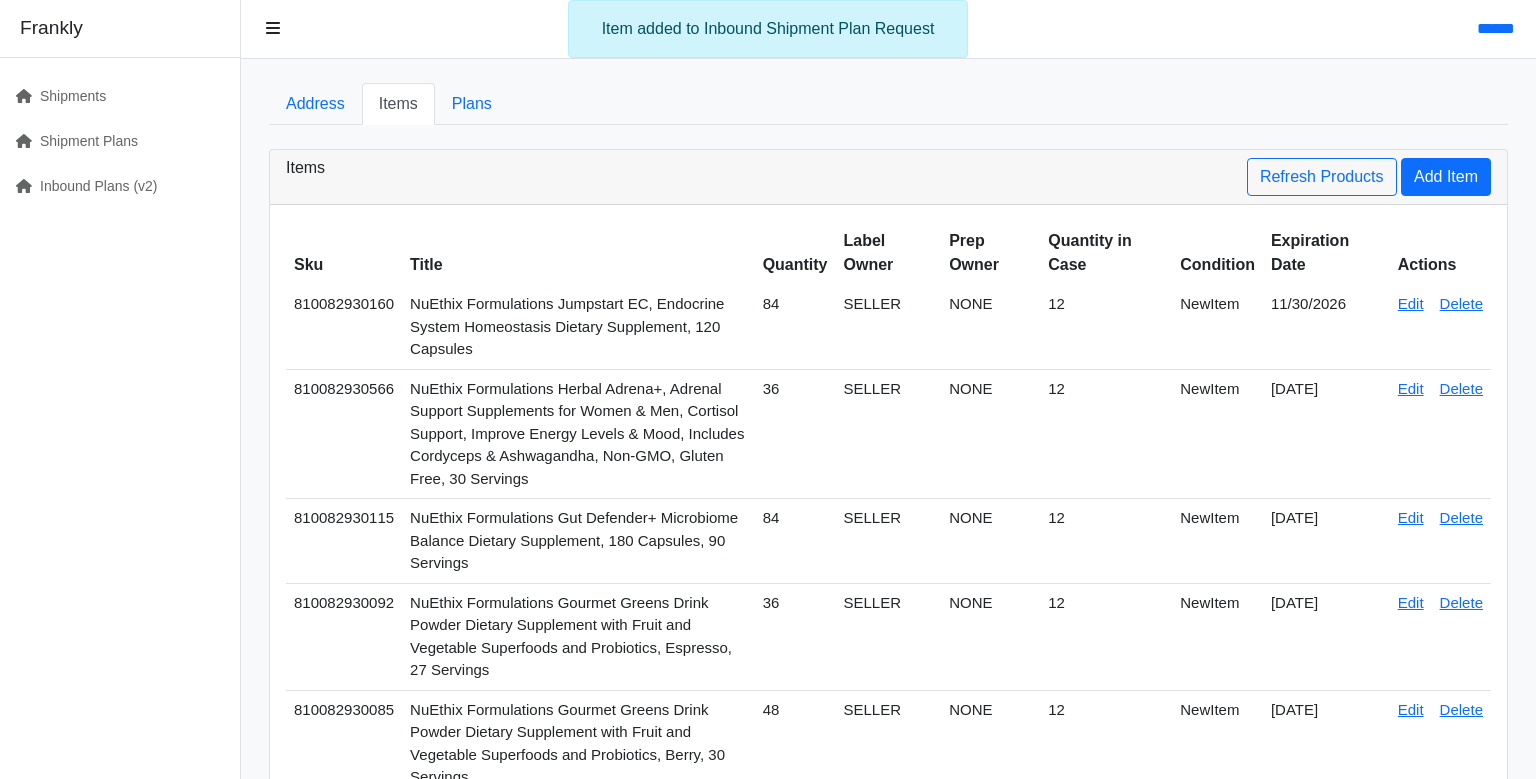 scroll, scrollTop: 0, scrollLeft: 0, axis: both 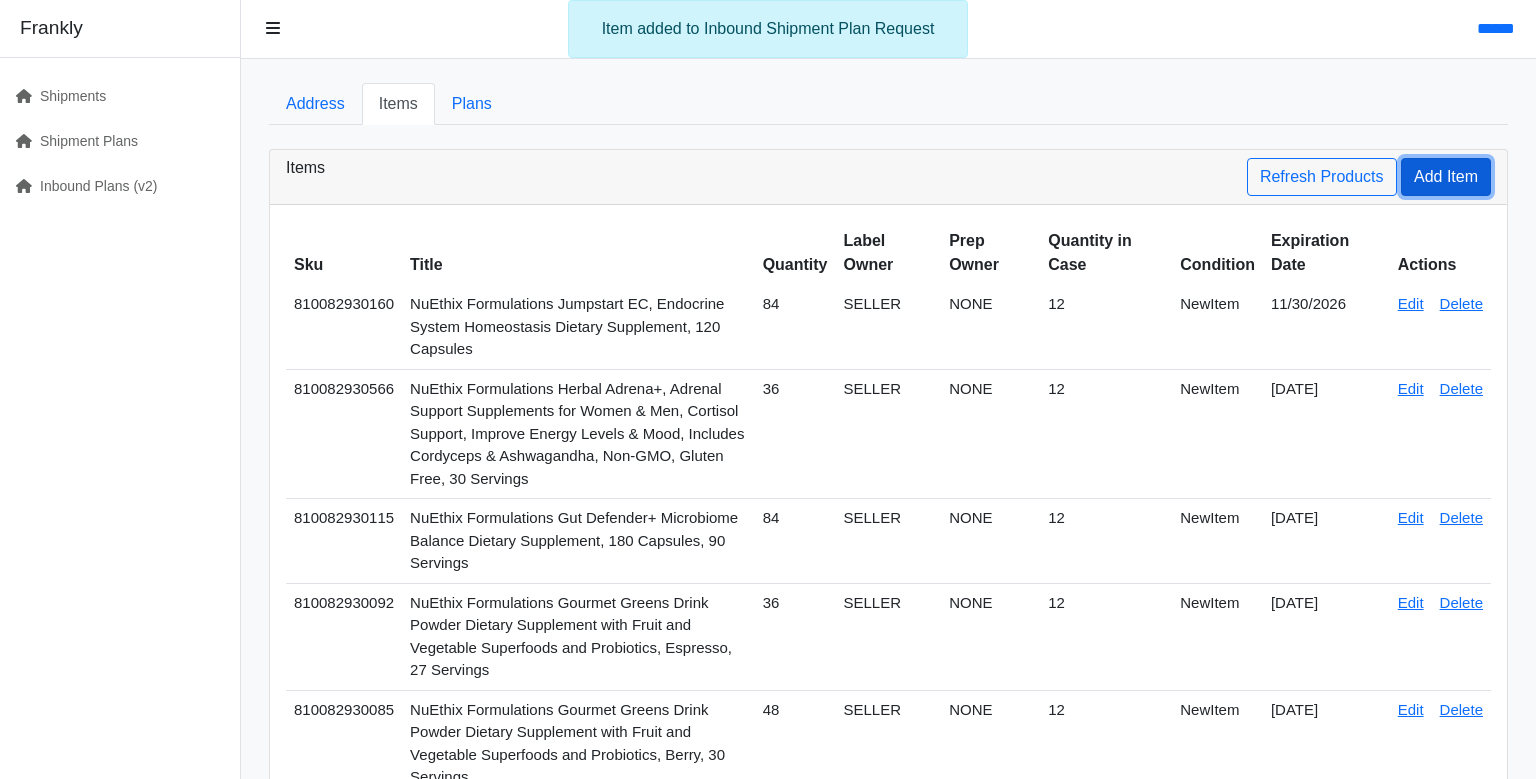 click on "Add Item" at bounding box center [1446, 177] 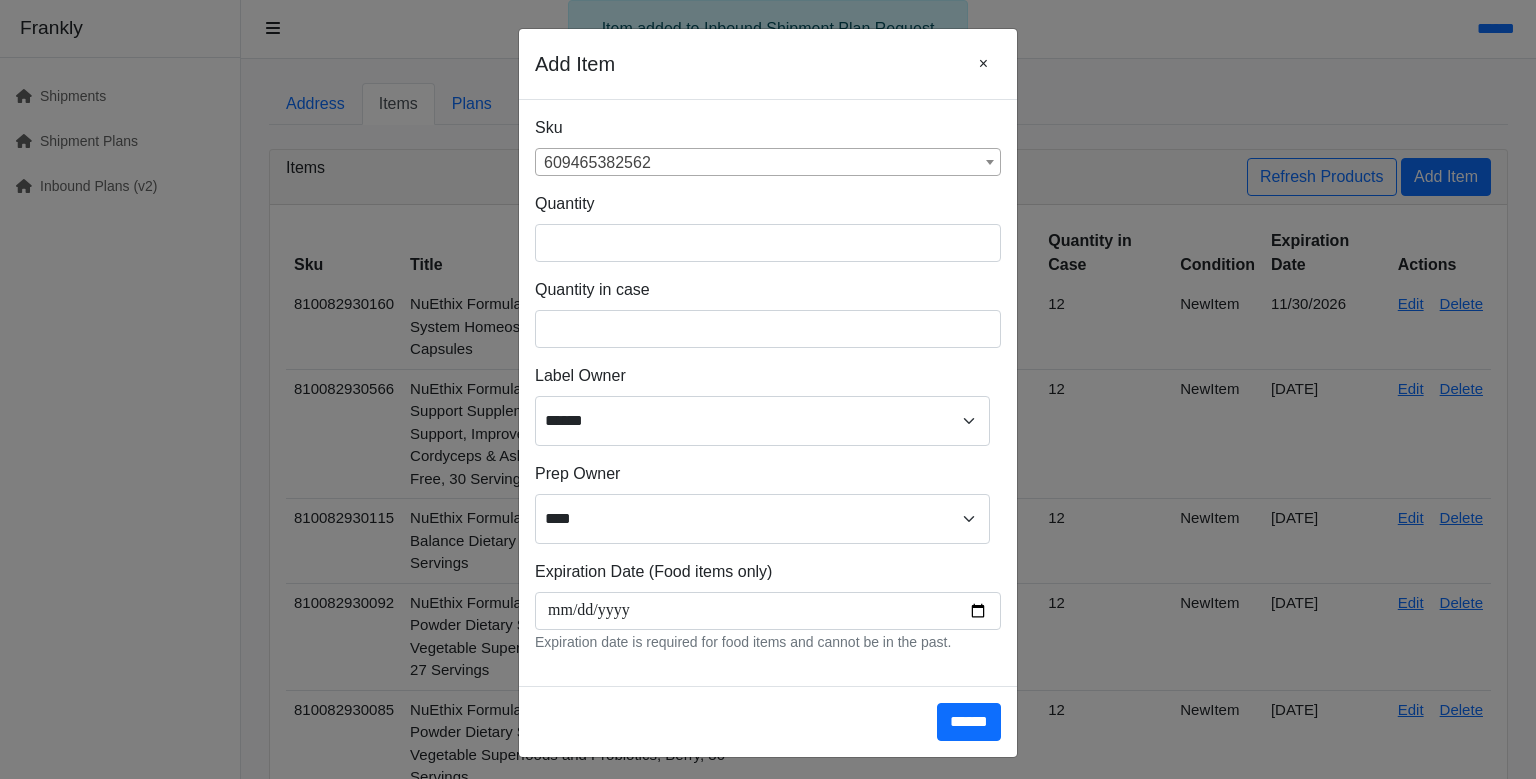 click on "609465382562" at bounding box center [768, 162] 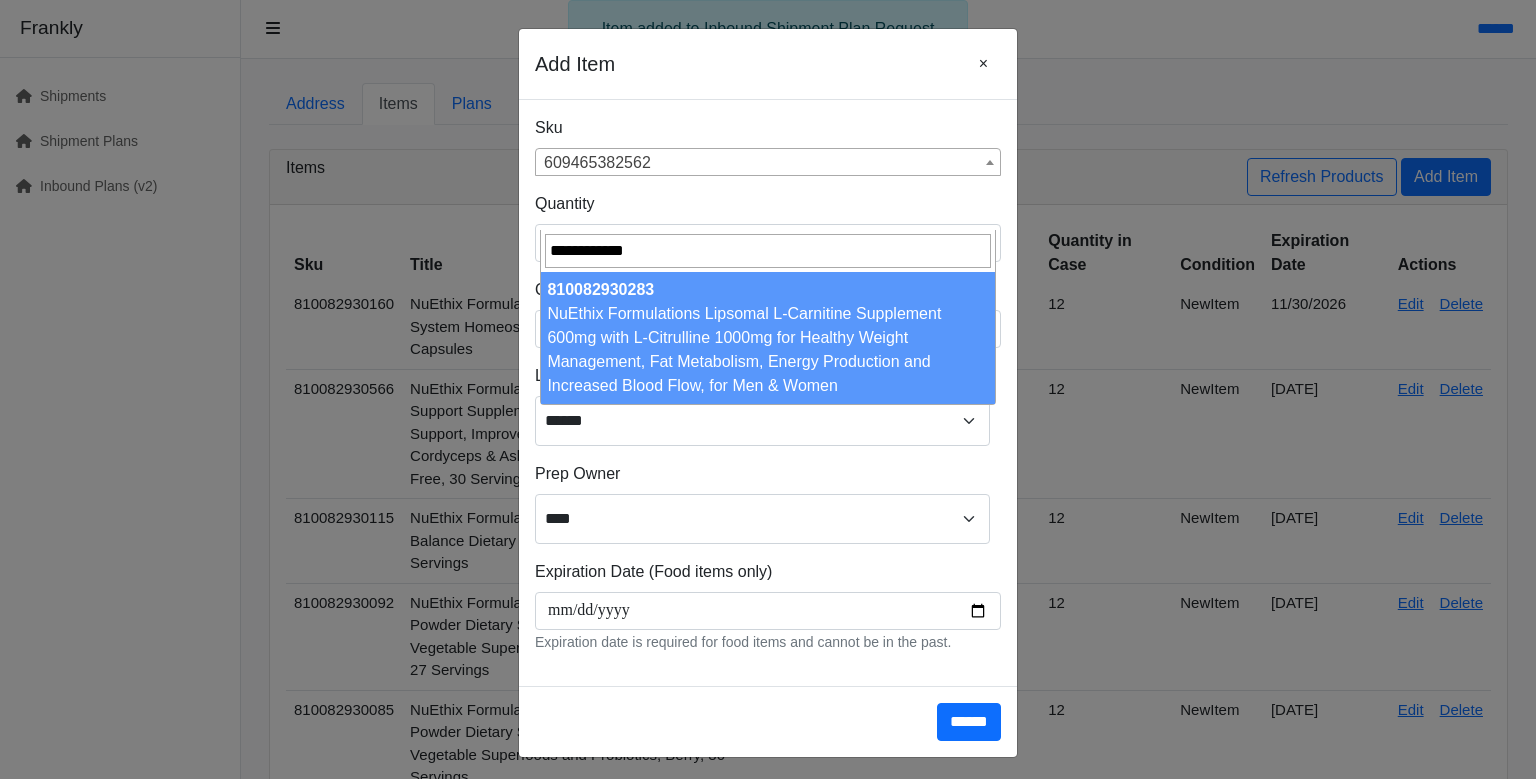 type on "**********" 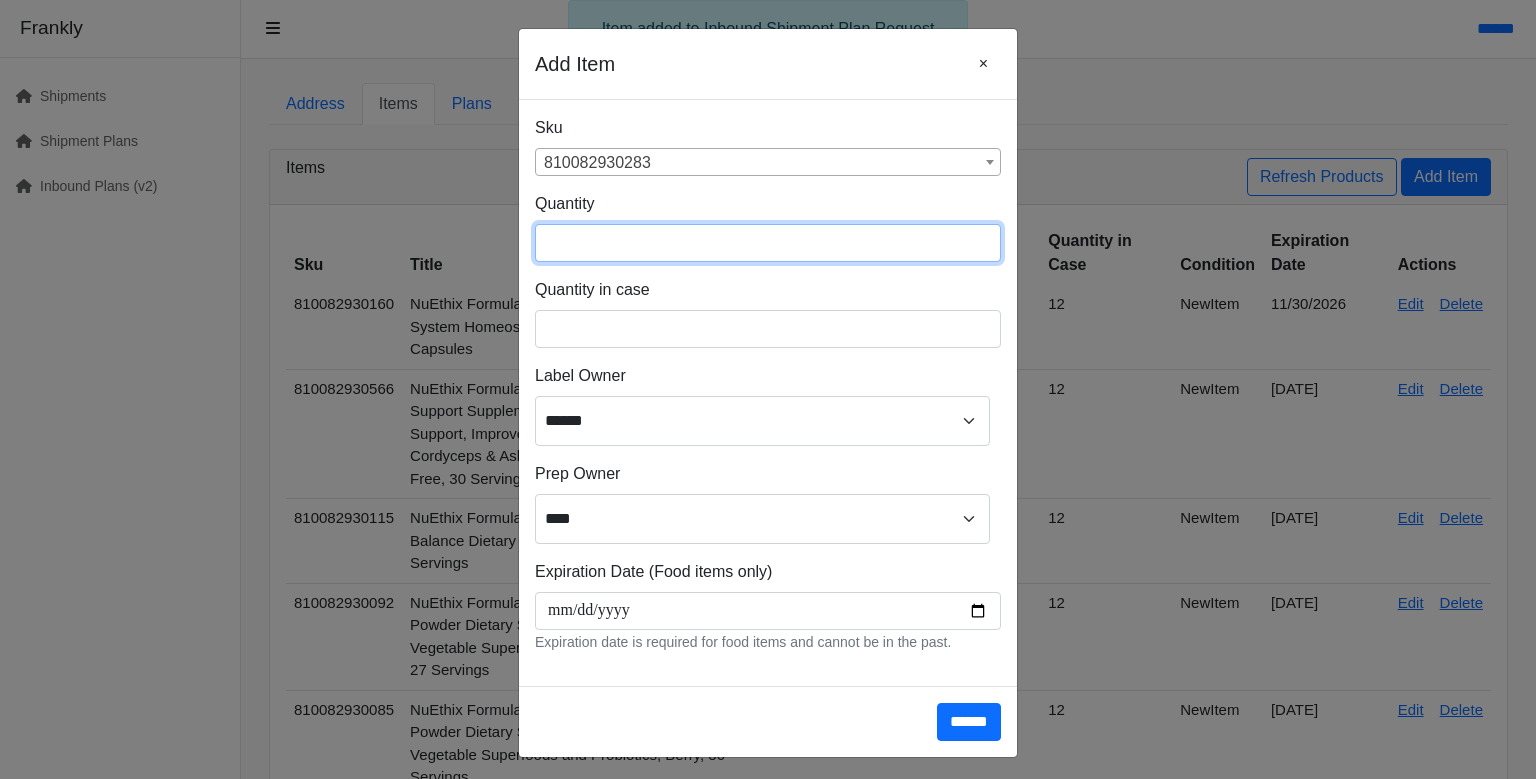 click at bounding box center (768, 243) 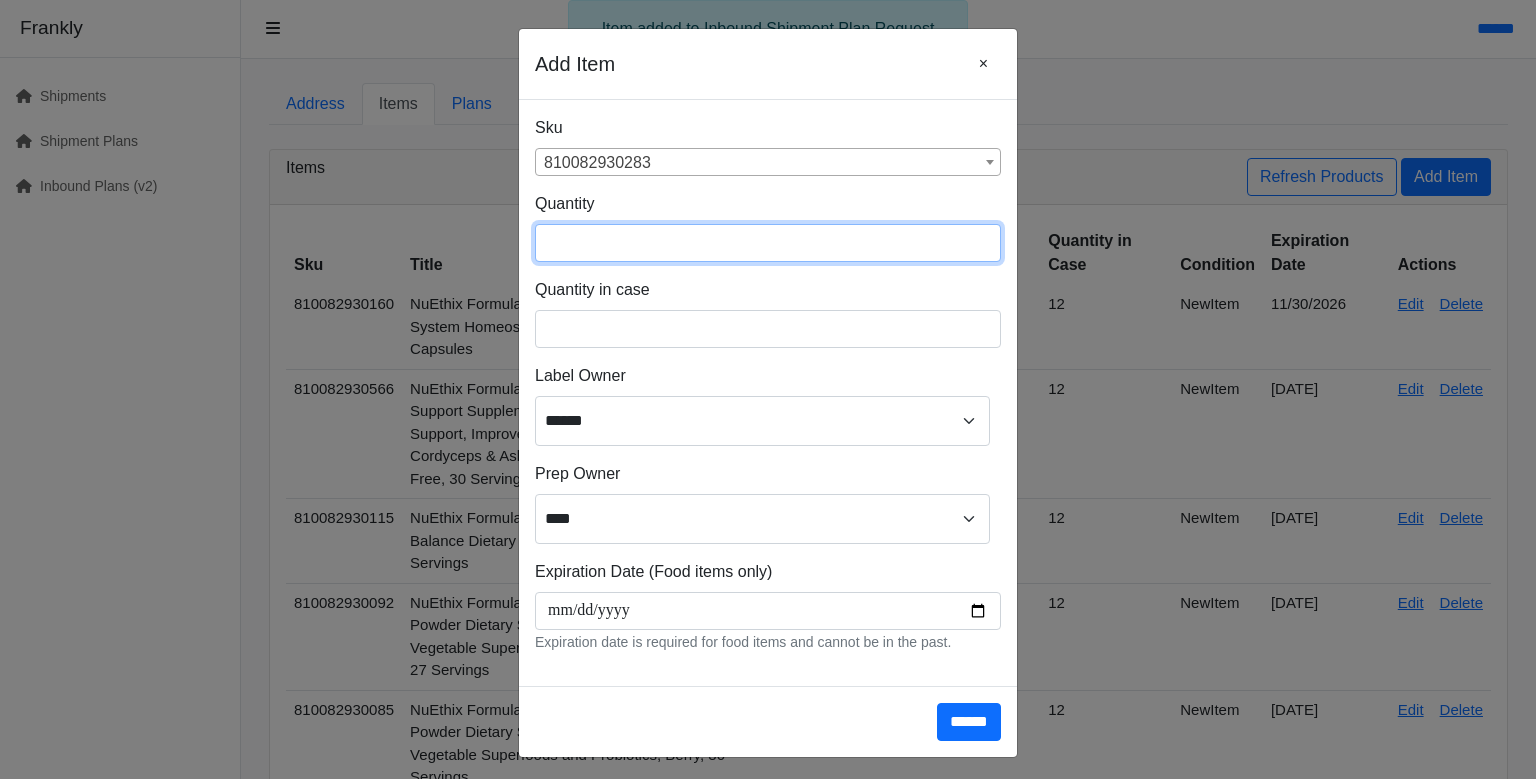 type on "**" 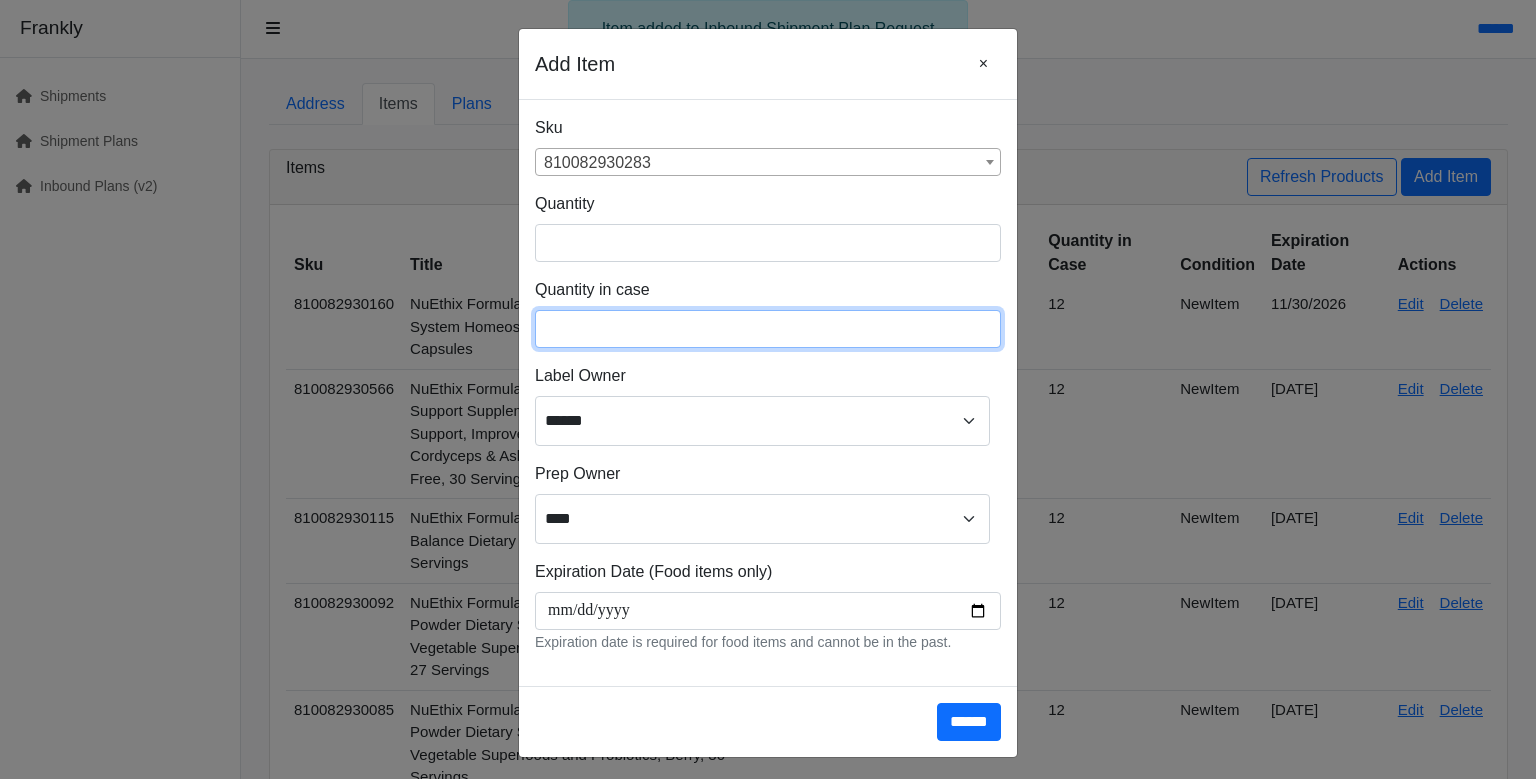 type on "**" 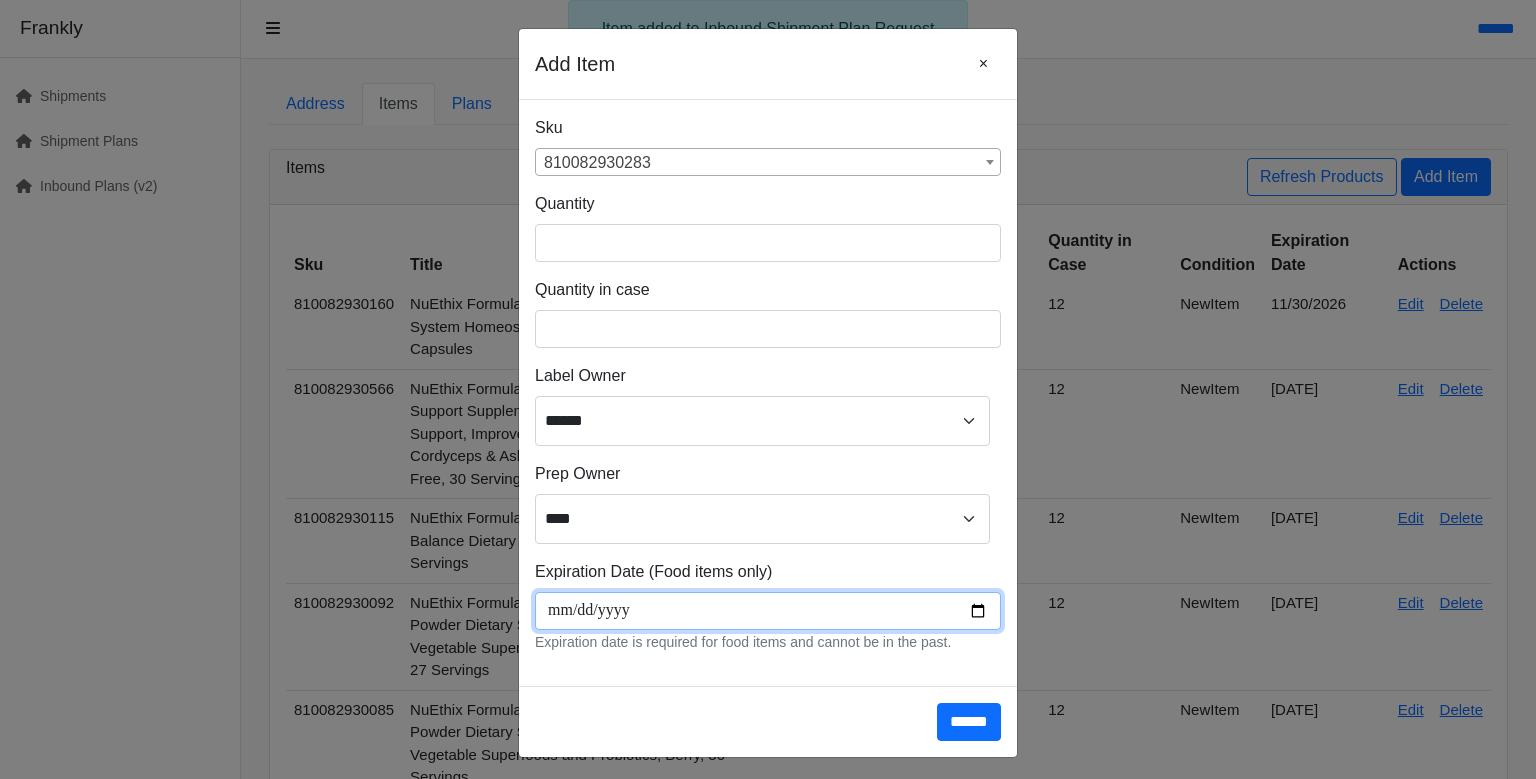 scroll, scrollTop: 266, scrollLeft: 0, axis: vertical 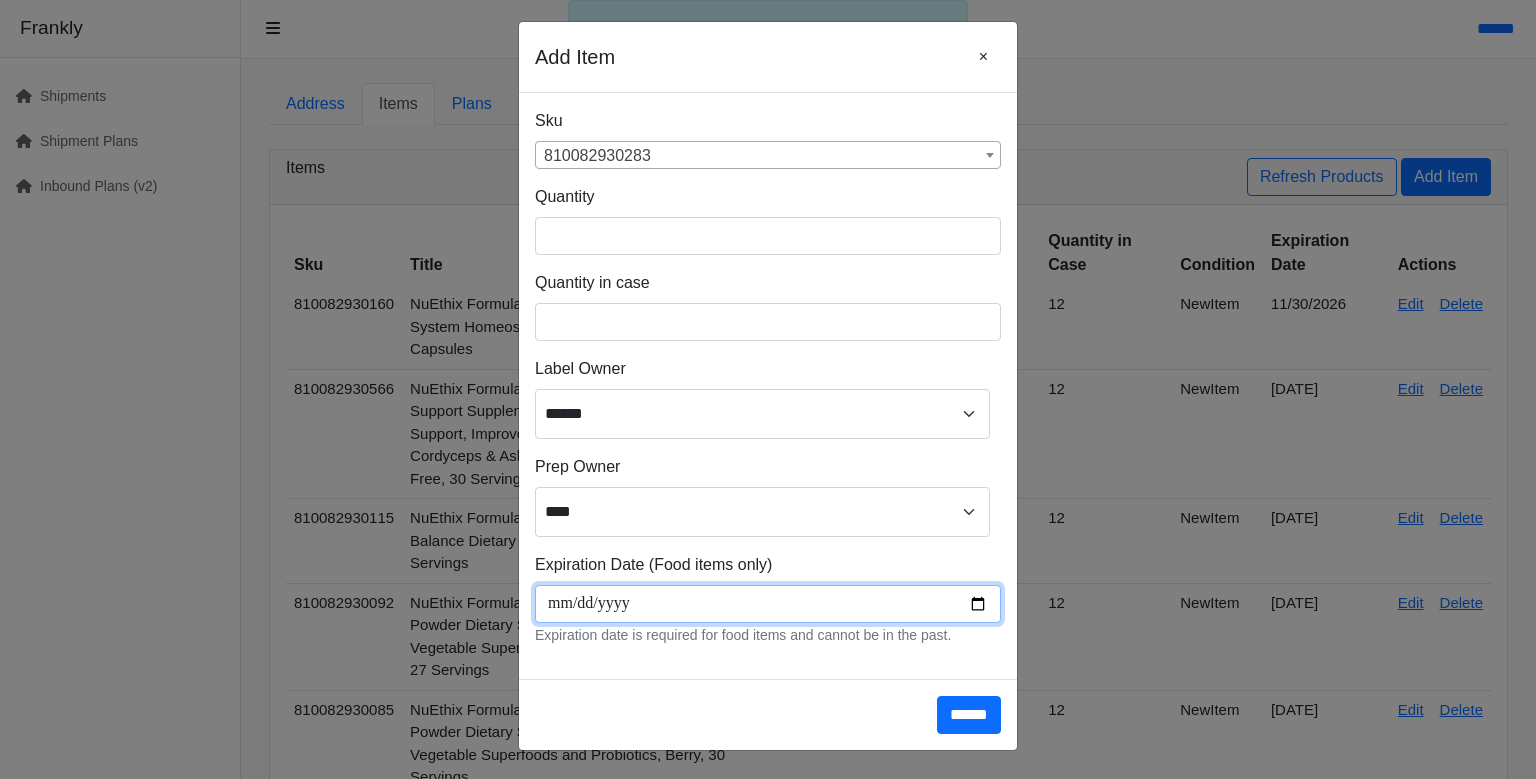 type on "**********" 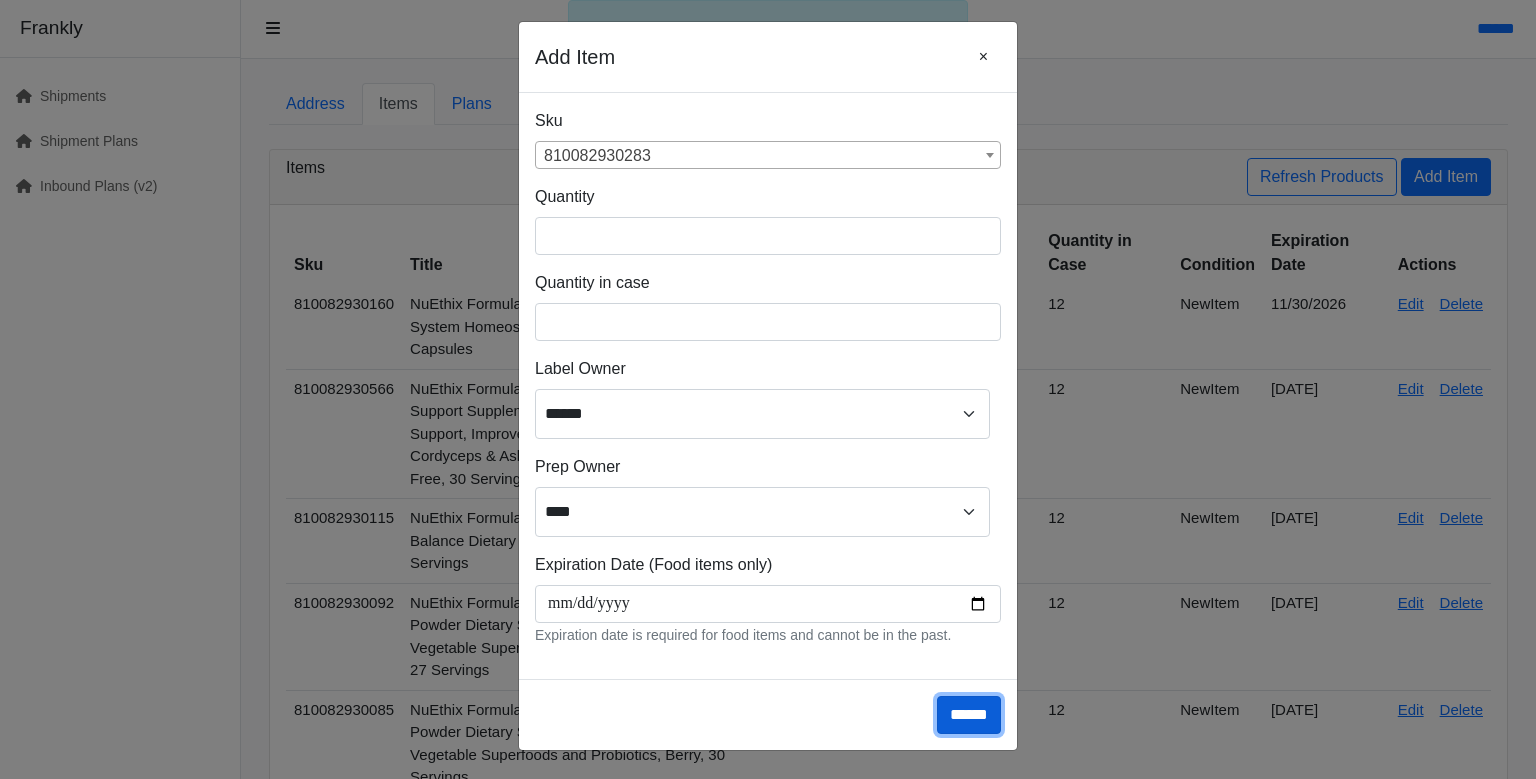 click on "******" at bounding box center [969, 715] 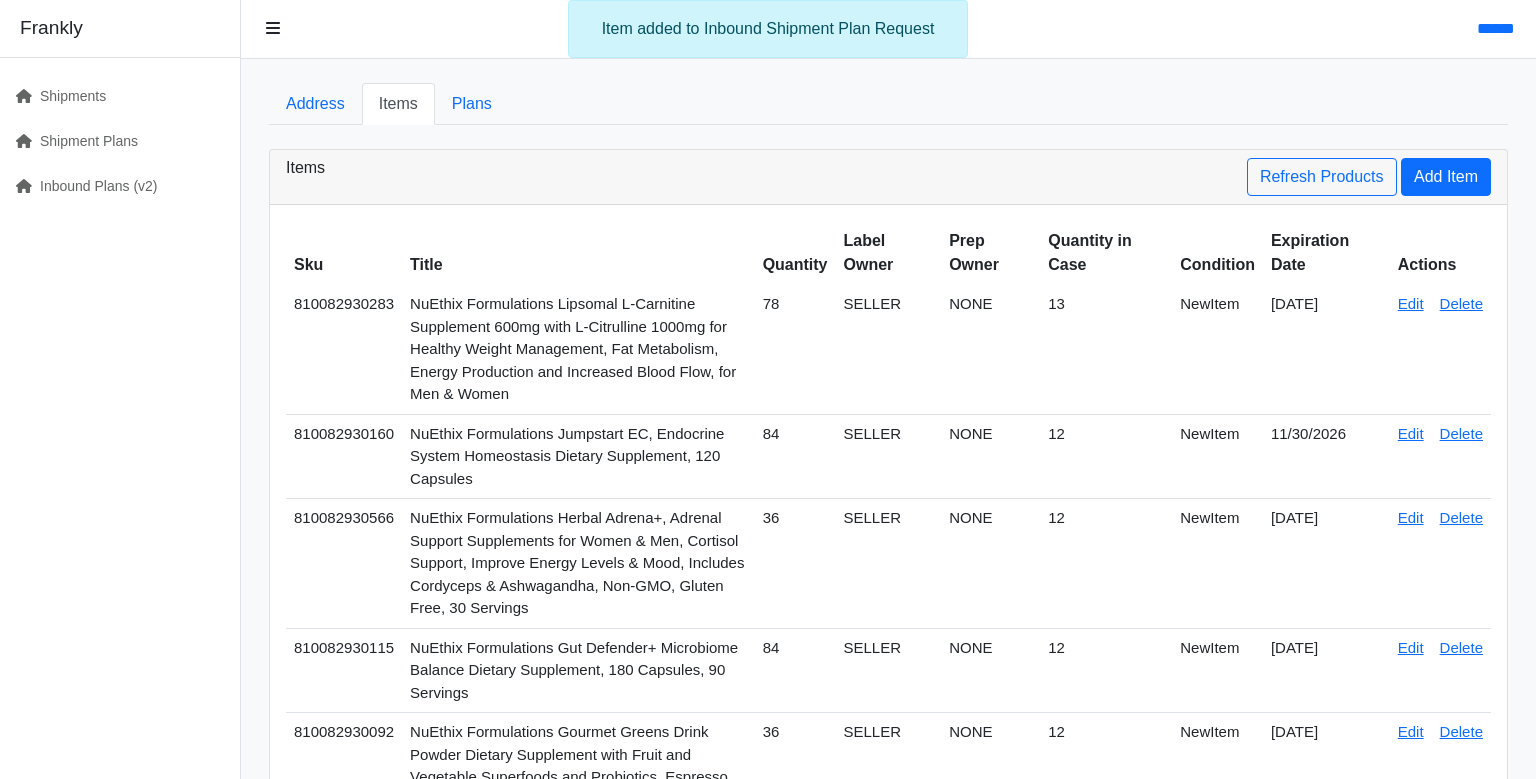 scroll, scrollTop: 0, scrollLeft: 0, axis: both 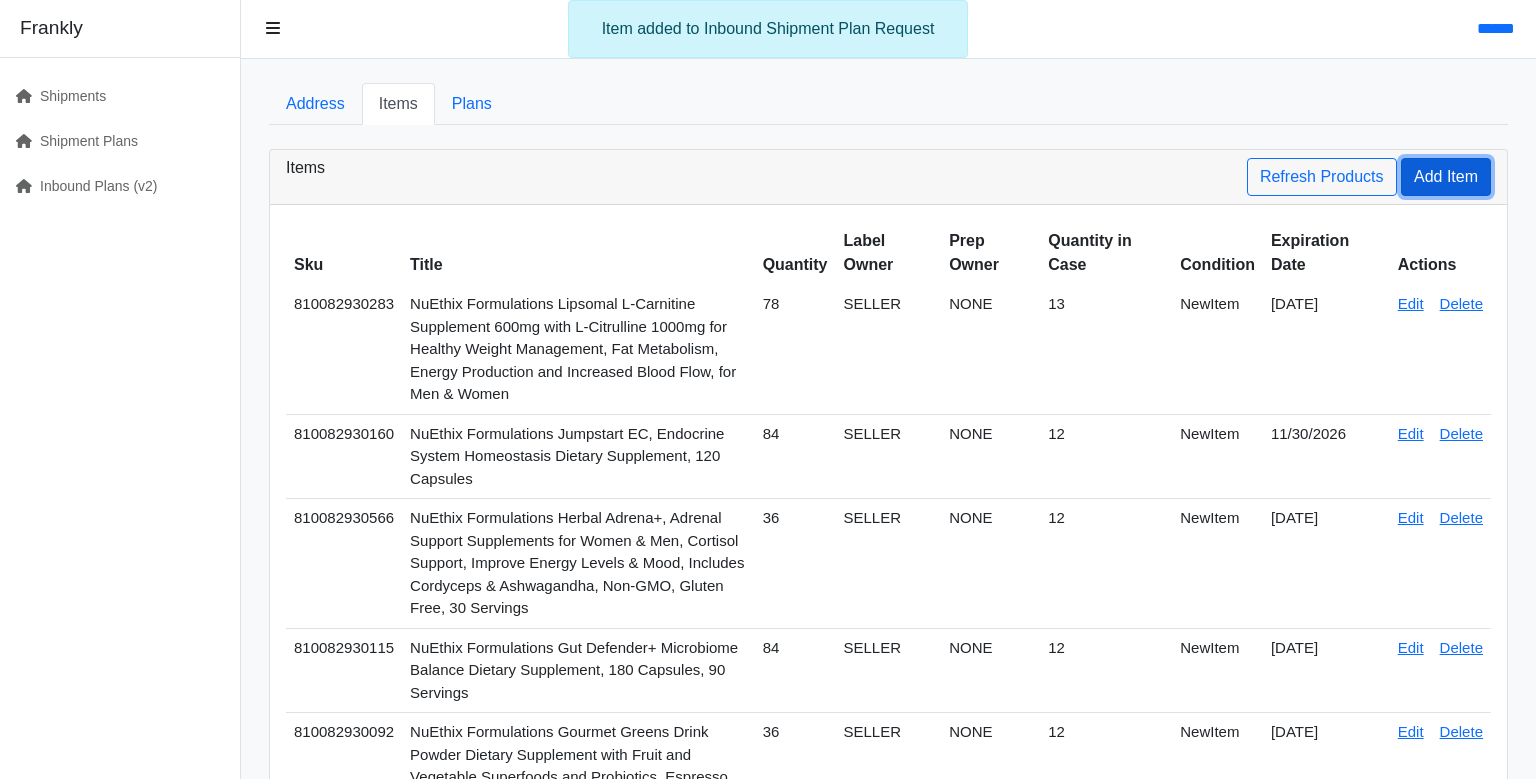 click on "Add Item" at bounding box center (1446, 177) 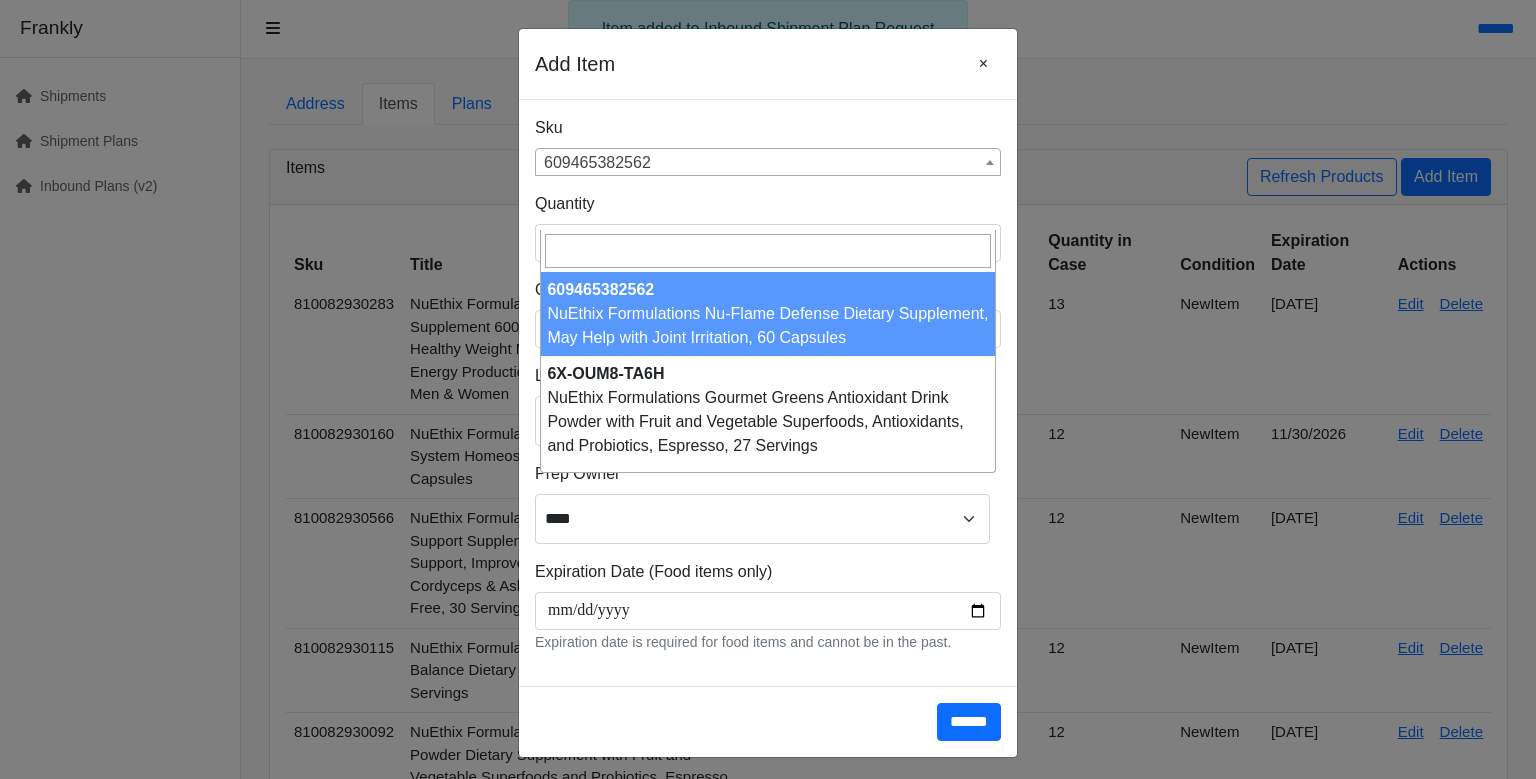 click on "609465382562" at bounding box center (768, 163) 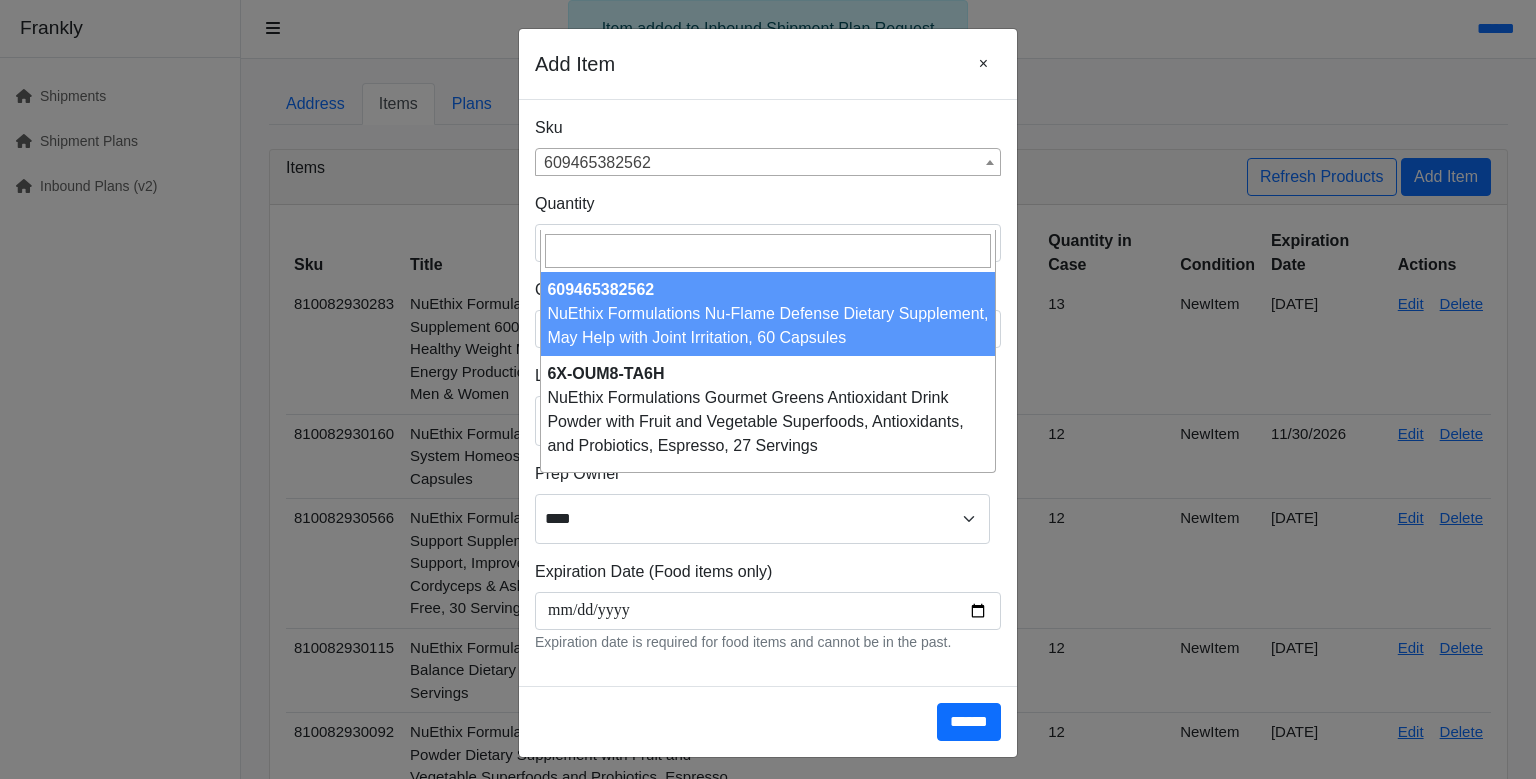 paste on "**********" 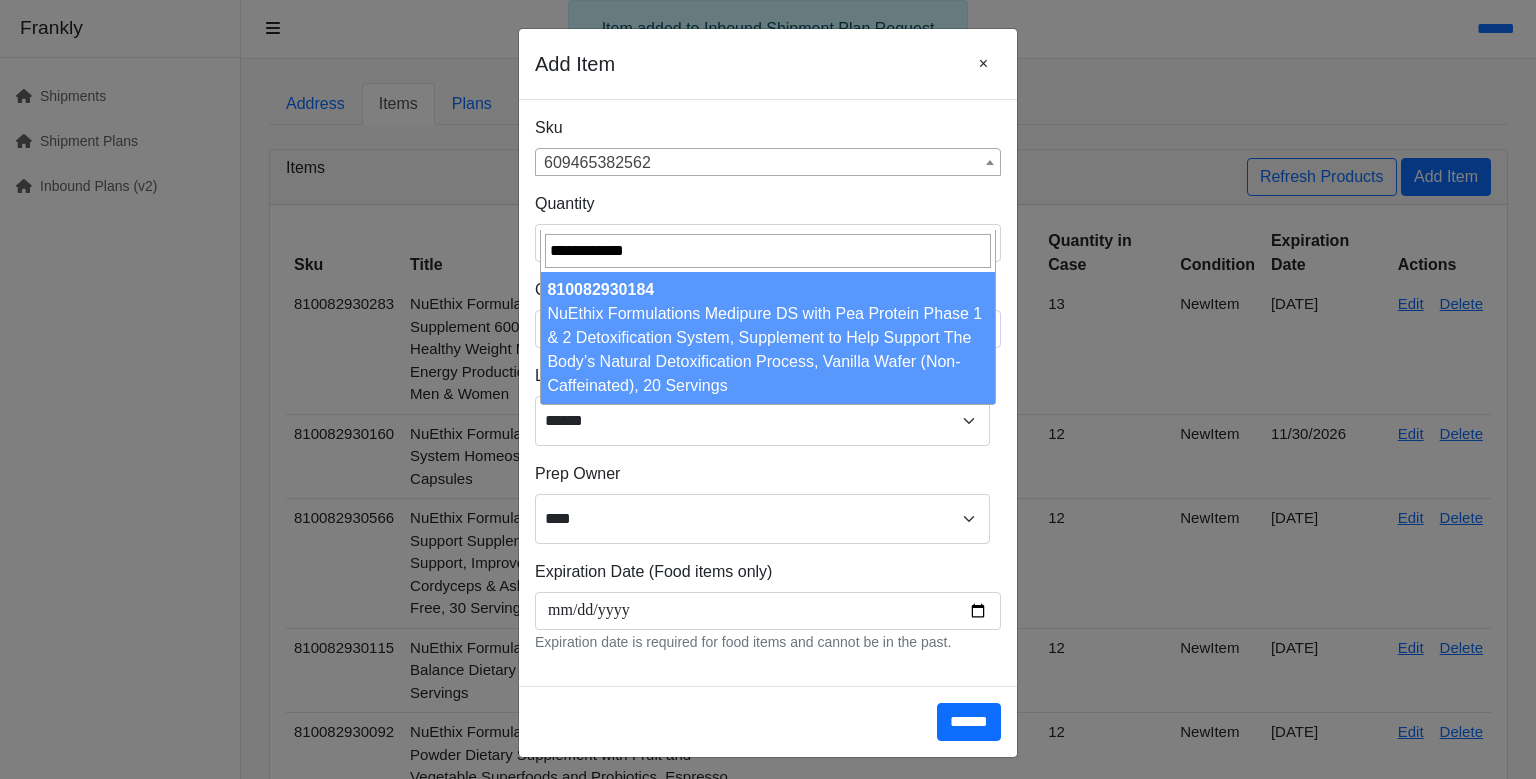 type on "**********" 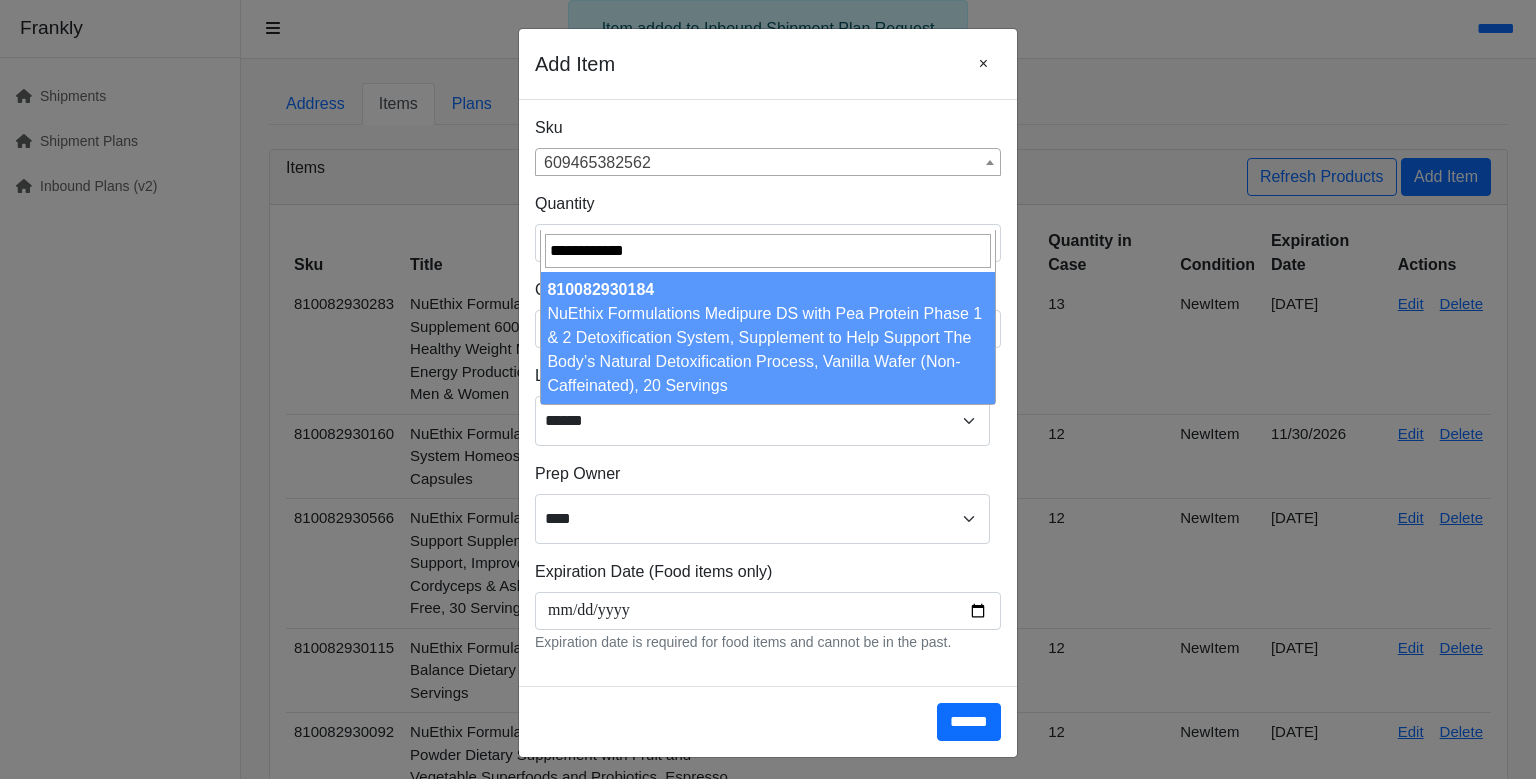 select on "**********" 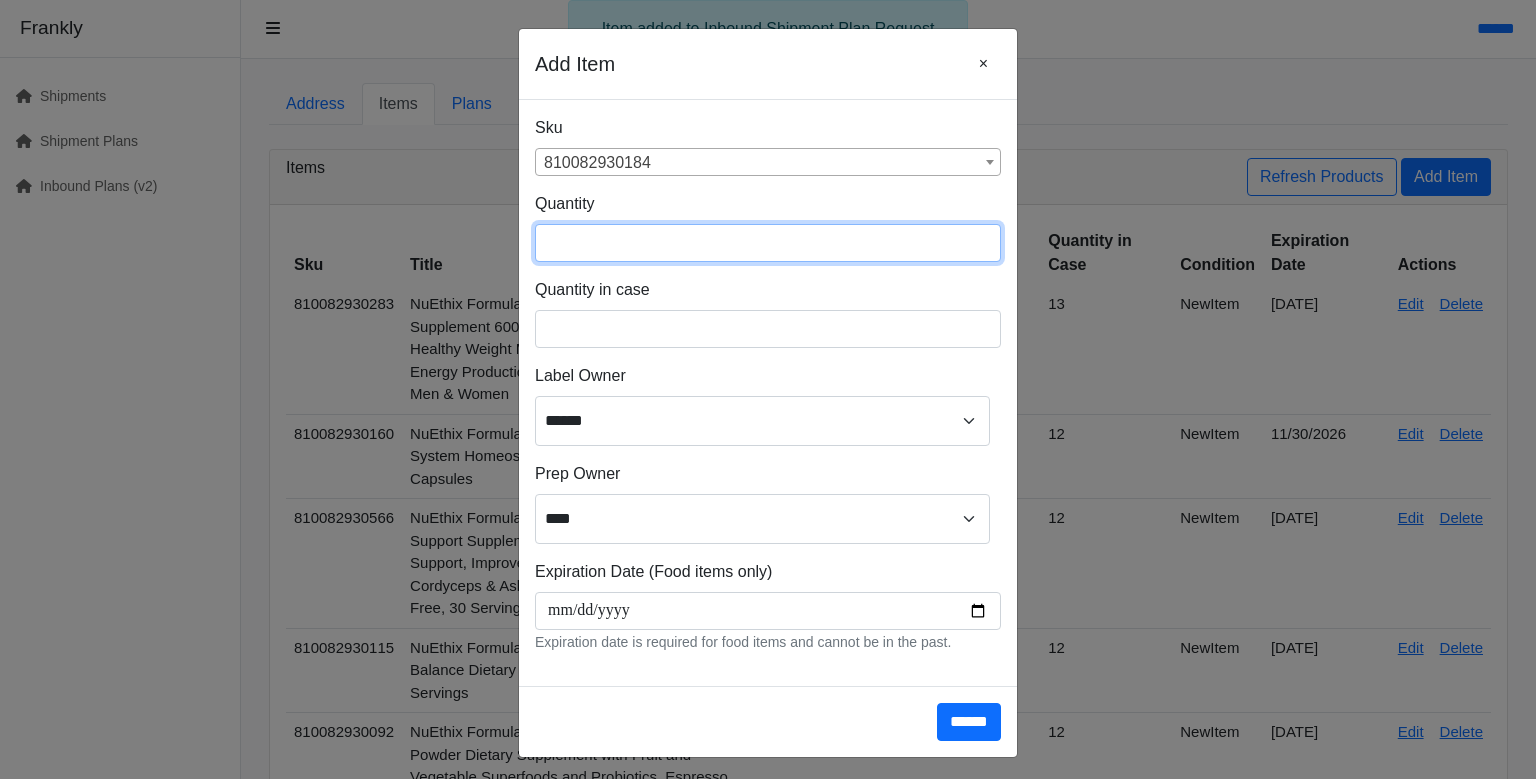 click at bounding box center [768, 243] 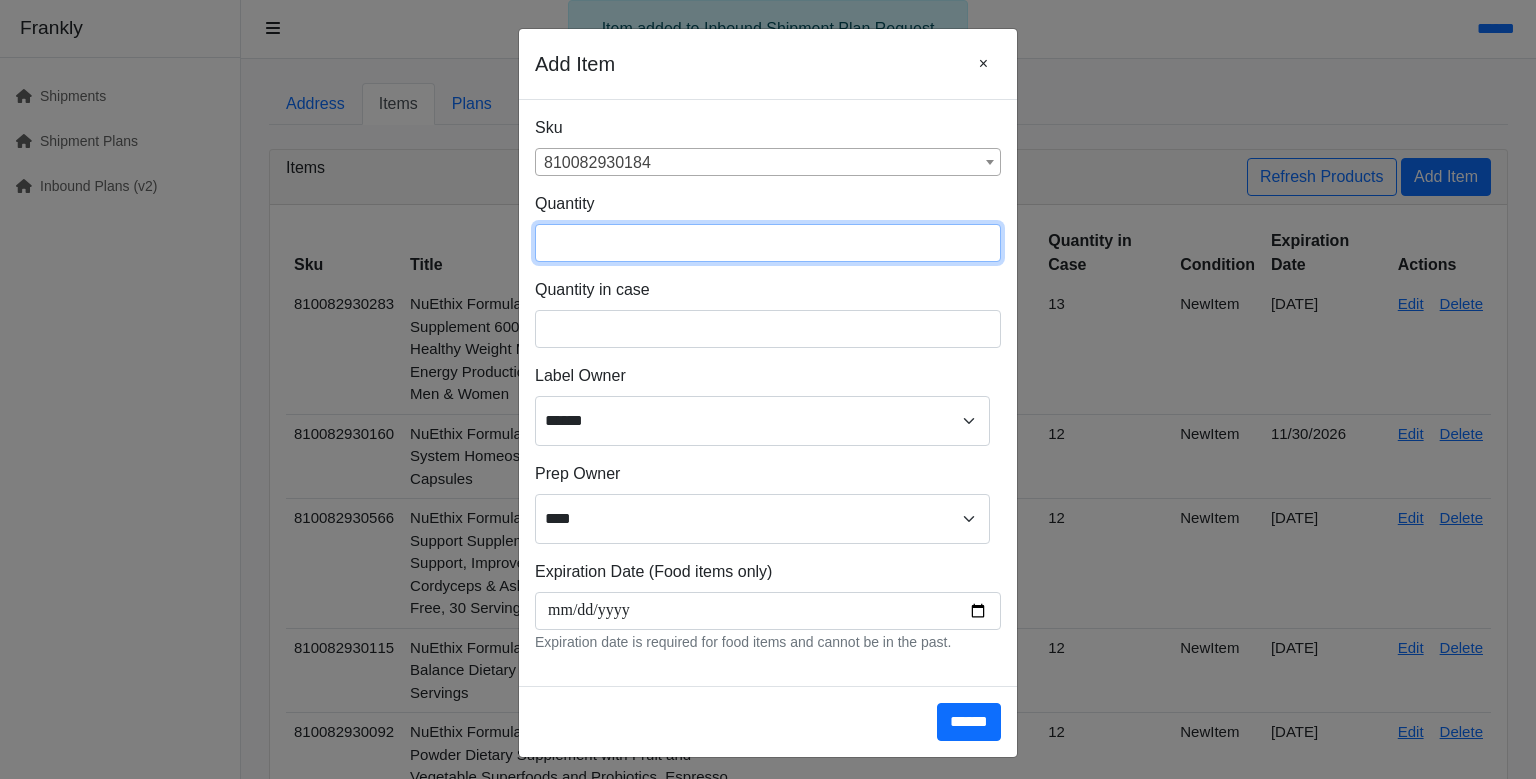 type on "***" 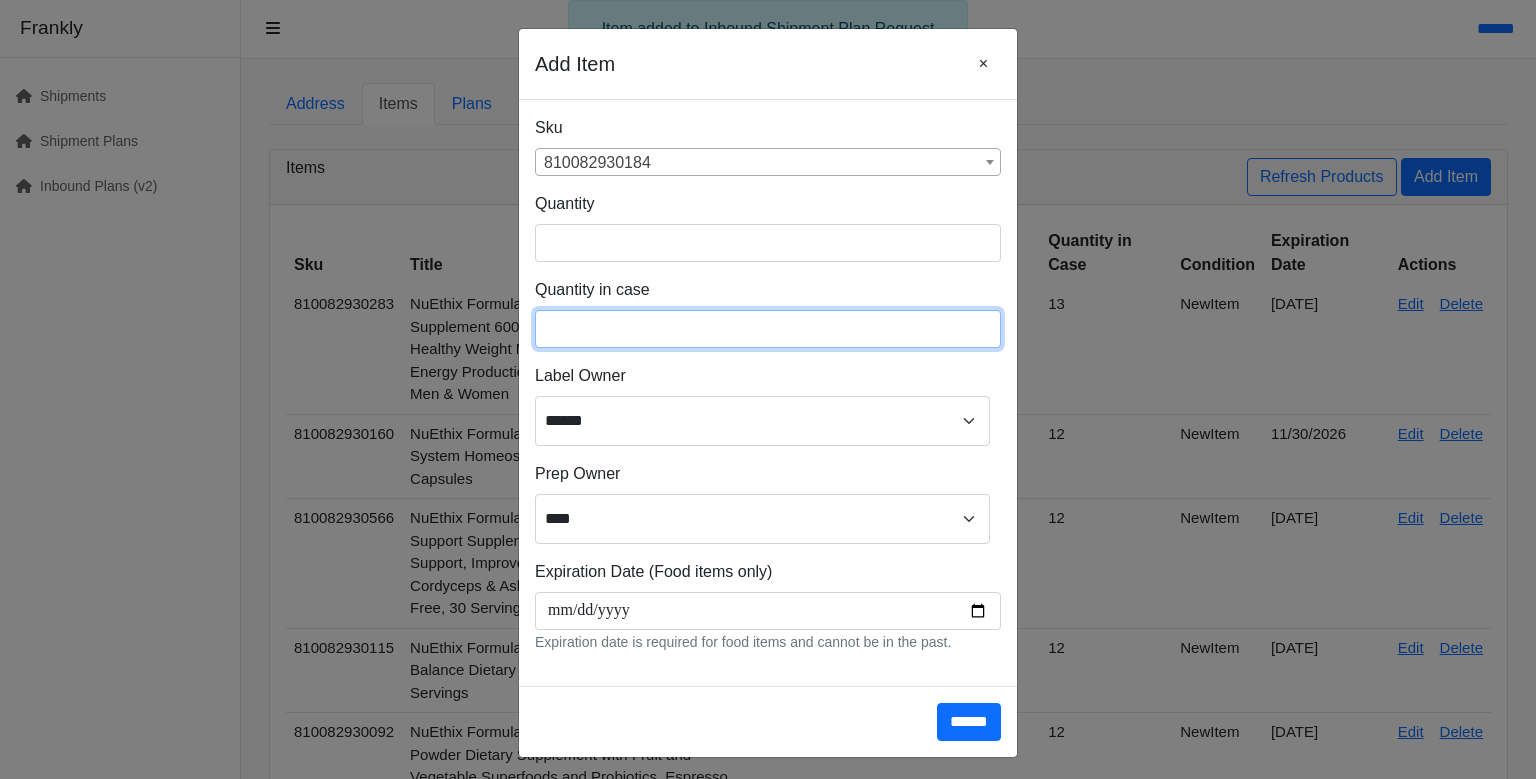 type on "**" 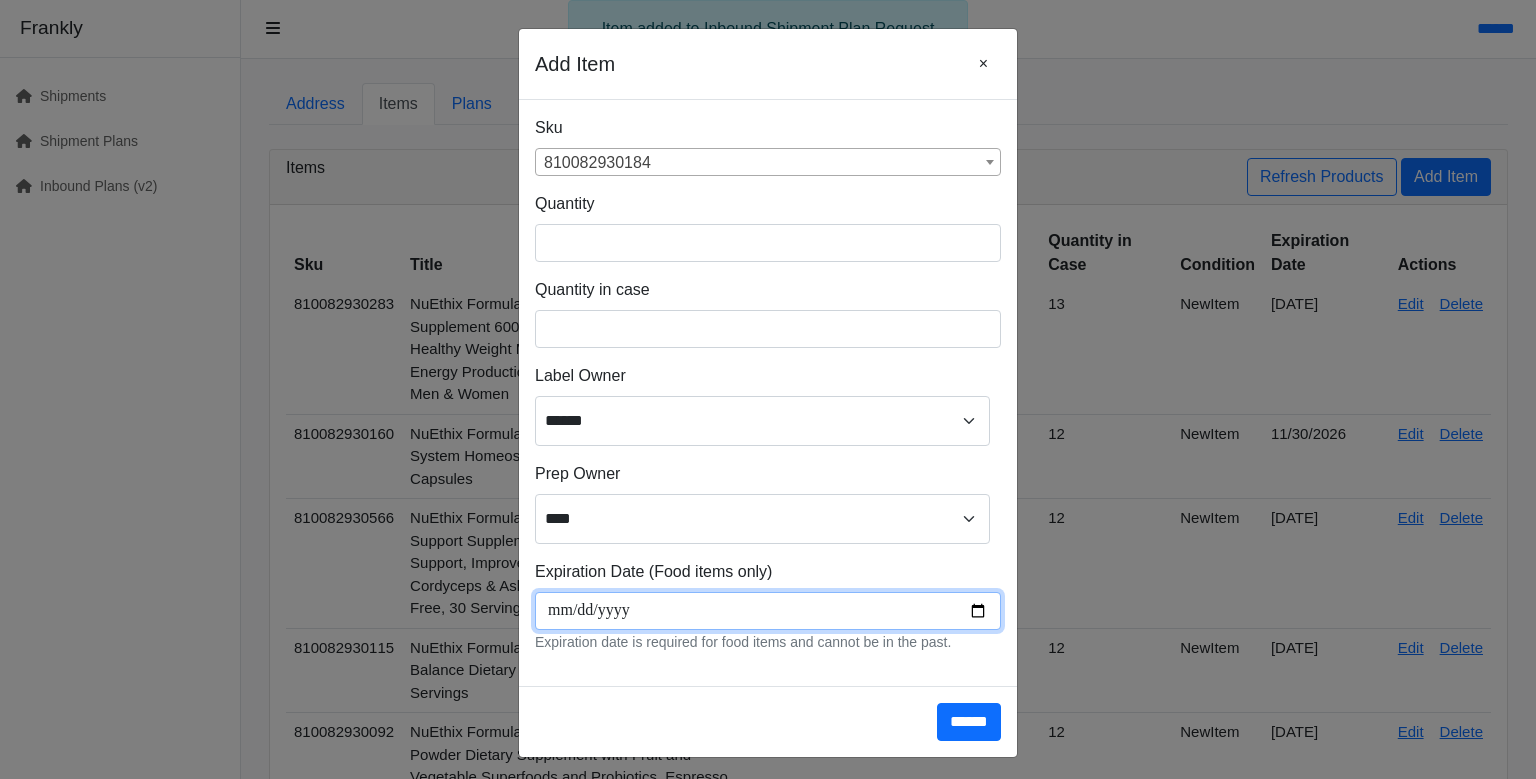 scroll, scrollTop: 266, scrollLeft: 0, axis: vertical 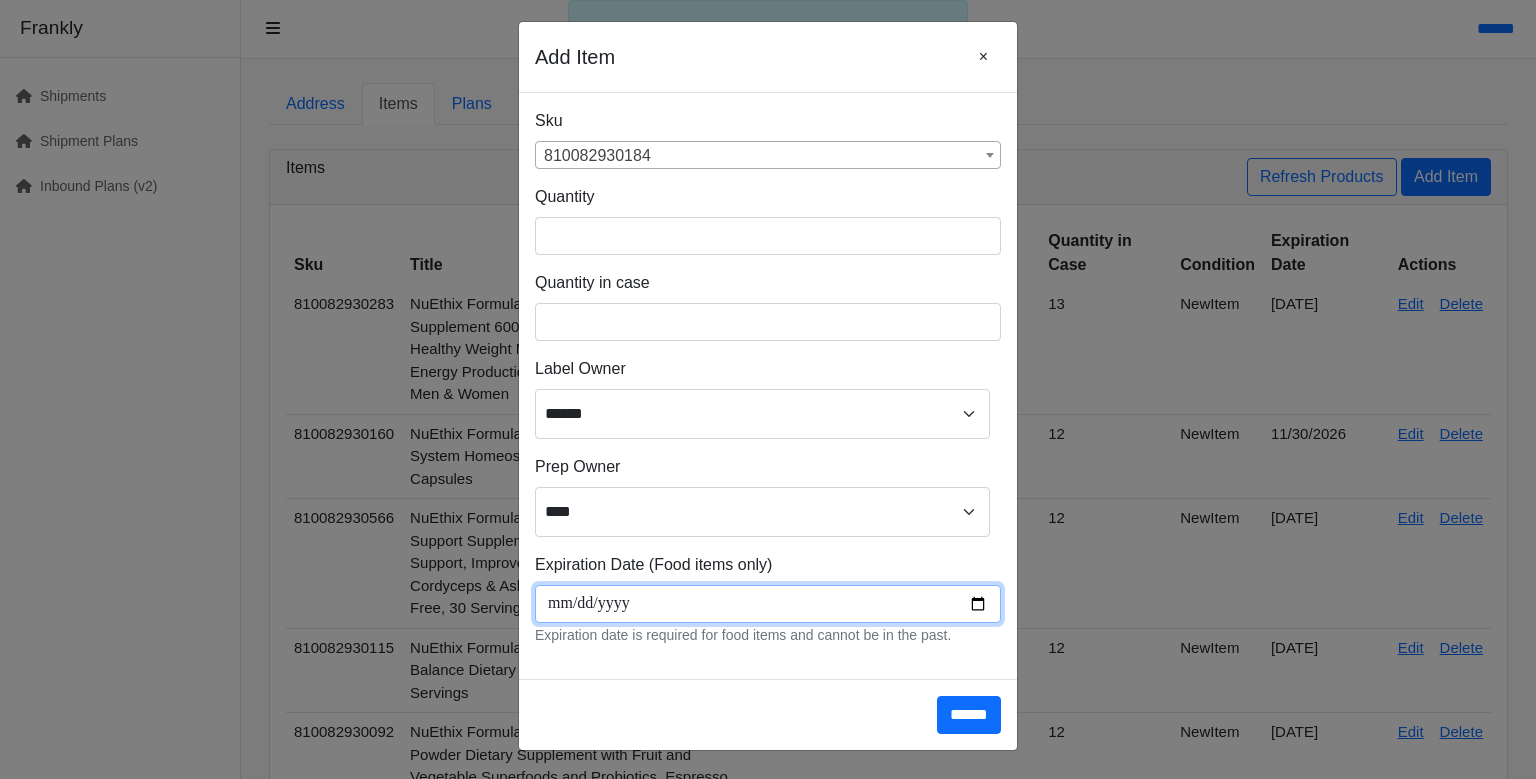 type on "**********" 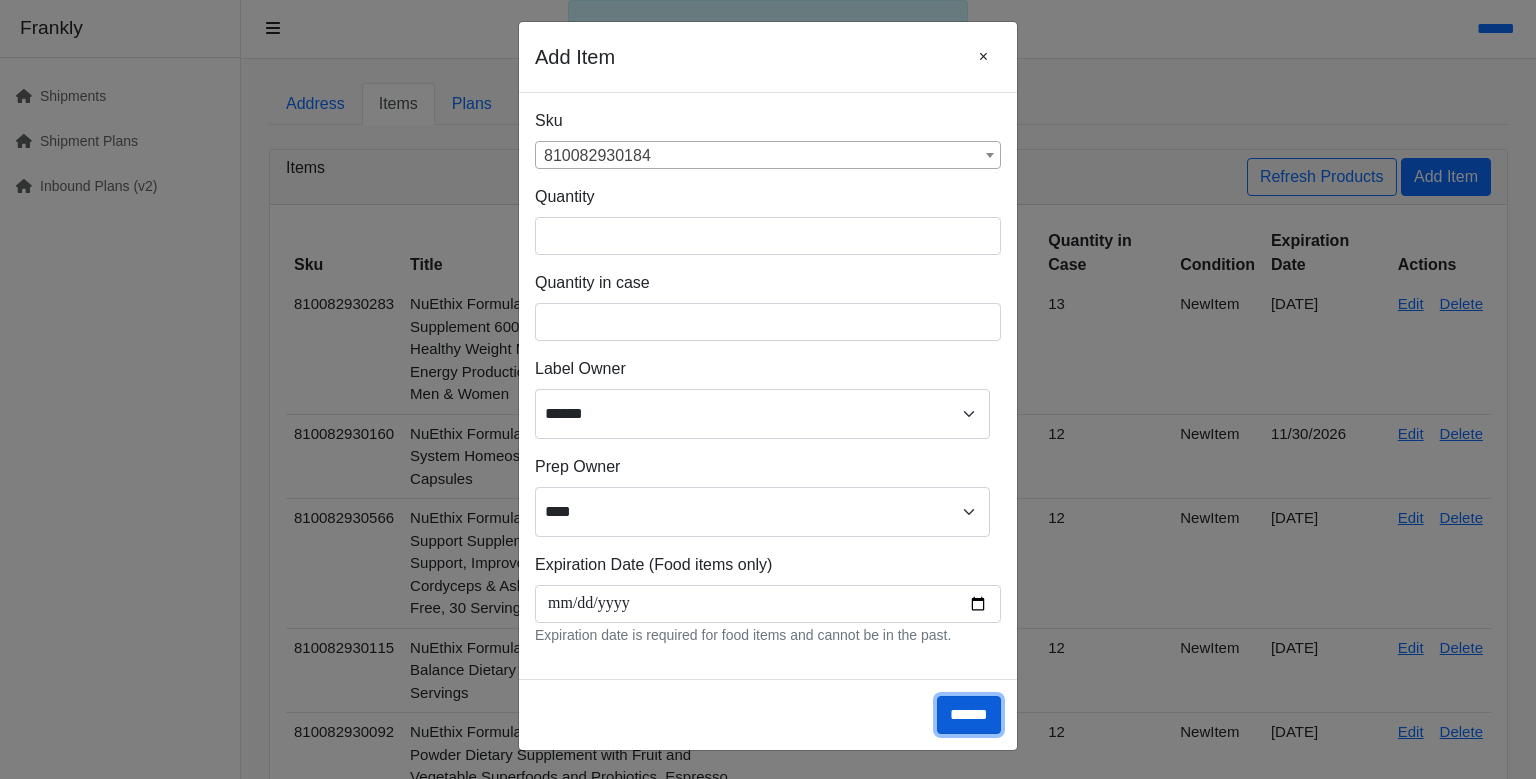 click on "******" at bounding box center [969, 715] 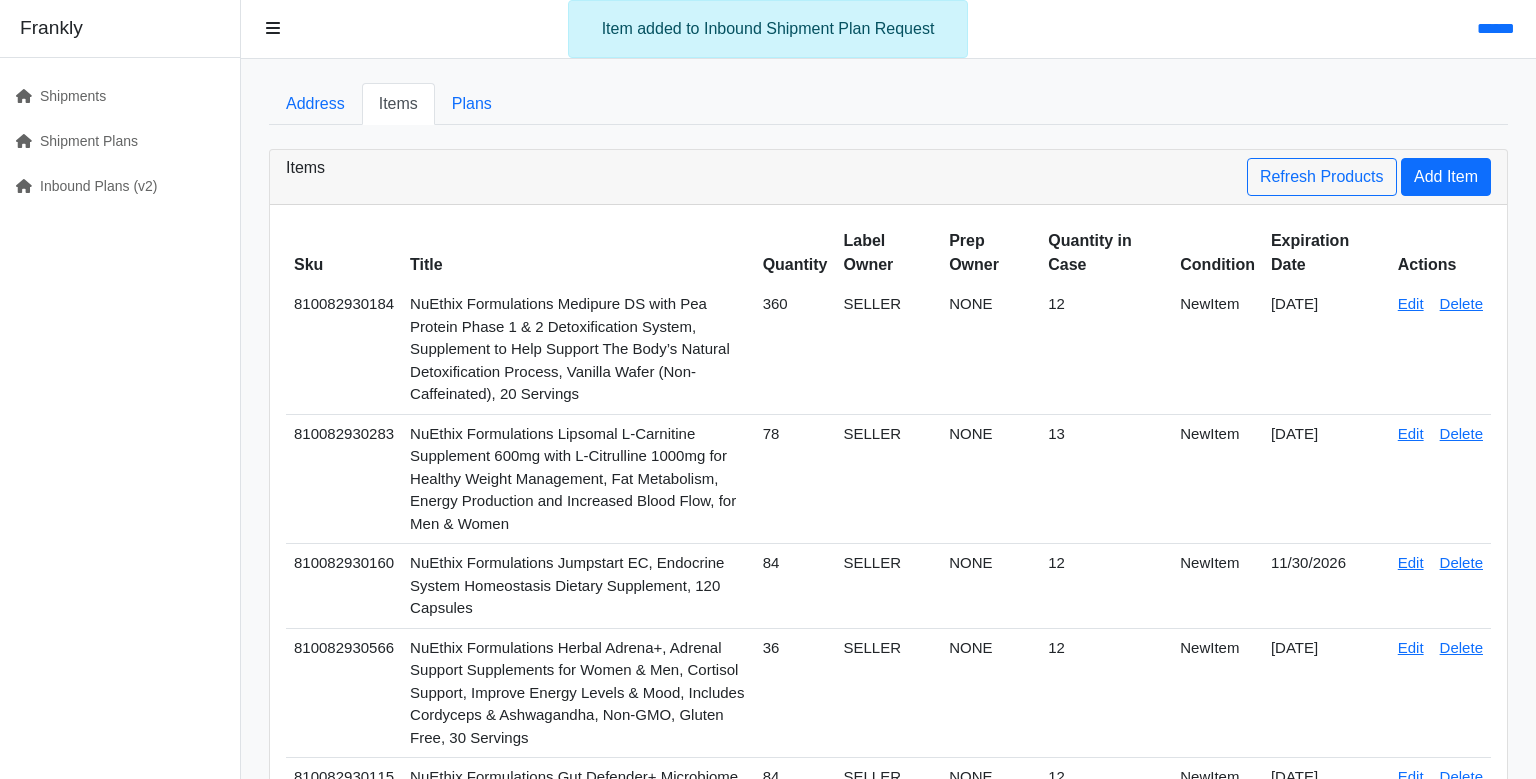 scroll, scrollTop: 0, scrollLeft: 0, axis: both 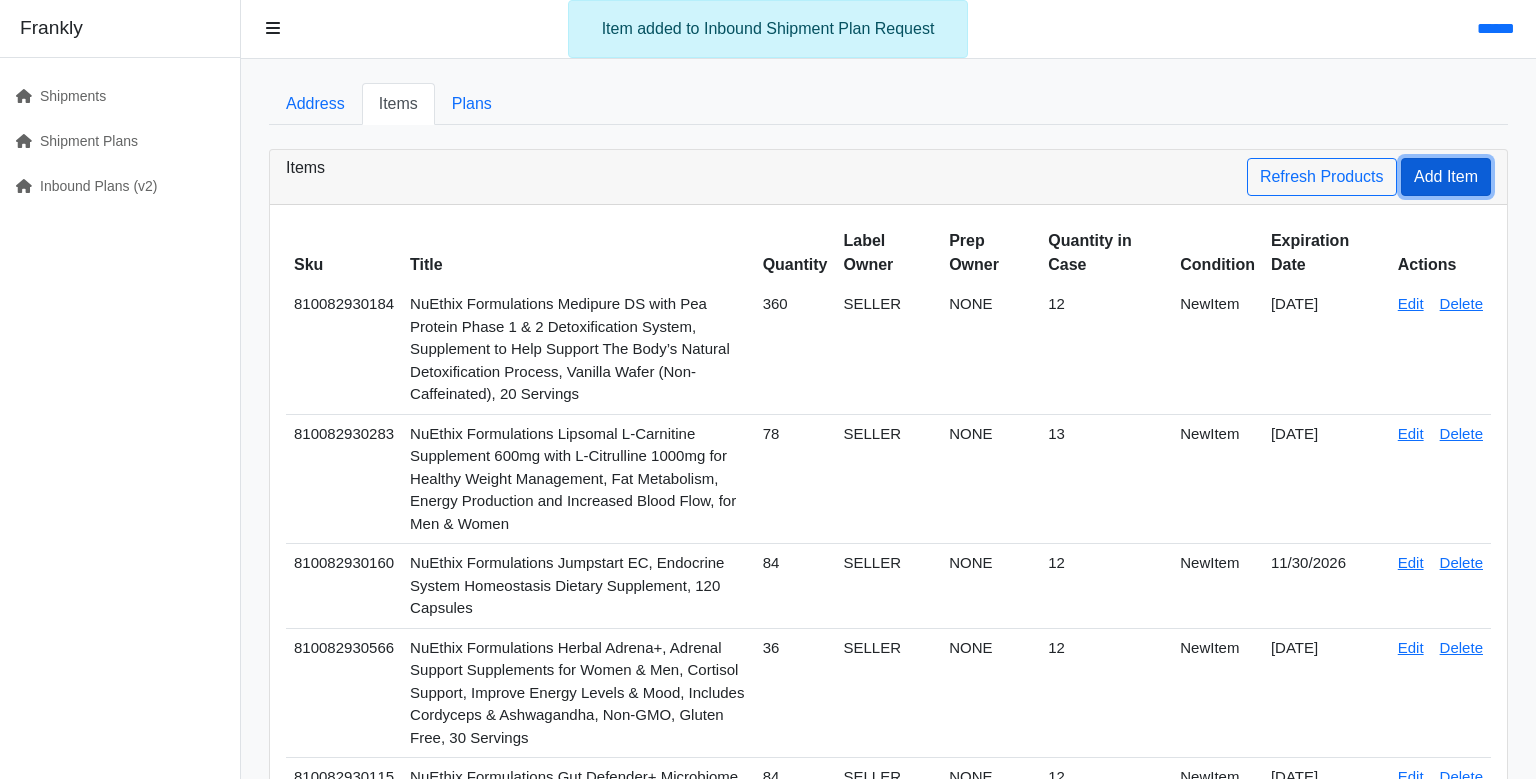 click on "Add Item" at bounding box center (1446, 177) 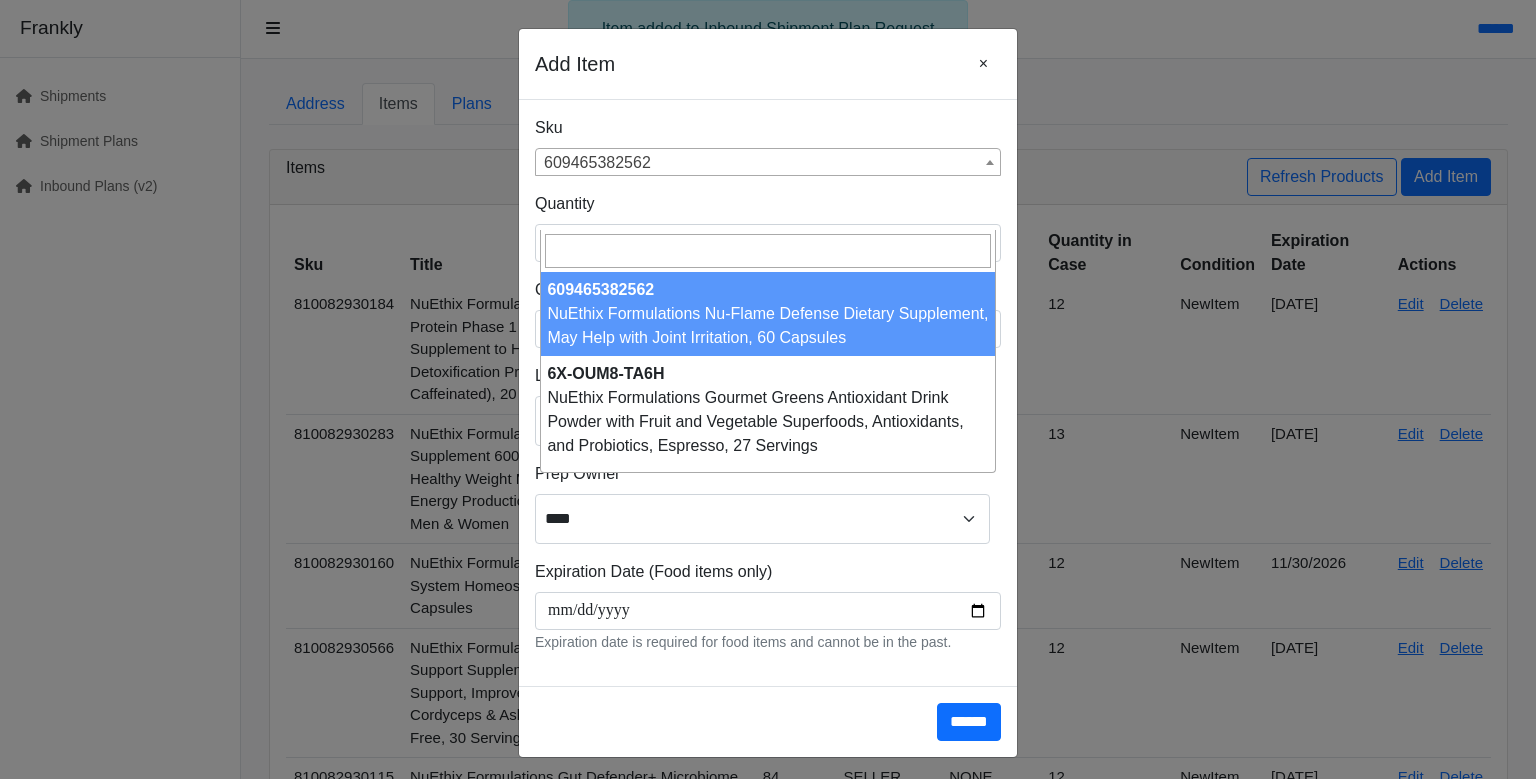 click on "609465382562" at bounding box center (768, 163) 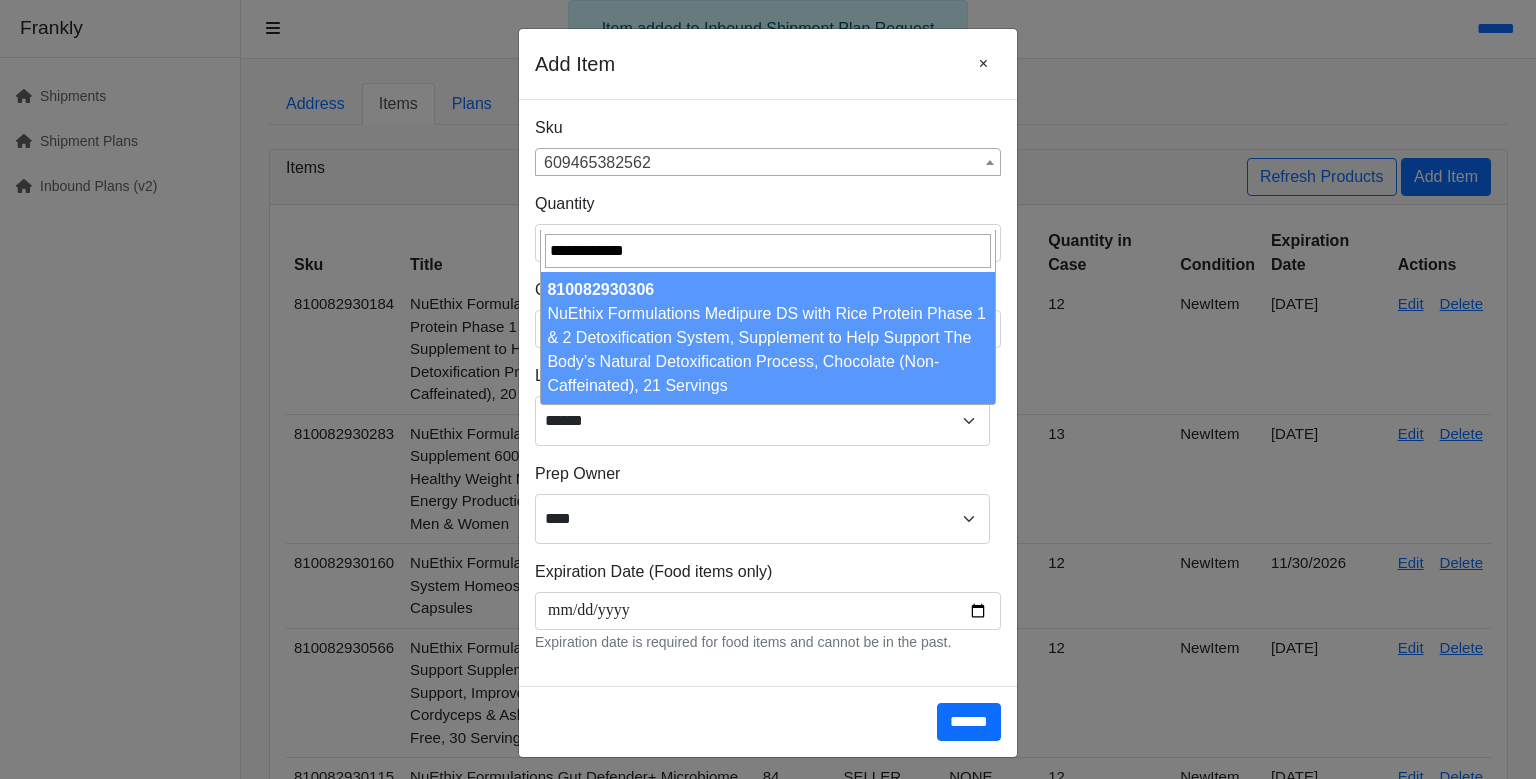 type on "**********" 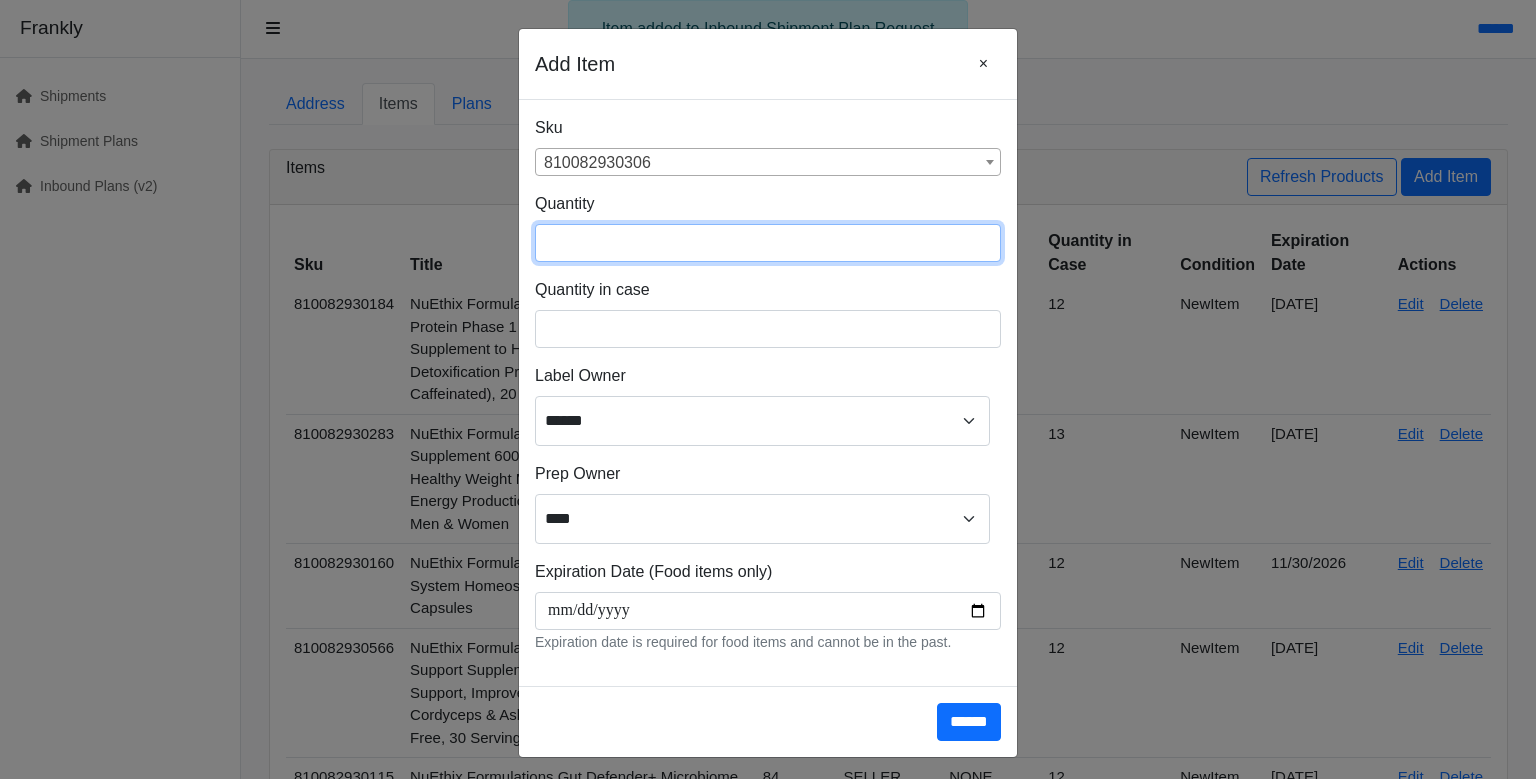 click at bounding box center [768, 243] 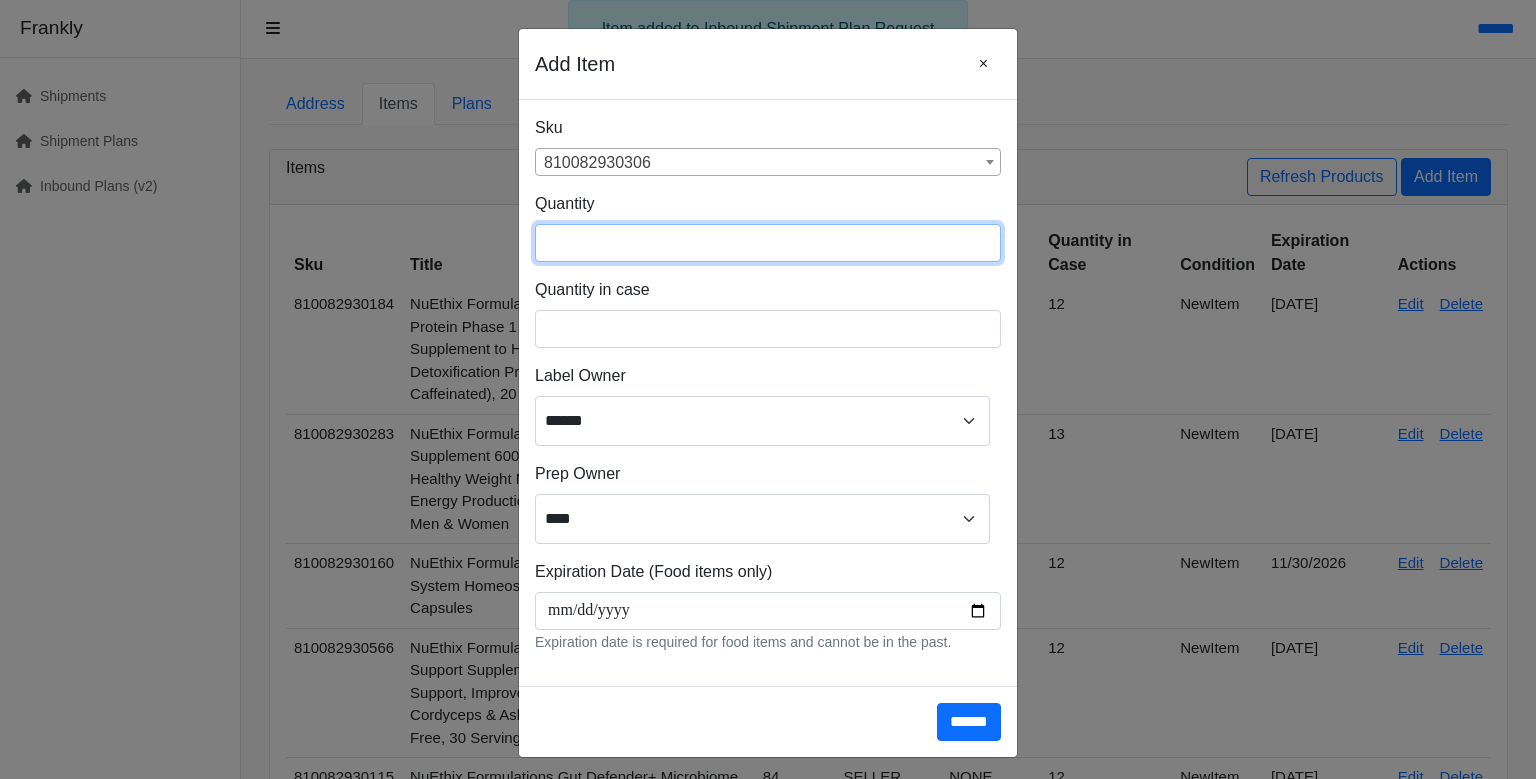 type on "***" 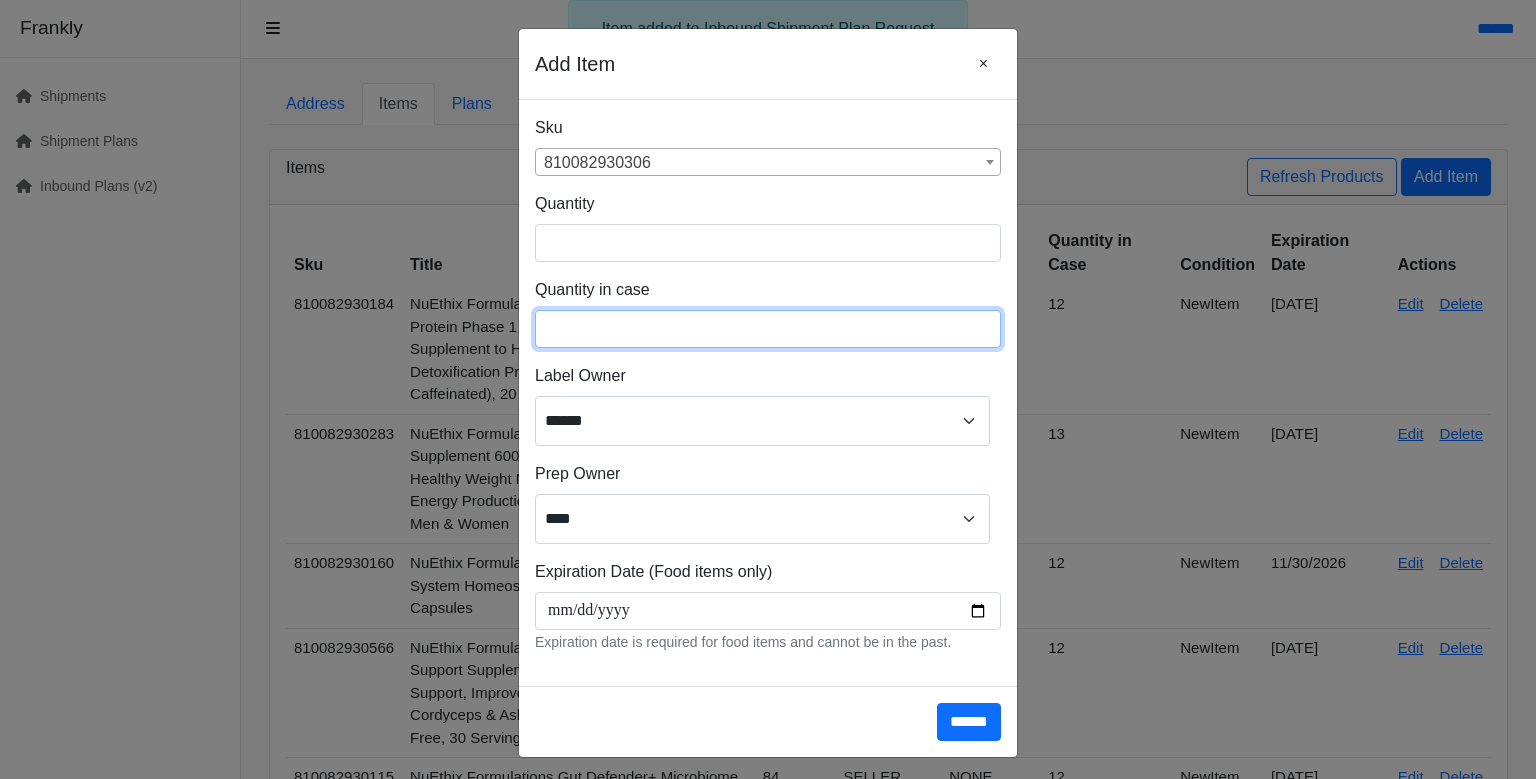 type on "*" 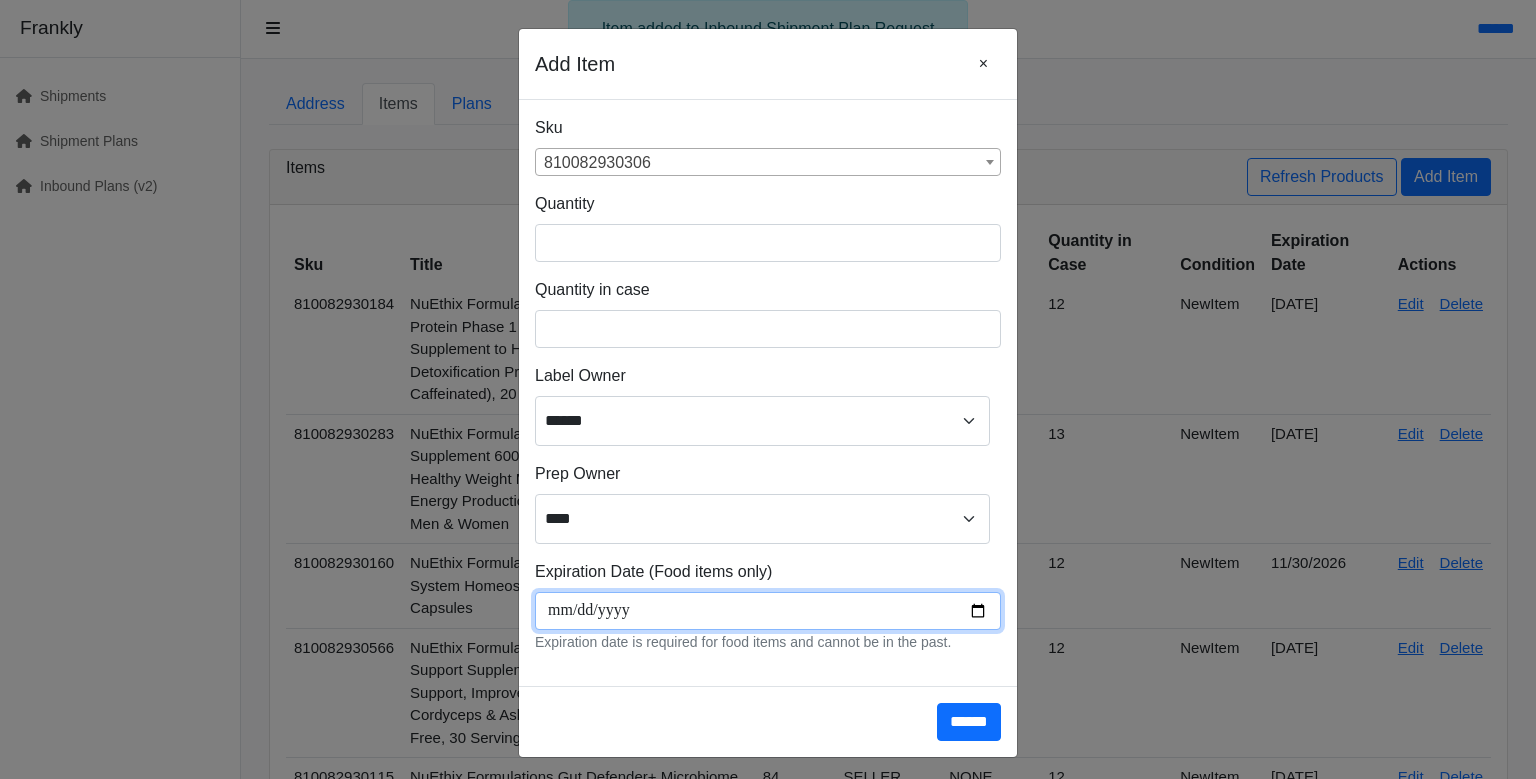 scroll, scrollTop: 266, scrollLeft: 0, axis: vertical 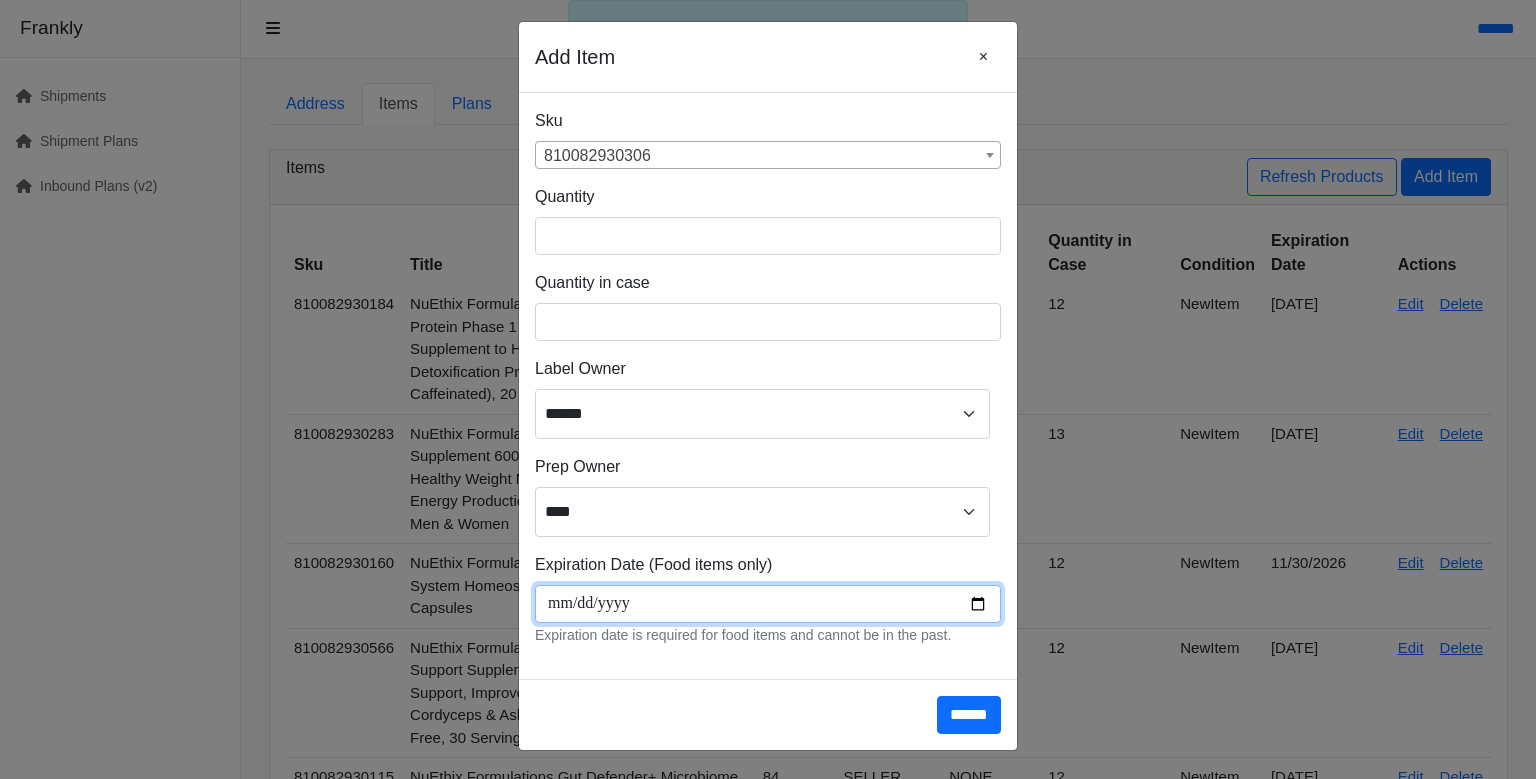 type on "**********" 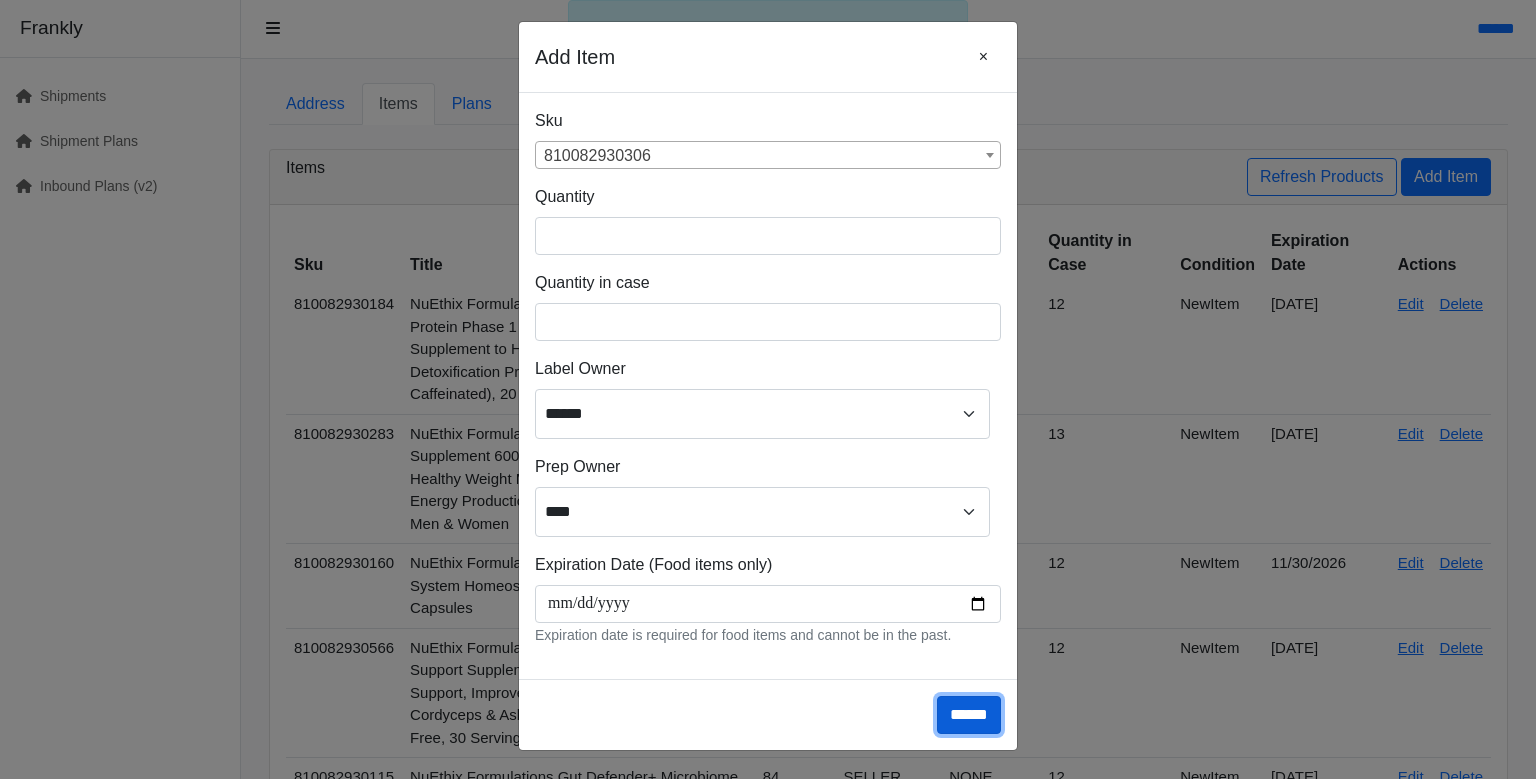 click on "******" at bounding box center [969, 715] 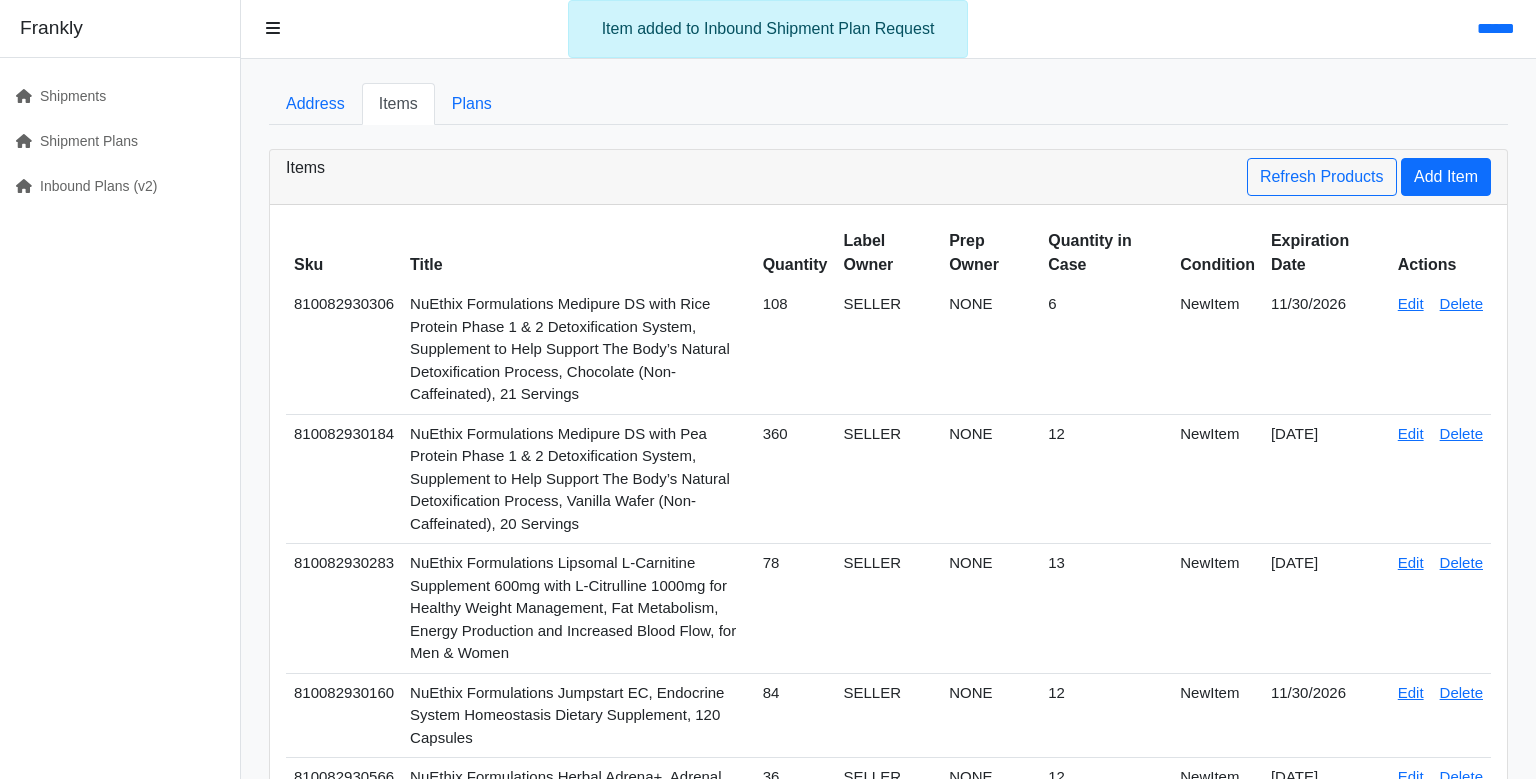 scroll, scrollTop: 0, scrollLeft: 0, axis: both 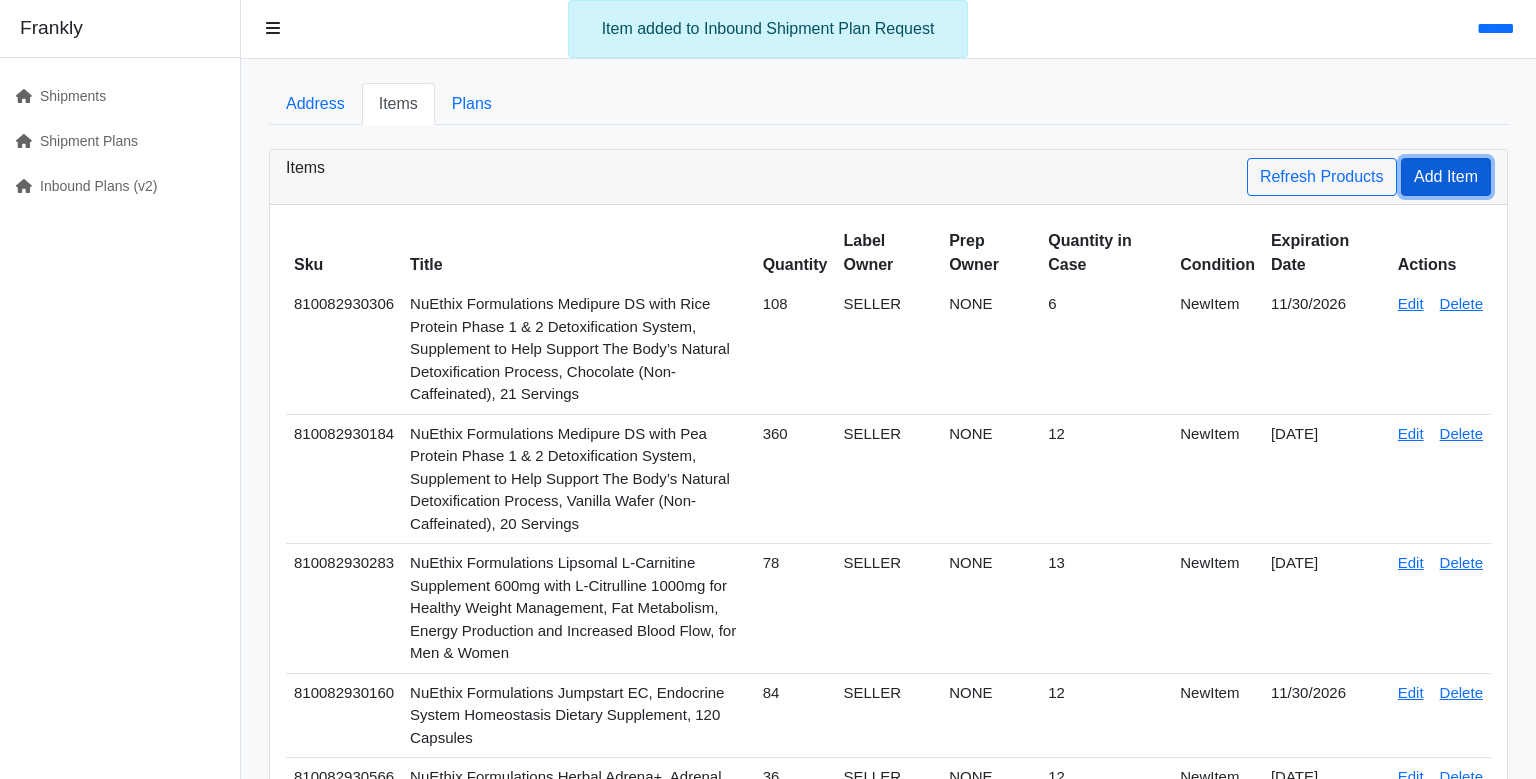 click on "Add Item" at bounding box center [1446, 177] 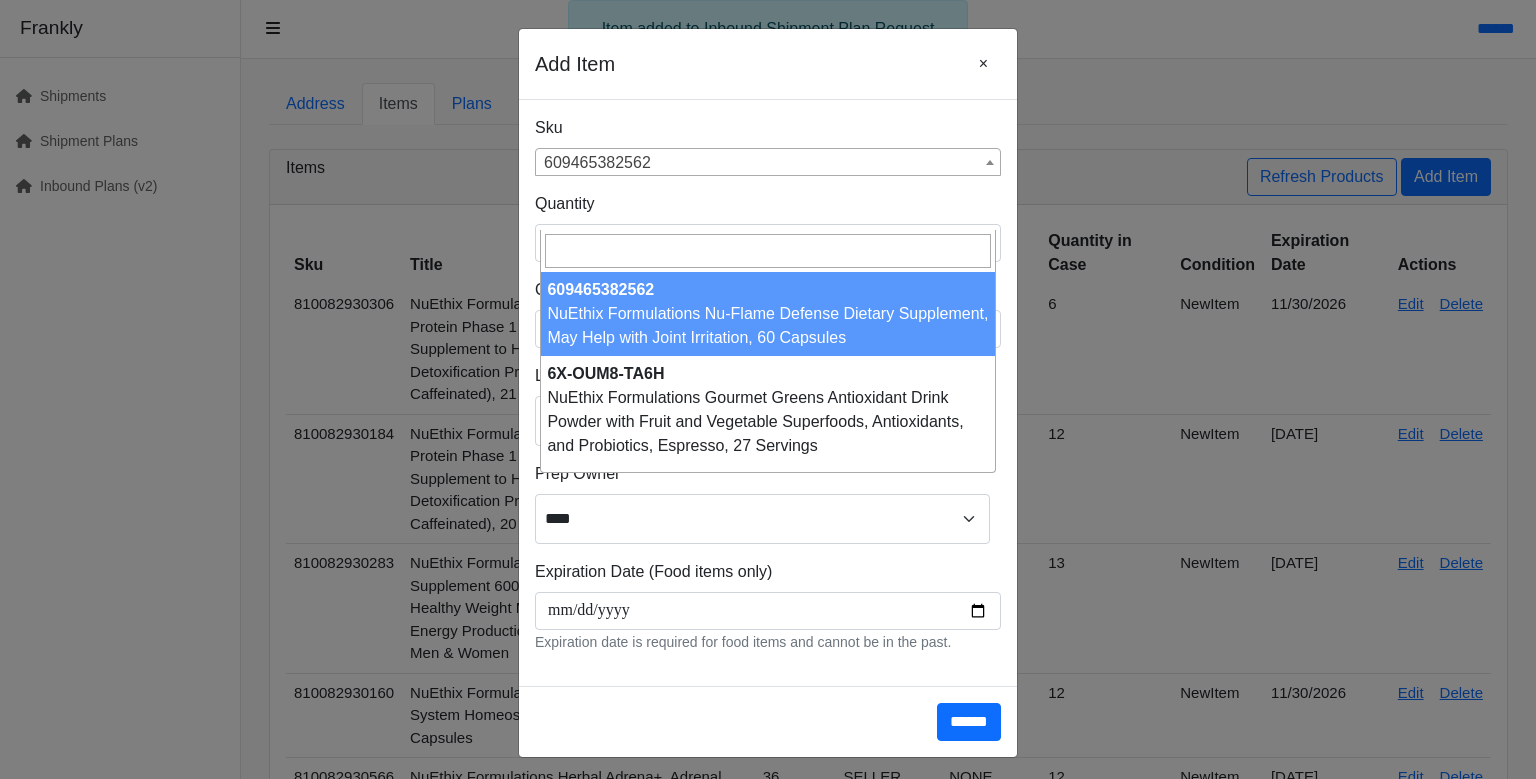 drag, startPoint x: 854, startPoint y: 203, endPoint x: 849, endPoint y: 226, distance: 23.537205 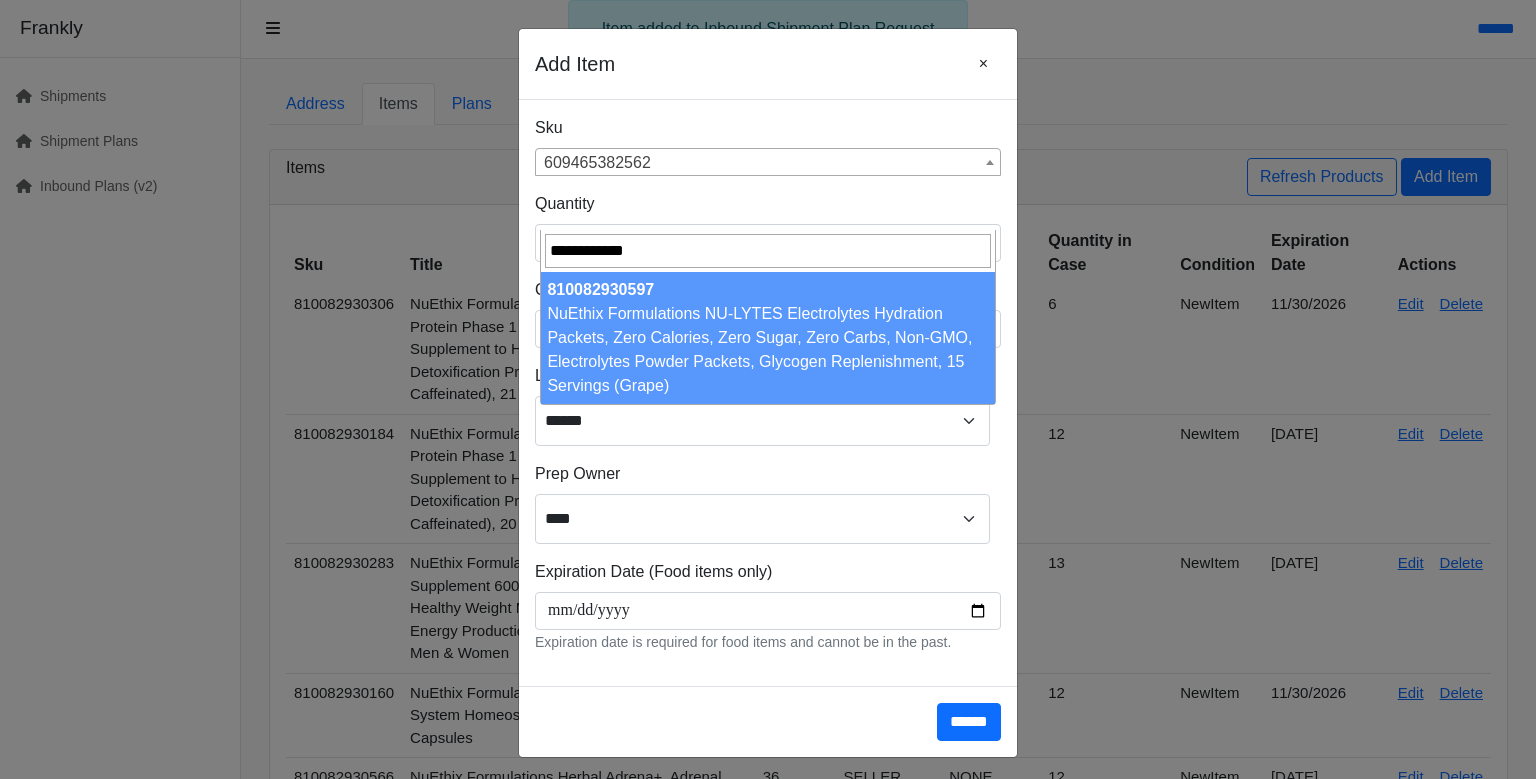 type on "**********" 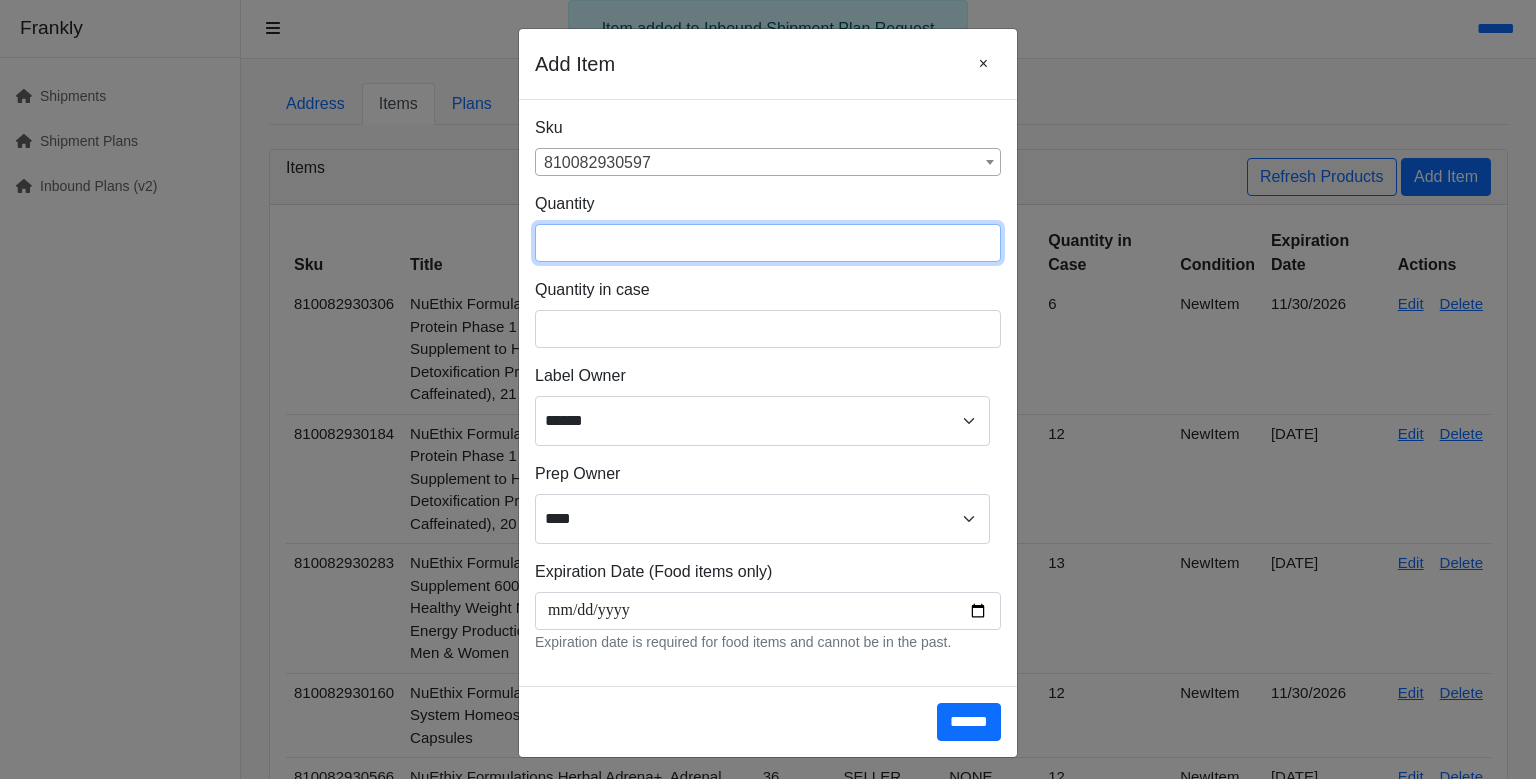 click at bounding box center (768, 243) 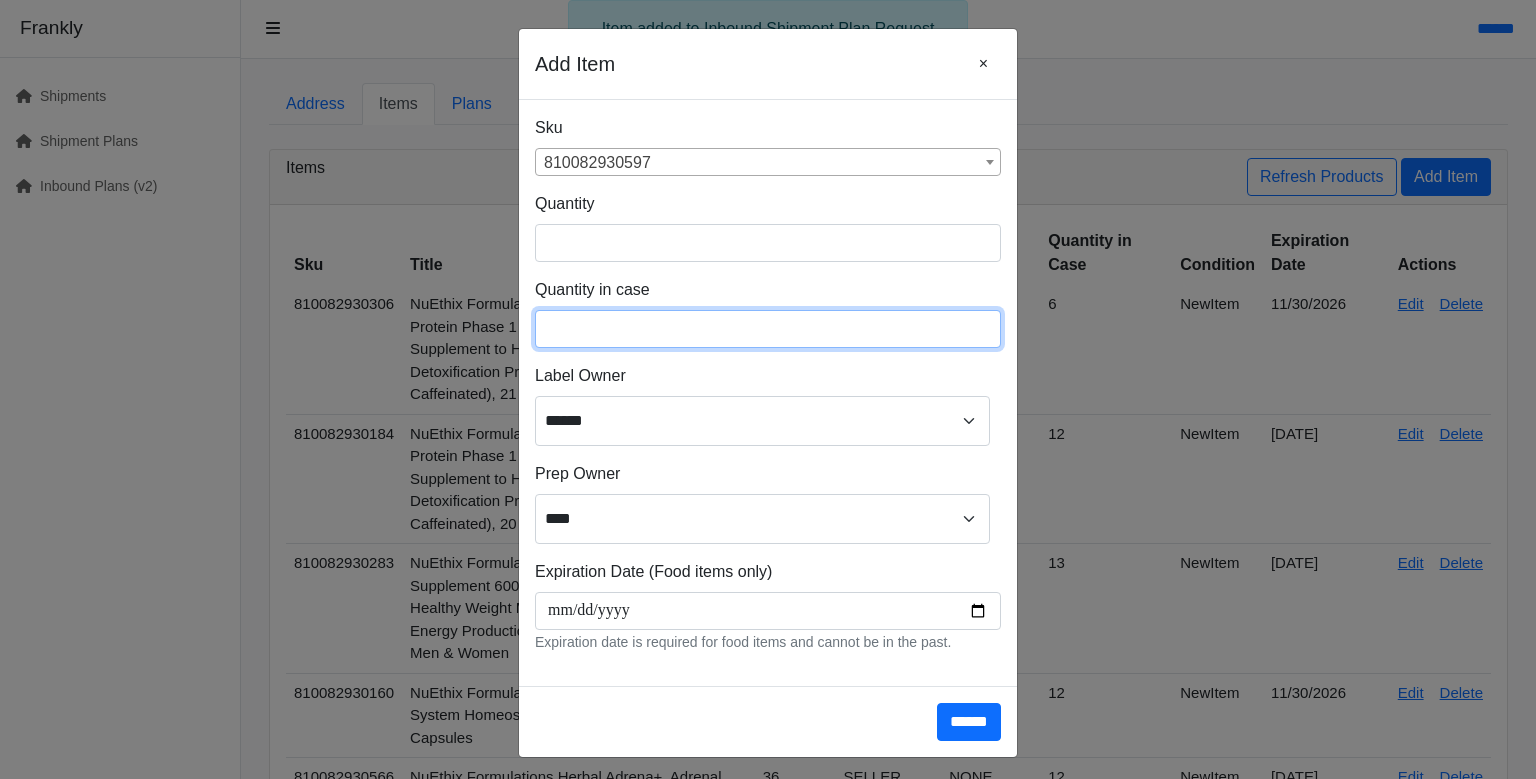 type on "**" 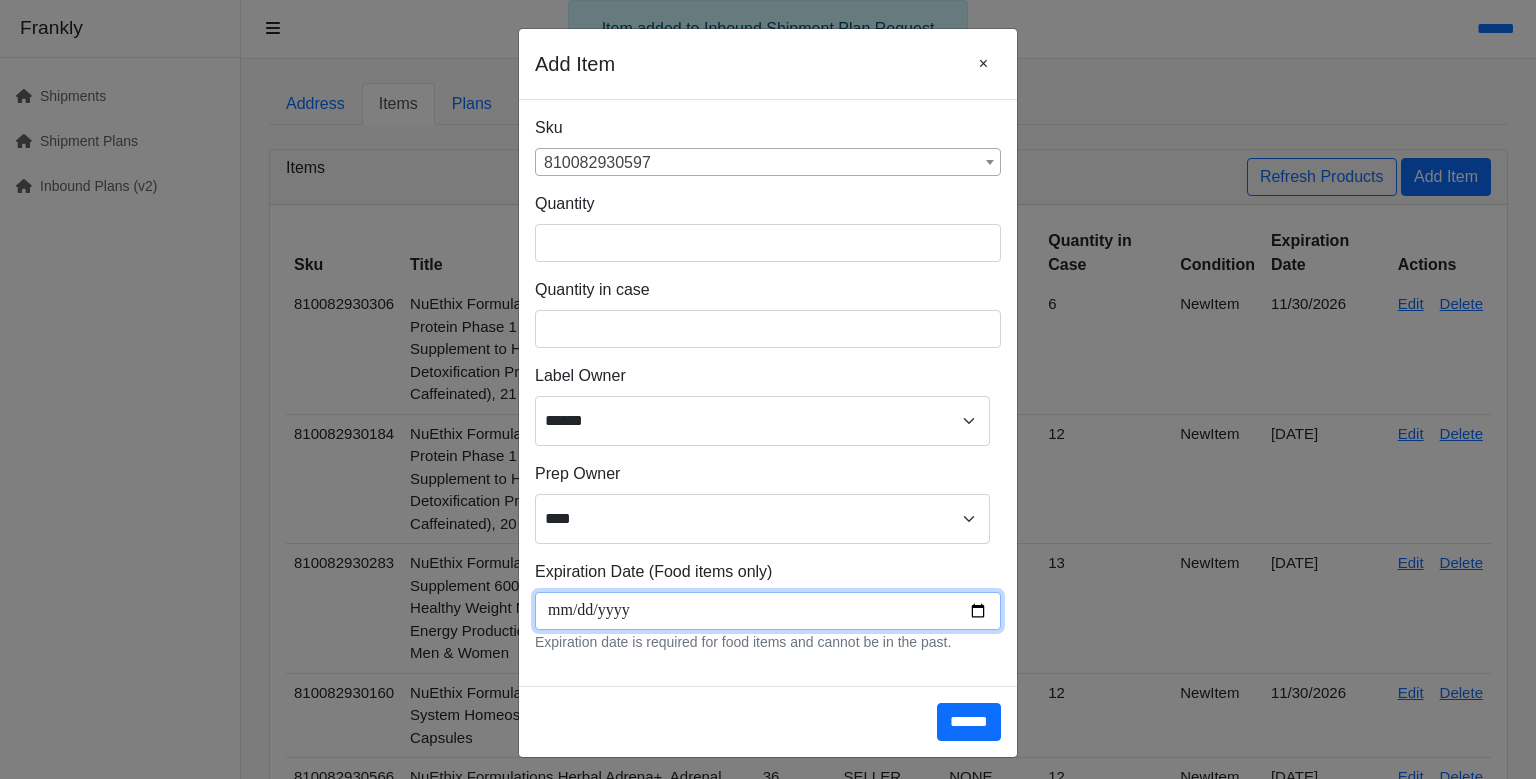 scroll, scrollTop: 266, scrollLeft: 0, axis: vertical 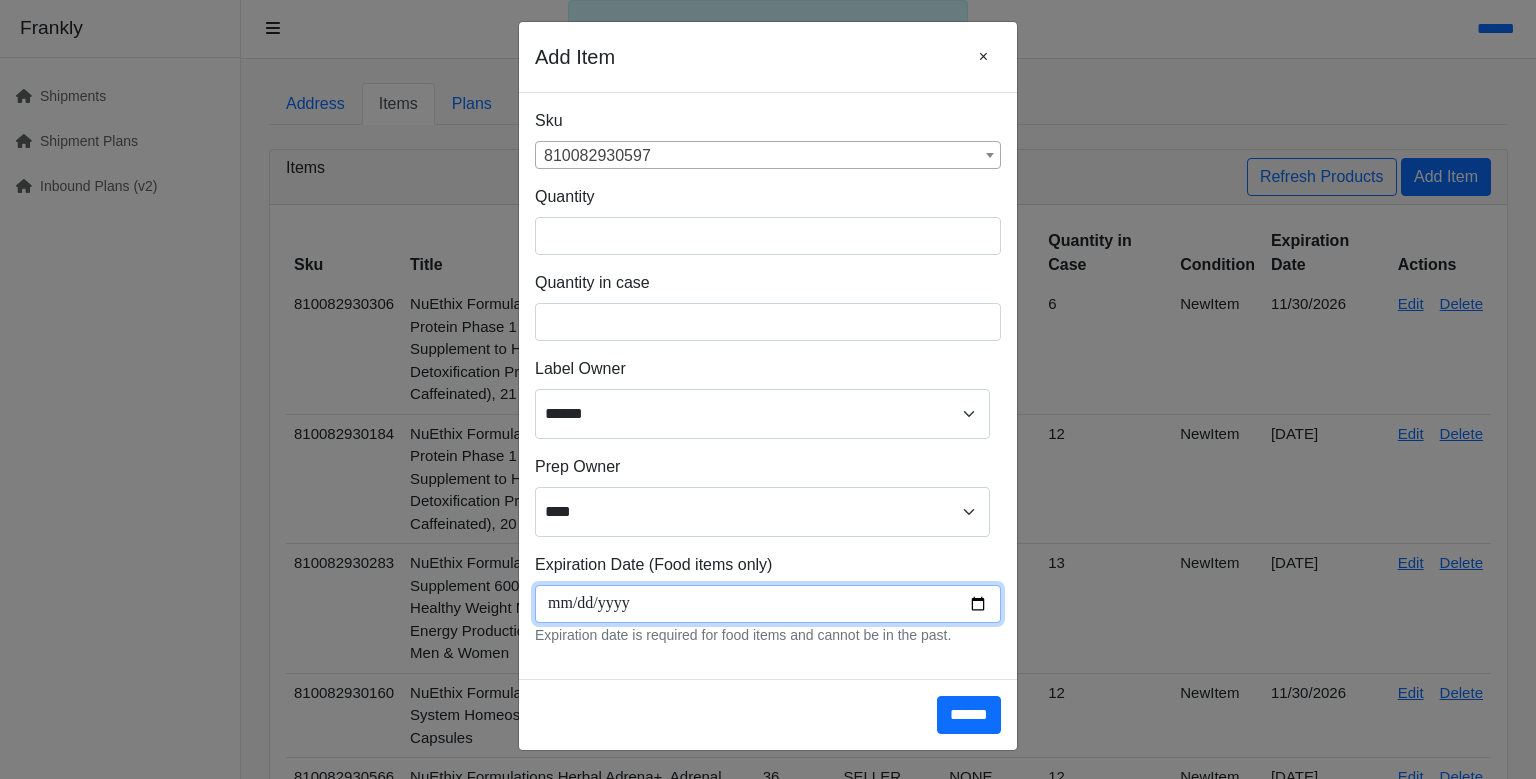 type on "**********" 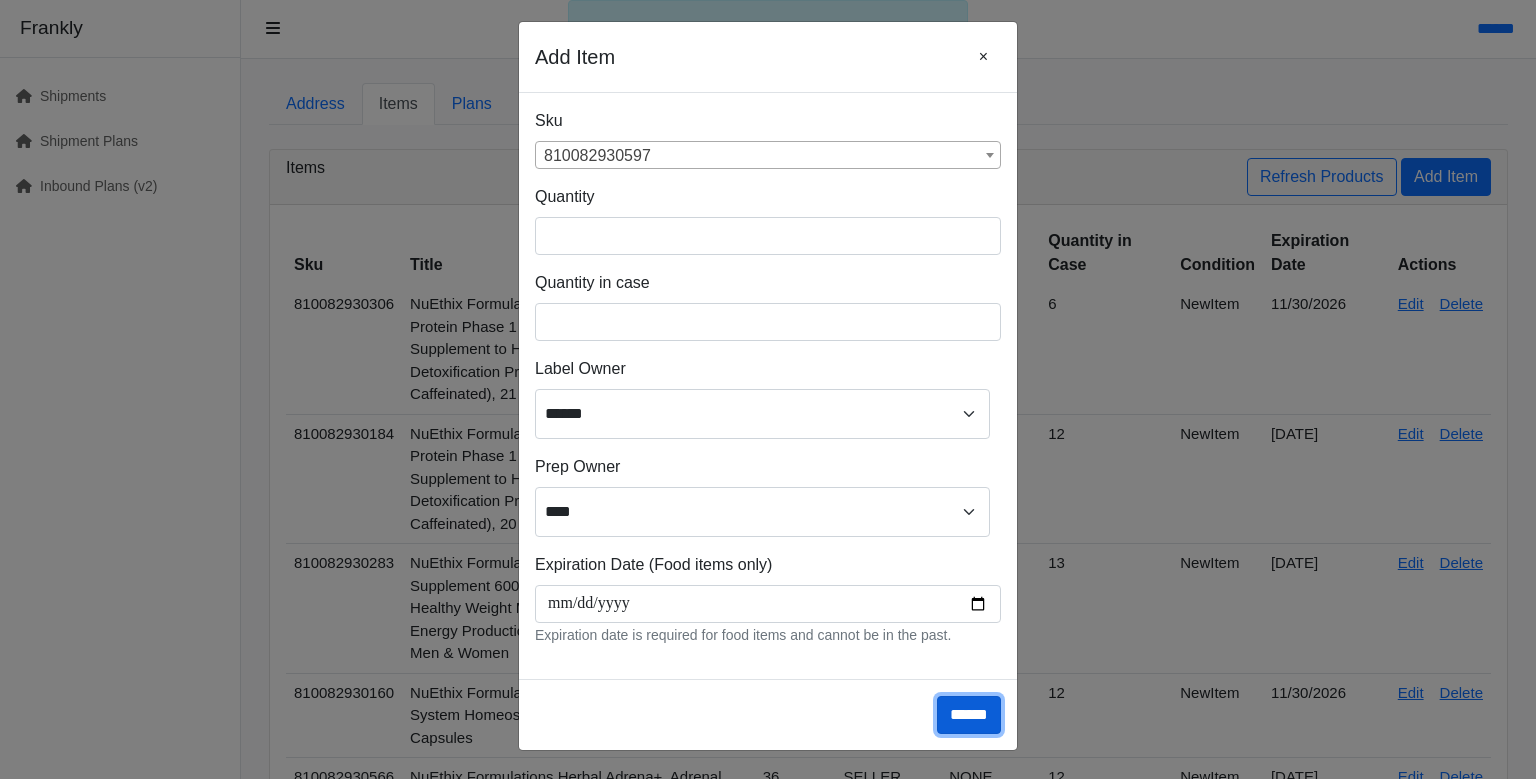 drag, startPoint x: 966, startPoint y: 689, endPoint x: 866, endPoint y: 466, distance: 244.39517 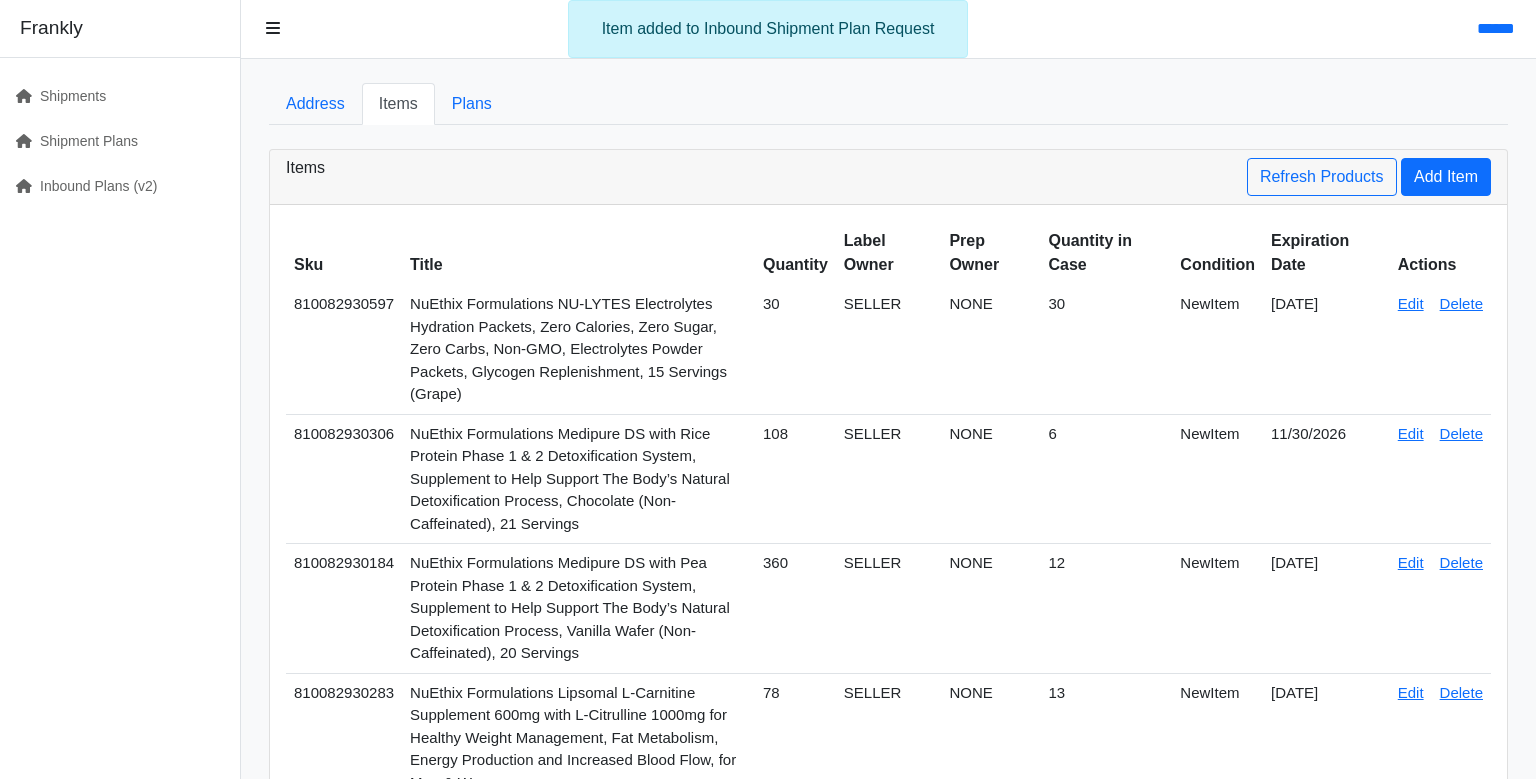 scroll, scrollTop: 0, scrollLeft: 0, axis: both 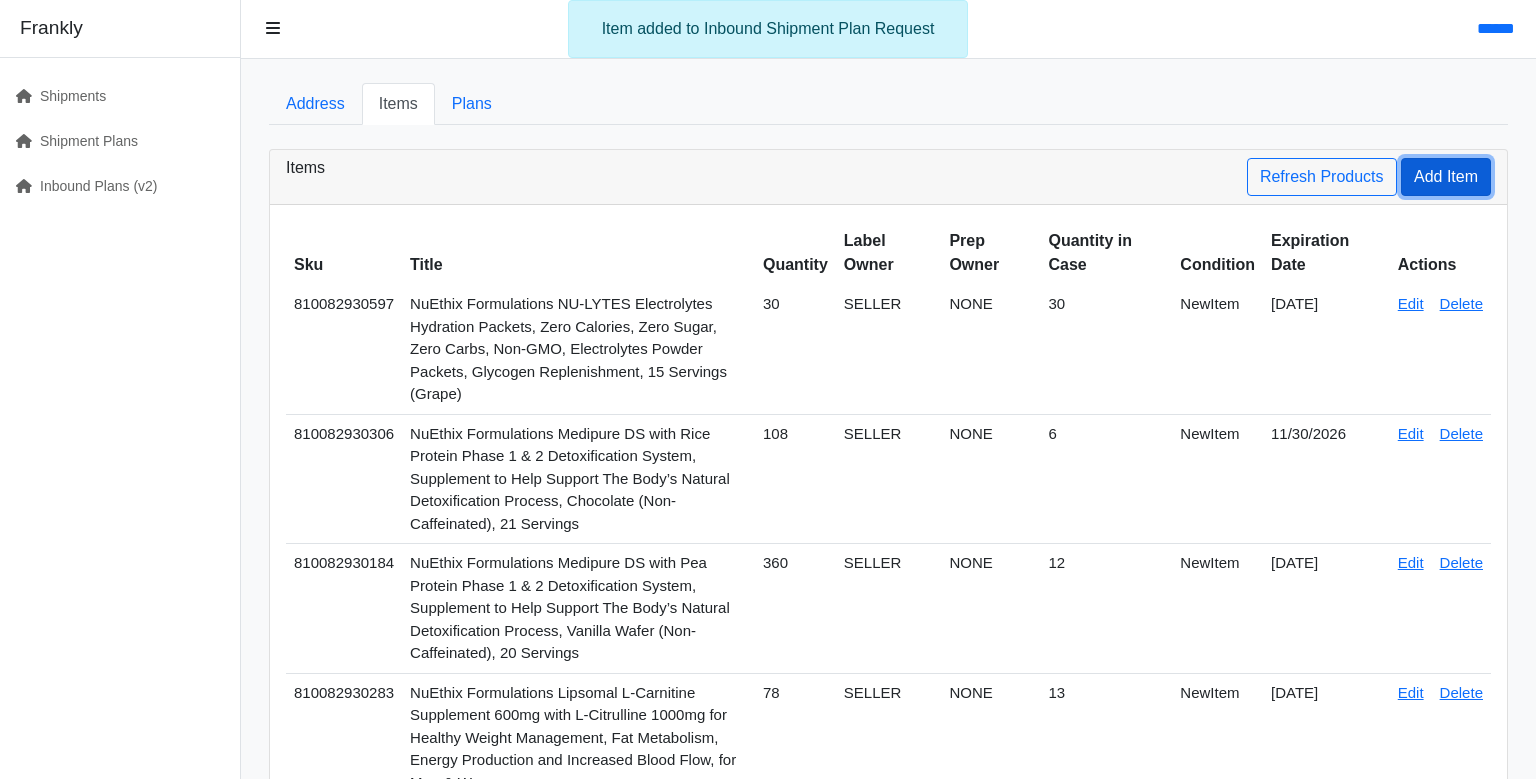 click on "Add Item" at bounding box center (1446, 177) 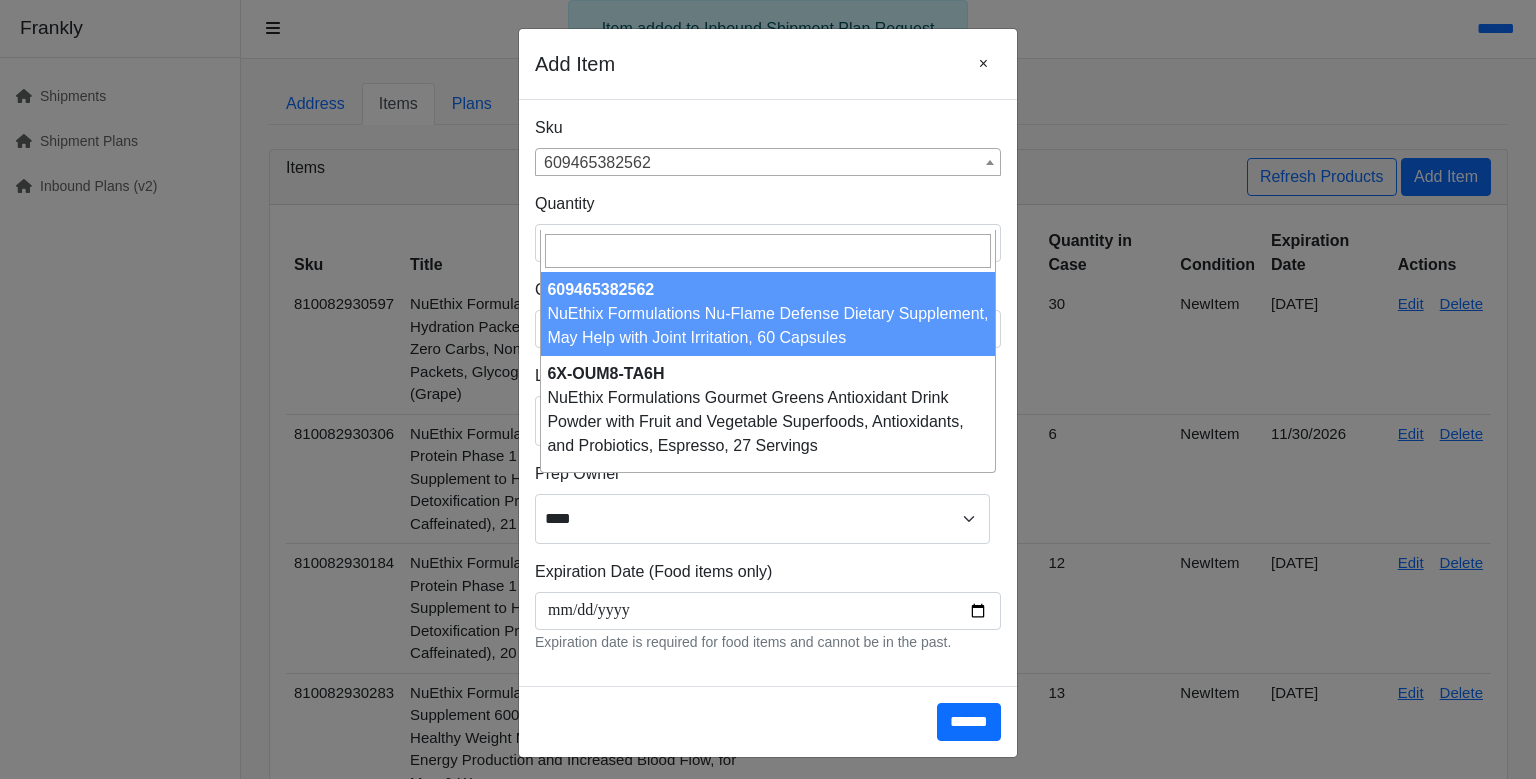 click on "609465382562" at bounding box center [768, 163] 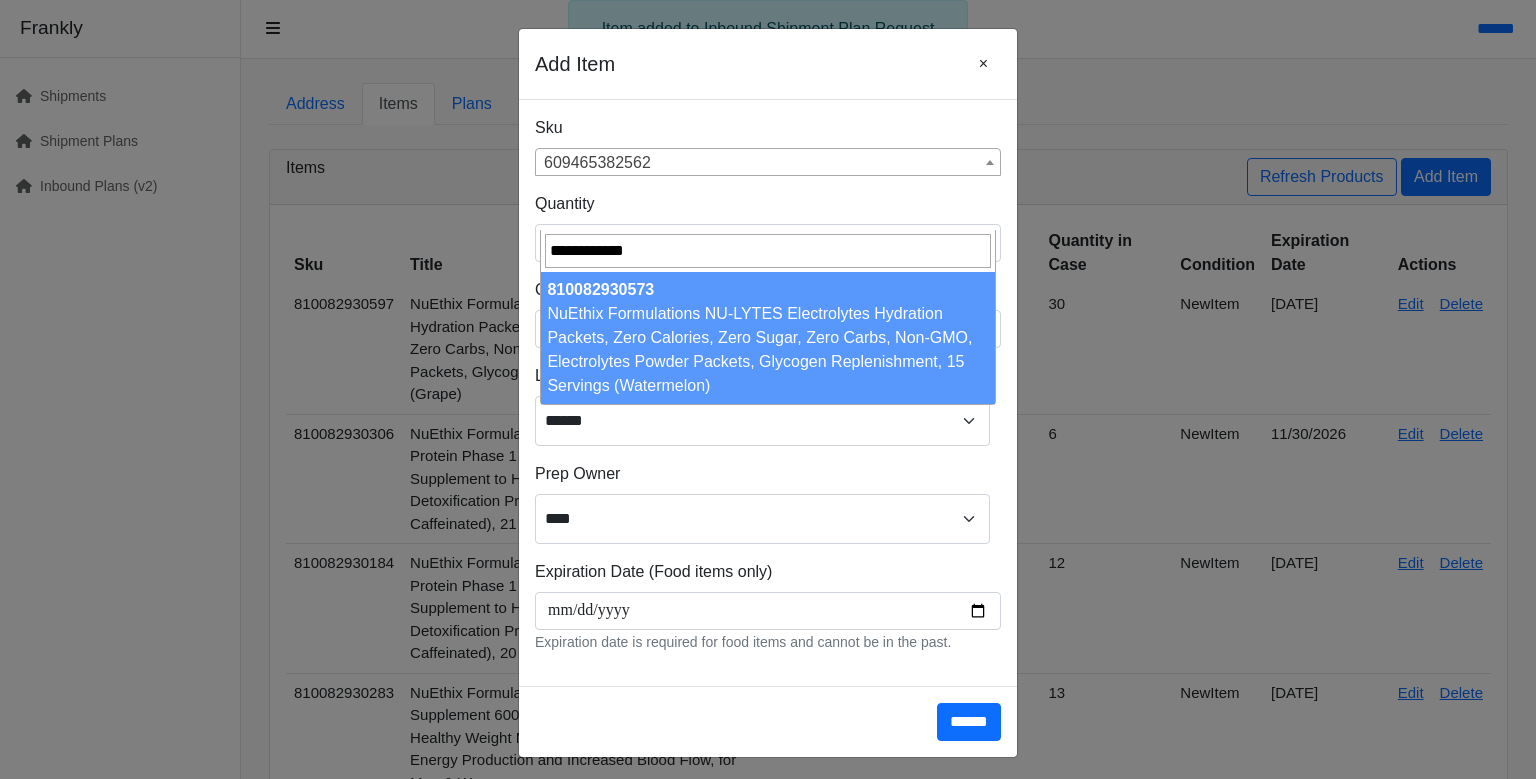 type on "**********" 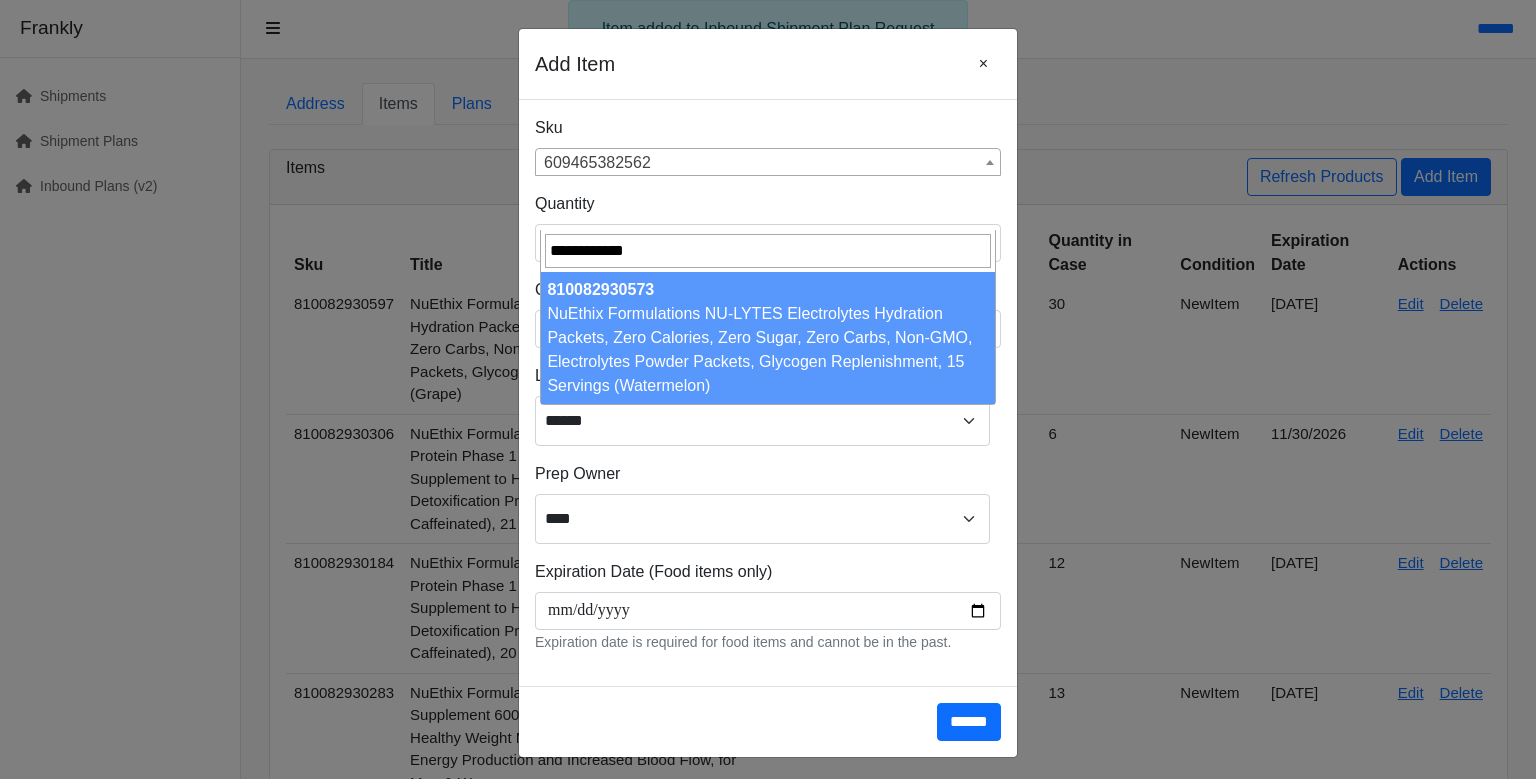 select on "**********" 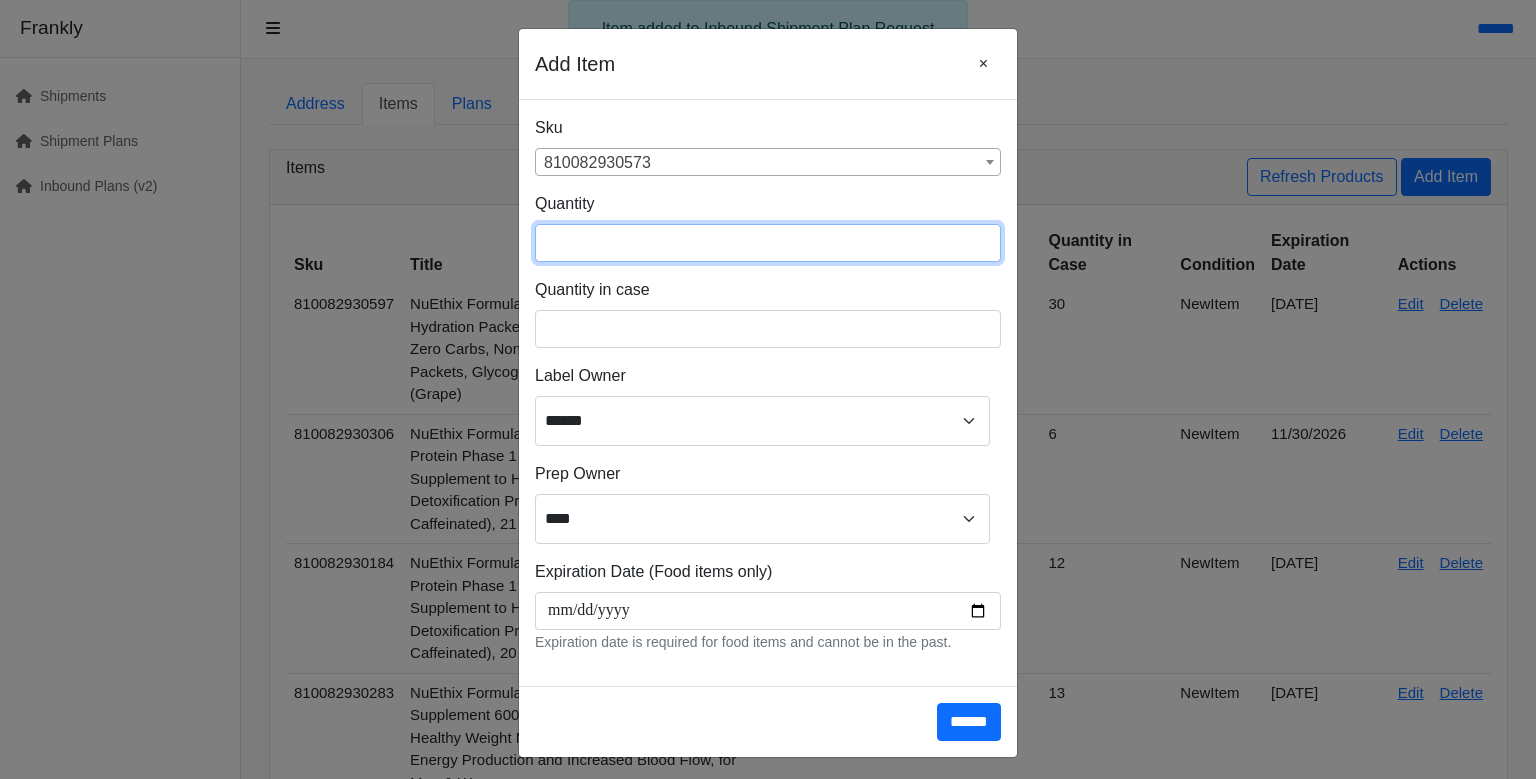 click at bounding box center [768, 243] 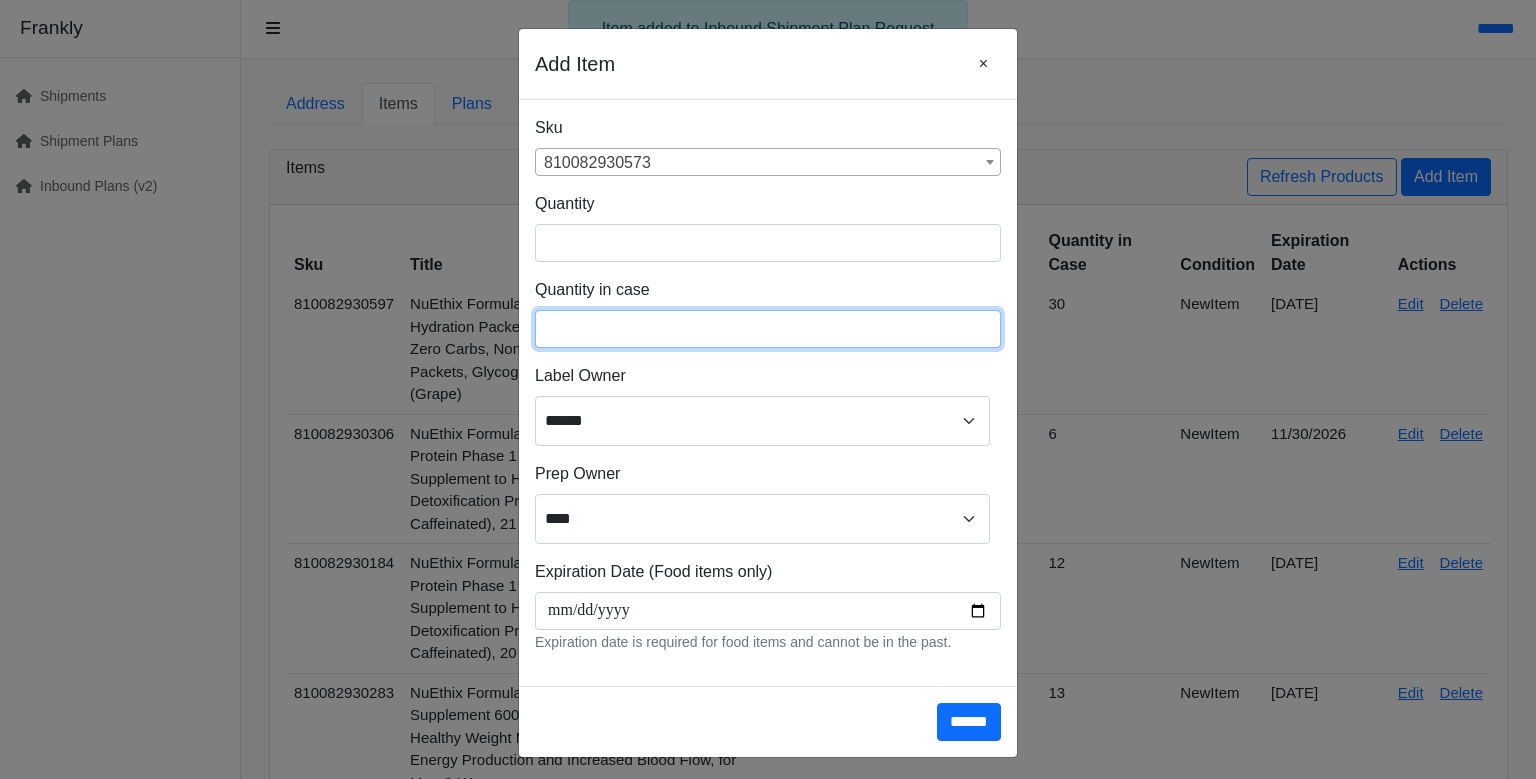type on "**" 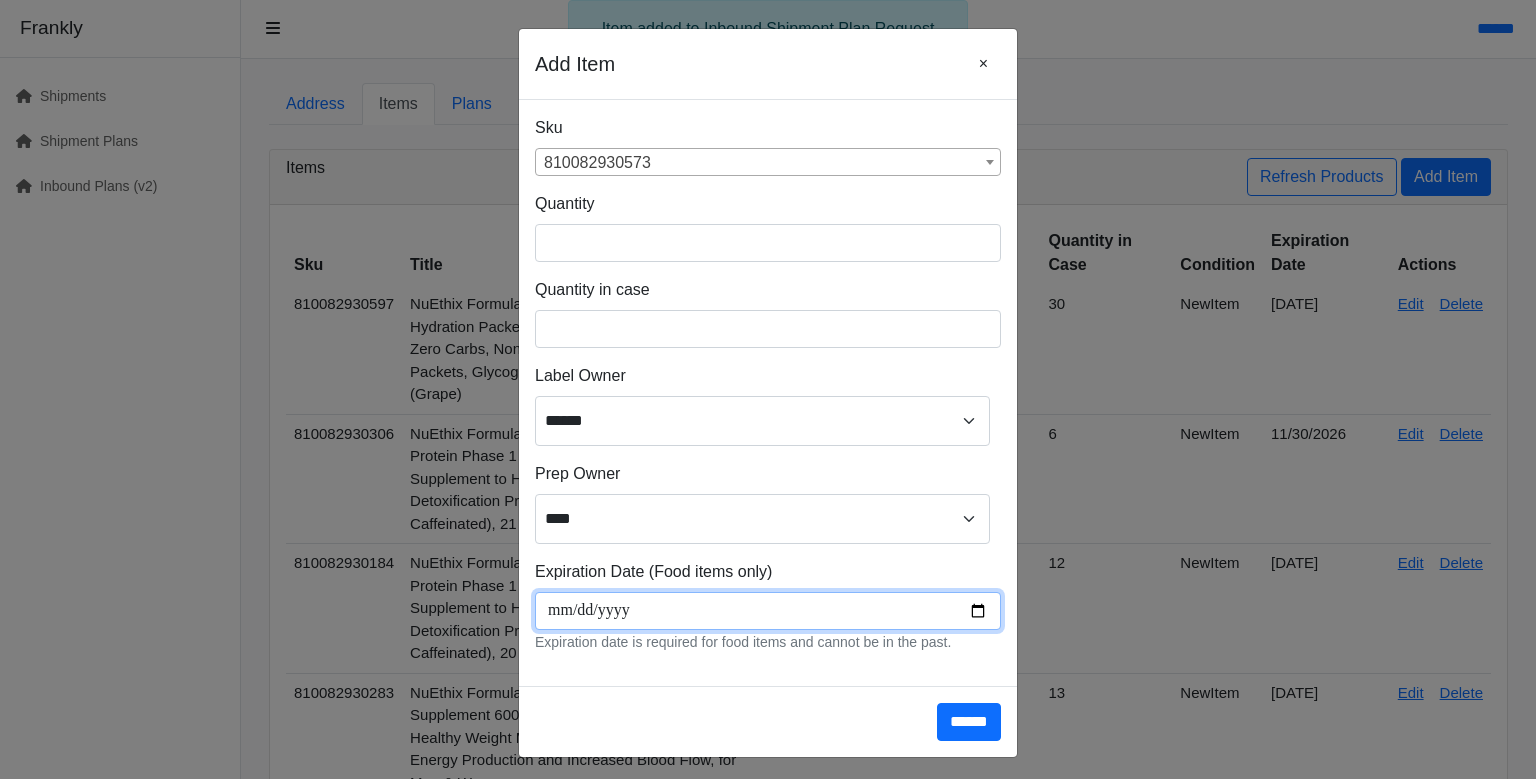 scroll, scrollTop: 266, scrollLeft: 0, axis: vertical 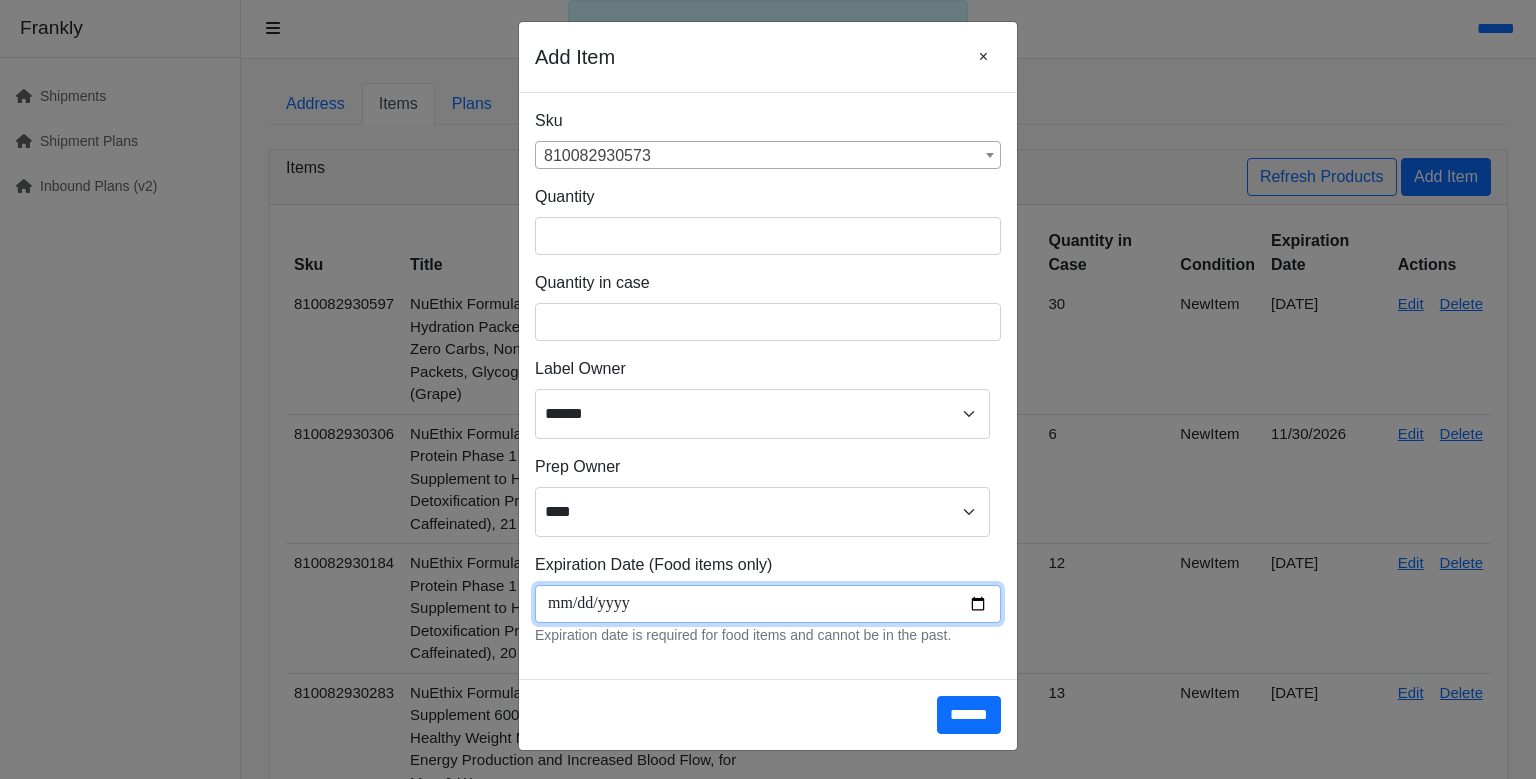 type on "**********" 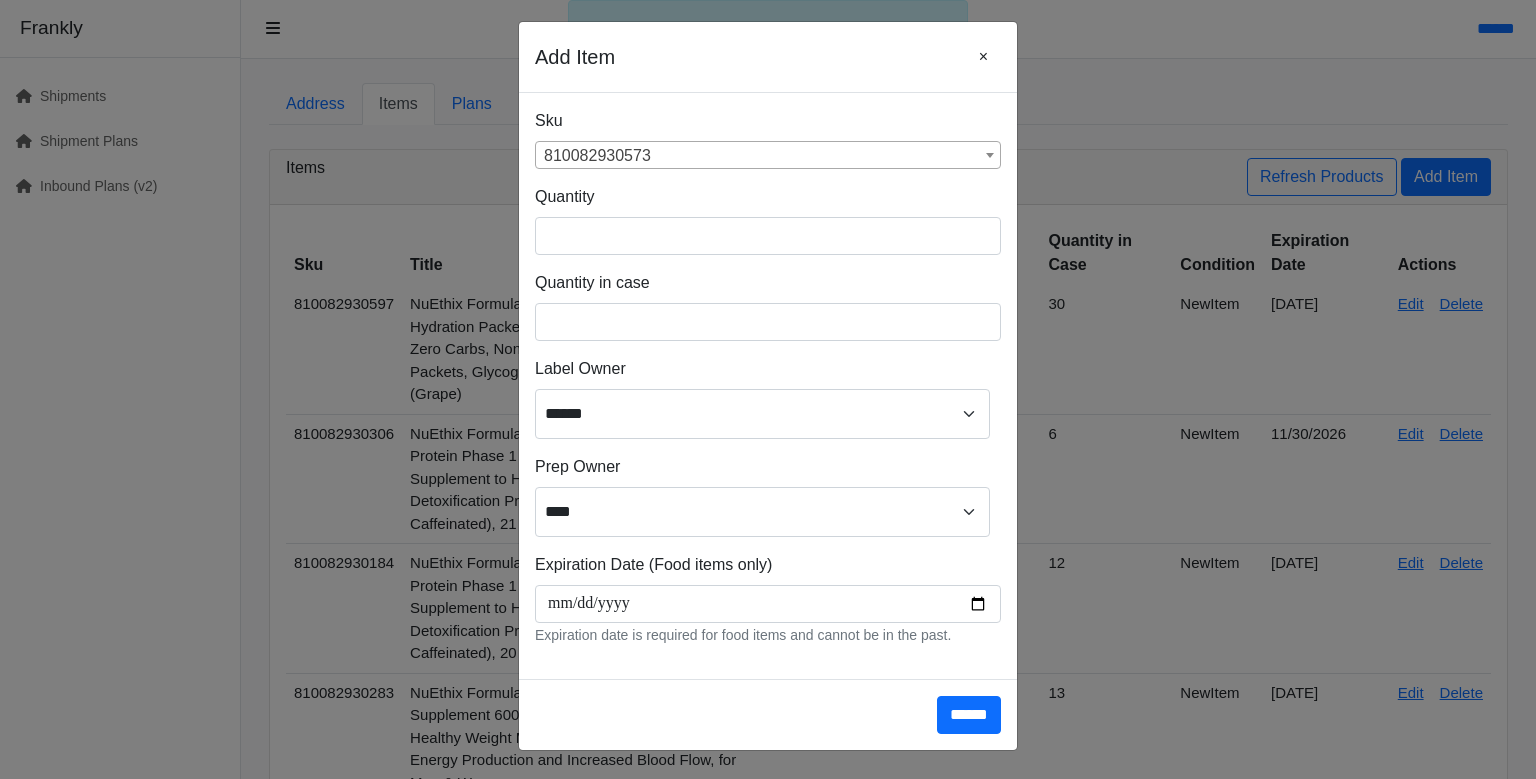 click on "******" at bounding box center (768, 714) 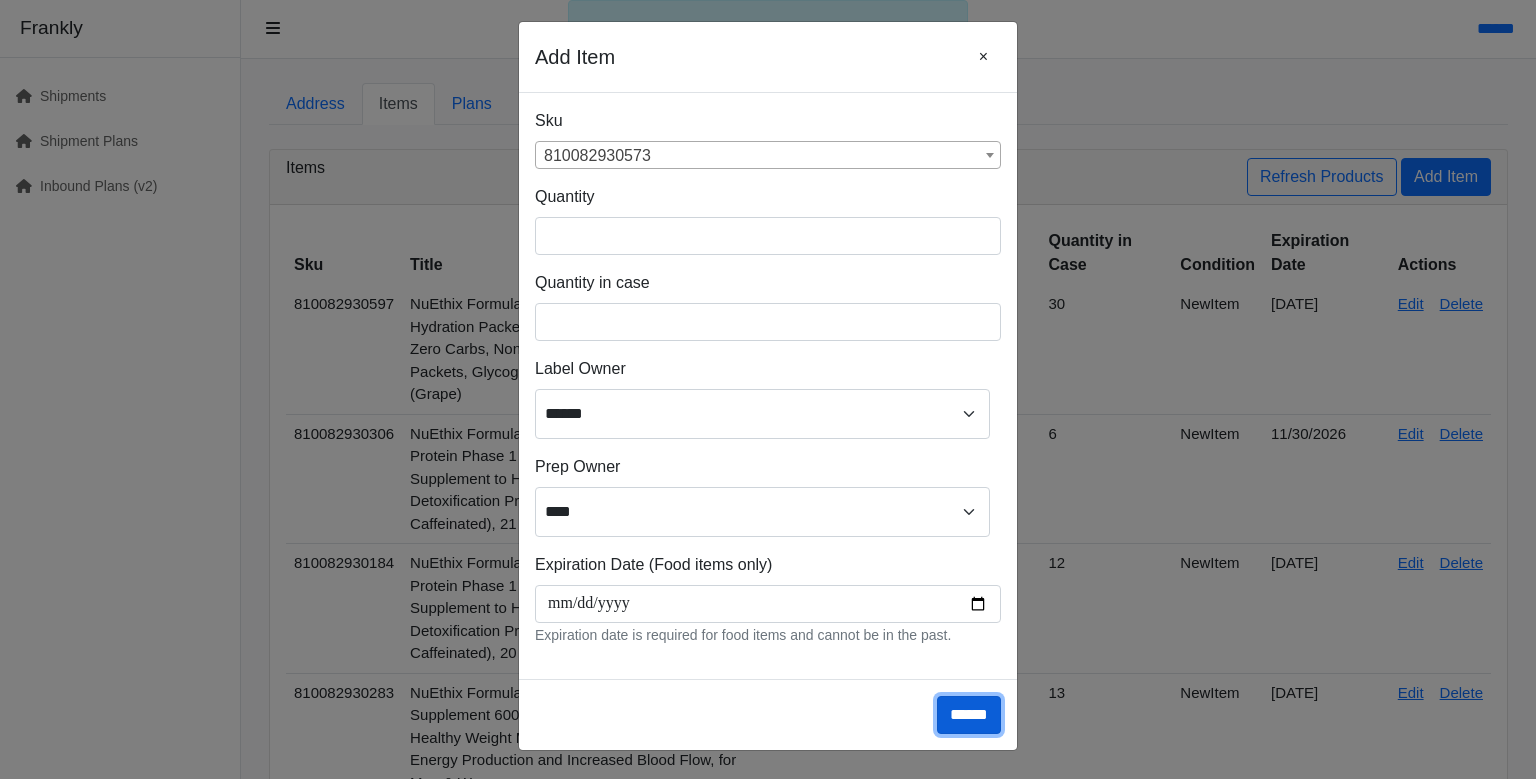 click on "******" at bounding box center [969, 715] 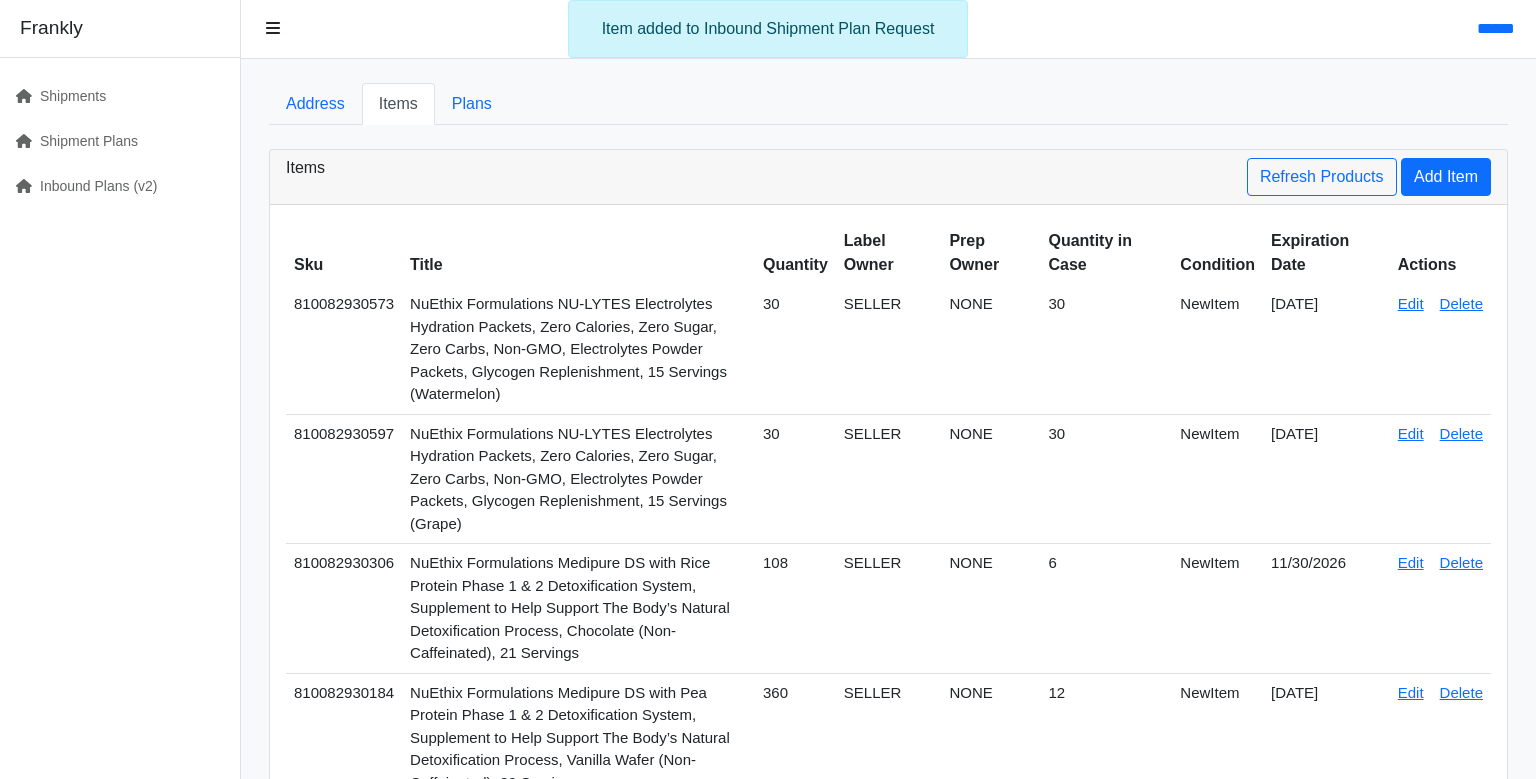 scroll, scrollTop: 0, scrollLeft: 0, axis: both 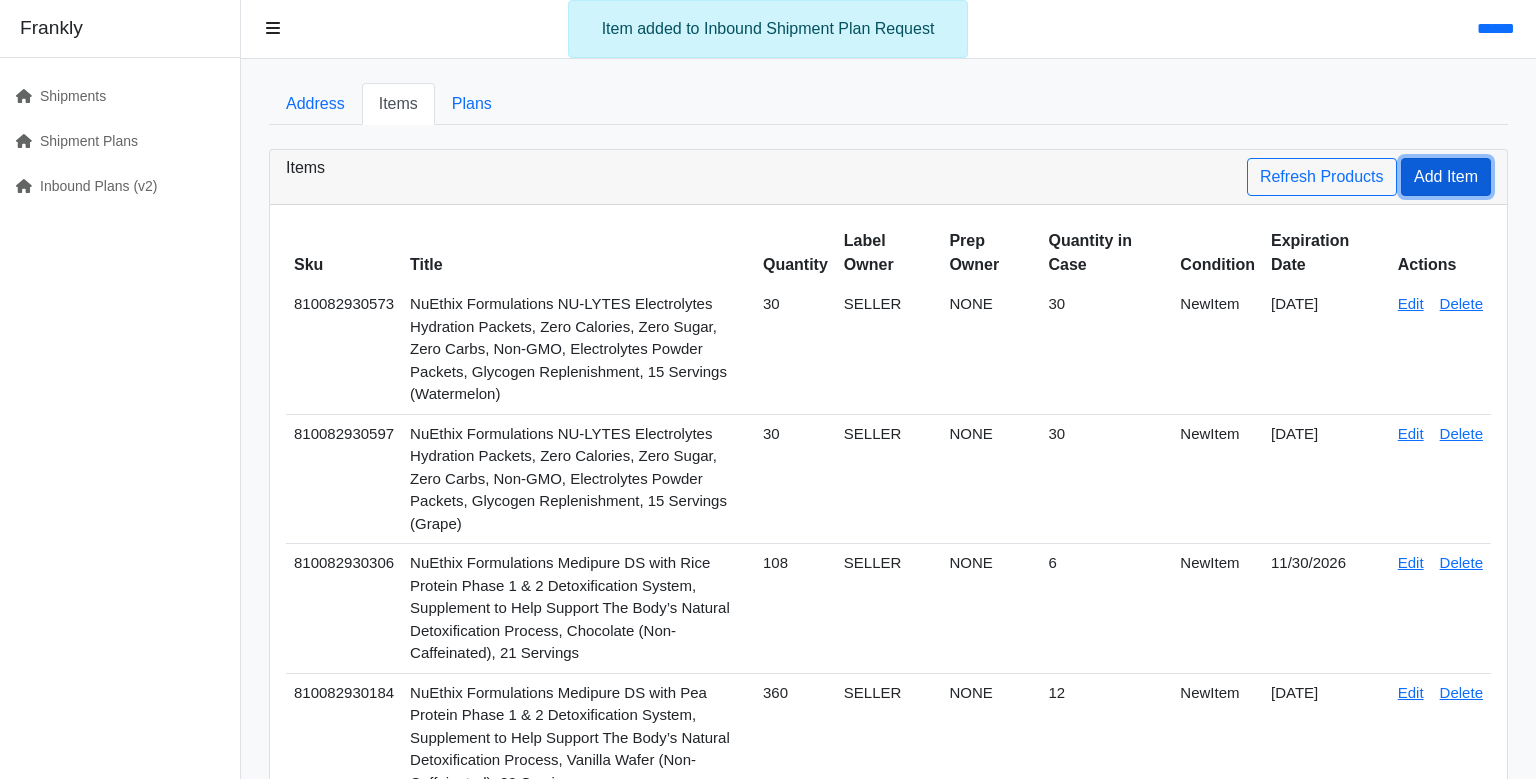 click on "Add Item" at bounding box center (1446, 177) 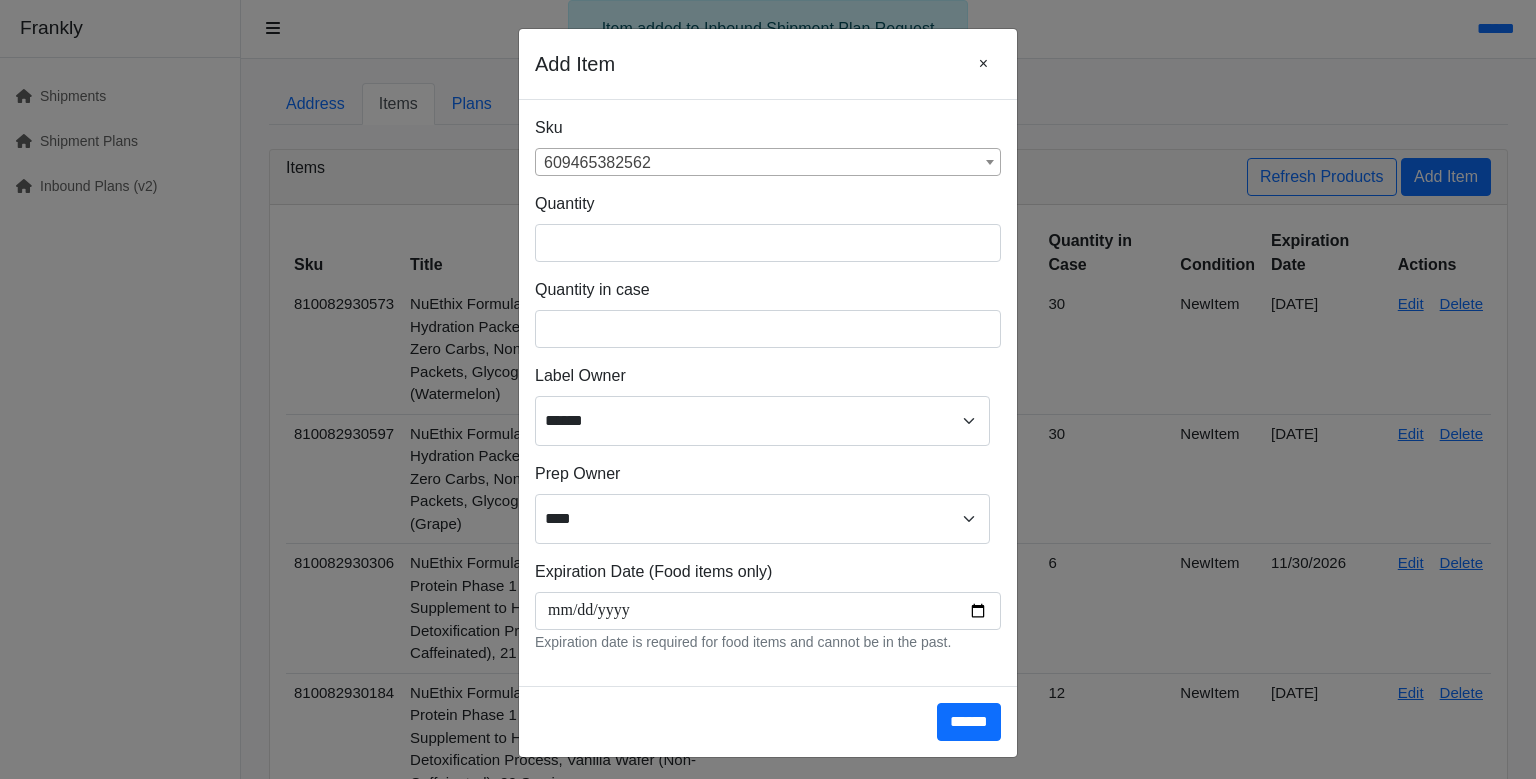 drag, startPoint x: 860, startPoint y: 246, endPoint x: 814, endPoint y: 220, distance: 52.83938 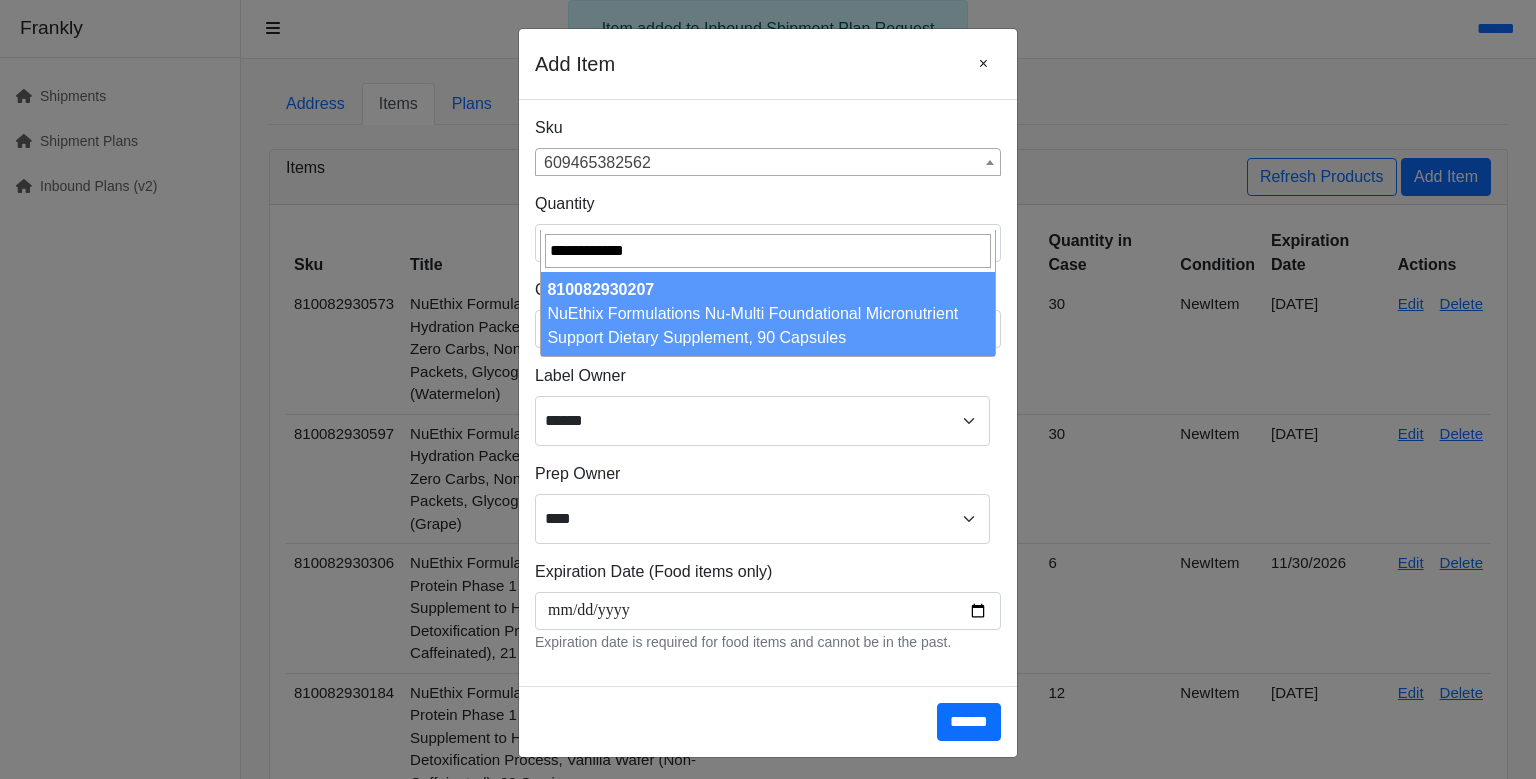 type on "**********" 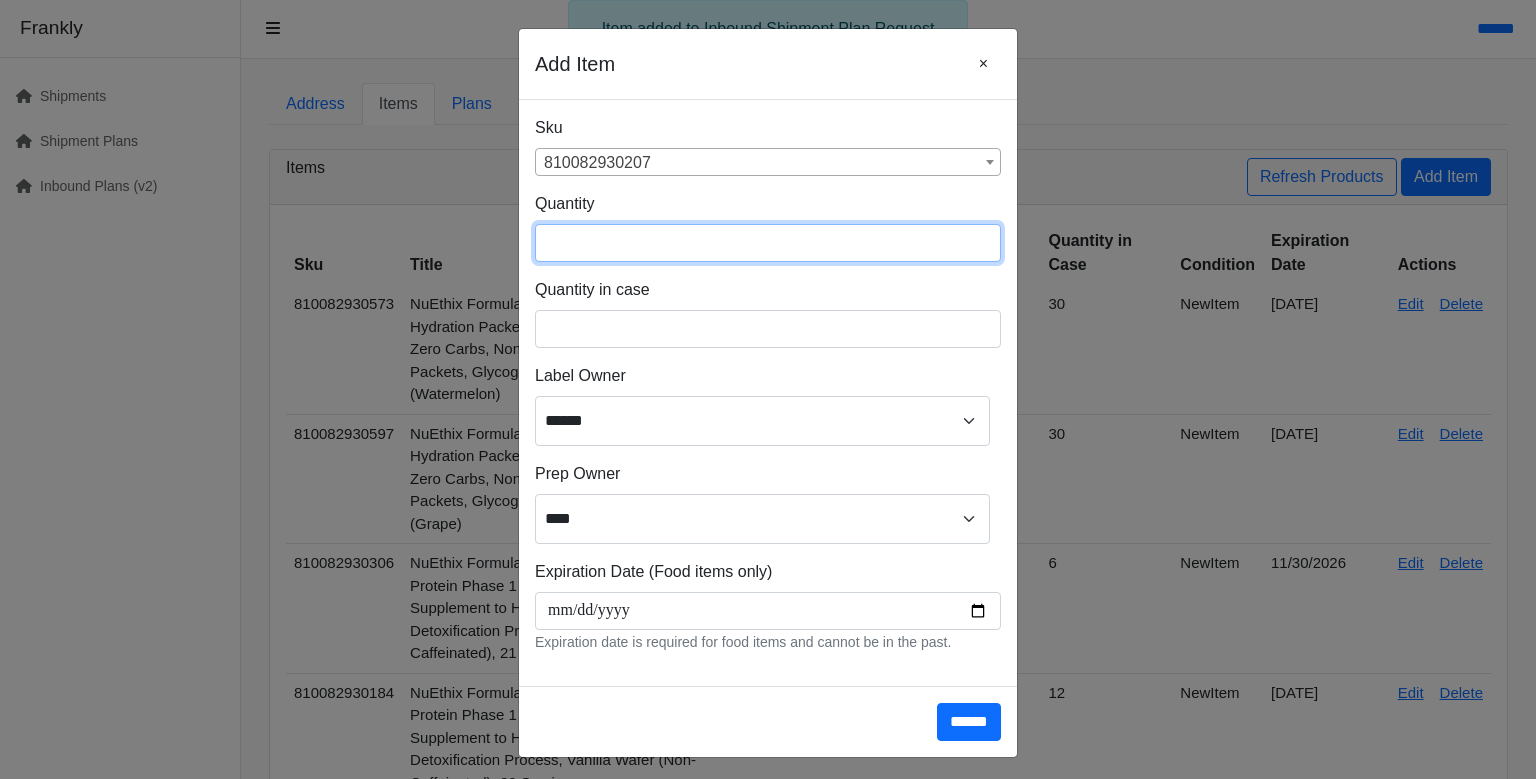 click at bounding box center (768, 243) 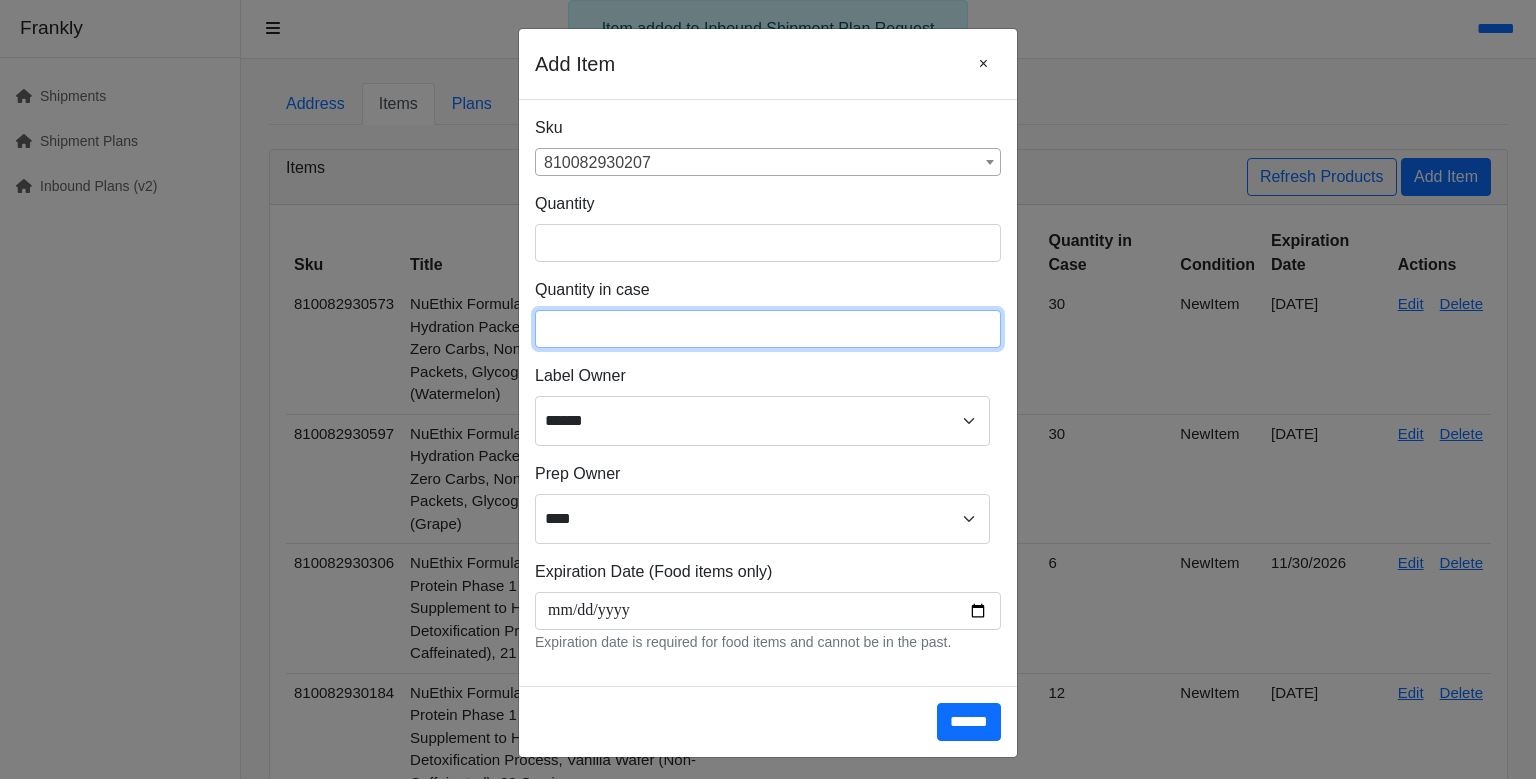 type on "**" 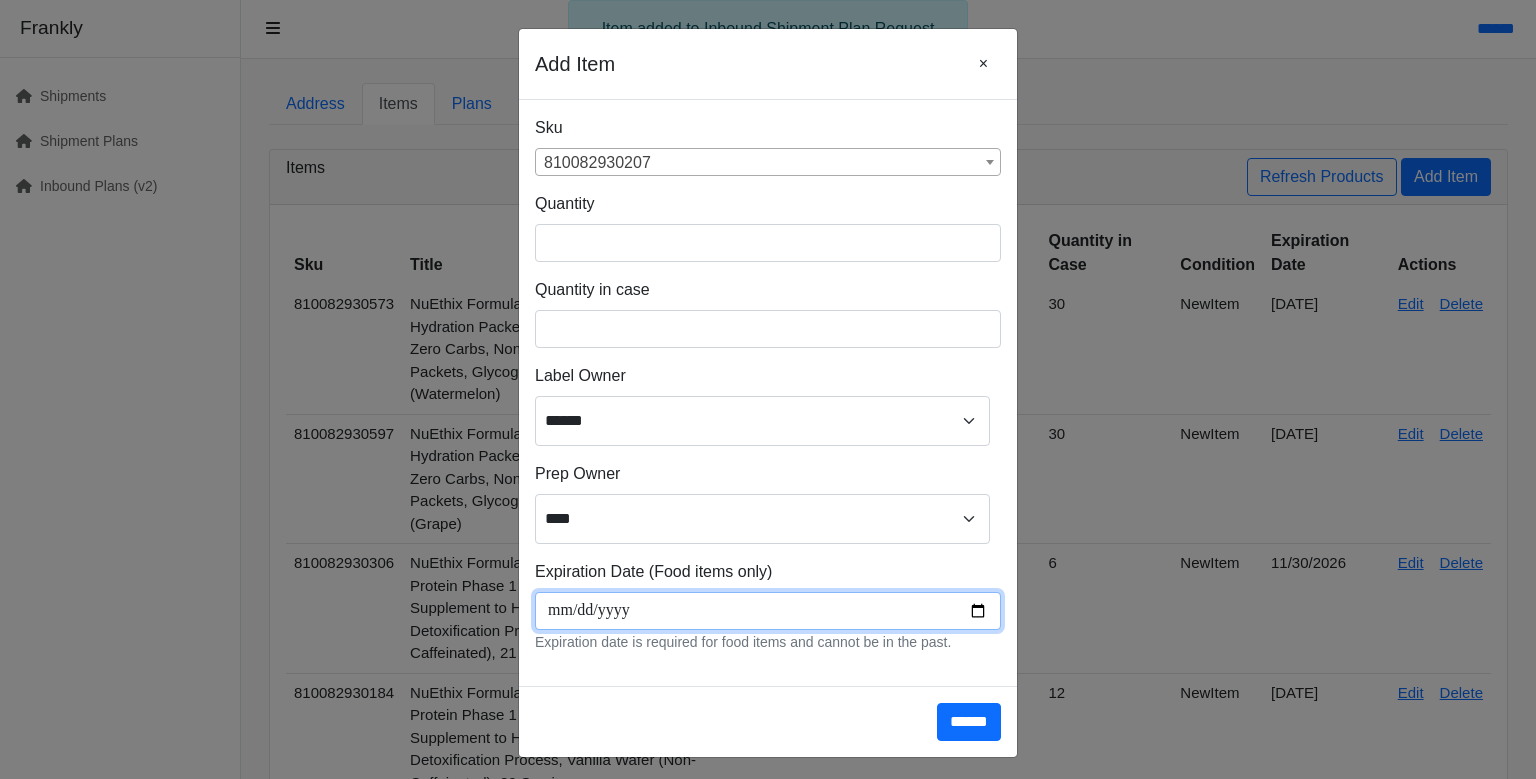 scroll, scrollTop: 266, scrollLeft: 0, axis: vertical 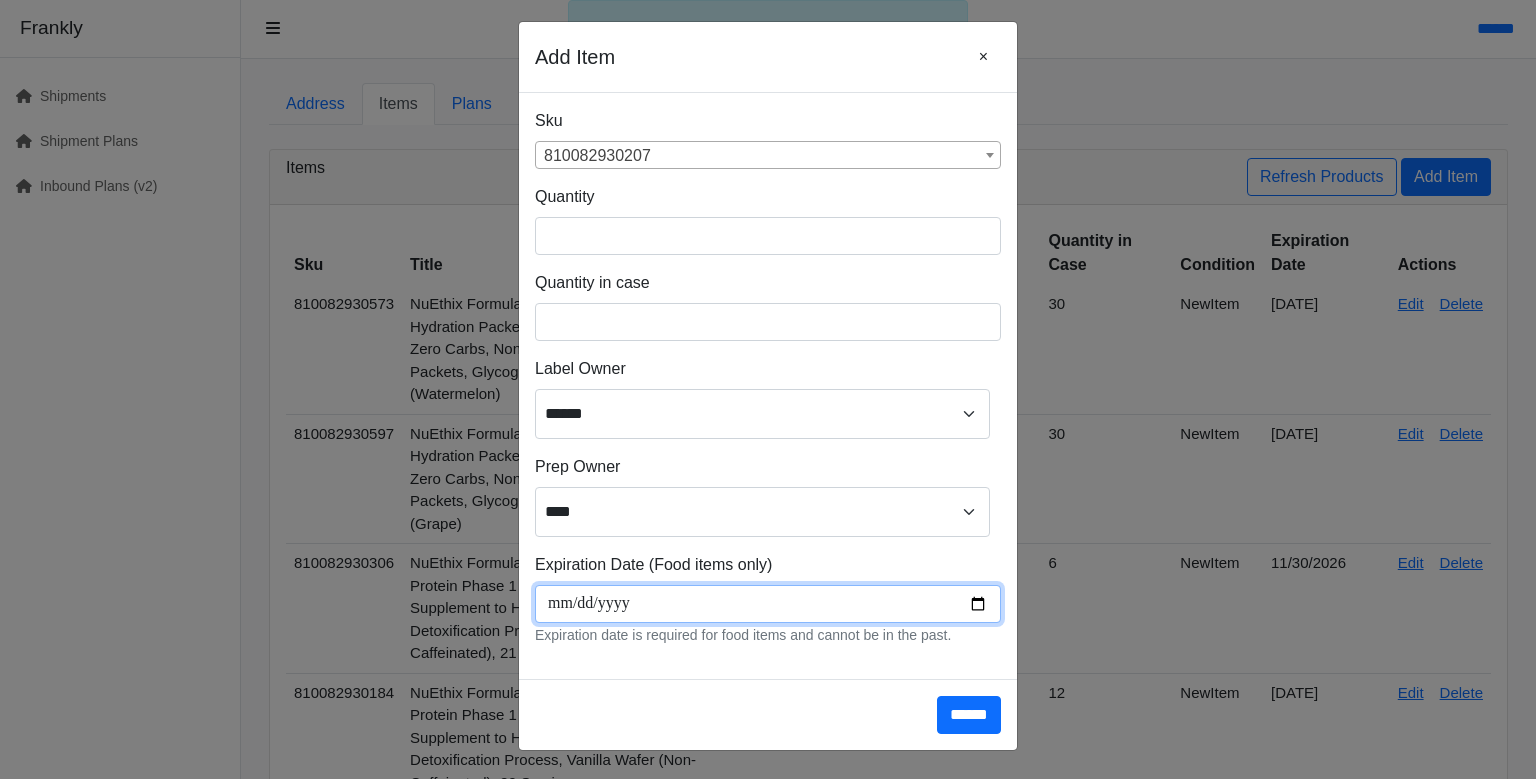 type on "**********" 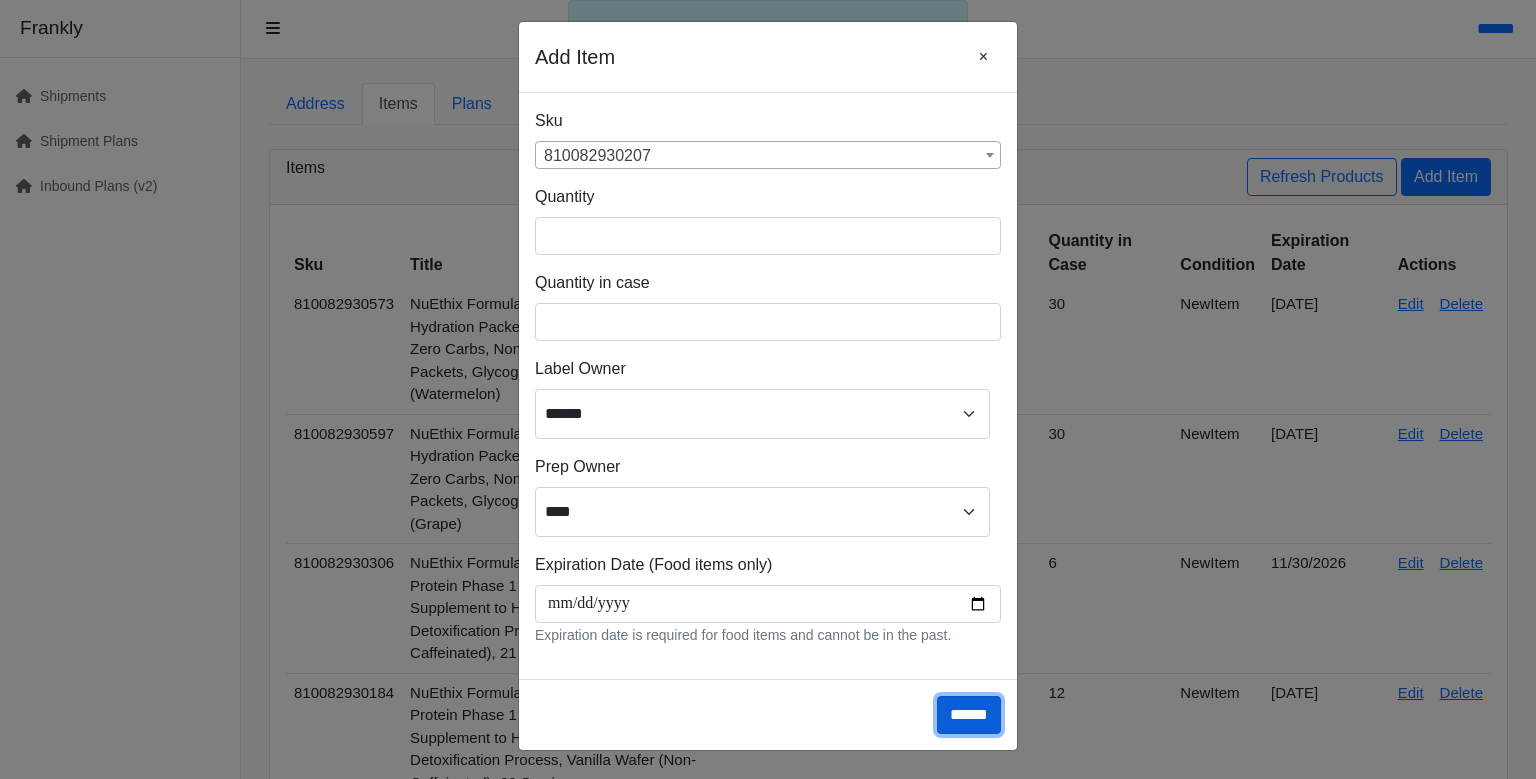 click on "******" at bounding box center (969, 715) 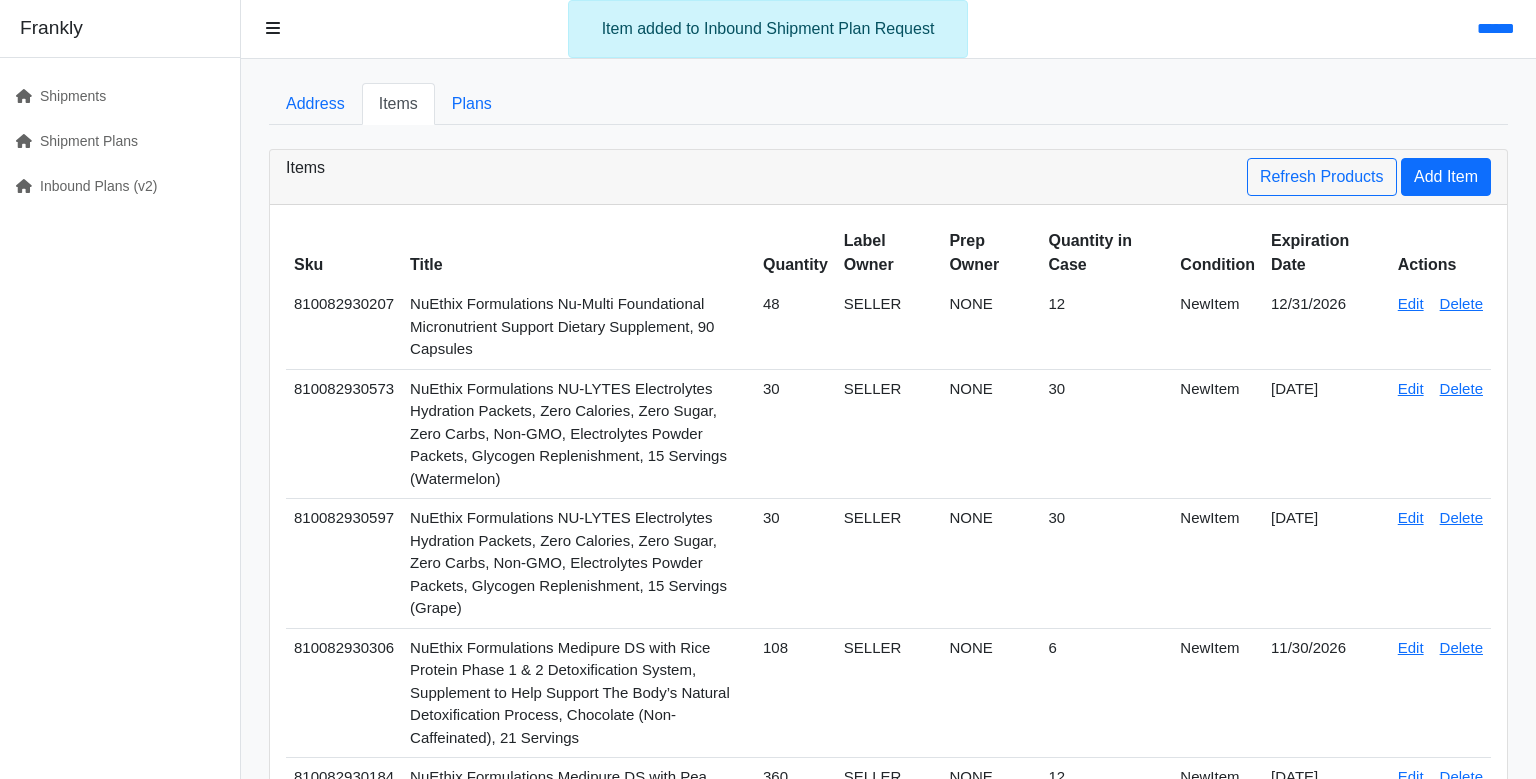 scroll, scrollTop: 0, scrollLeft: 0, axis: both 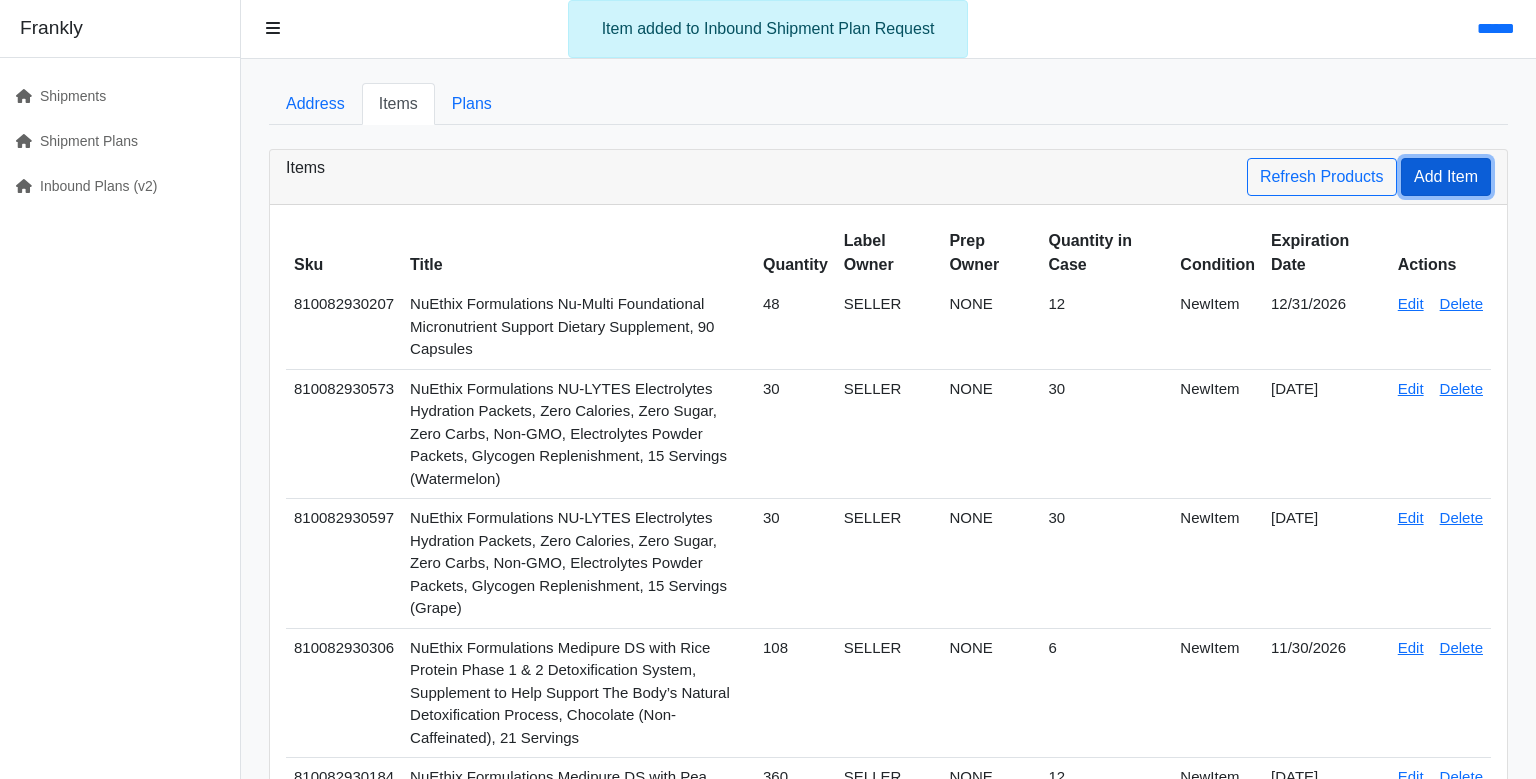 click on "Add Item" at bounding box center (1446, 177) 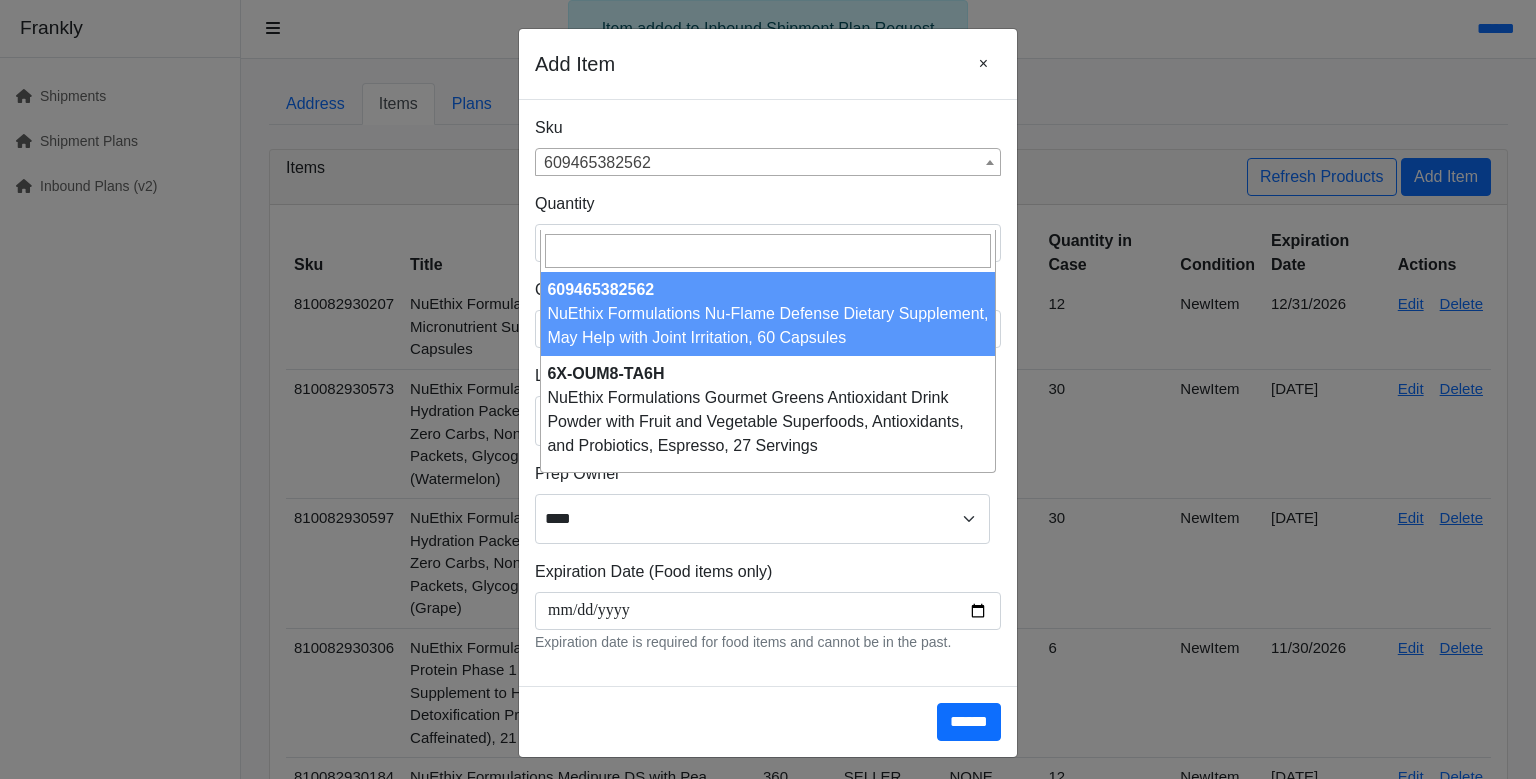 click on "609465382562" at bounding box center (768, 163) 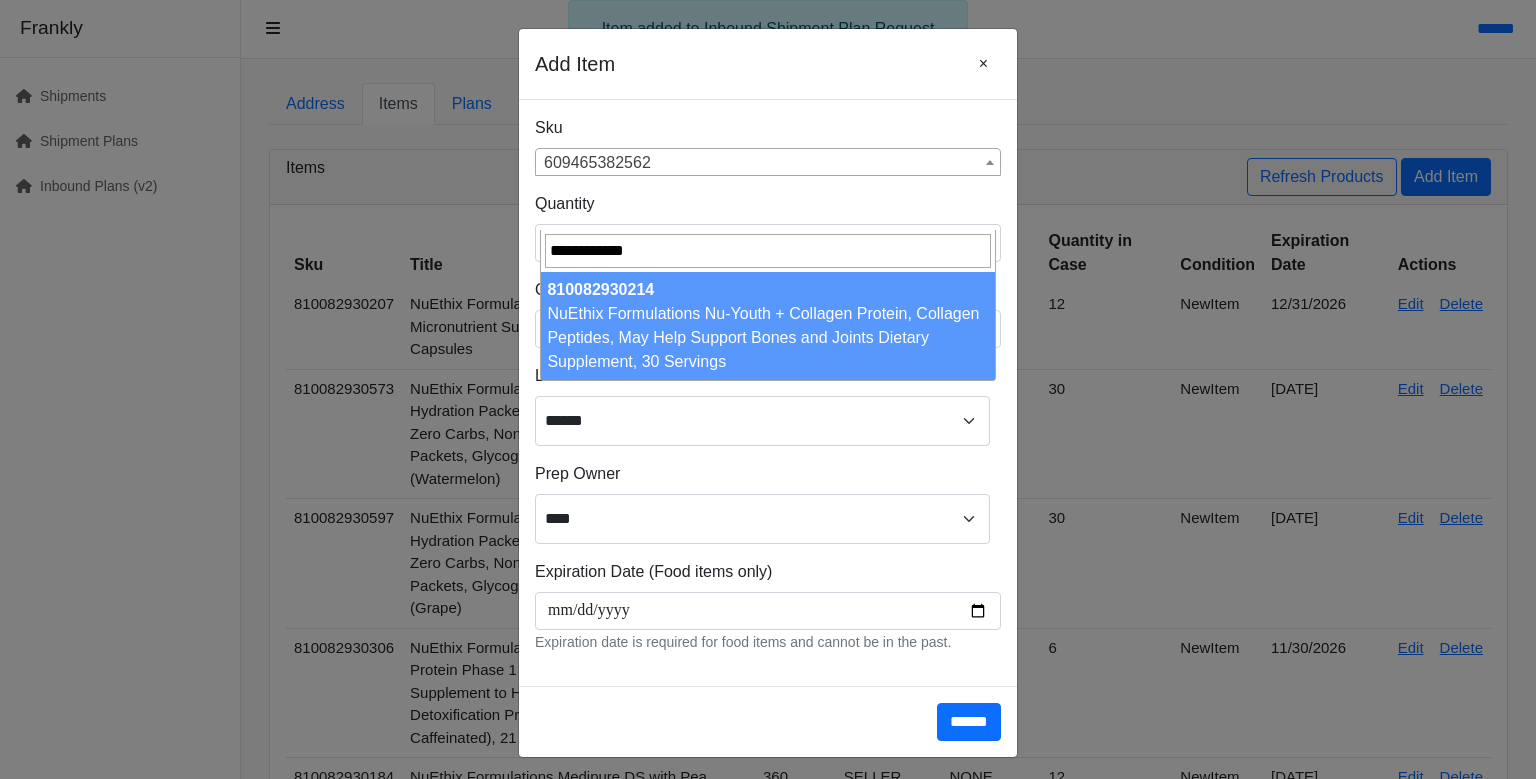 type on "**********" 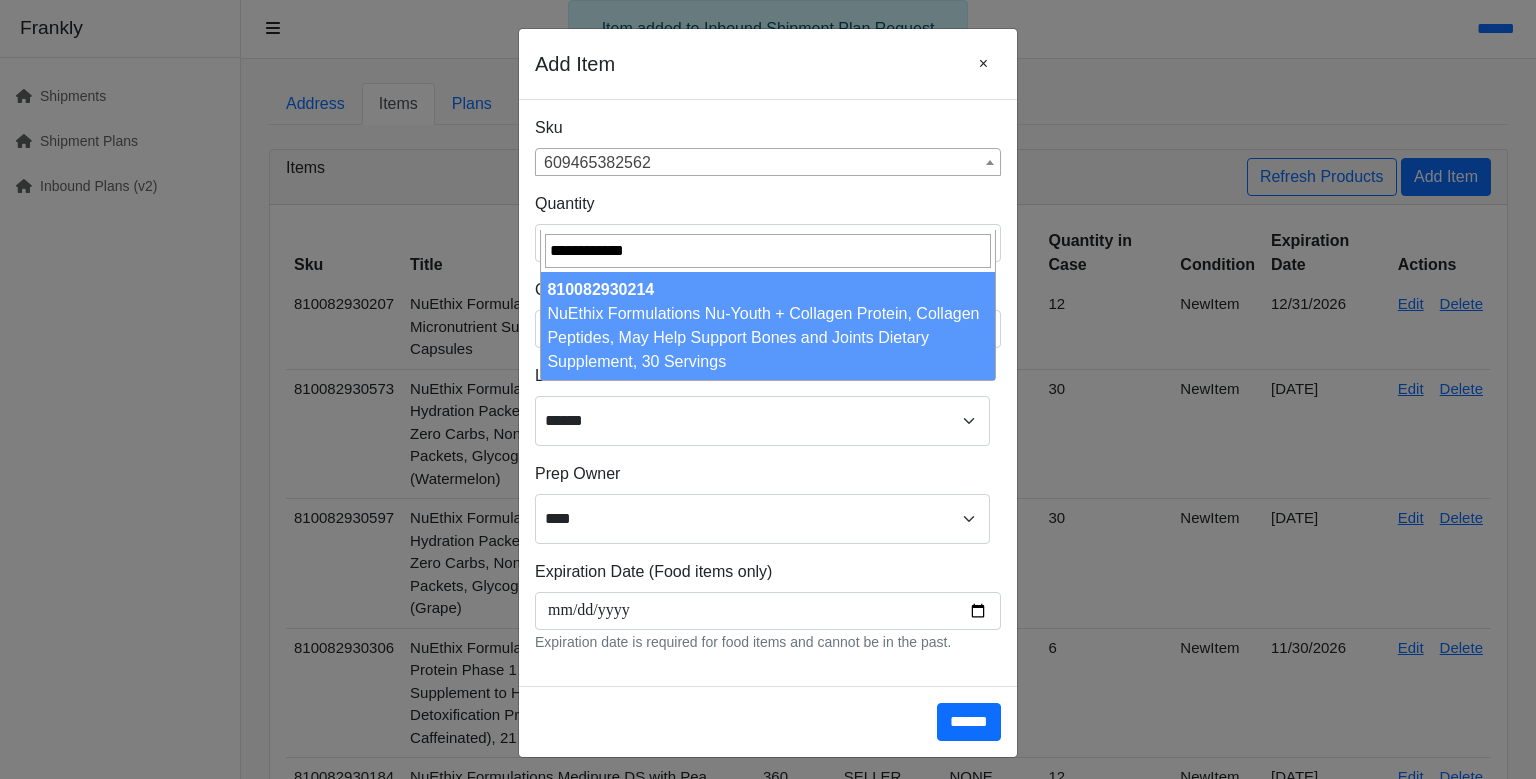 drag, startPoint x: 720, startPoint y: 321, endPoint x: 699, endPoint y: 322, distance: 21.023796 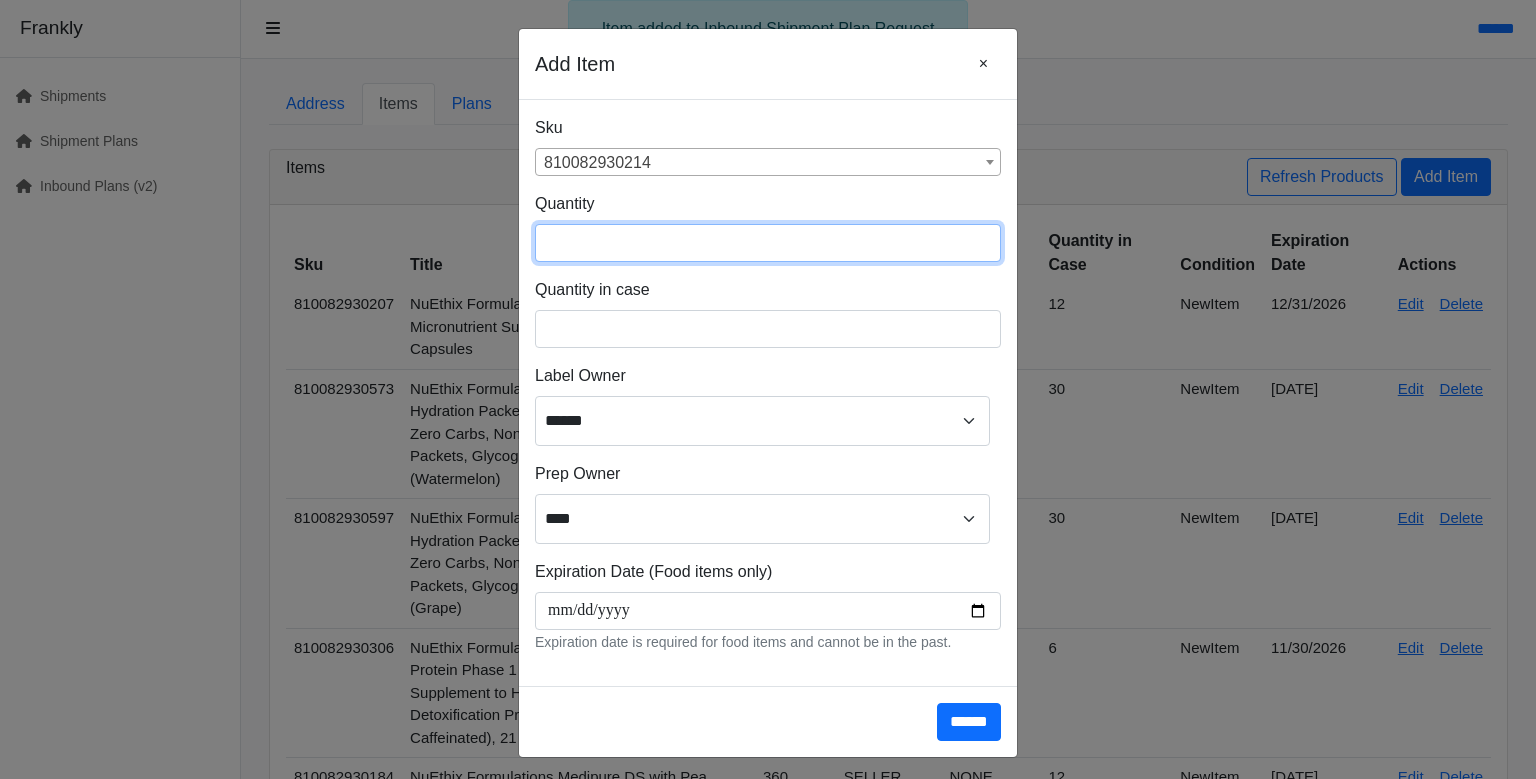 click at bounding box center (768, 243) 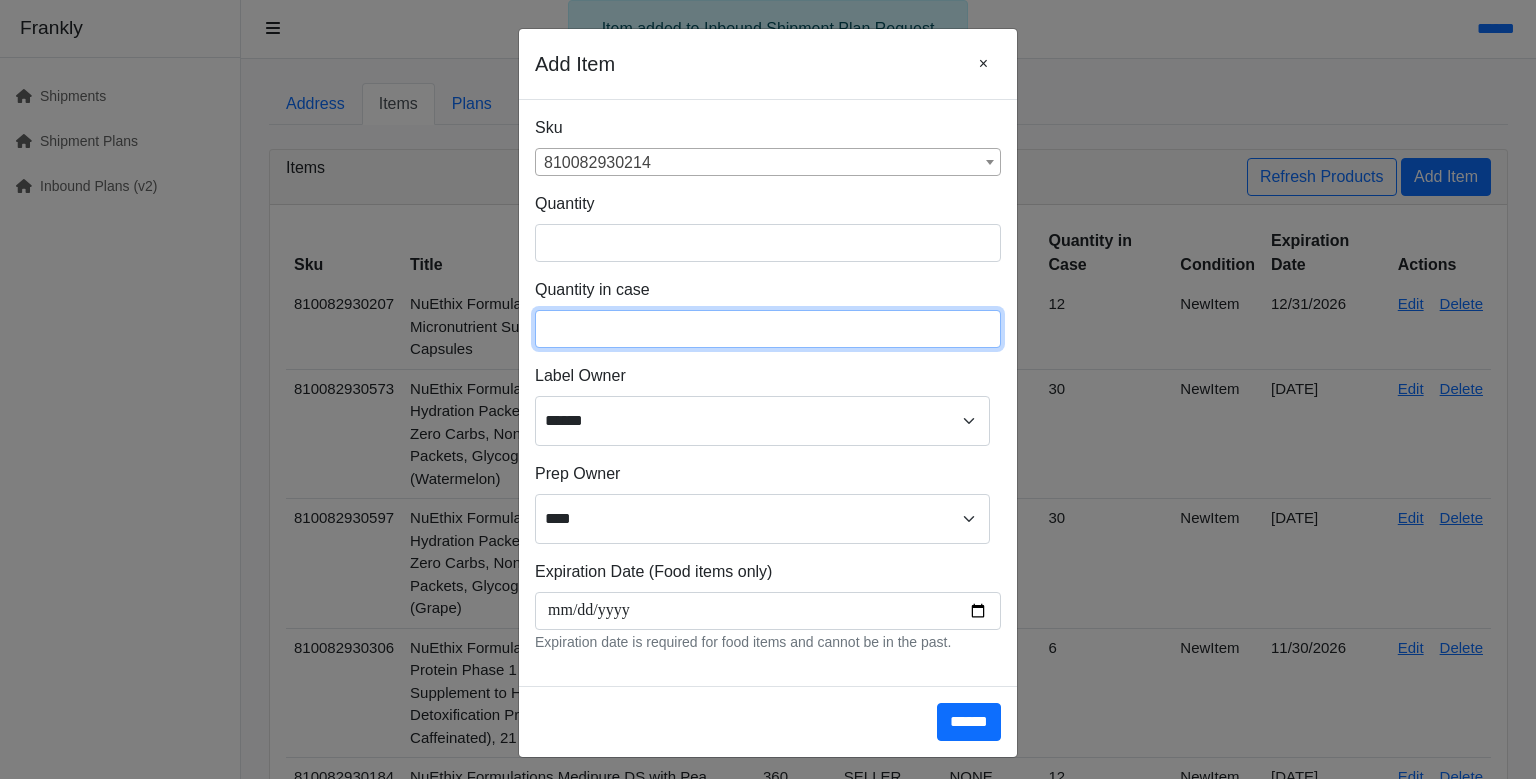 type on "**" 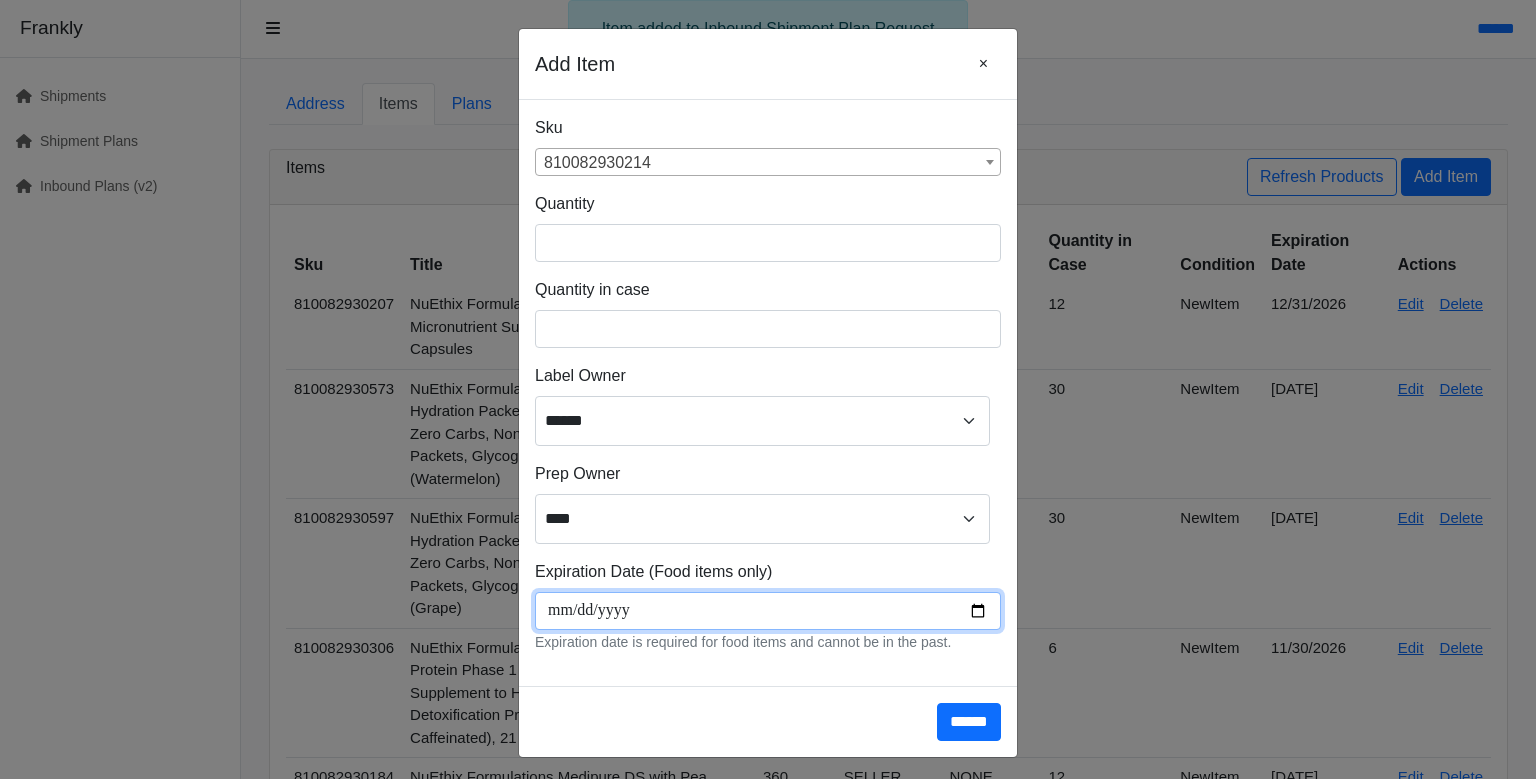 scroll, scrollTop: 266, scrollLeft: 0, axis: vertical 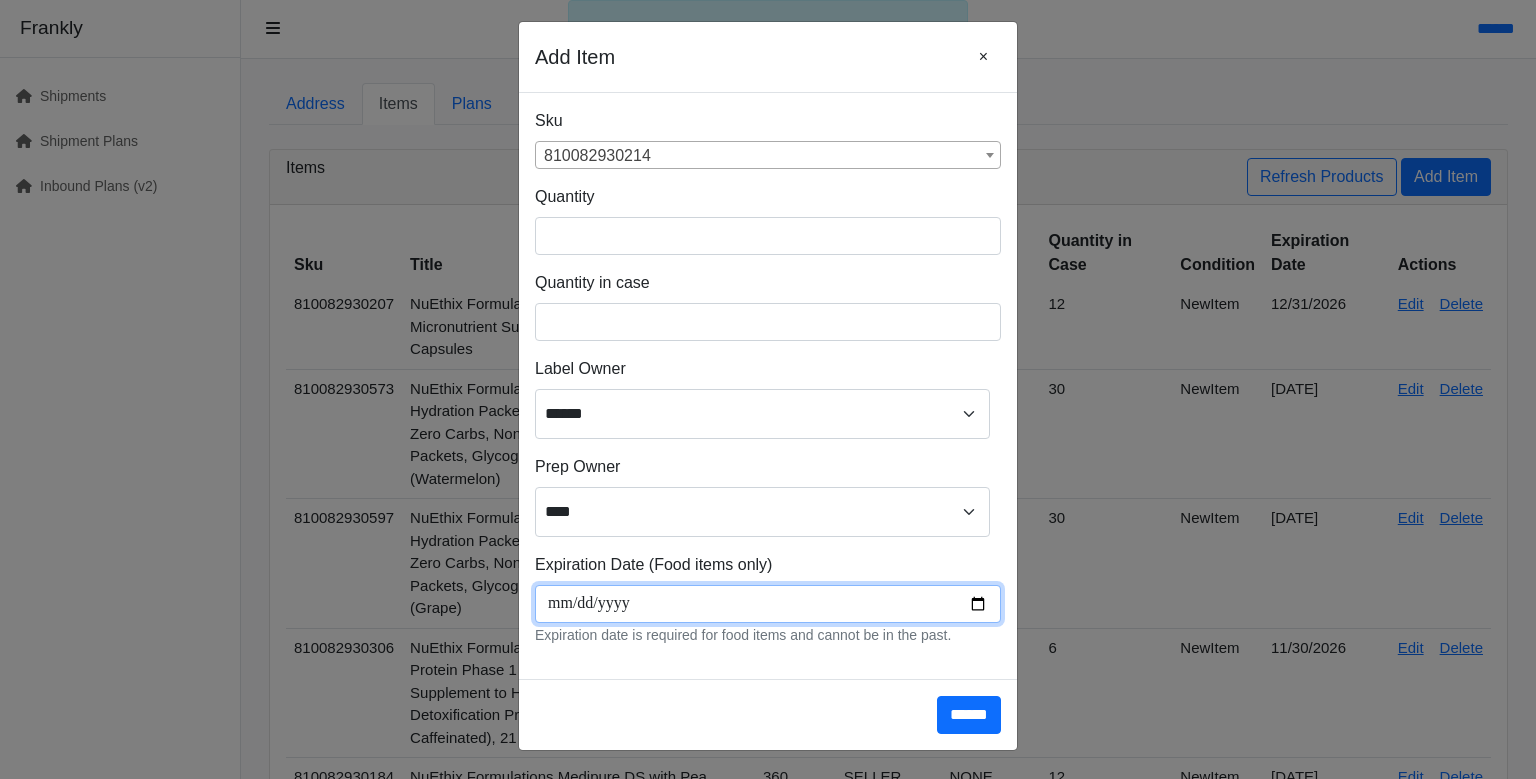 type on "**********" 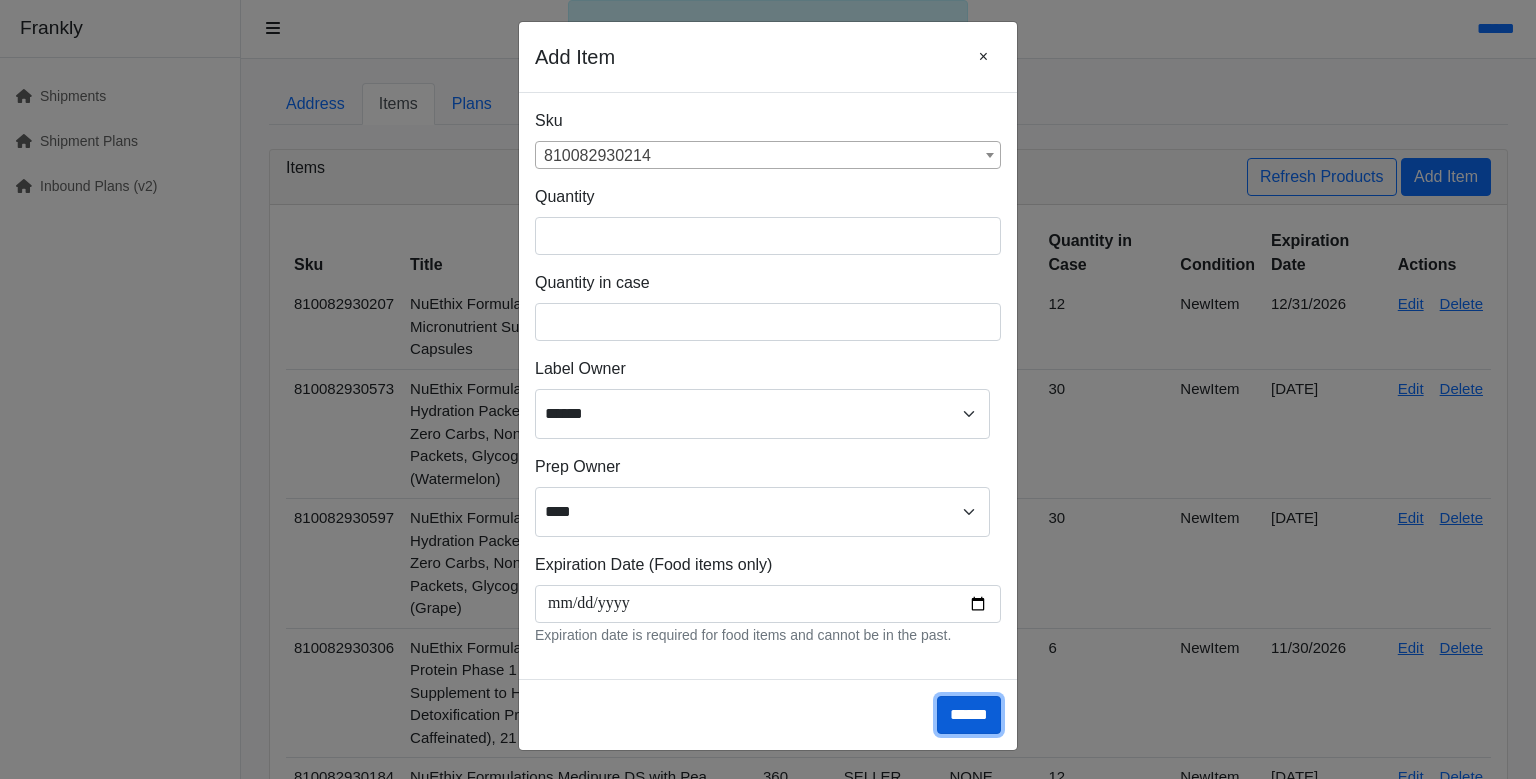 click on "******" at bounding box center (969, 715) 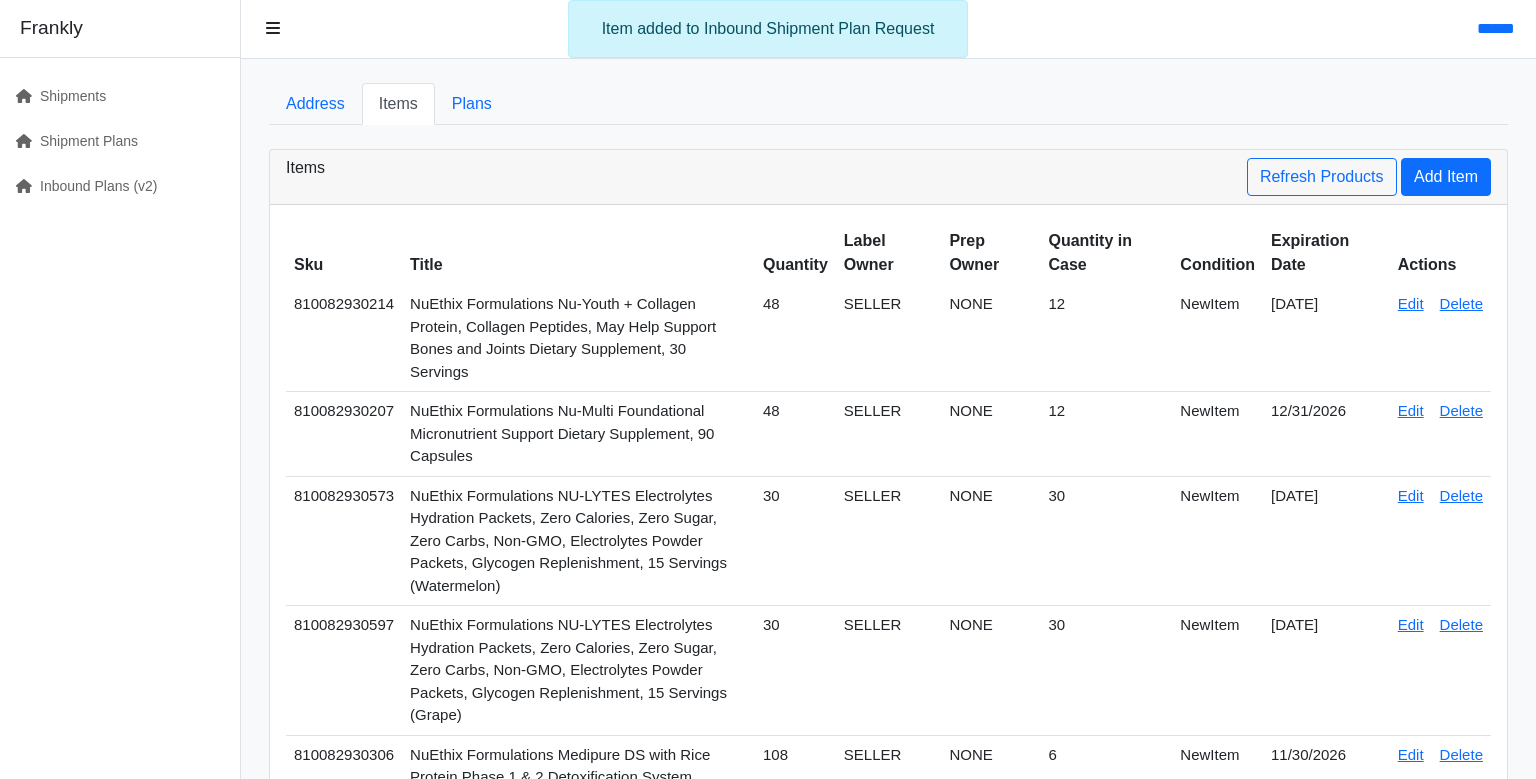 scroll, scrollTop: 0, scrollLeft: 0, axis: both 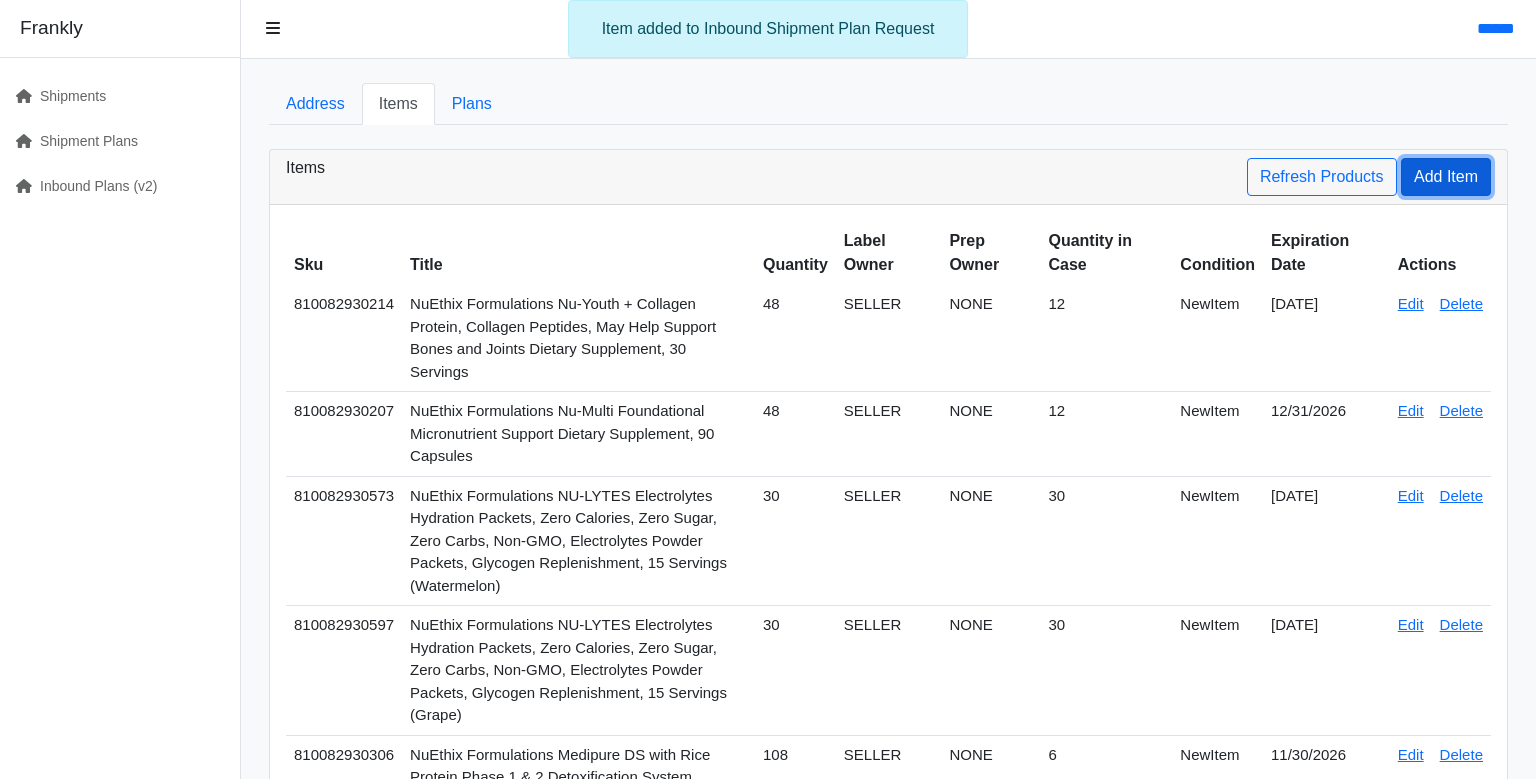 drag, startPoint x: 1463, startPoint y: 234, endPoint x: 1414, endPoint y: 248, distance: 50.96077 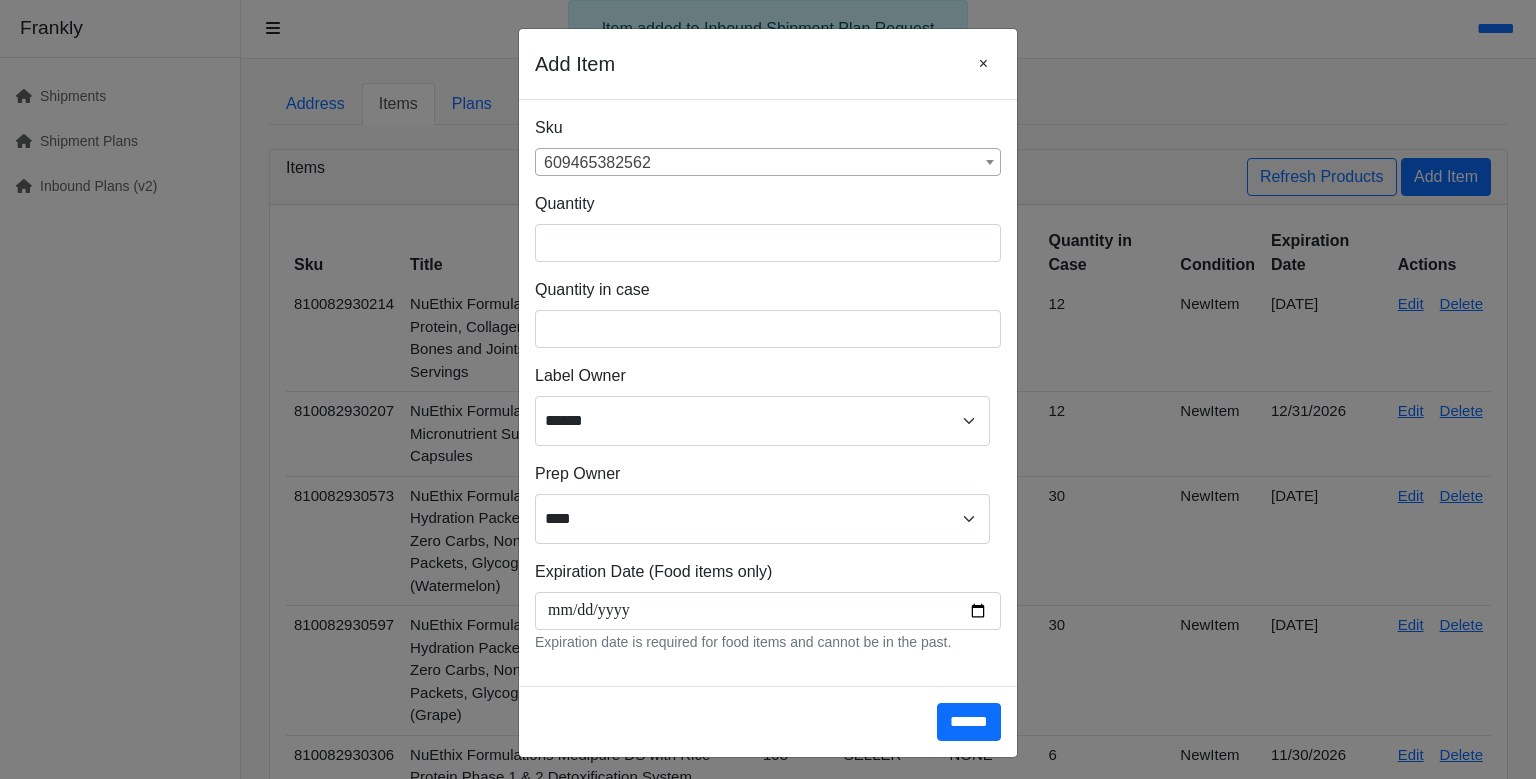 click on "609465382562" at bounding box center [768, 163] 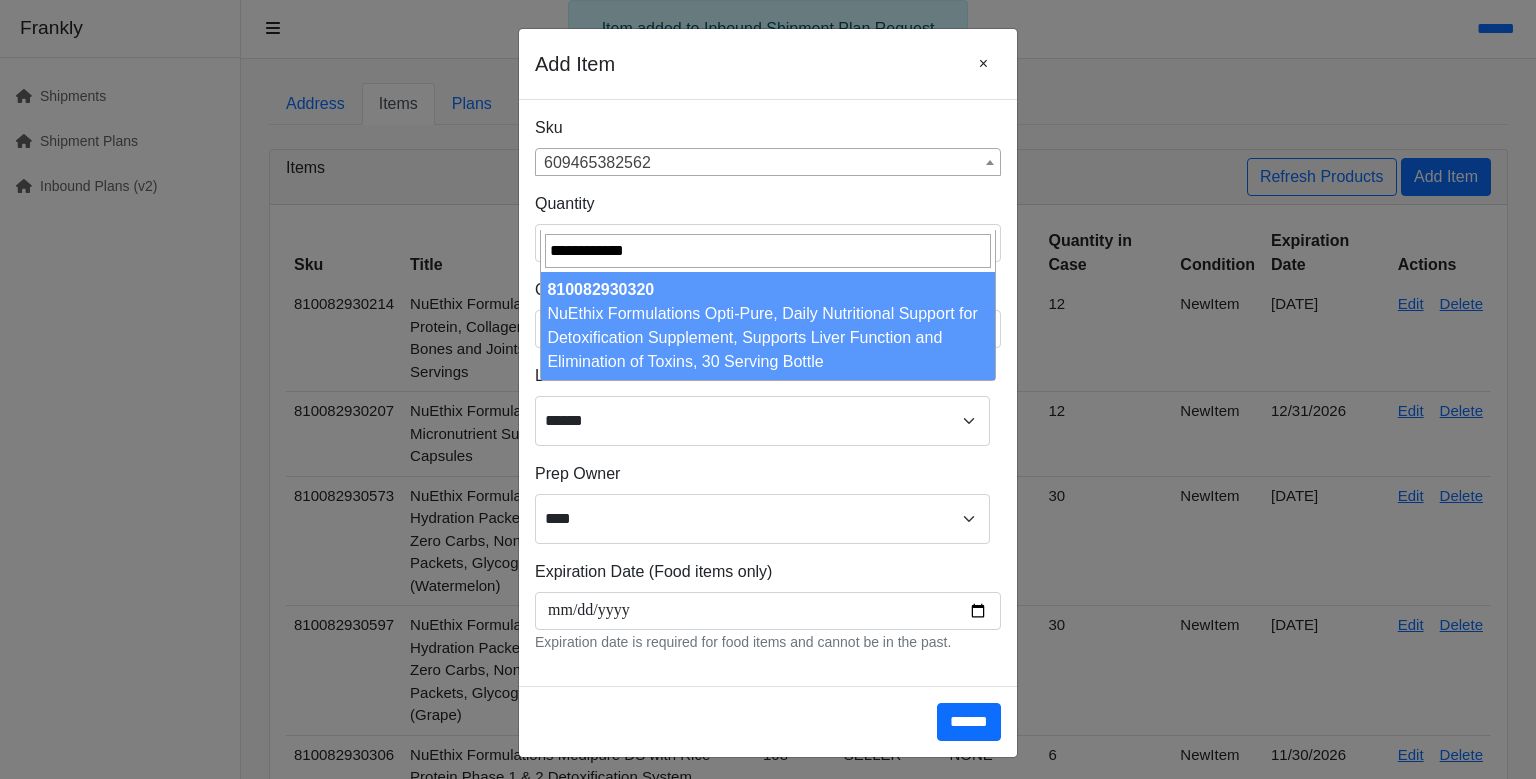 type on "**********" 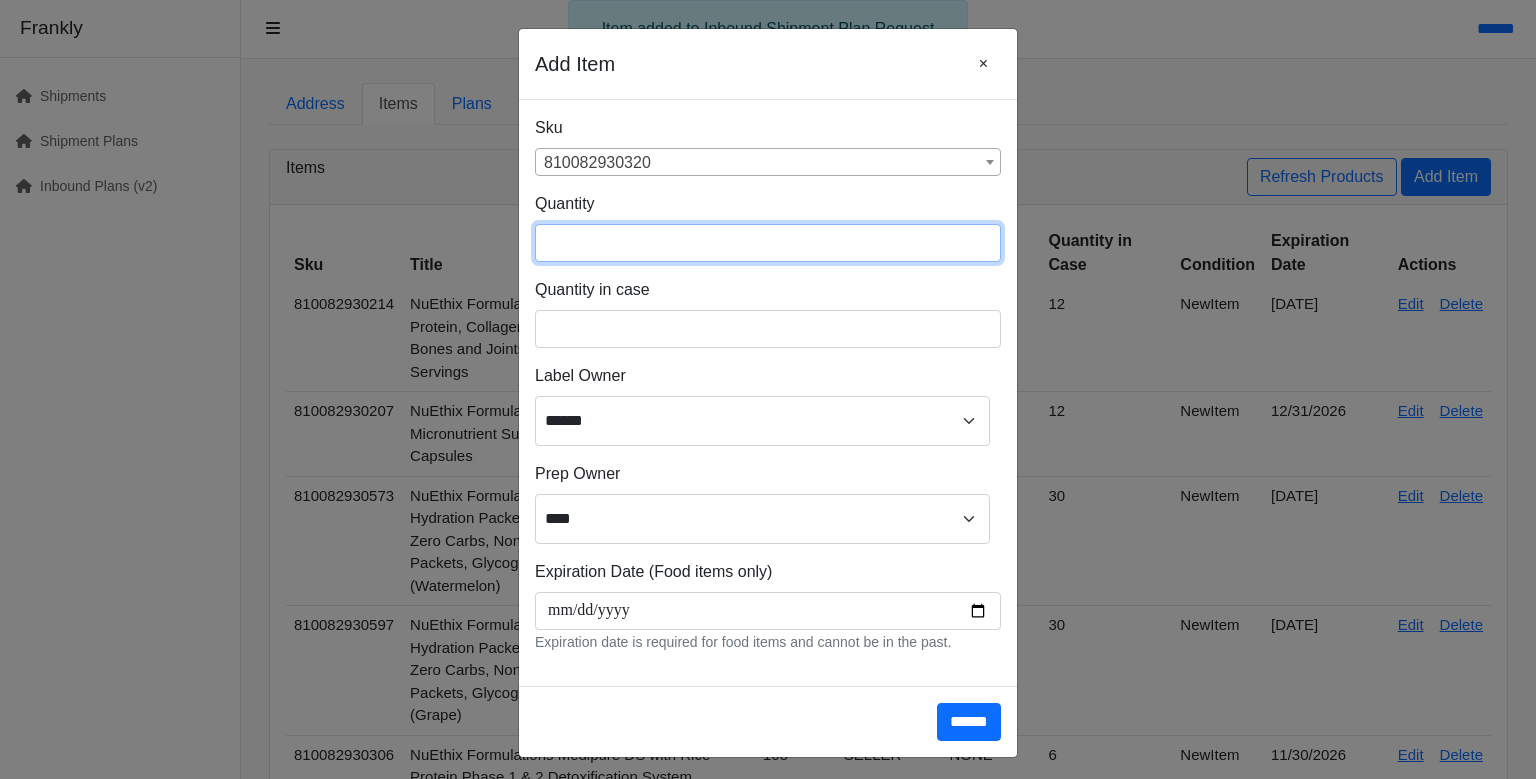 drag, startPoint x: 725, startPoint y: 323, endPoint x: 737, endPoint y: 317, distance: 13.416408 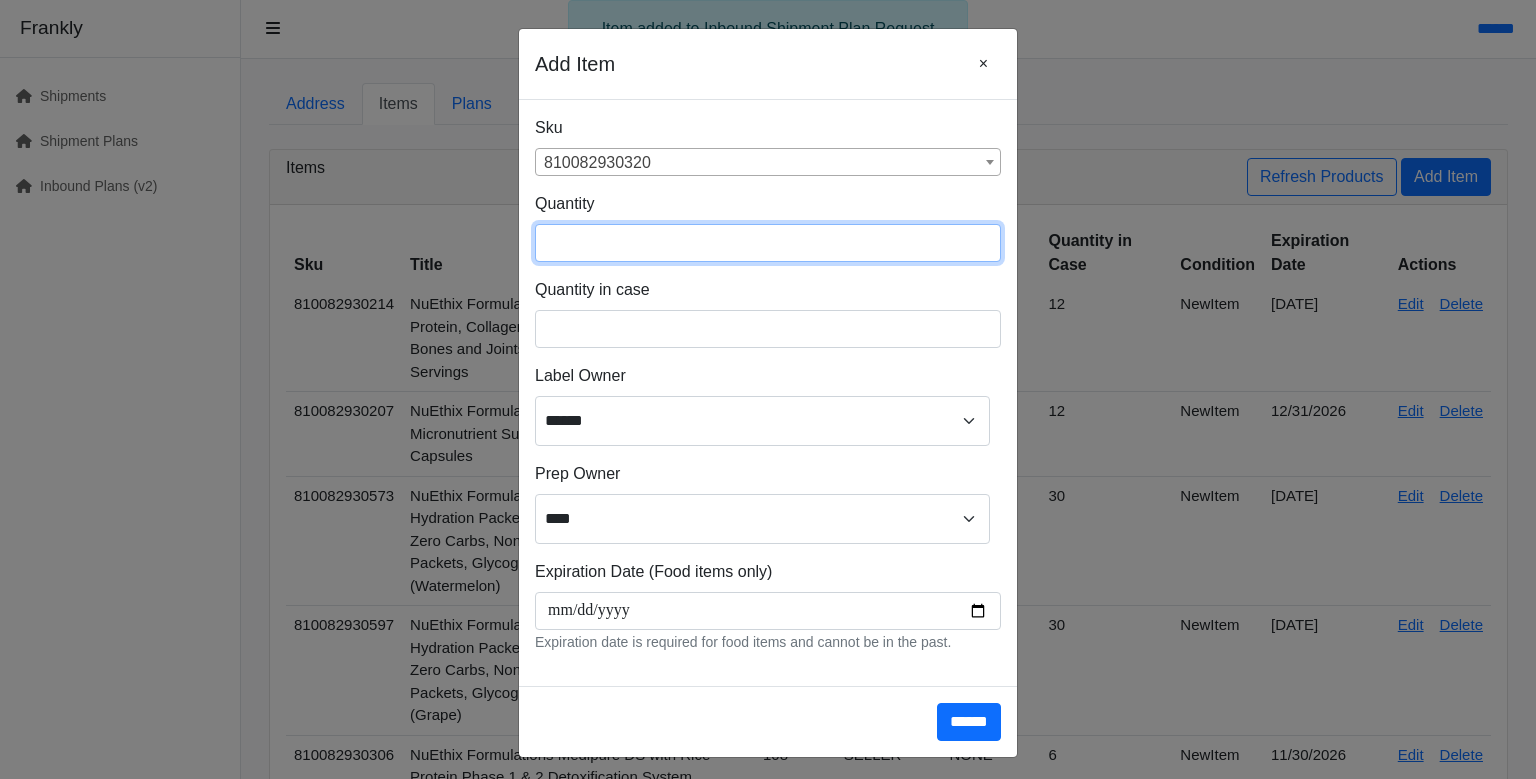 type on "**" 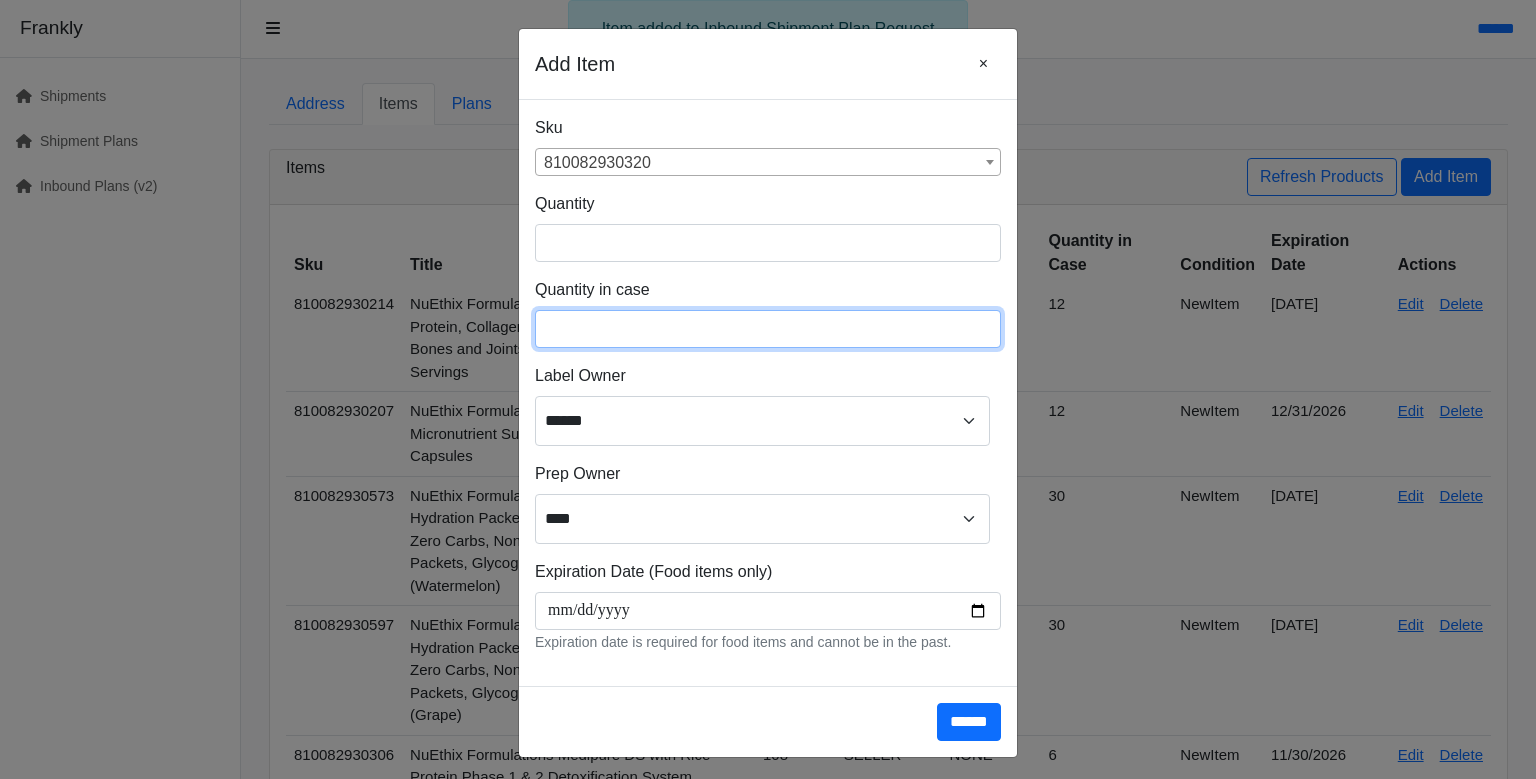 type on "**" 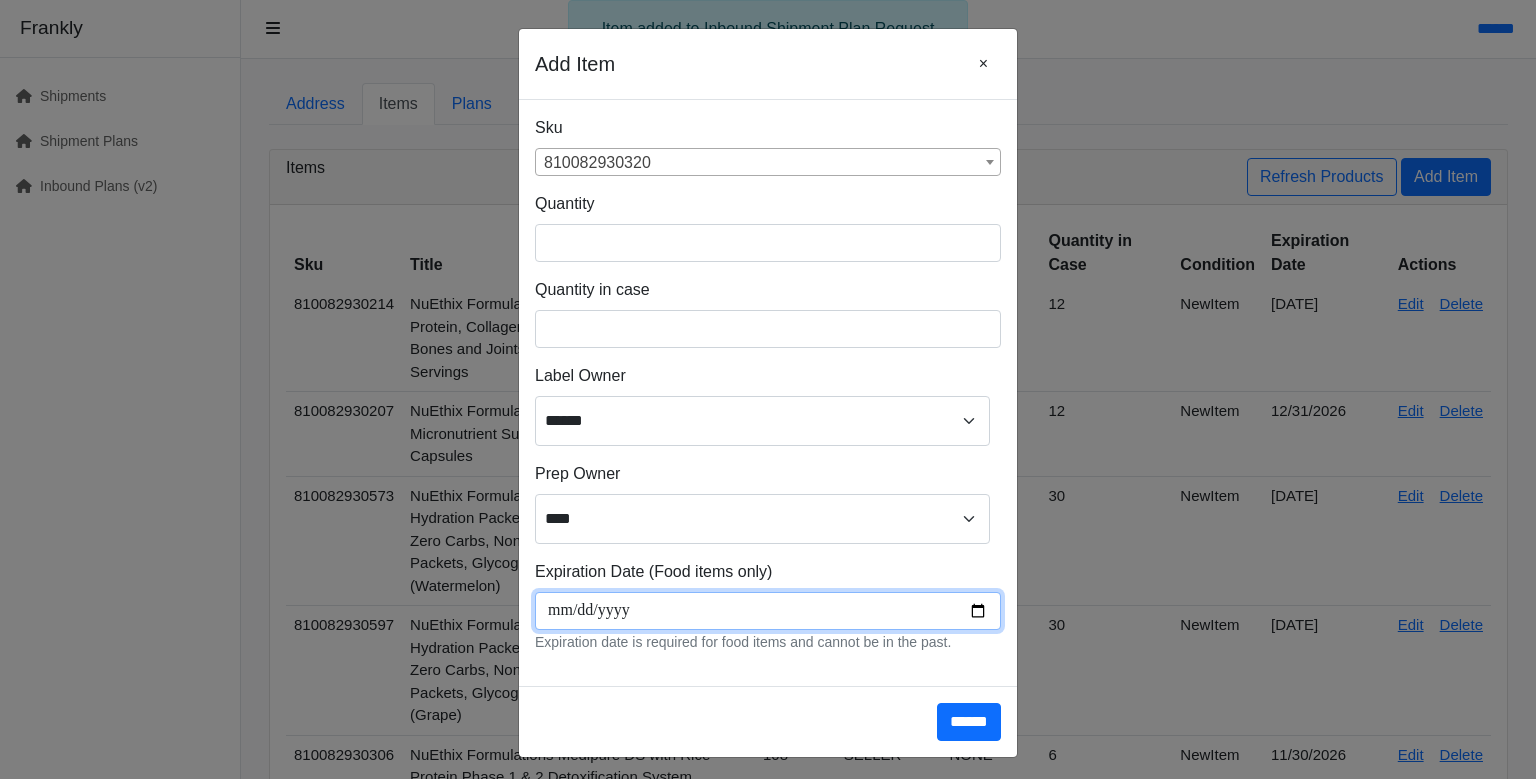 scroll, scrollTop: 266, scrollLeft: 0, axis: vertical 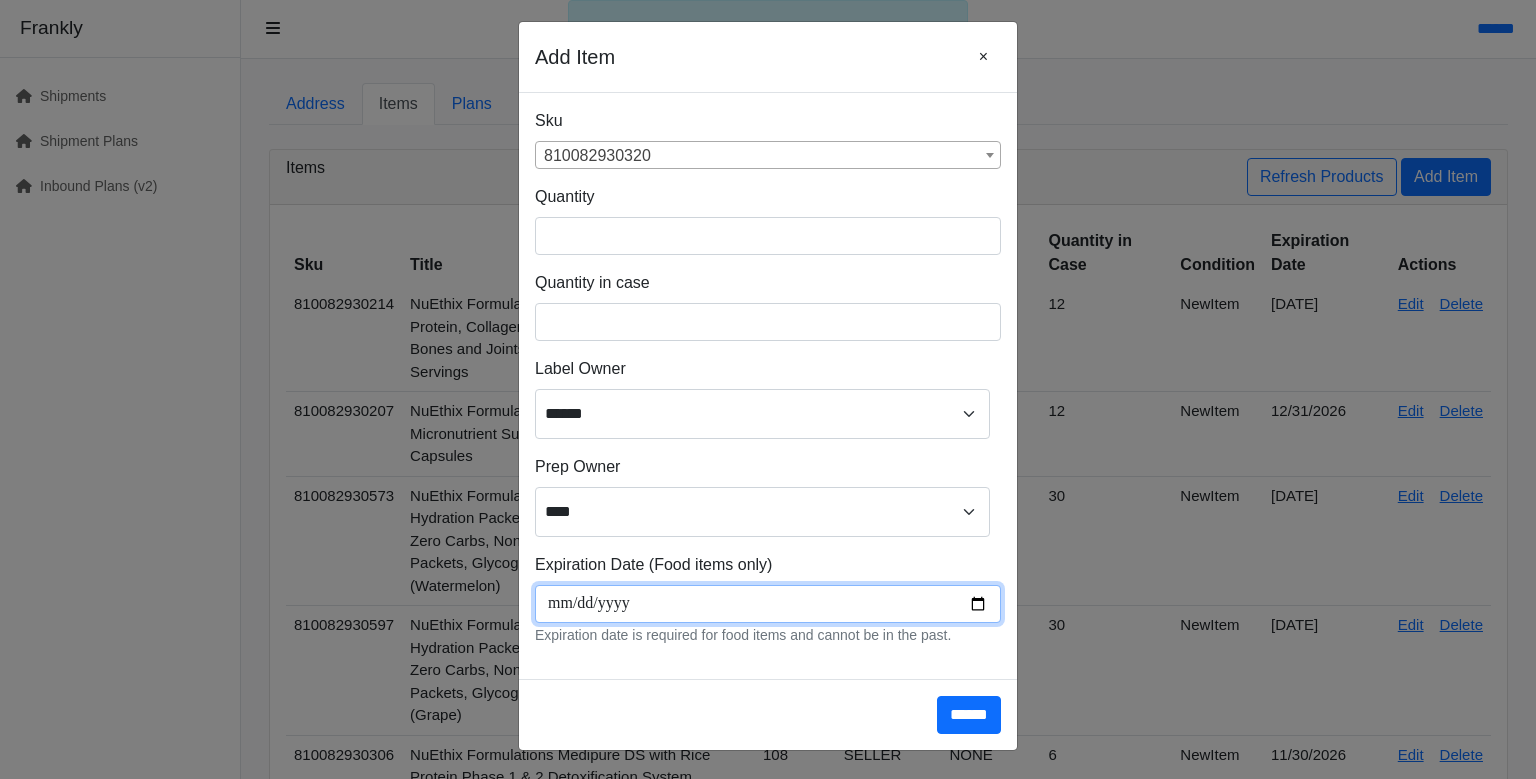 type on "**********" 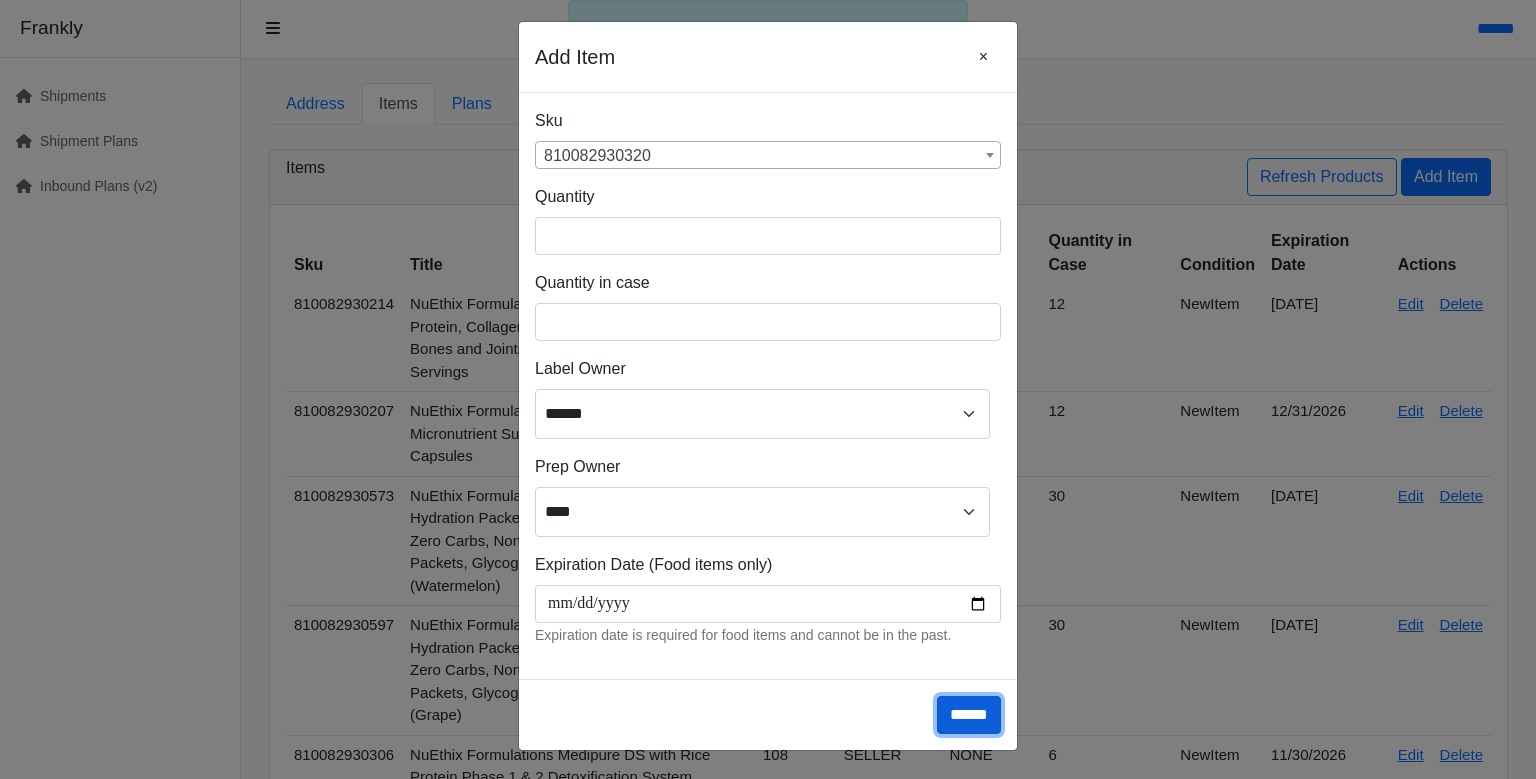 click on "******" at bounding box center [969, 715] 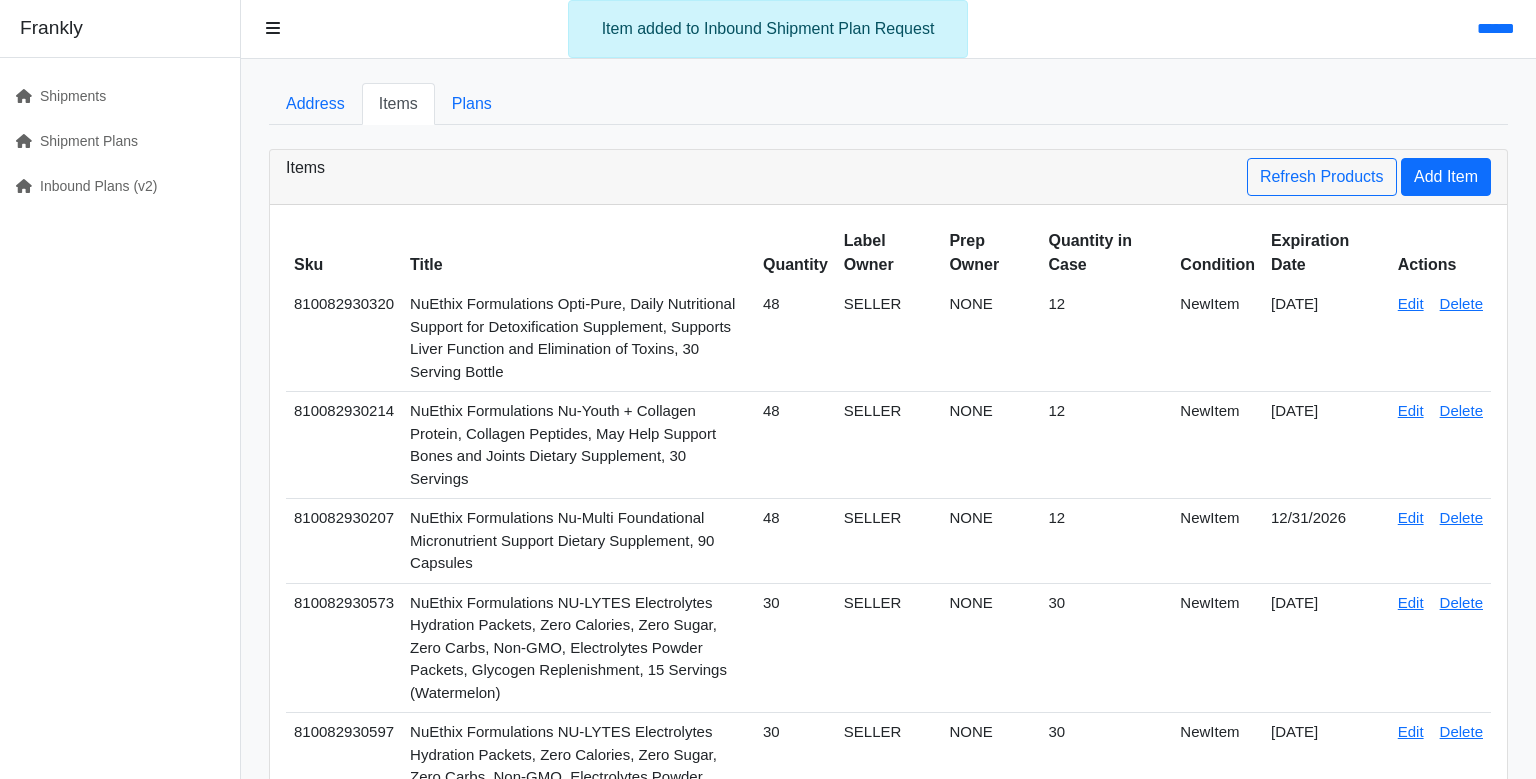 scroll, scrollTop: 0, scrollLeft: 0, axis: both 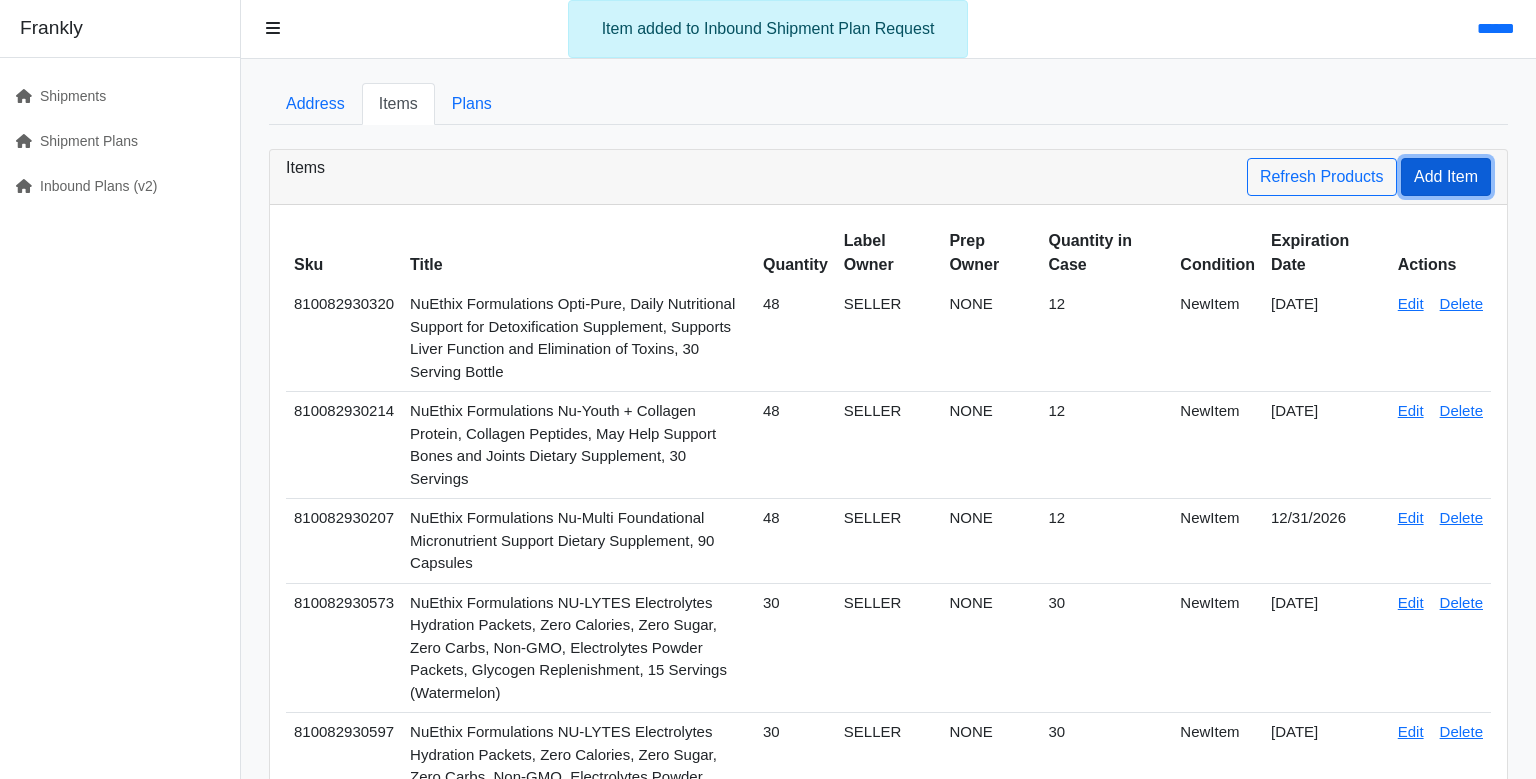 click on "Add Item" at bounding box center (1446, 177) 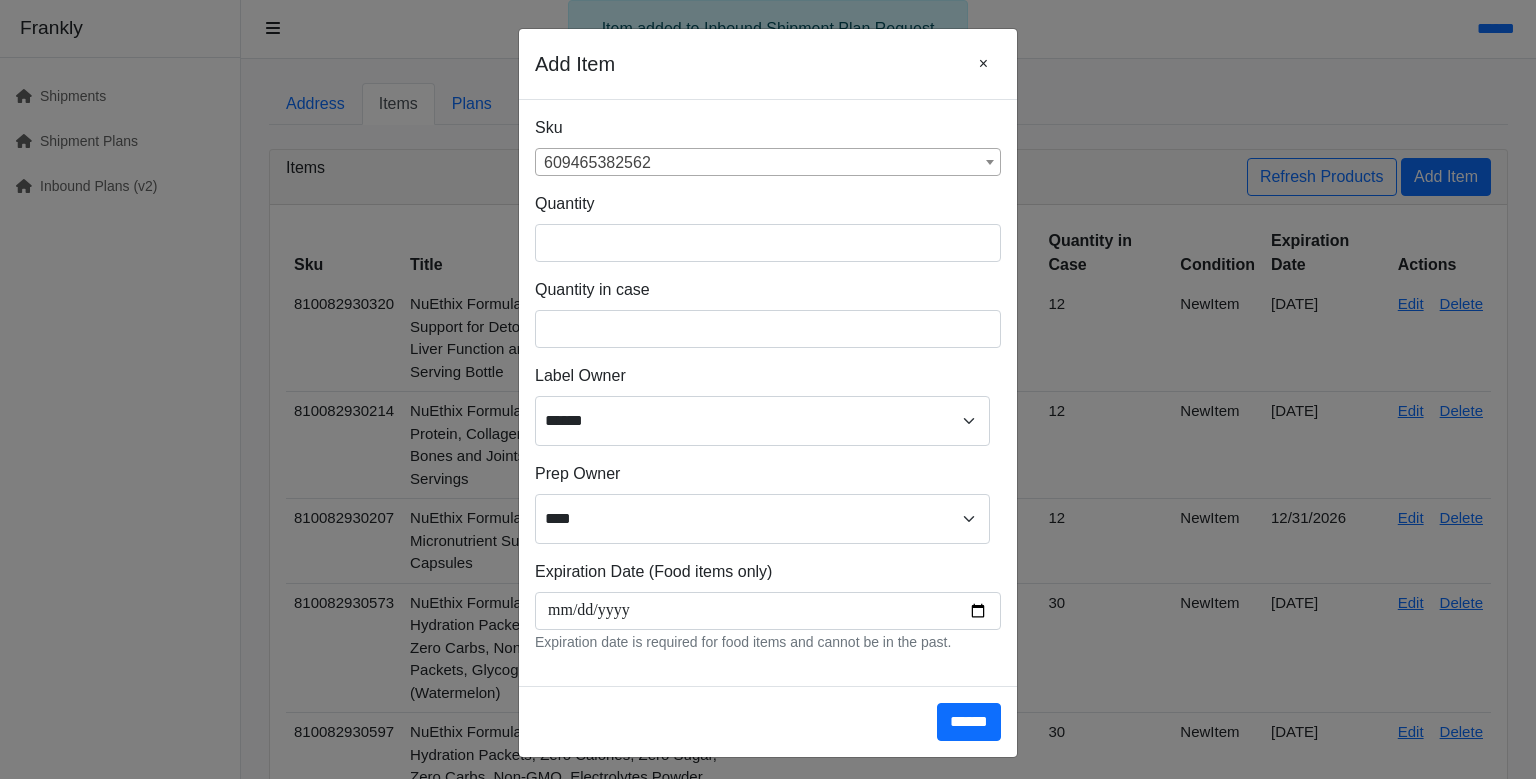 click on "609465382562" at bounding box center (768, 163) 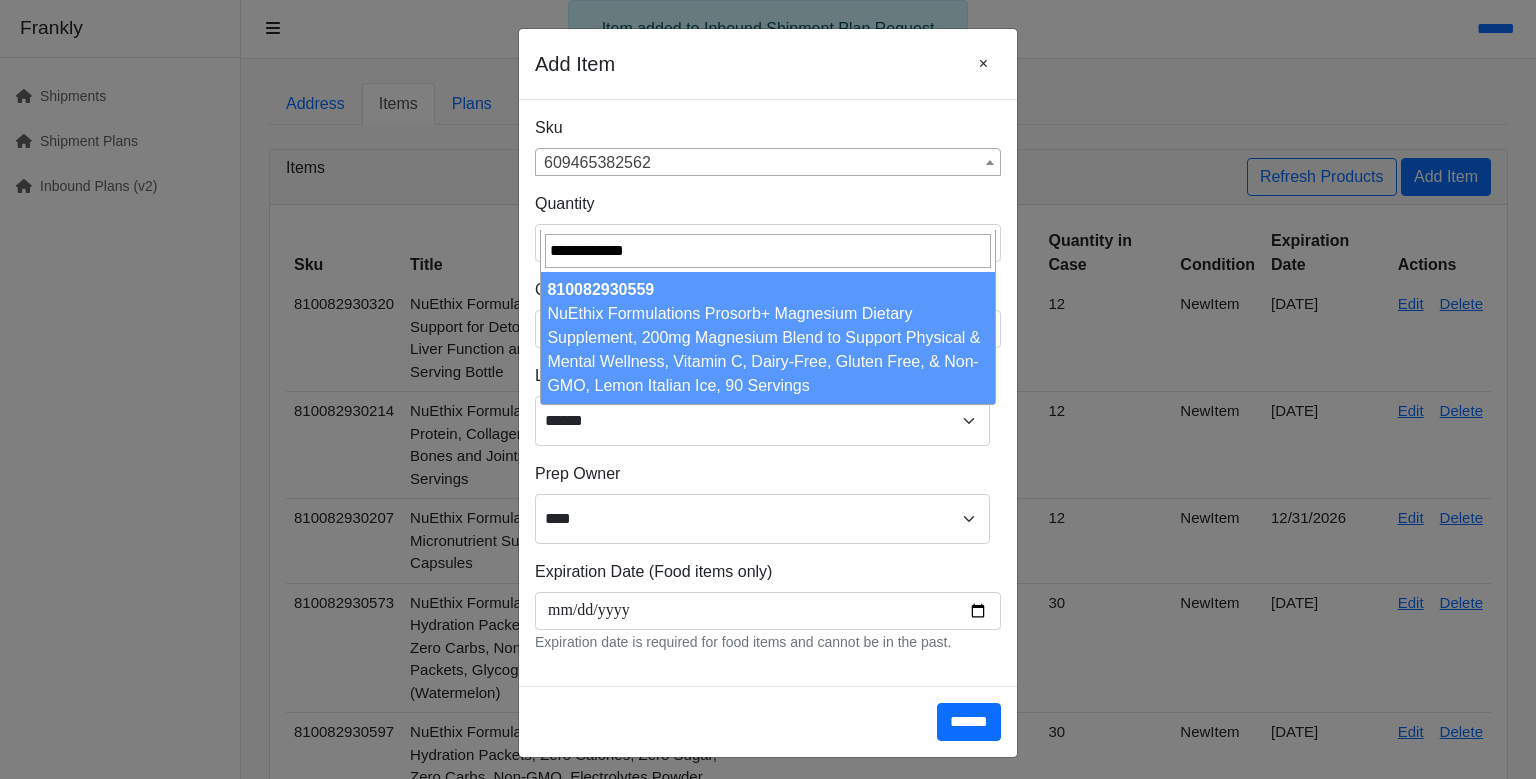 type on "**********" 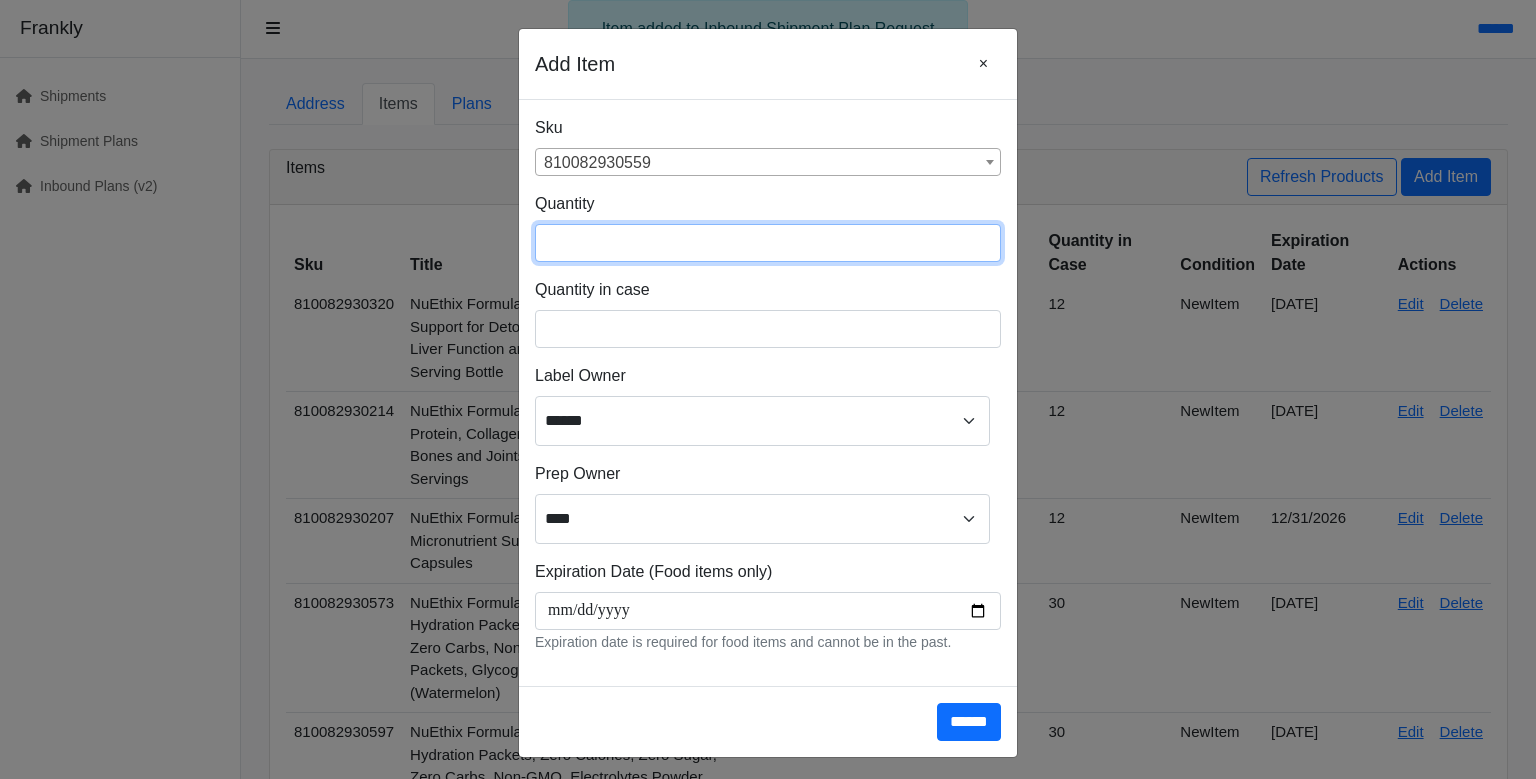 click at bounding box center (768, 243) 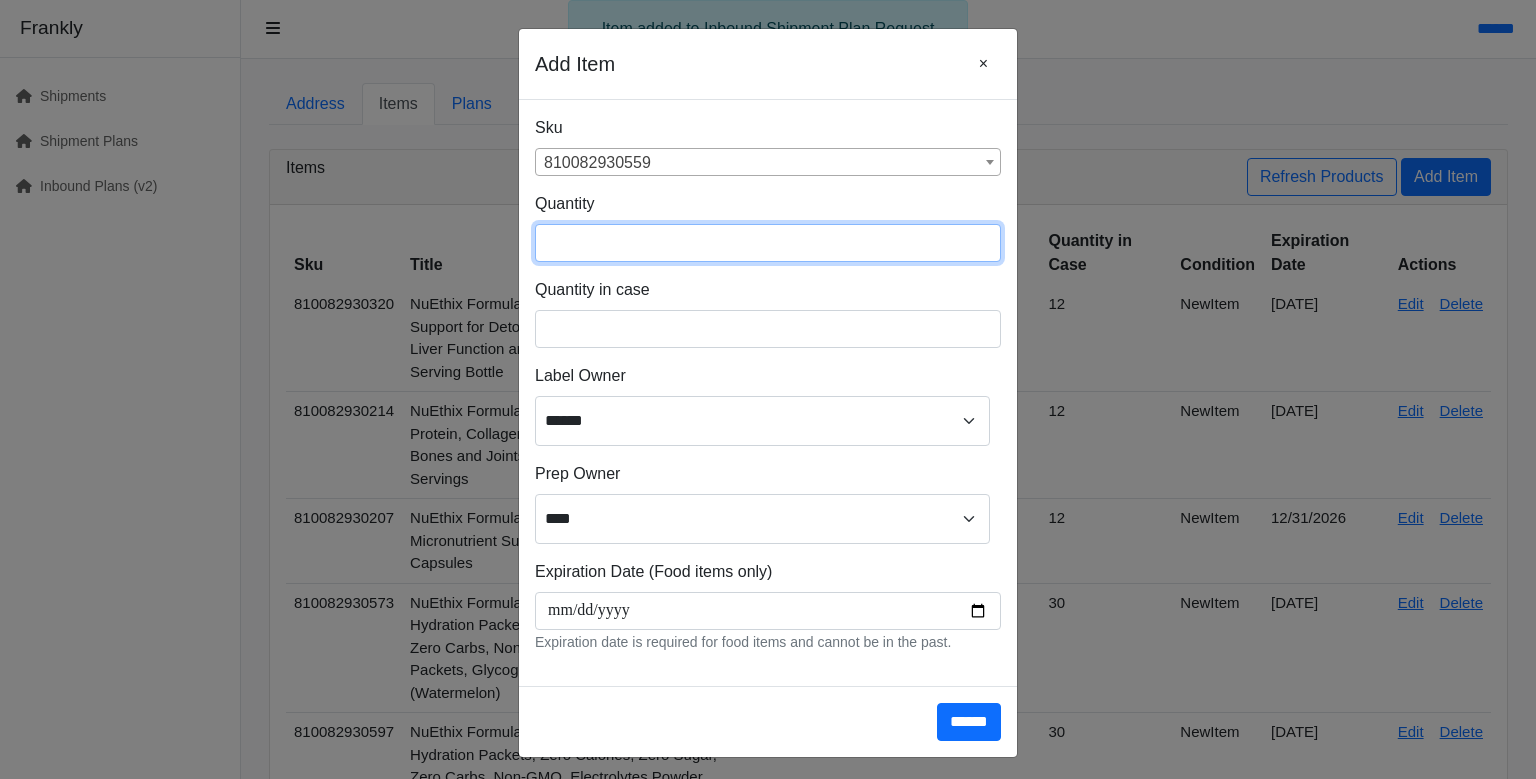 type on "**" 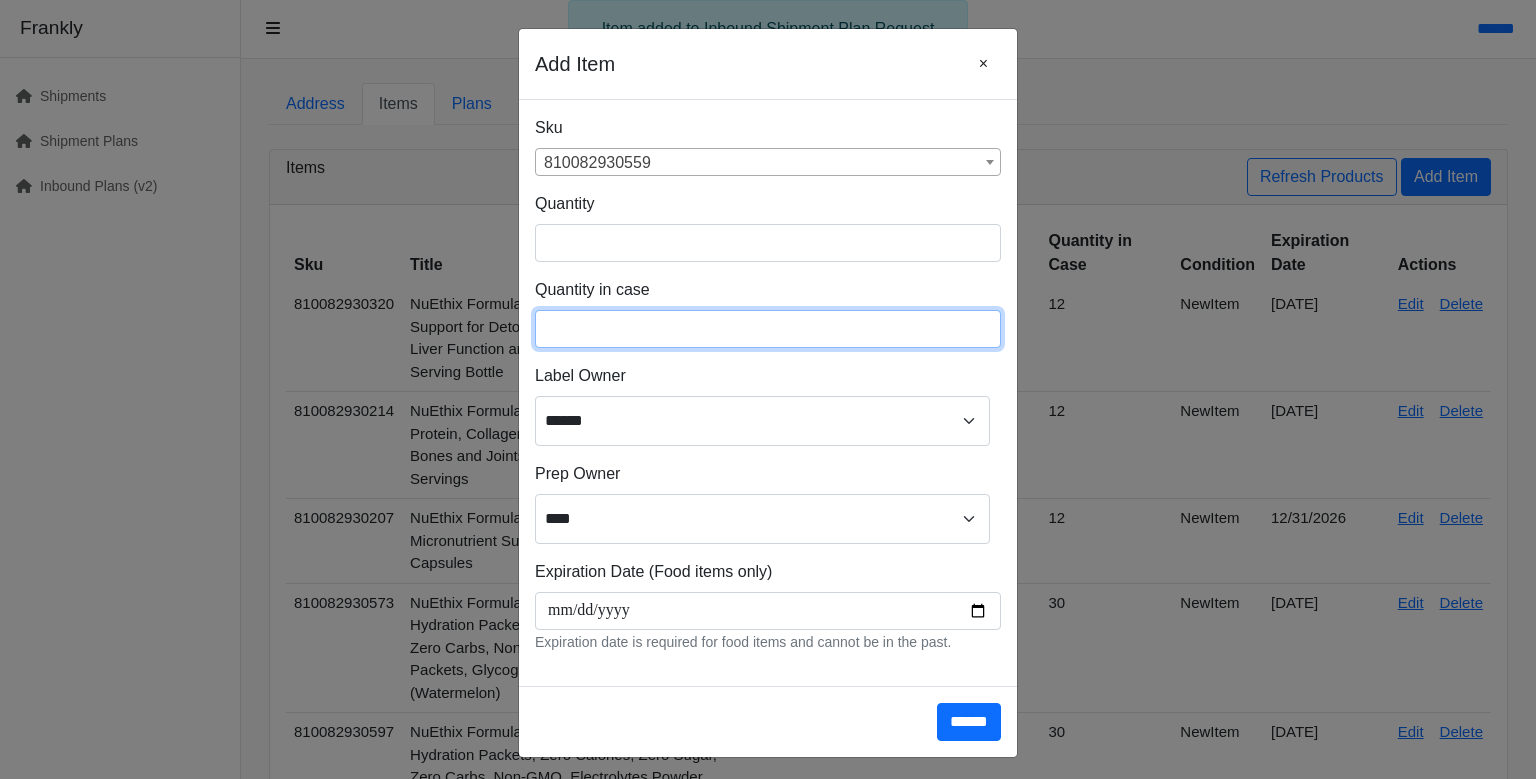 type on "**" 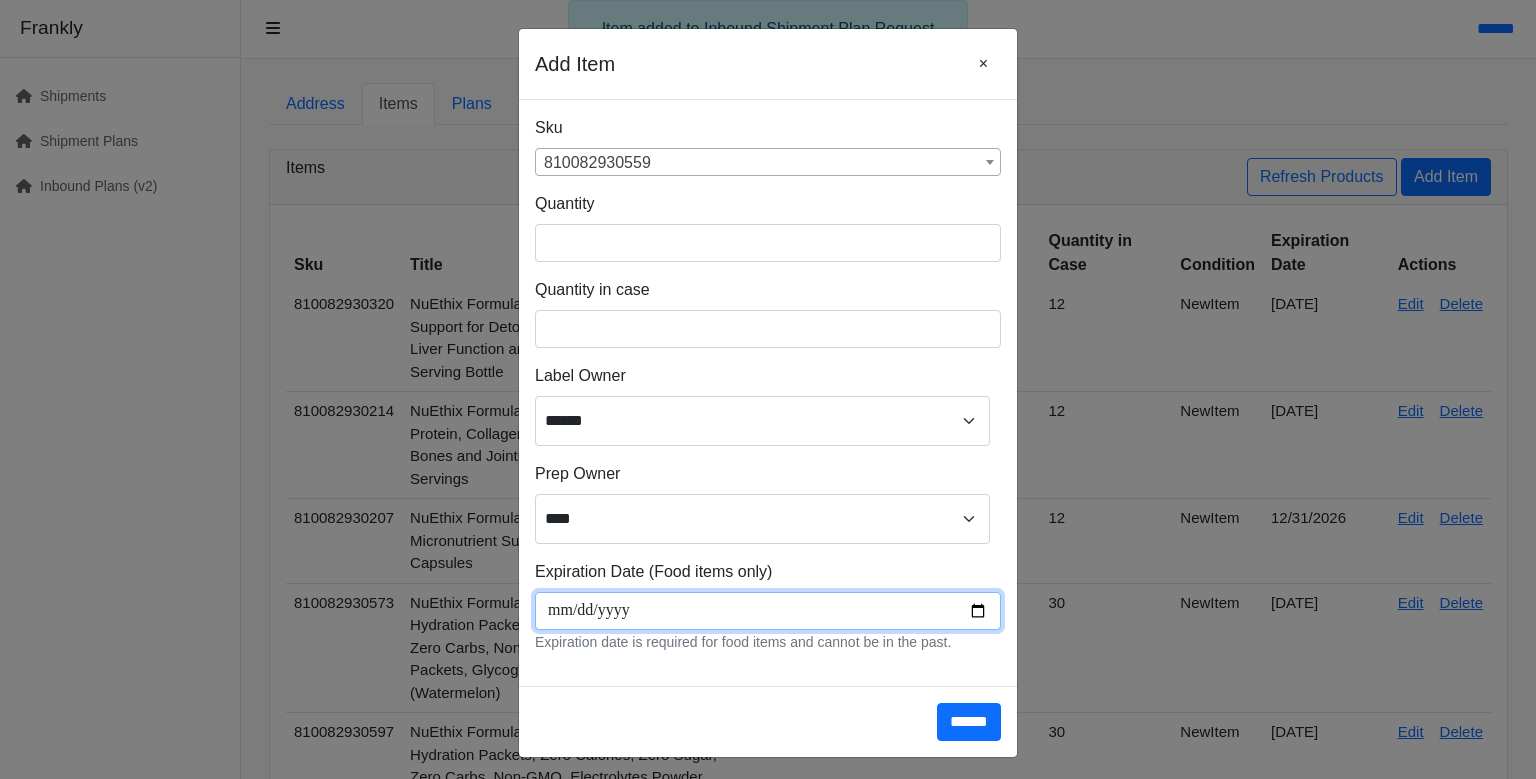 scroll, scrollTop: 266, scrollLeft: 0, axis: vertical 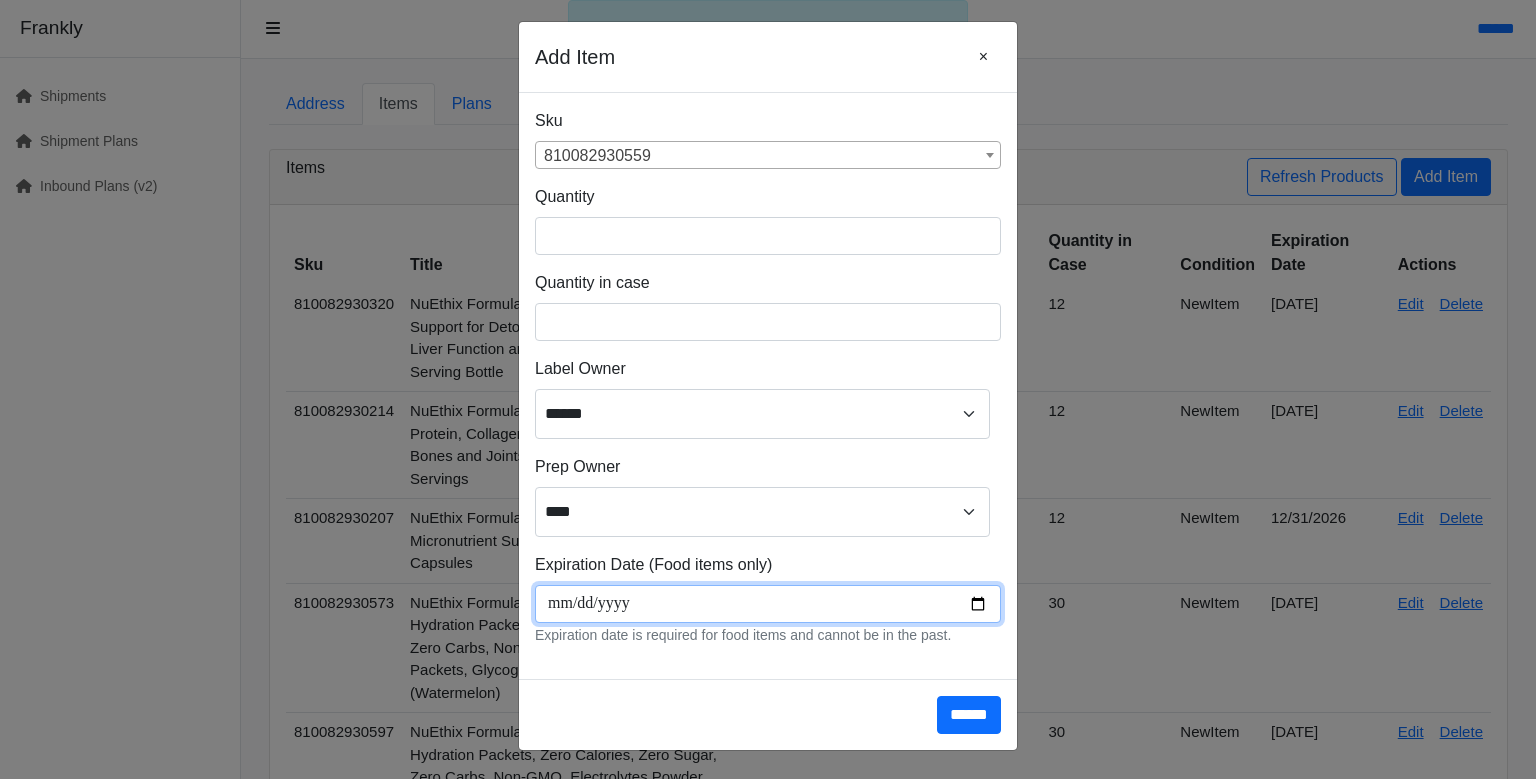 type on "**********" 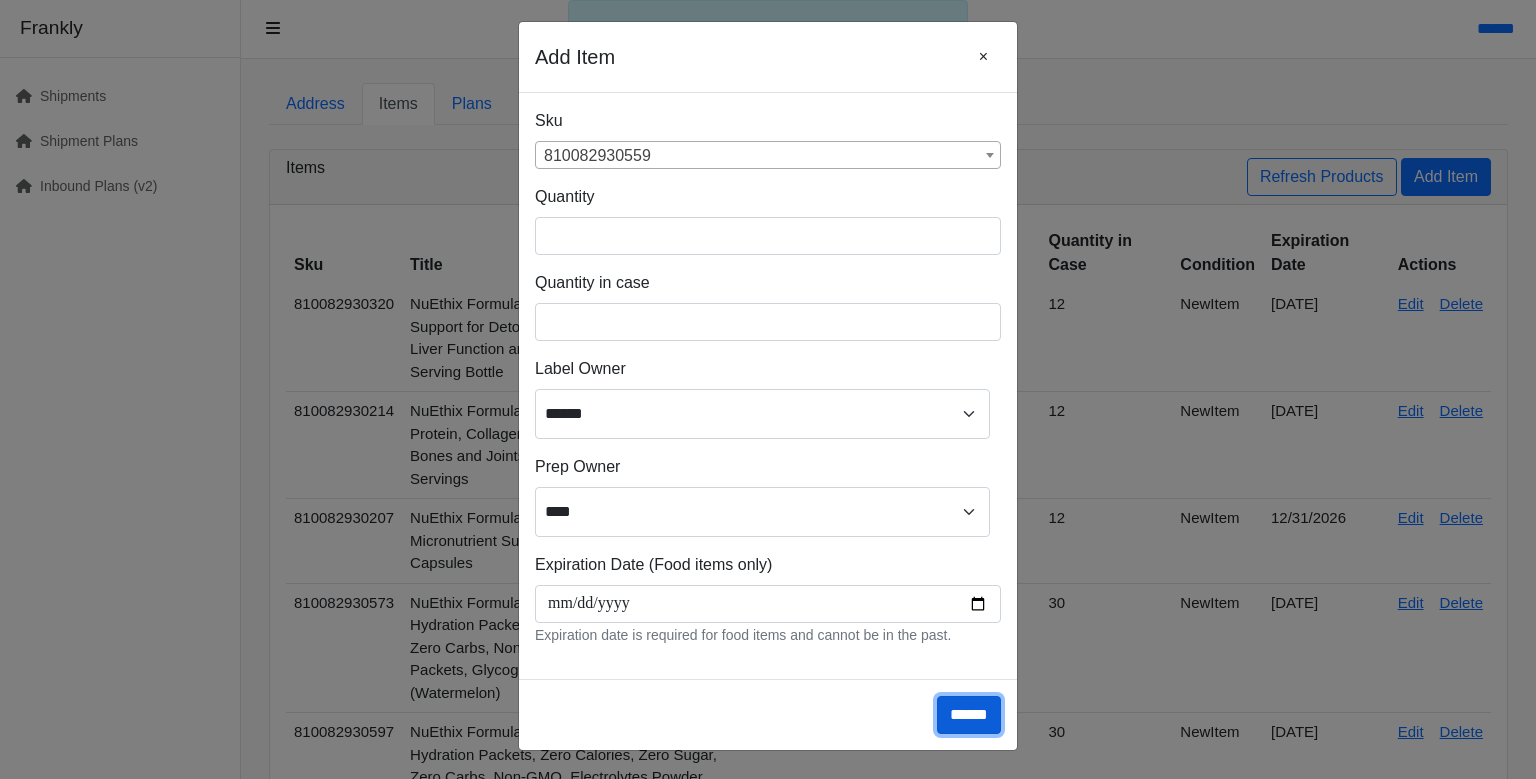 click on "******" at bounding box center [969, 715] 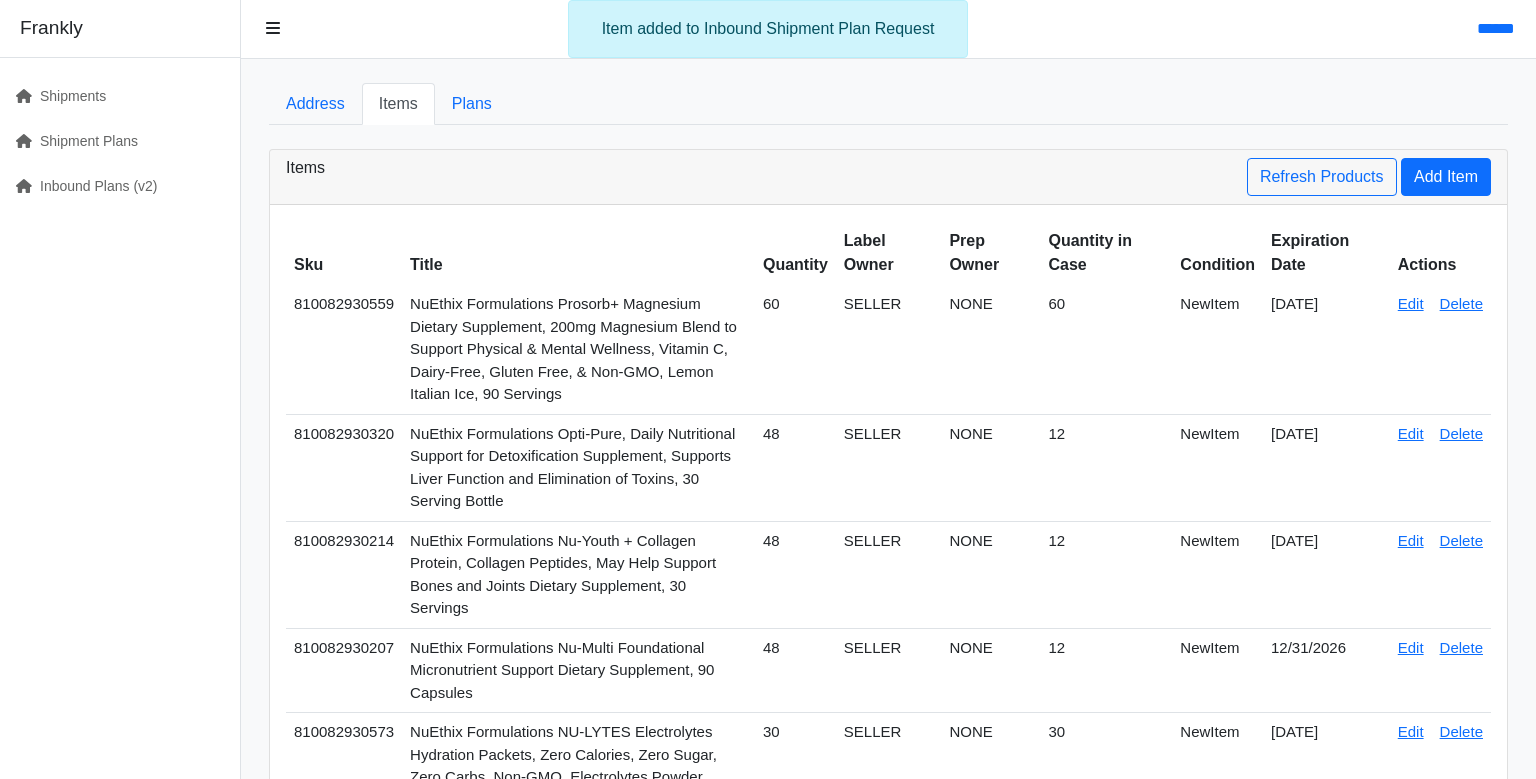 scroll, scrollTop: 0, scrollLeft: 0, axis: both 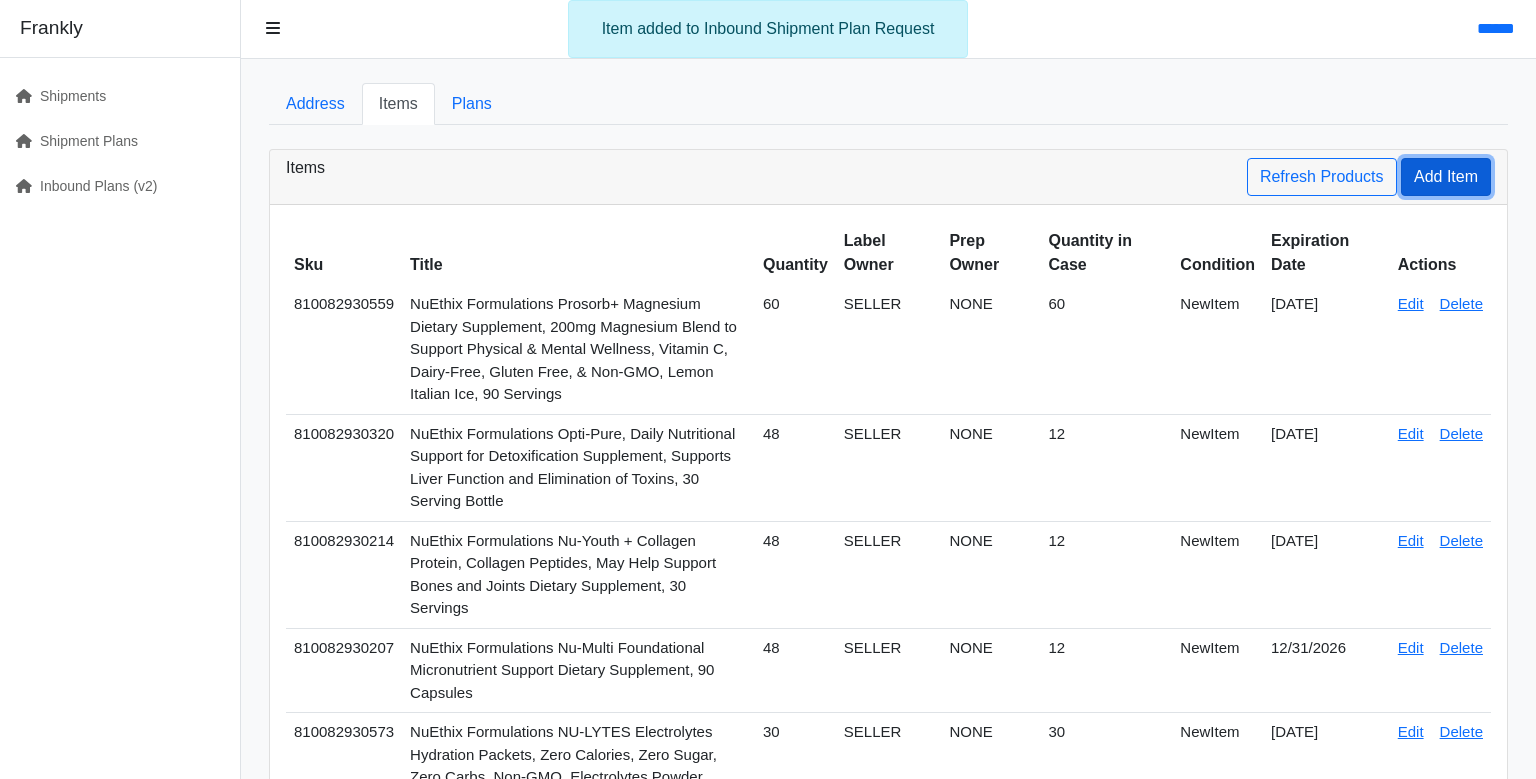 click on "Add Item" at bounding box center (1446, 177) 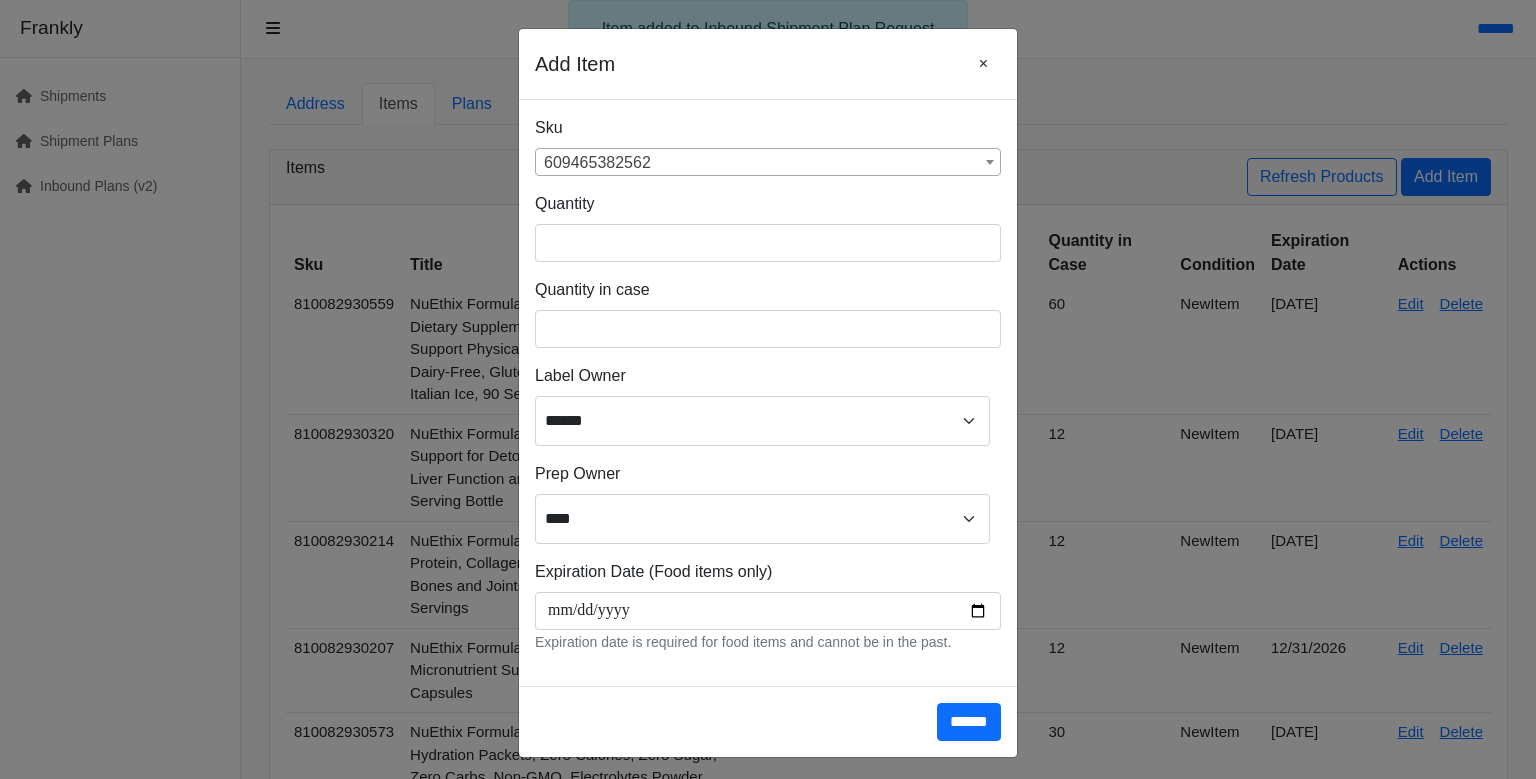 click on "609465382562" at bounding box center [768, 163] 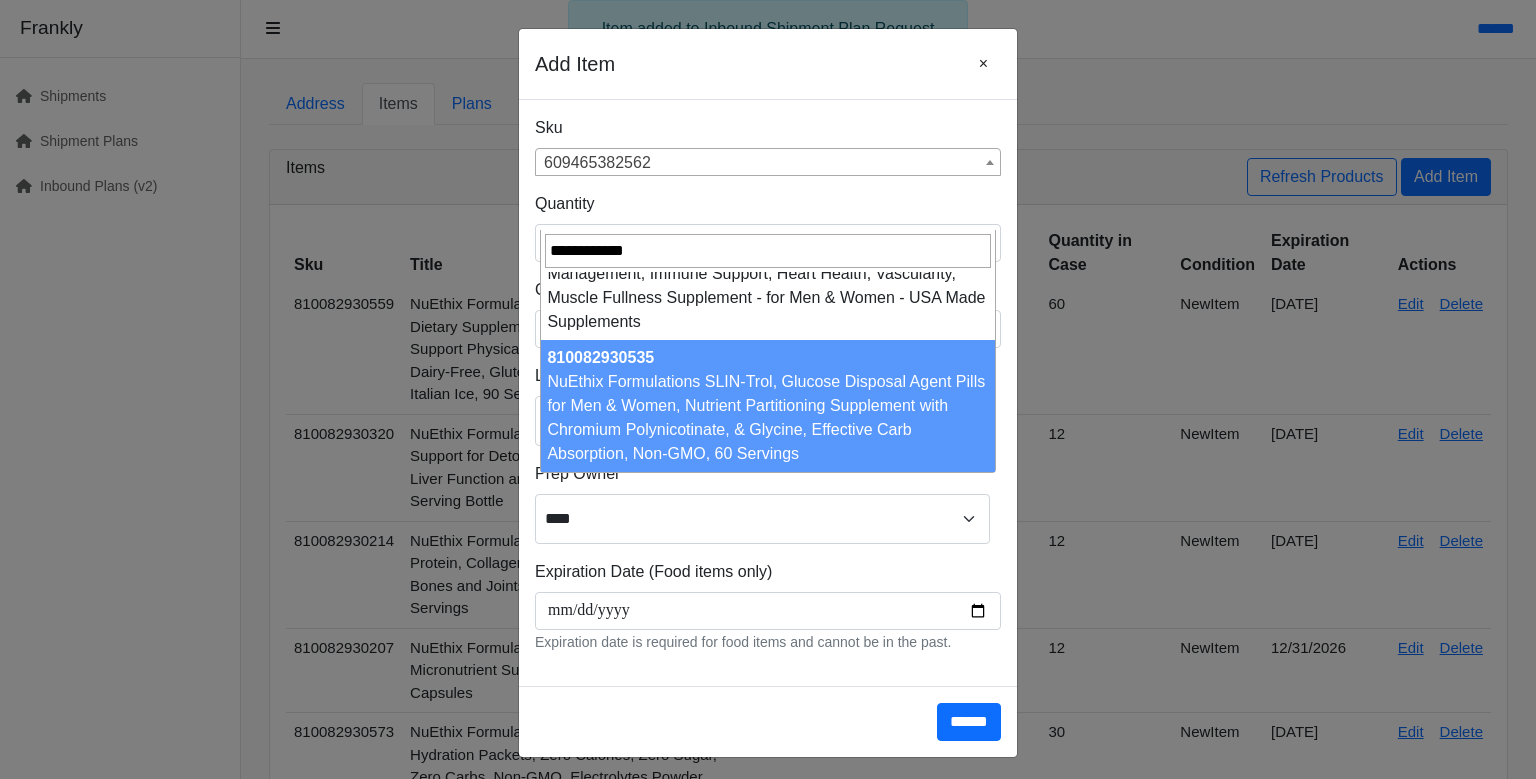 scroll, scrollTop: 158, scrollLeft: 0, axis: vertical 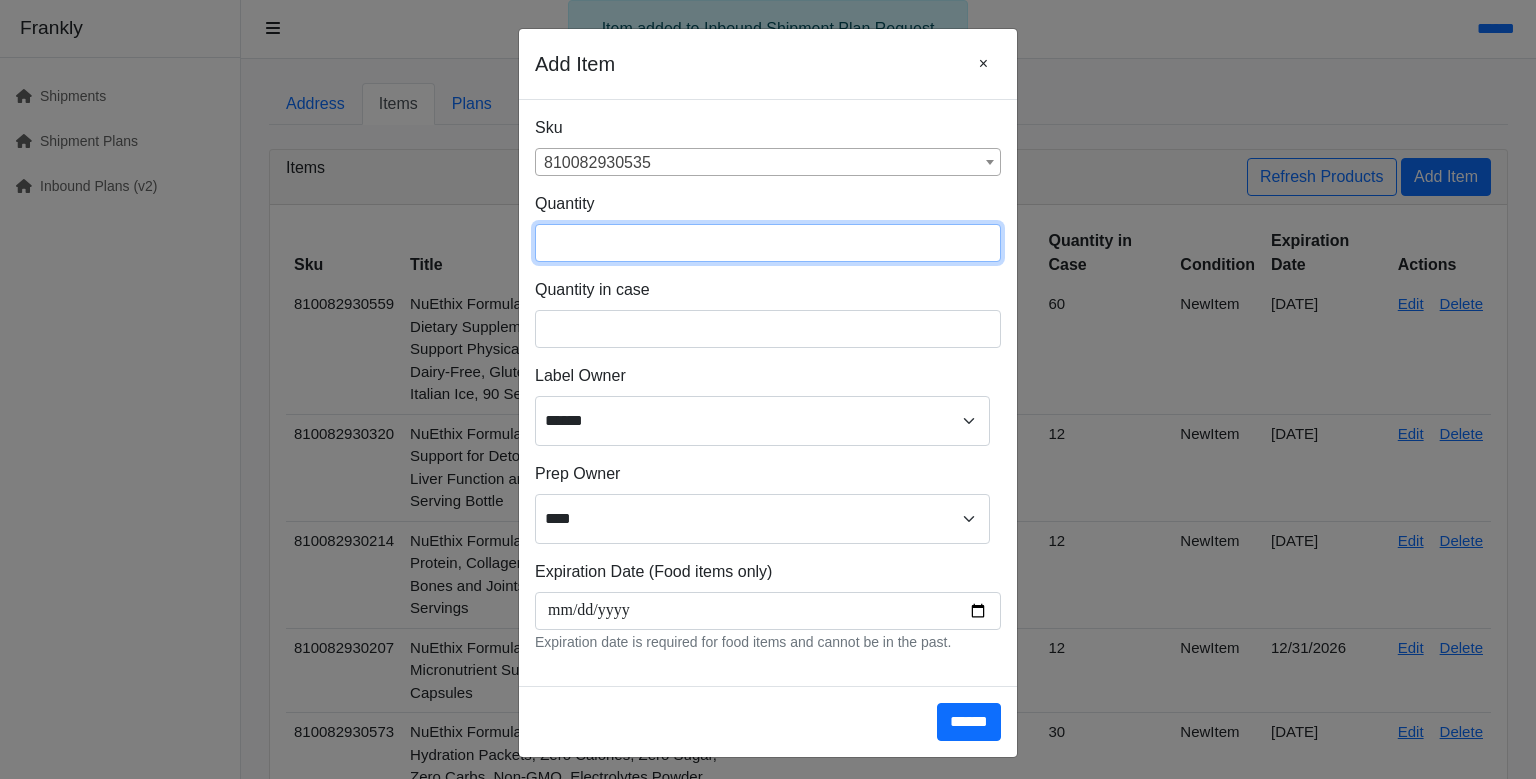 click at bounding box center (768, 243) 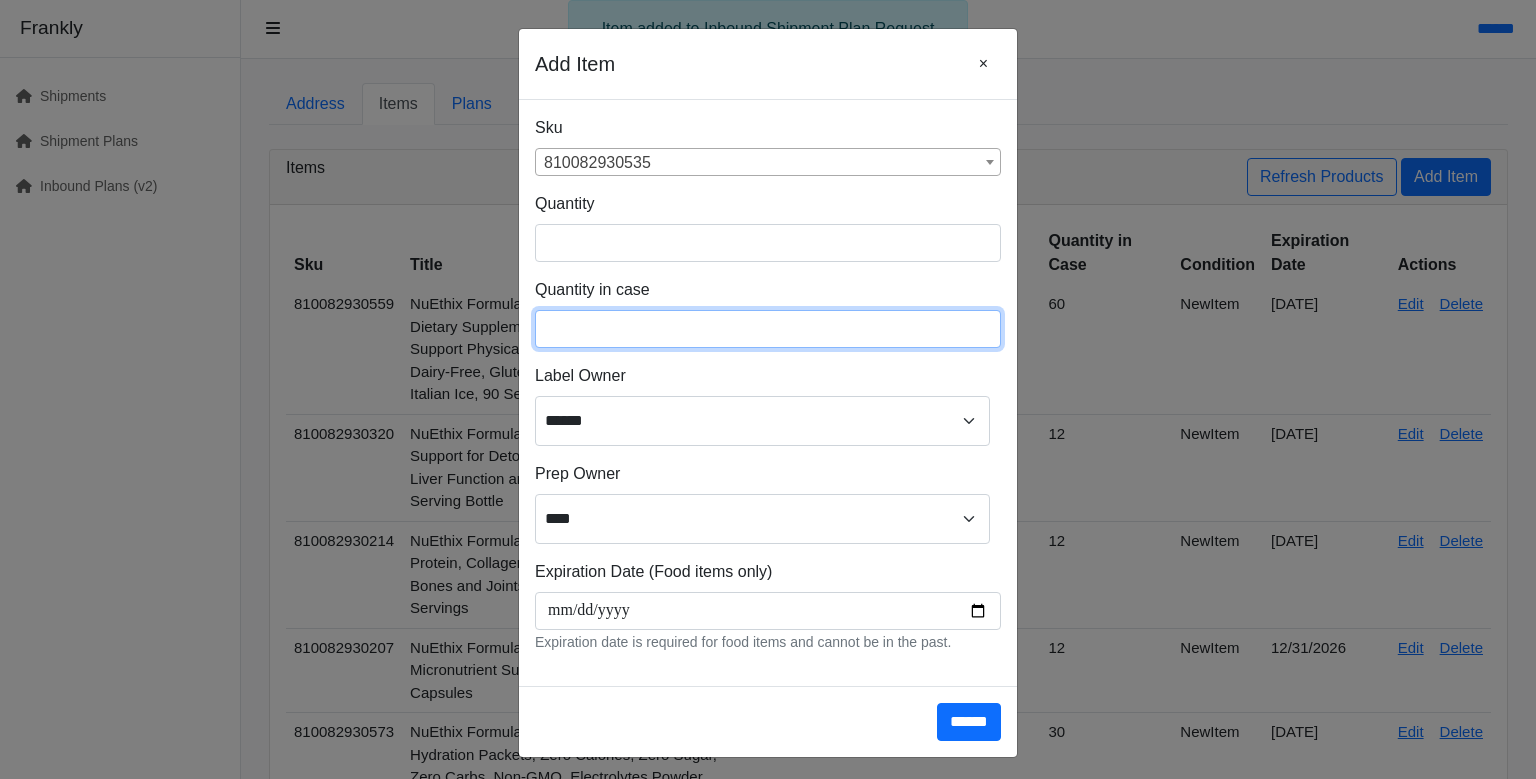 type on "**" 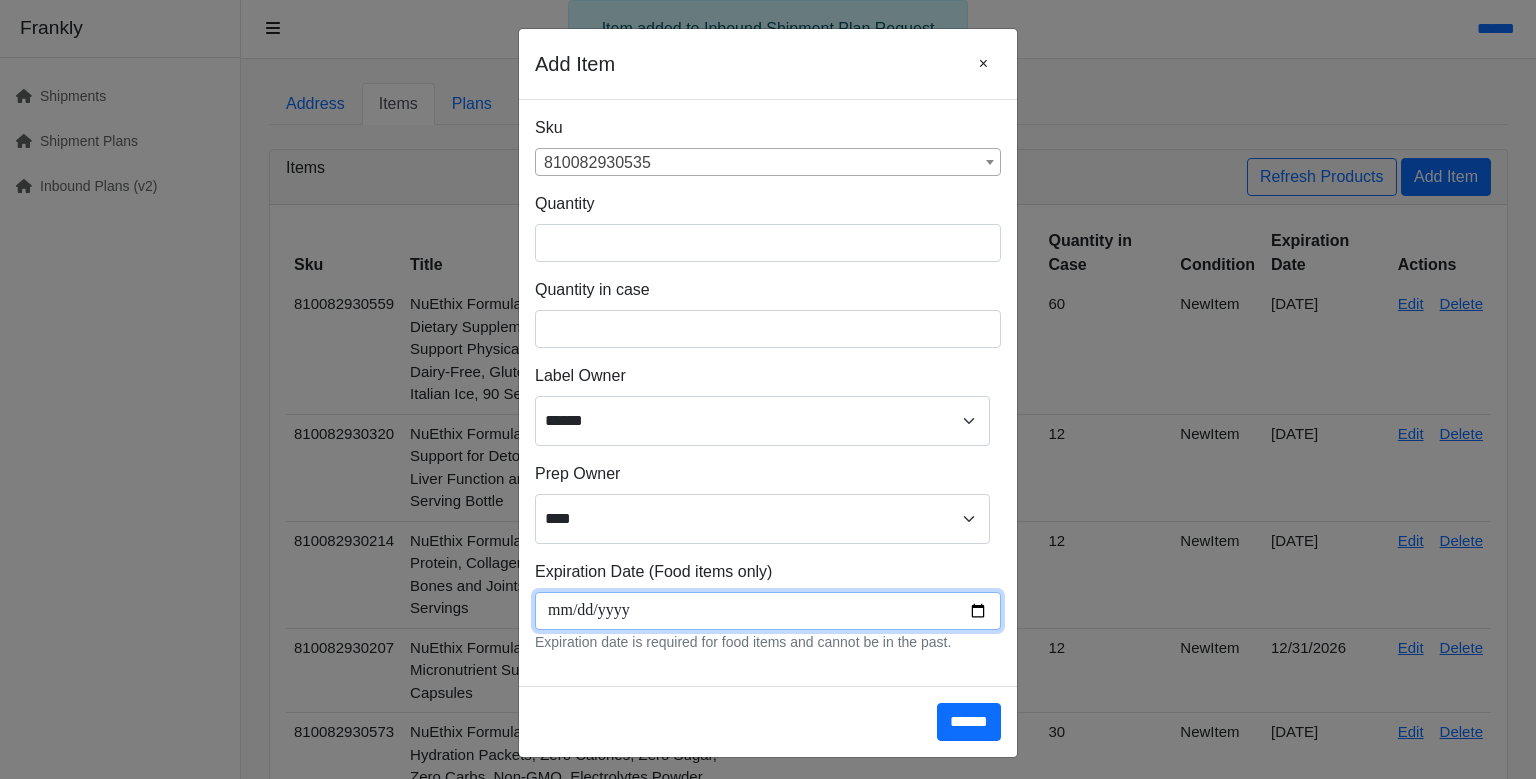 scroll, scrollTop: 266, scrollLeft: 0, axis: vertical 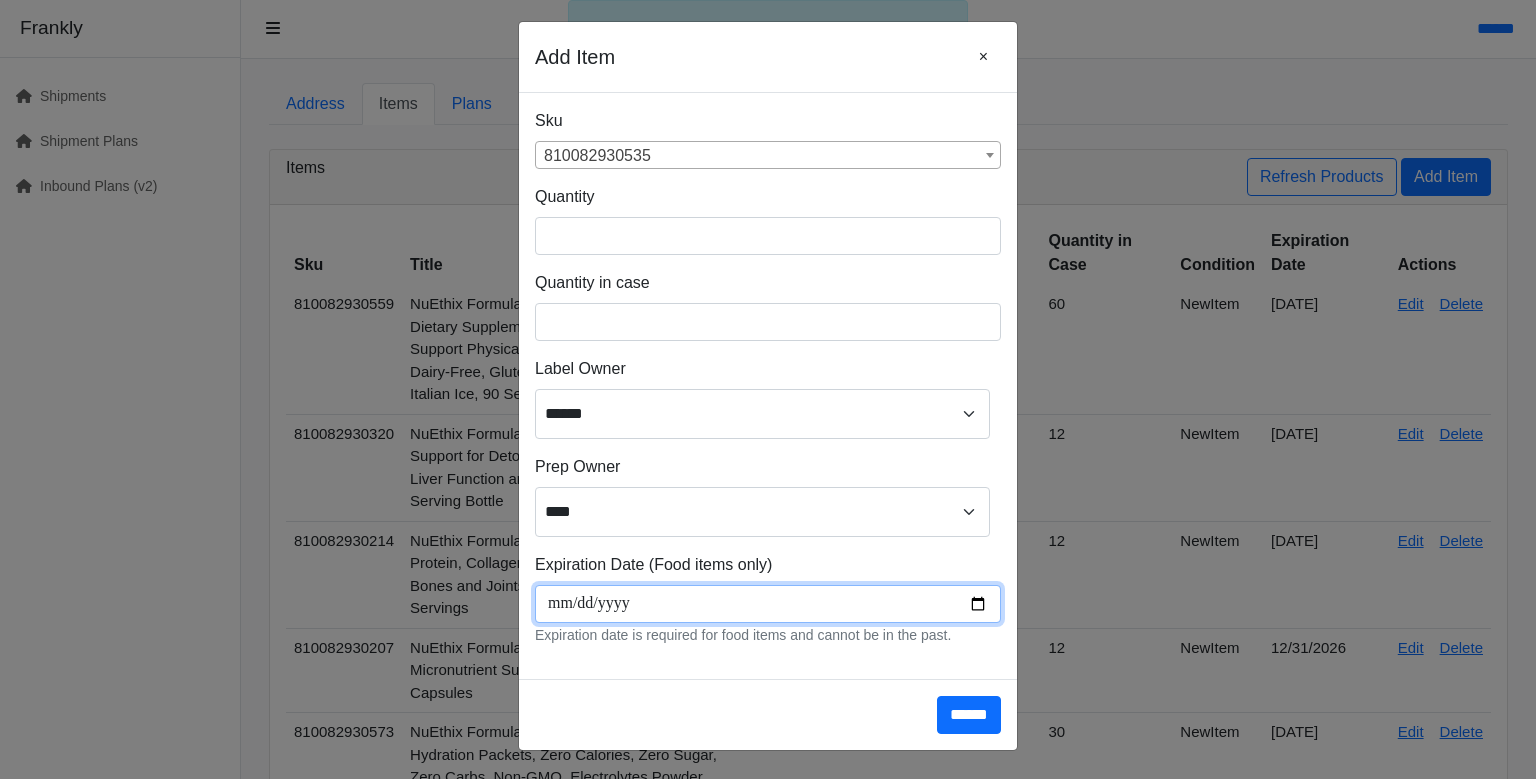 type on "**********" 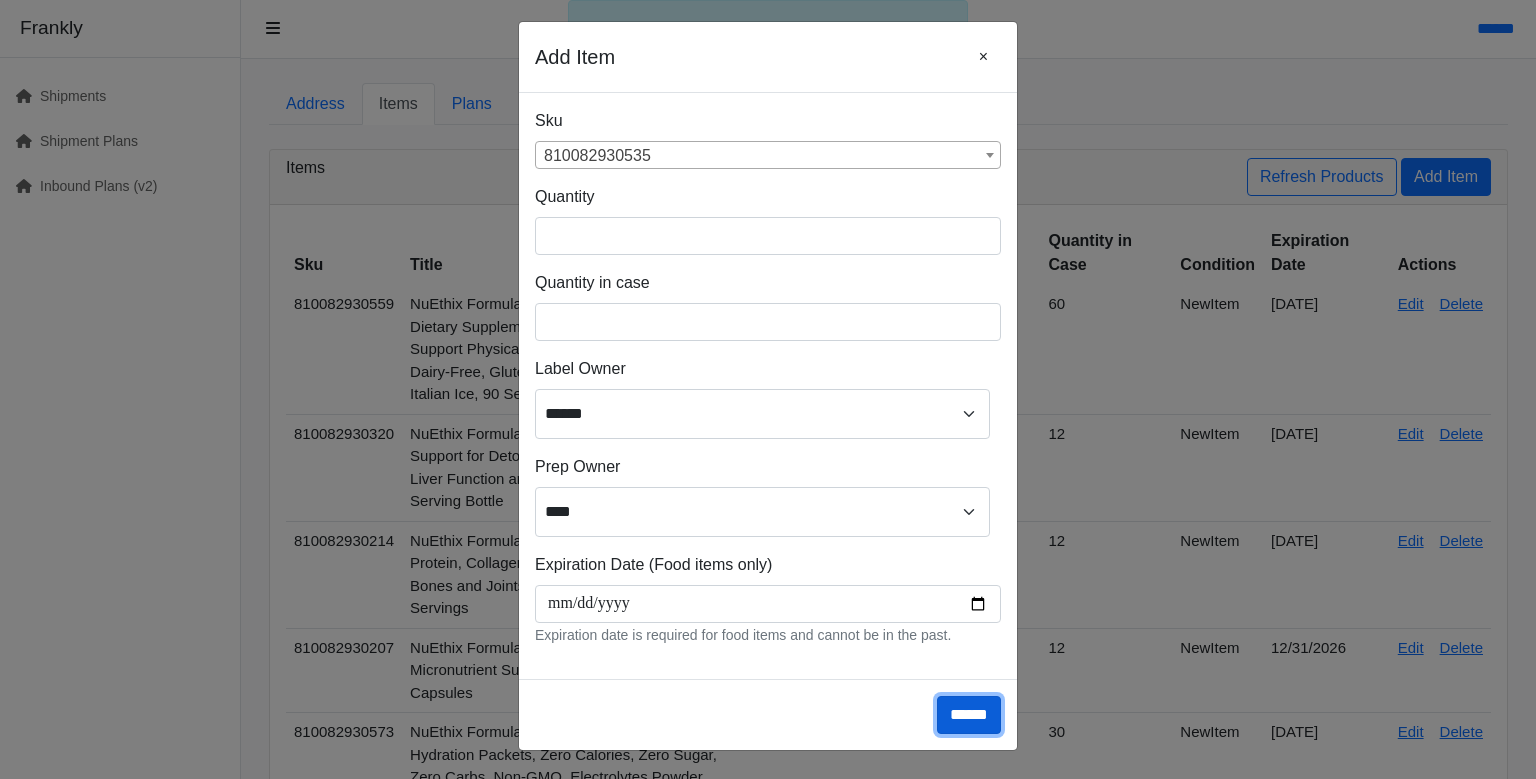 click on "******" at bounding box center (969, 715) 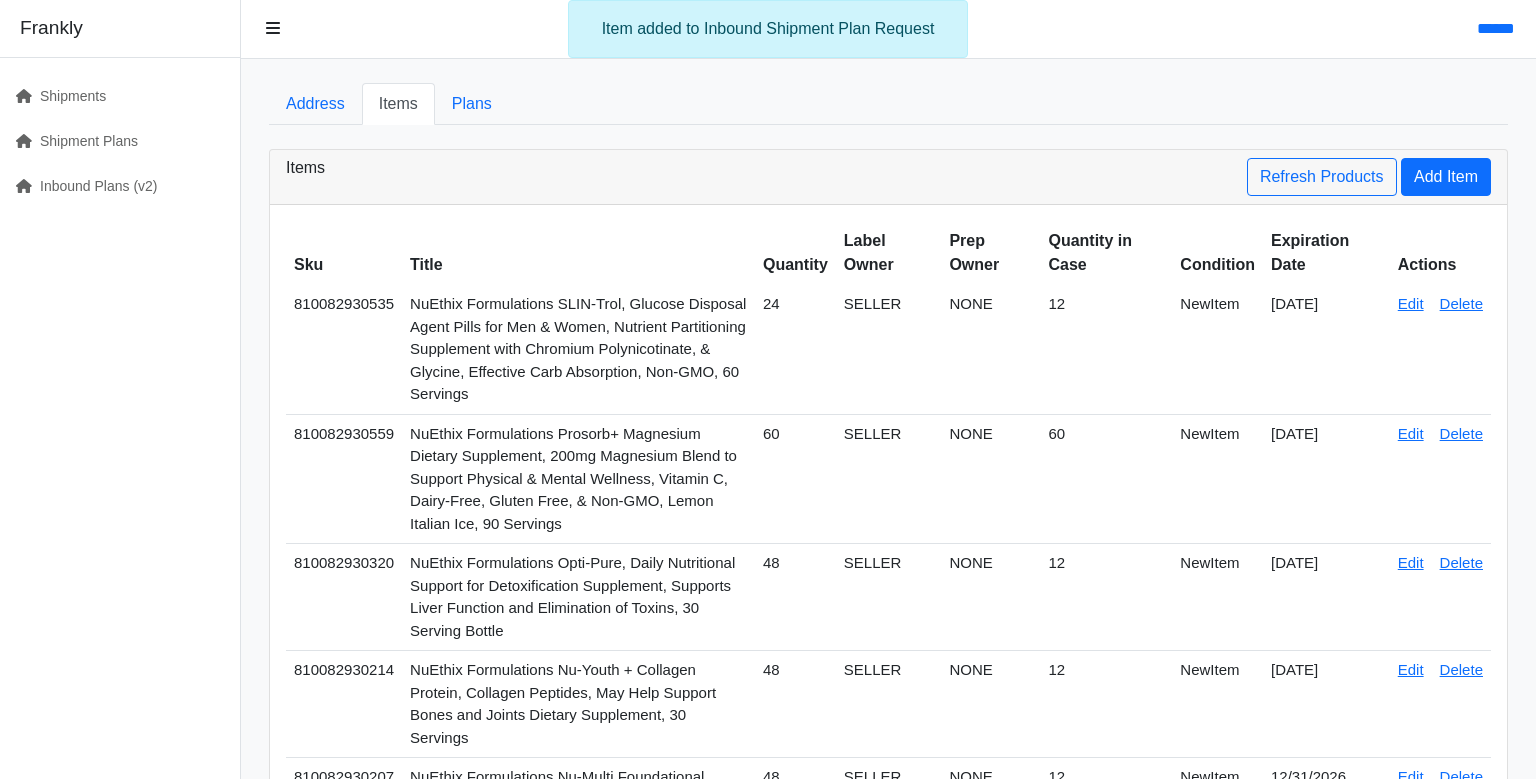 scroll, scrollTop: 0, scrollLeft: 0, axis: both 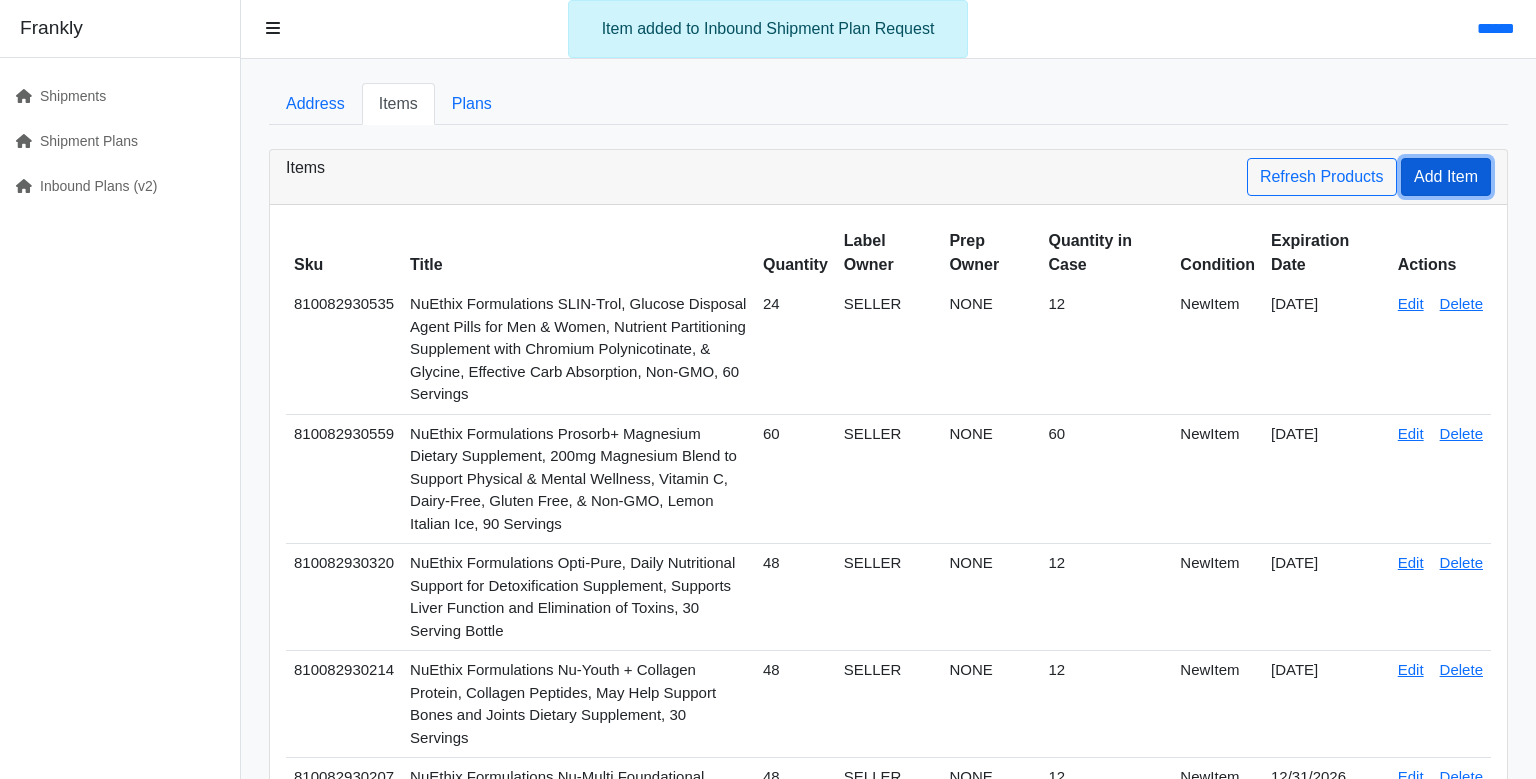 click on "Add Item" at bounding box center (1446, 177) 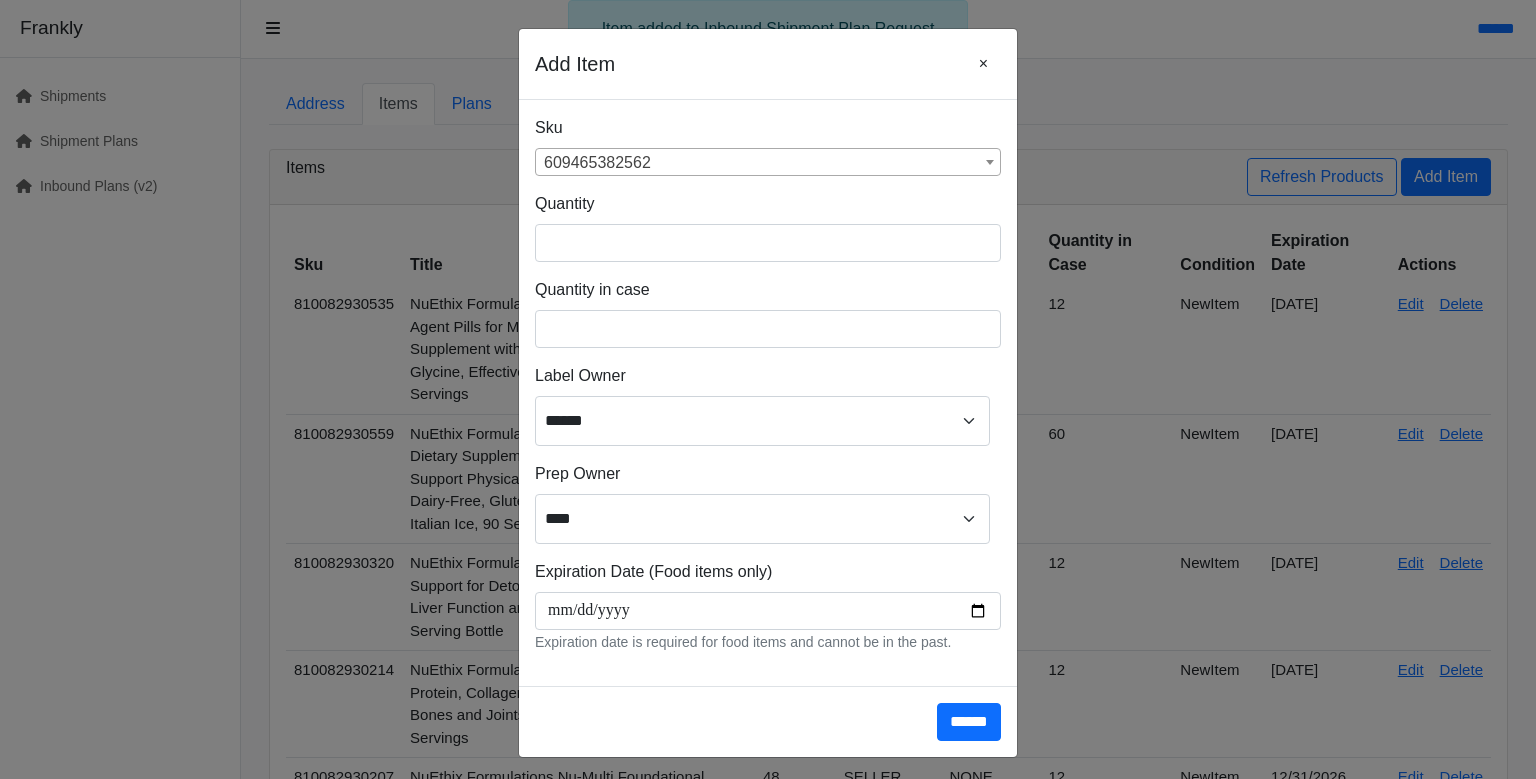 click on "609465382562" at bounding box center [768, 163] 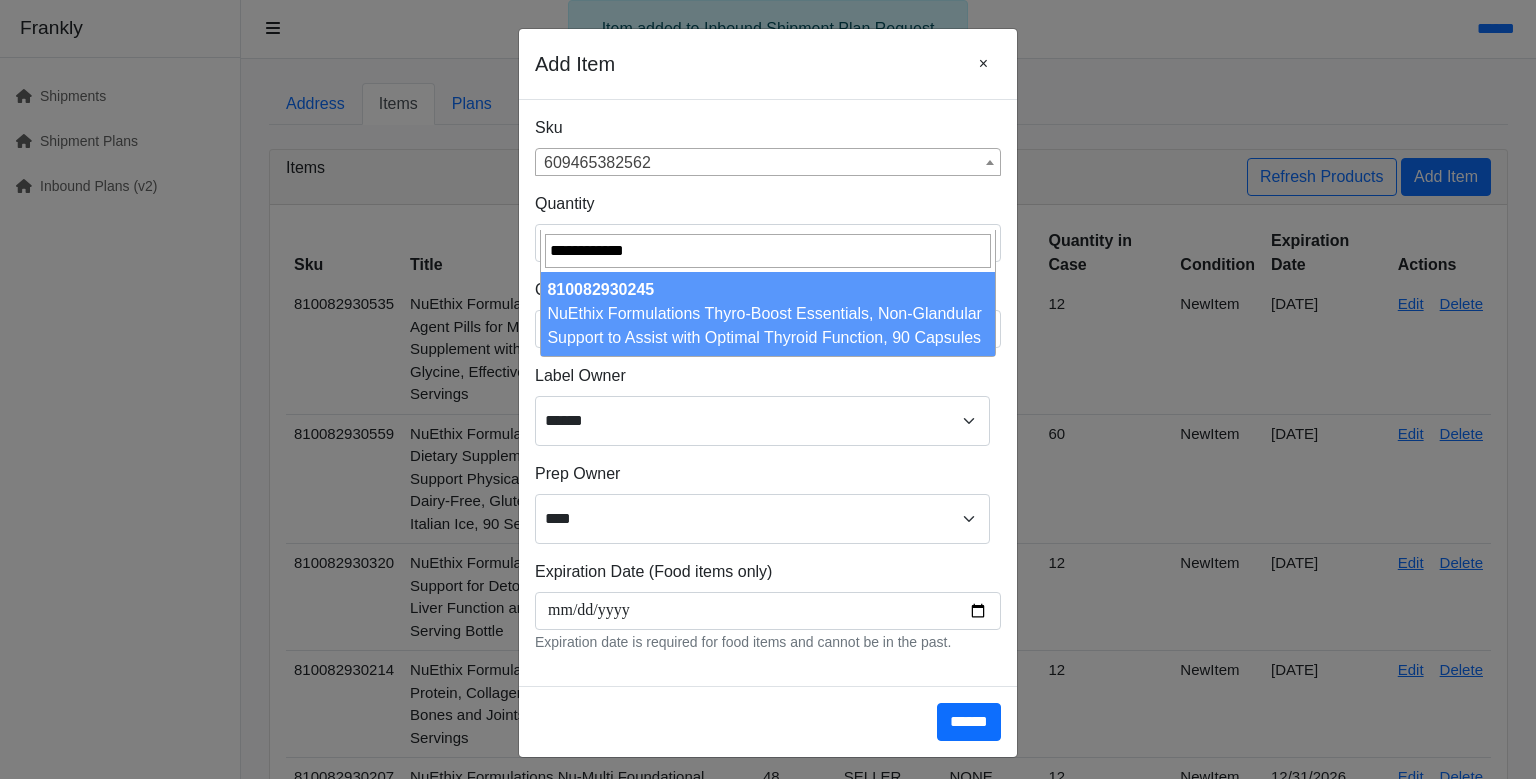 type on "**********" 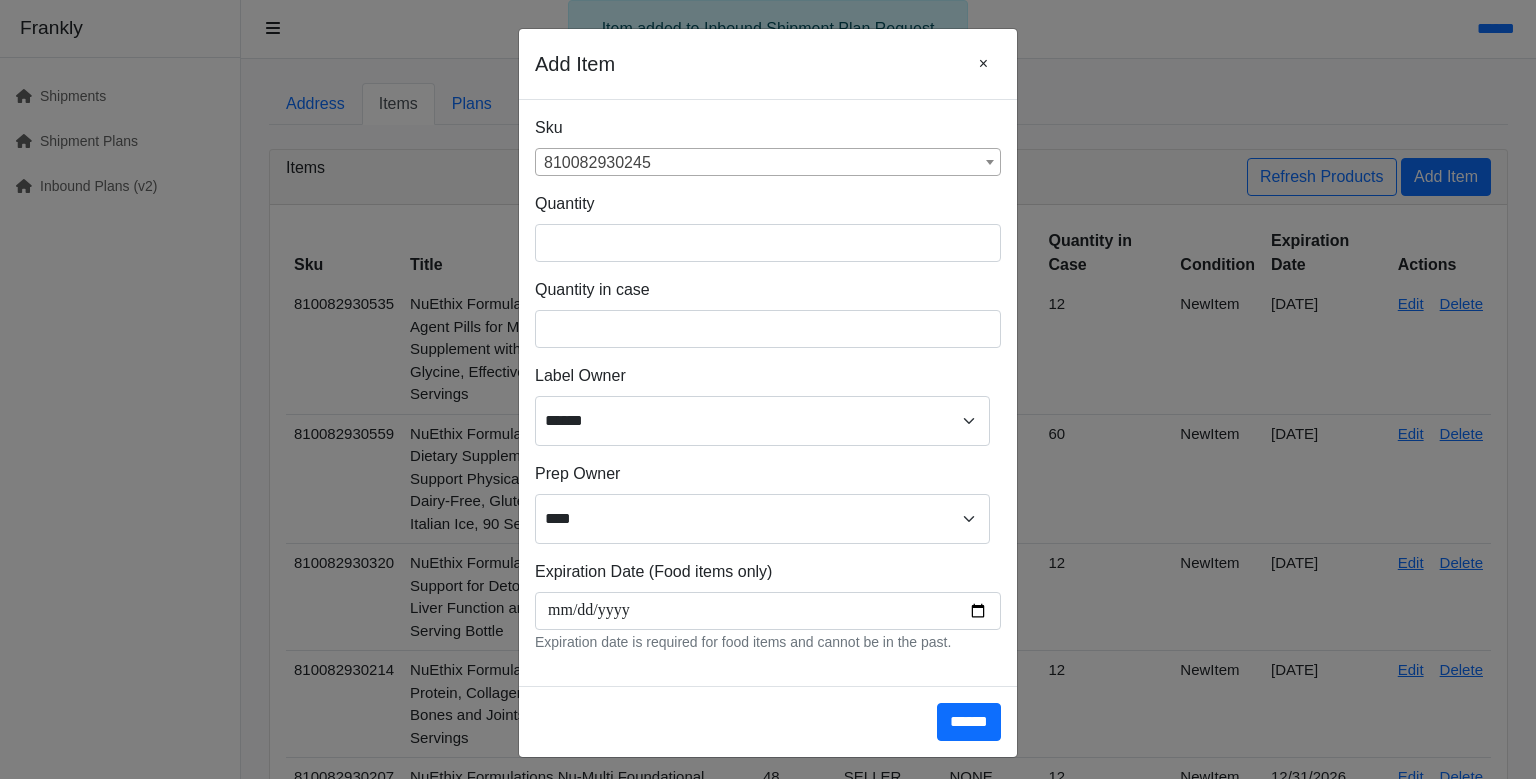 click on "810082930245" at bounding box center (768, 163) 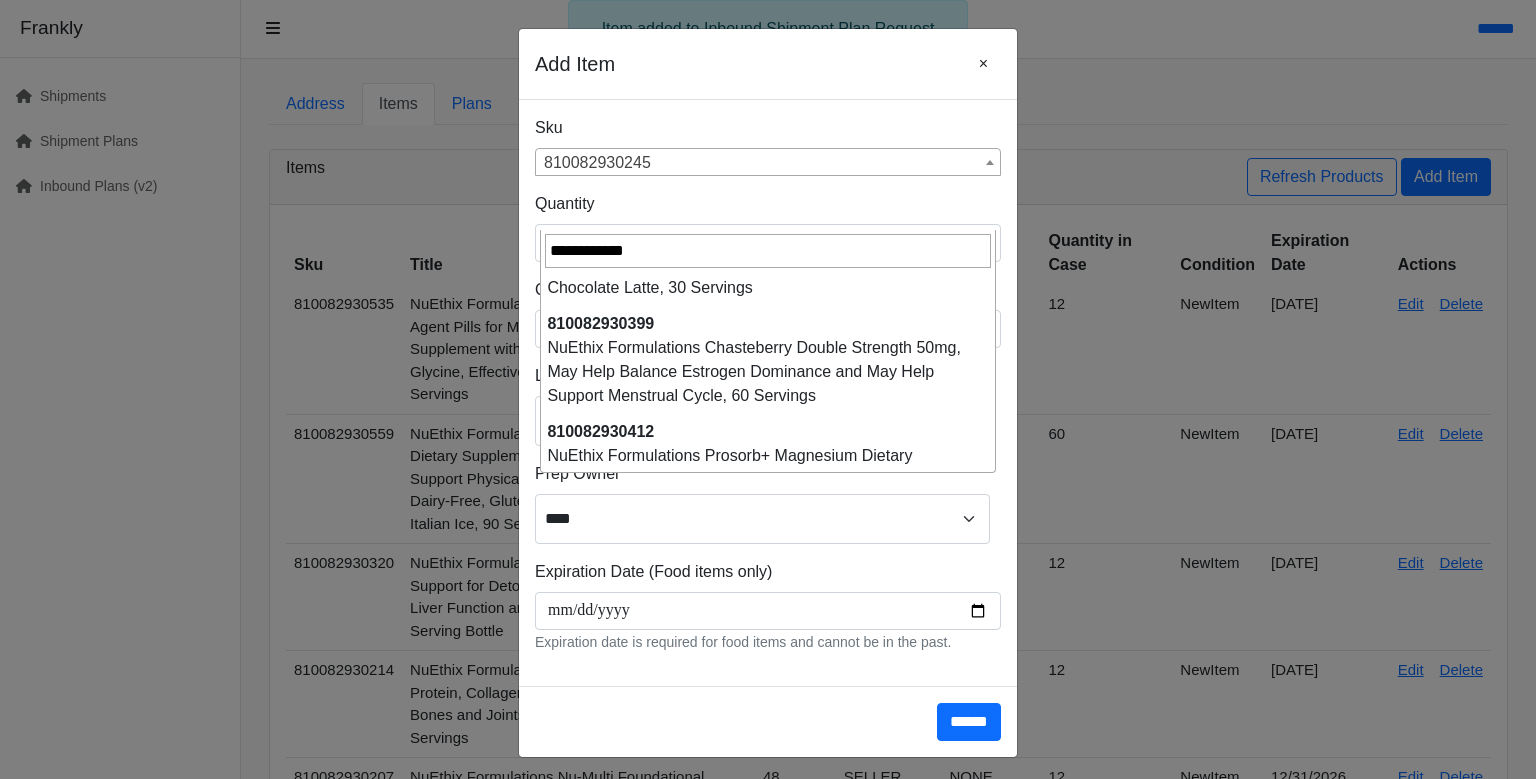 scroll, scrollTop: 0, scrollLeft: 0, axis: both 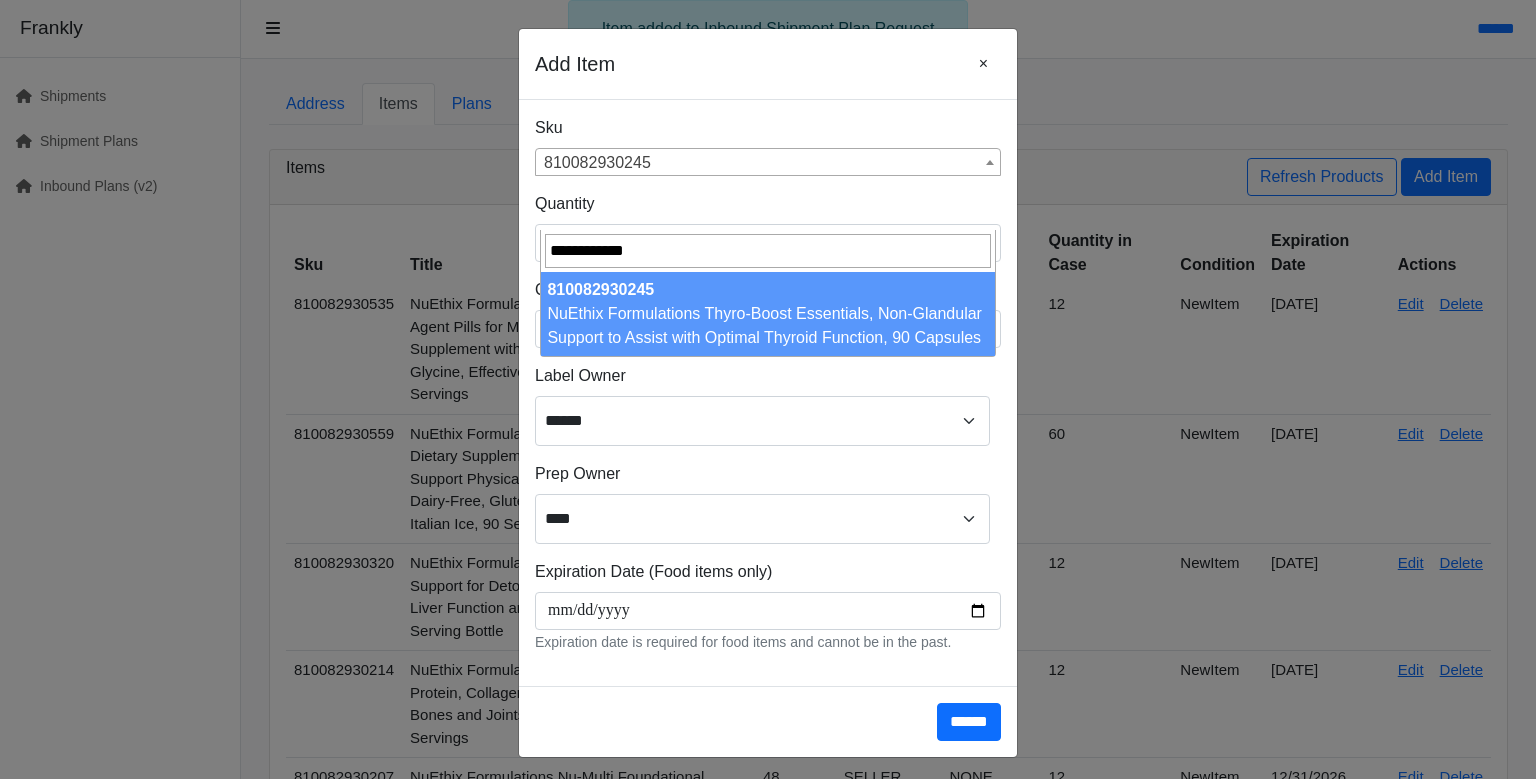 type on "**********" 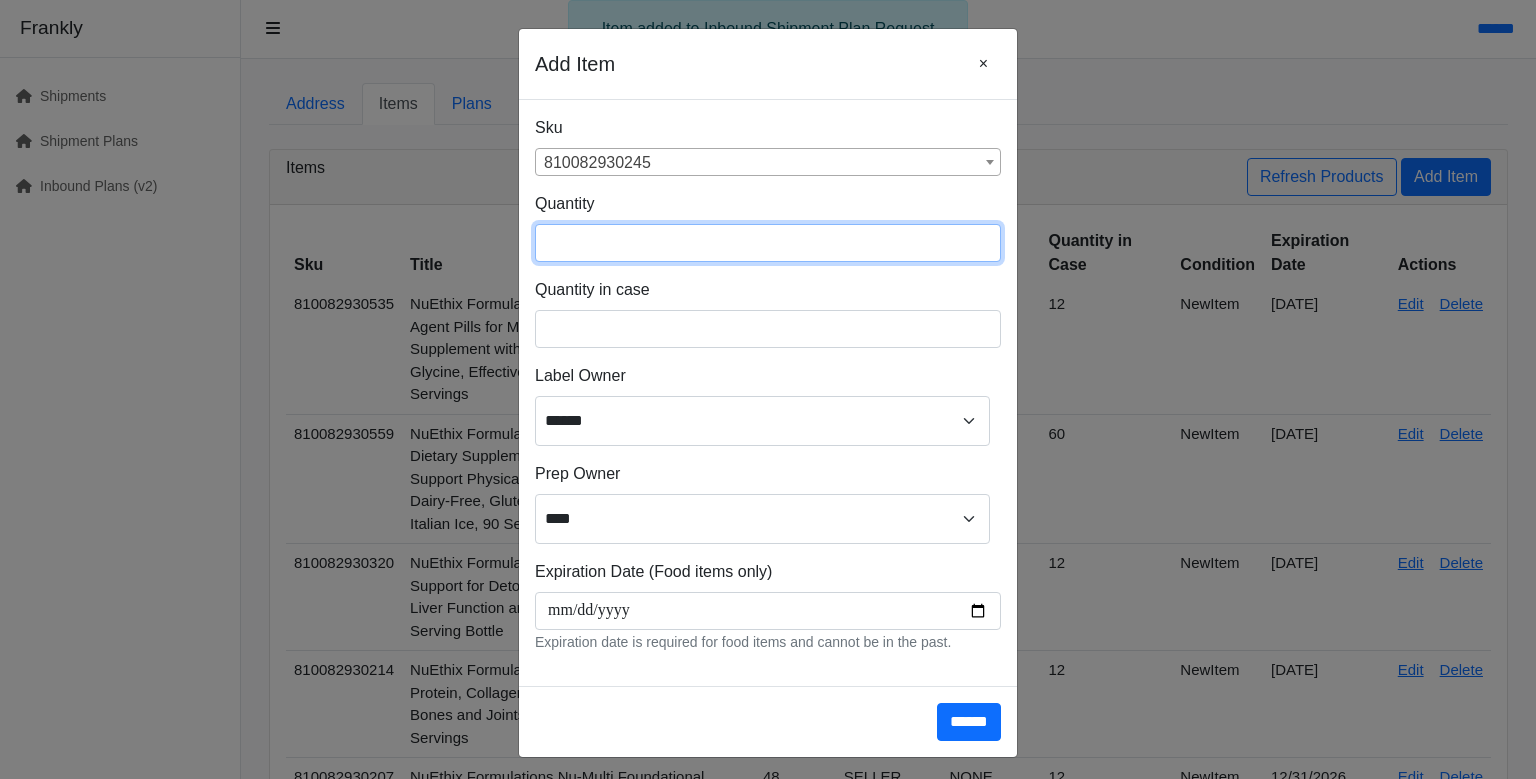 click at bounding box center (768, 243) 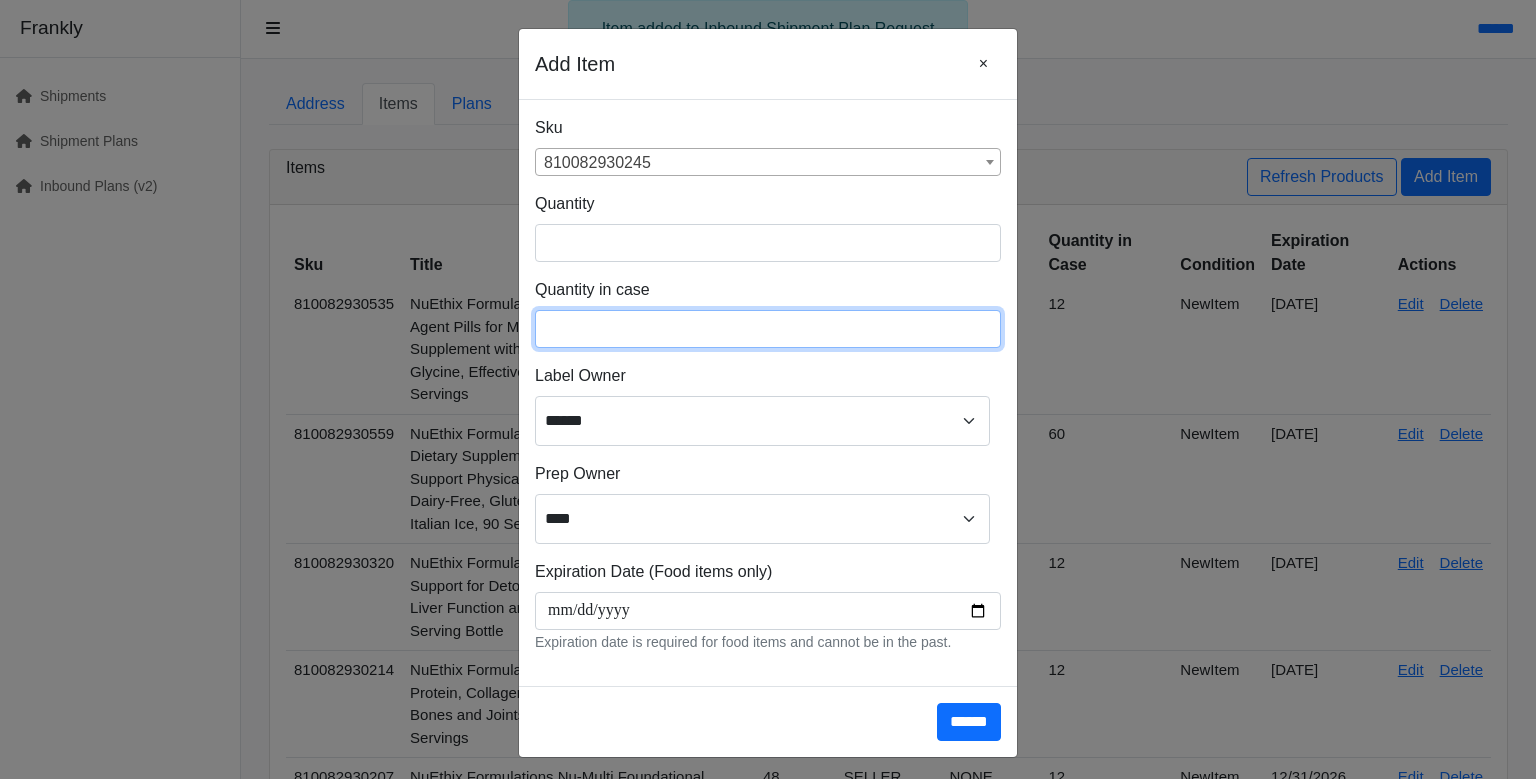 type on "**" 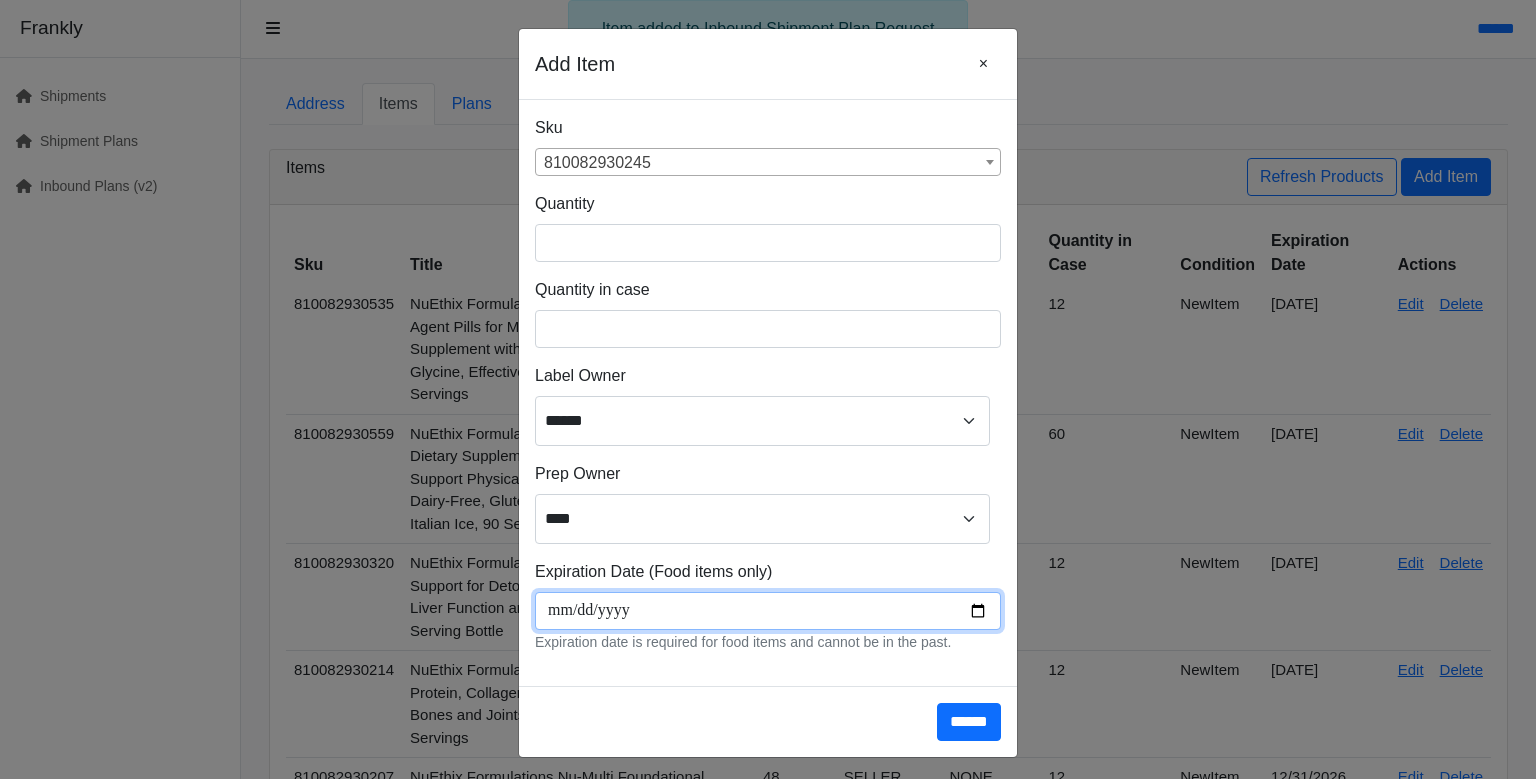 scroll, scrollTop: 266, scrollLeft: 0, axis: vertical 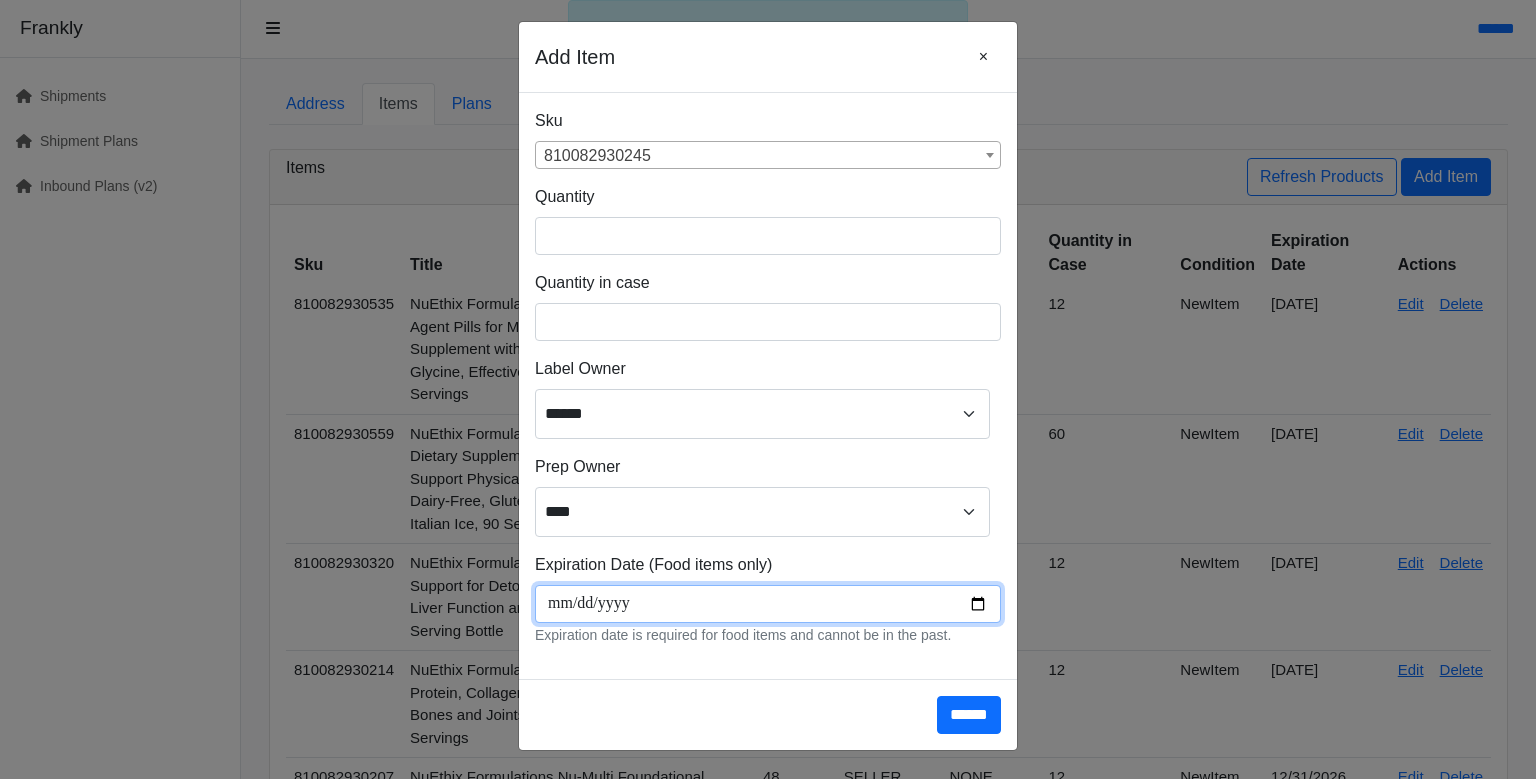 type on "**********" 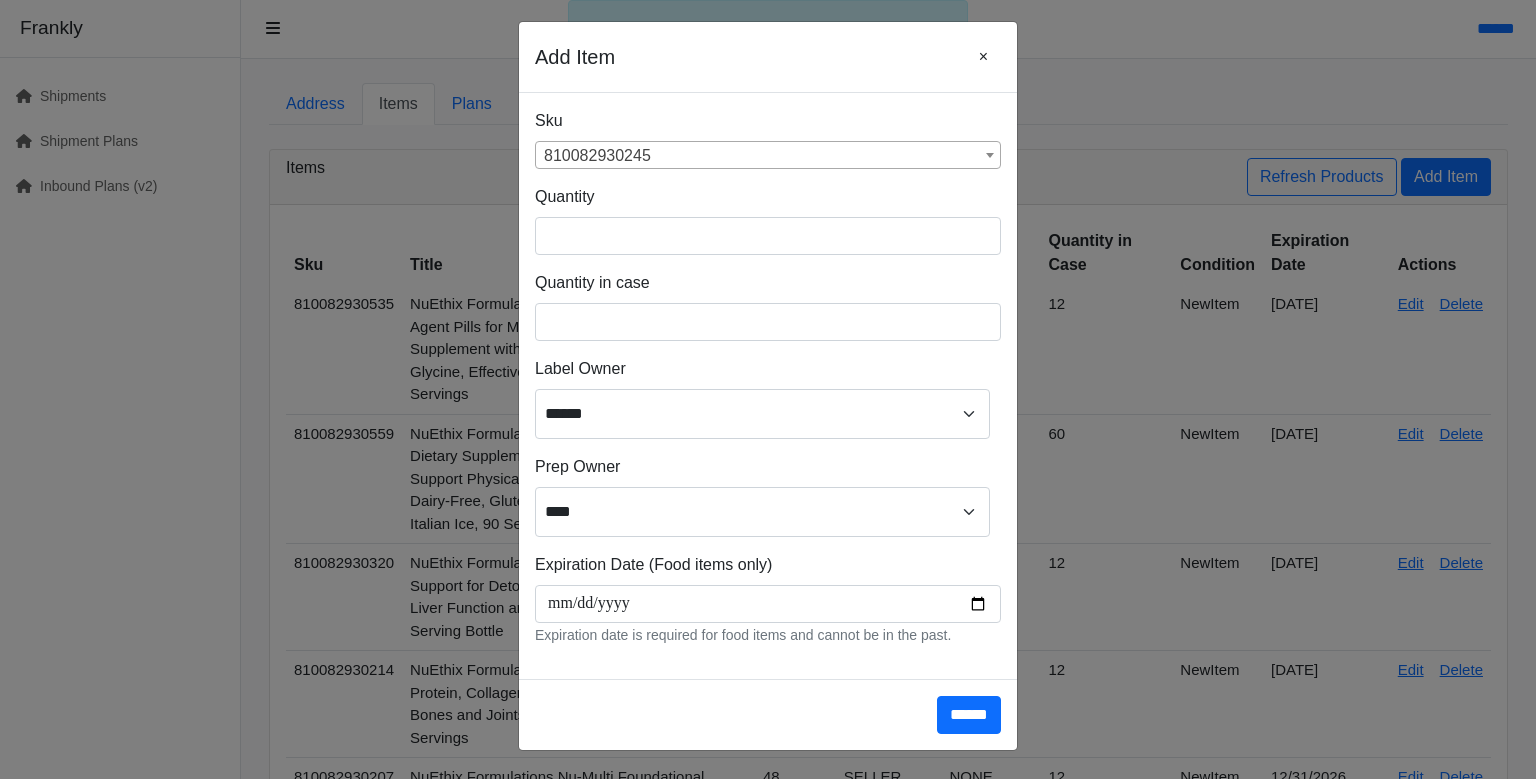 click on "**********" at bounding box center [768, 386] 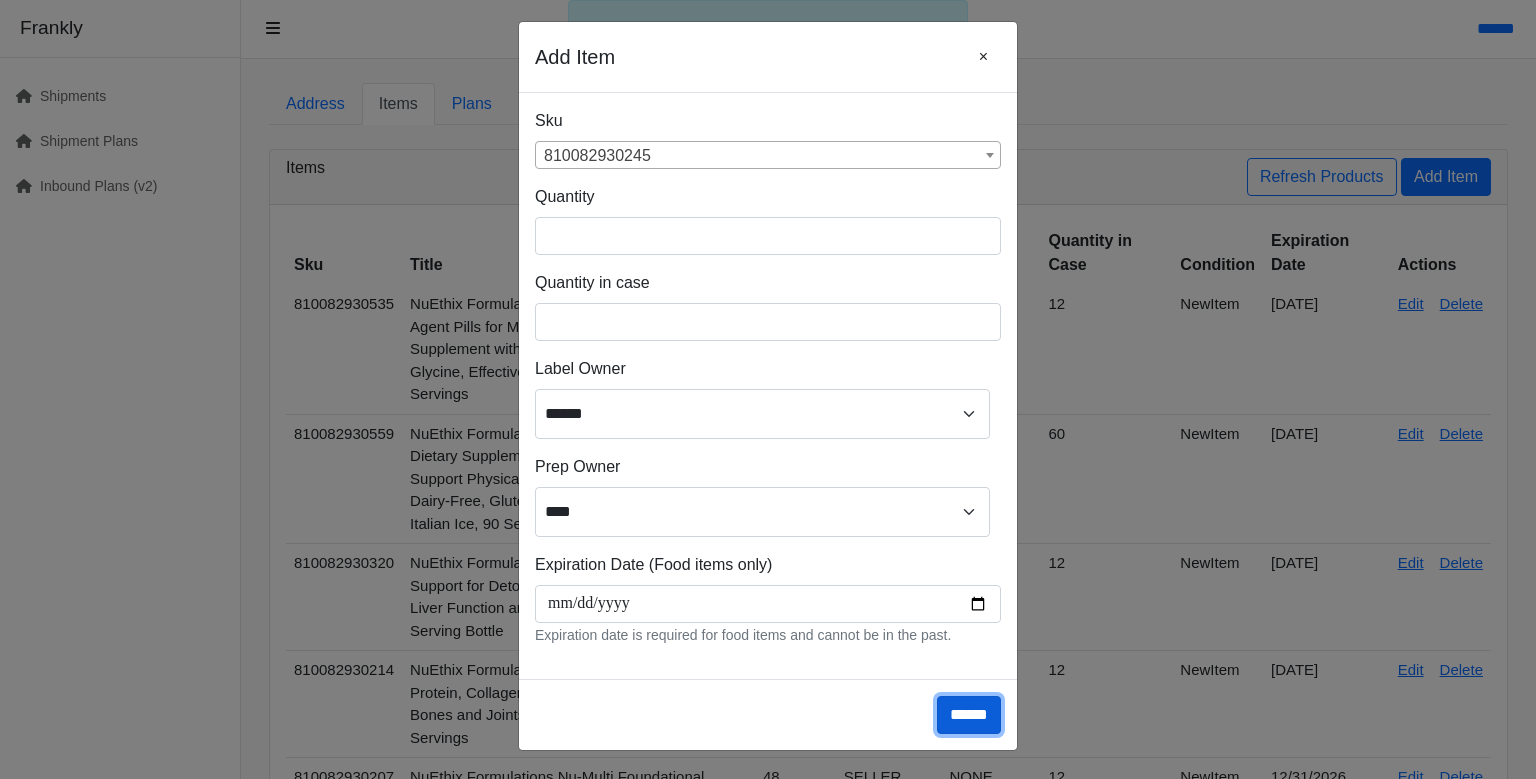 click on "******" at bounding box center [969, 715] 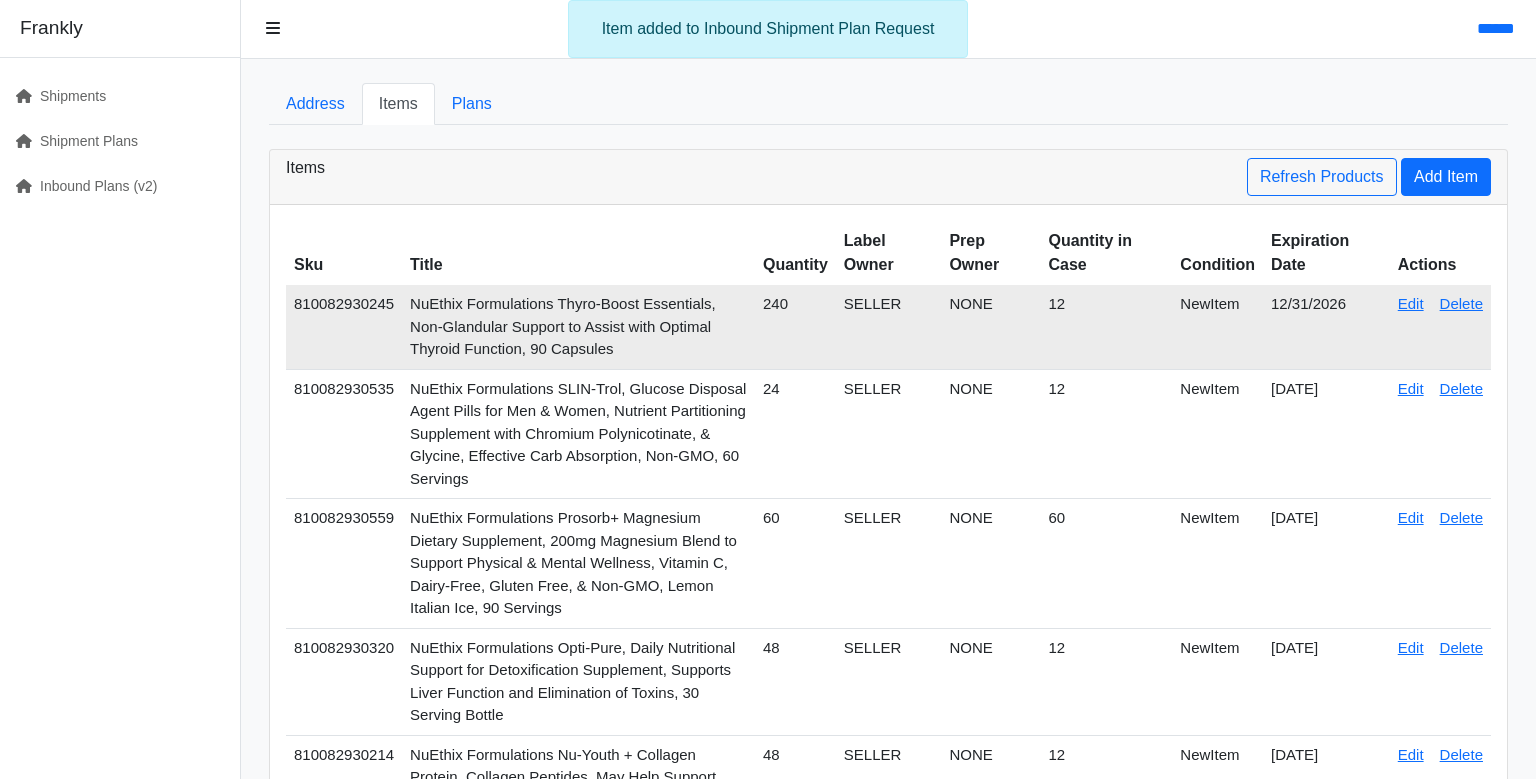 scroll, scrollTop: 0, scrollLeft: 0, axis: both 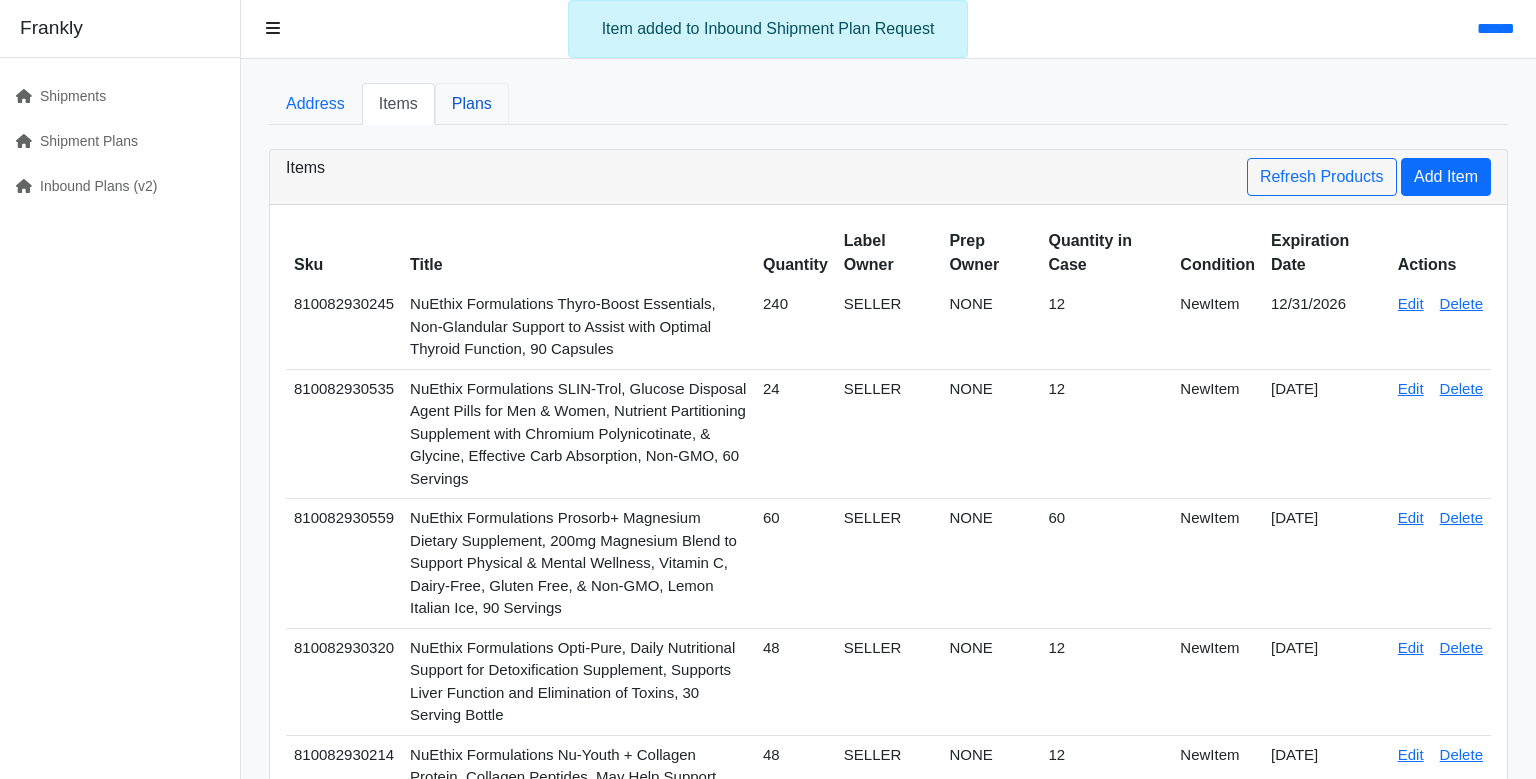 click on "Plans" at bounding box center (472, 104) 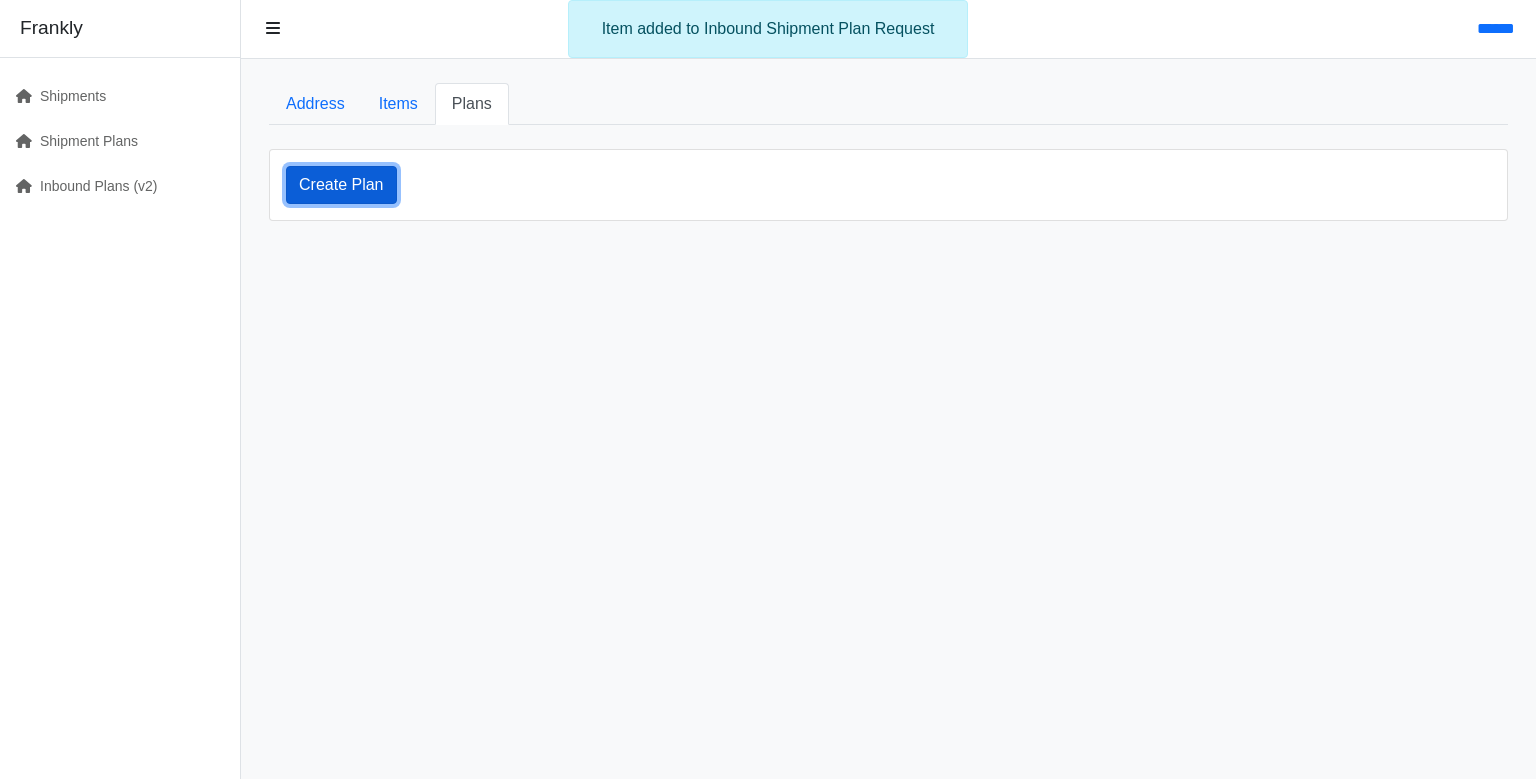 click on "Create Plan" at bounding box center (341, 185) 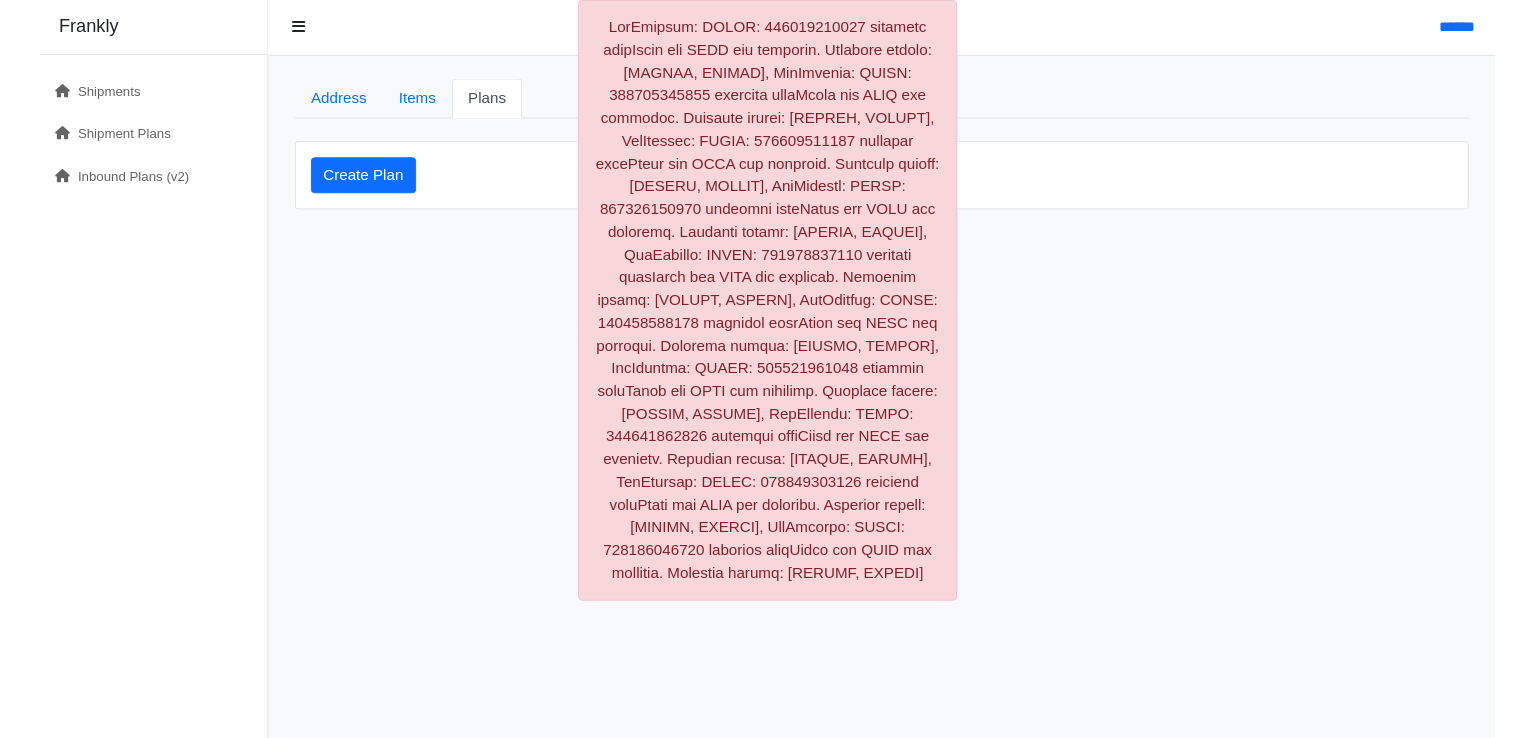 scroll, scrollTop: 0, scrollLeft: 0, axis: both 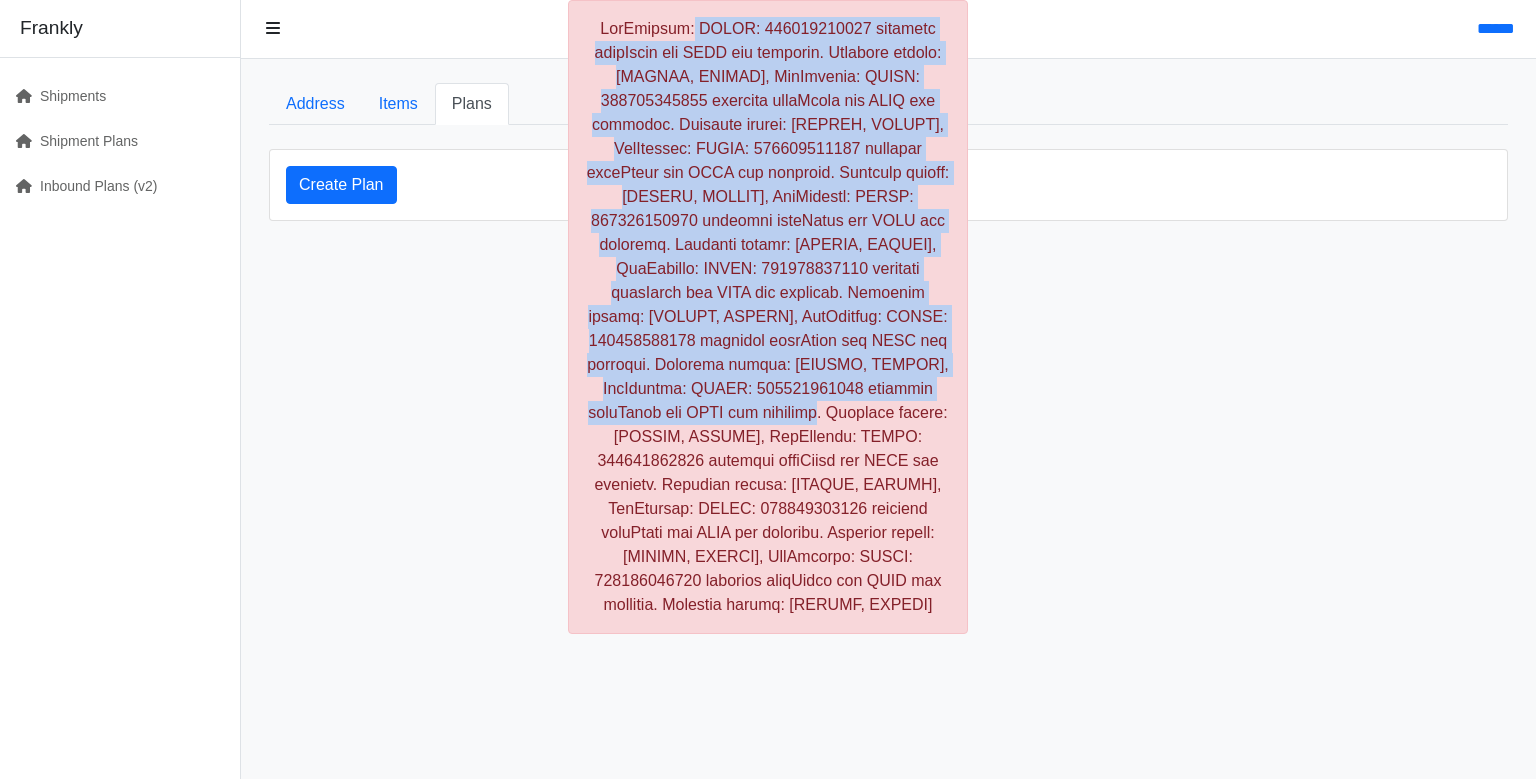copy on "BadRequest: ERROR: 810082930603 requires prepOwner but NONE was assigned. Accepted values: [AMAZON, SELLER], BadRequest: ERROR: 810082930054 requires prepOwner but NONE was assigned. Accepted values: [AMAZON, SELLER], BadRequest: ERROR: 810082930566 requires prepOwner but NONE was assigned. Accepted values: [AMAZON, SELLER], BadRequest: ERROR: 810082930283 requires prepOwner but NONE was assigned. Accepted values: [AMAZON, SELLER], BadRequest: ERROR: 810082930184 requires prepOwner but NONE was assigned. Accepted values: [AMAZON, SELLER], BadRequest: ERROR: 810082930306 requires prepOwner but NONE was assigned. Accepted values: [AMAZON, SELLER], BadRequest: ERROR: 810082930597 requires prepOwner but NONE w" 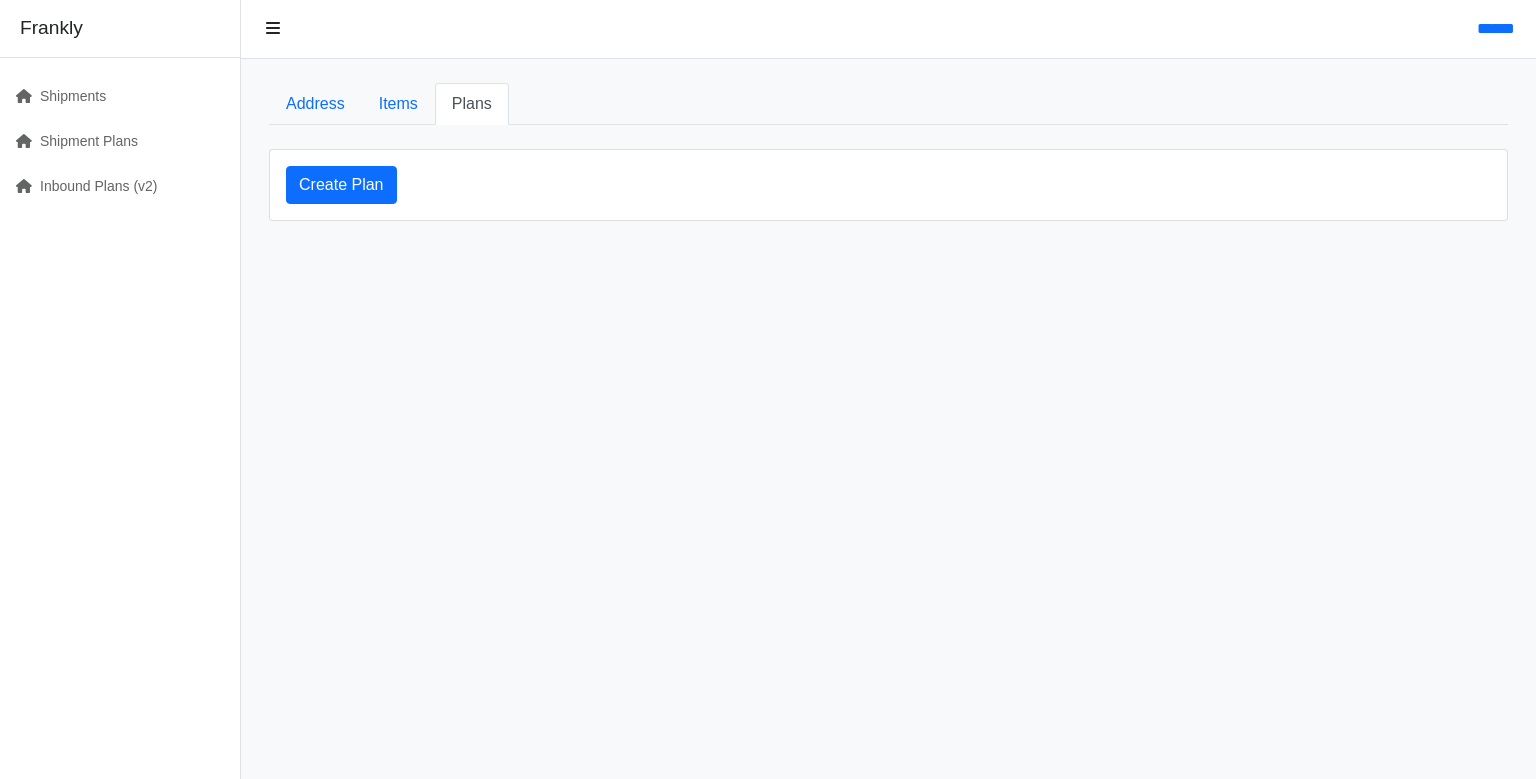 click on "Items
Refresh Products
Add Item
Sku
Title
Quantity
Label Owner
Prep Owner
Quantity in Case
Condition
Expiration Date
Actions
810082930245
NuEthix Formulations Thyro-Boost Essentials, Non-Glandular Support to Assist with Optimal Thyroid Function, 90 Capsules
240
SELLER
NONE
12
NewItem
[DATE]
Edit
Delete 24" at bounding box center (888, 185) 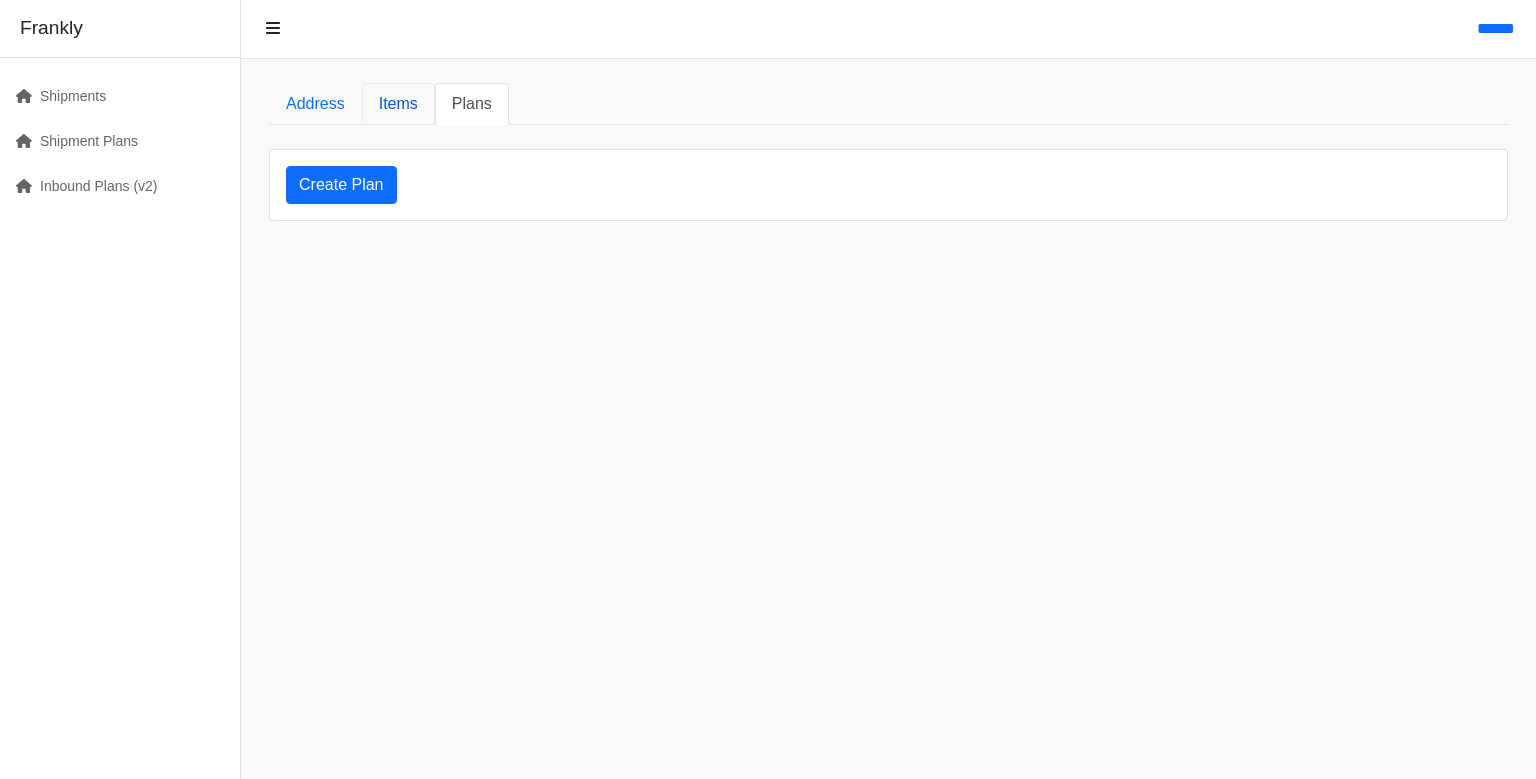 click on "Items" at bounding box center (398, 104) 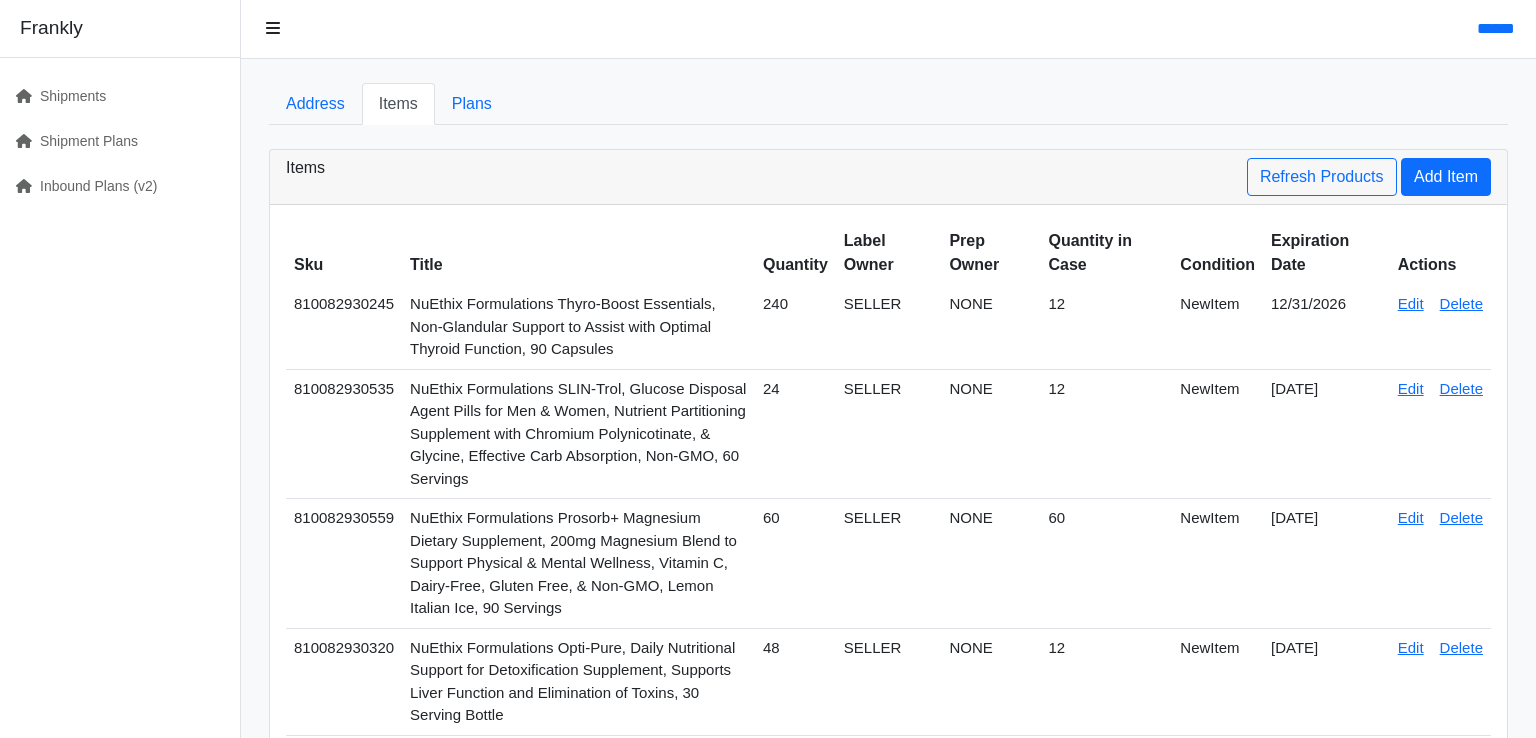 scroll, scrollTop: 9166, scrollLeft: 0, axis: vertical 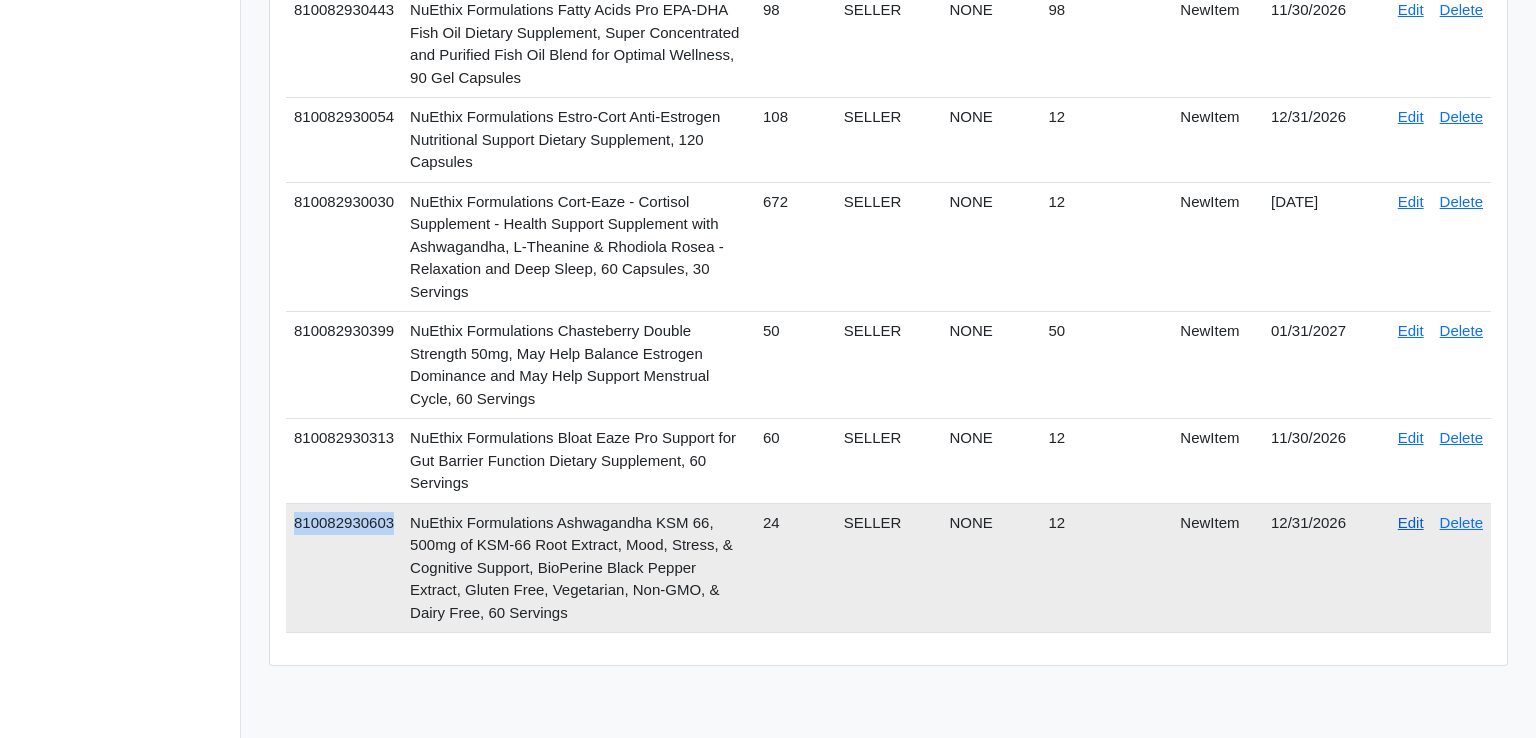 click on "Edit" at bounding box center [1411, 522] 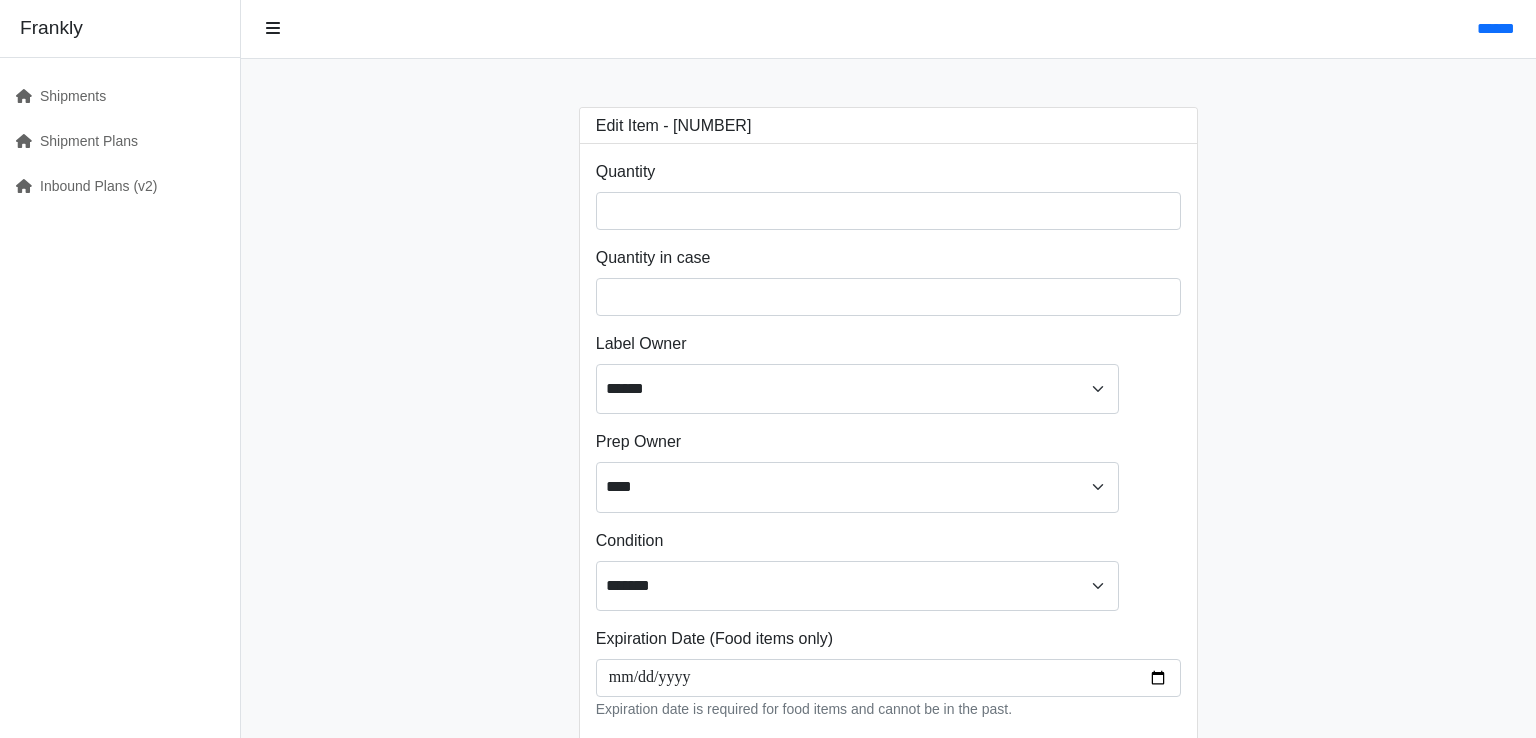 scroll, scrollTop: 0, scrollLeft: 0, axis: both 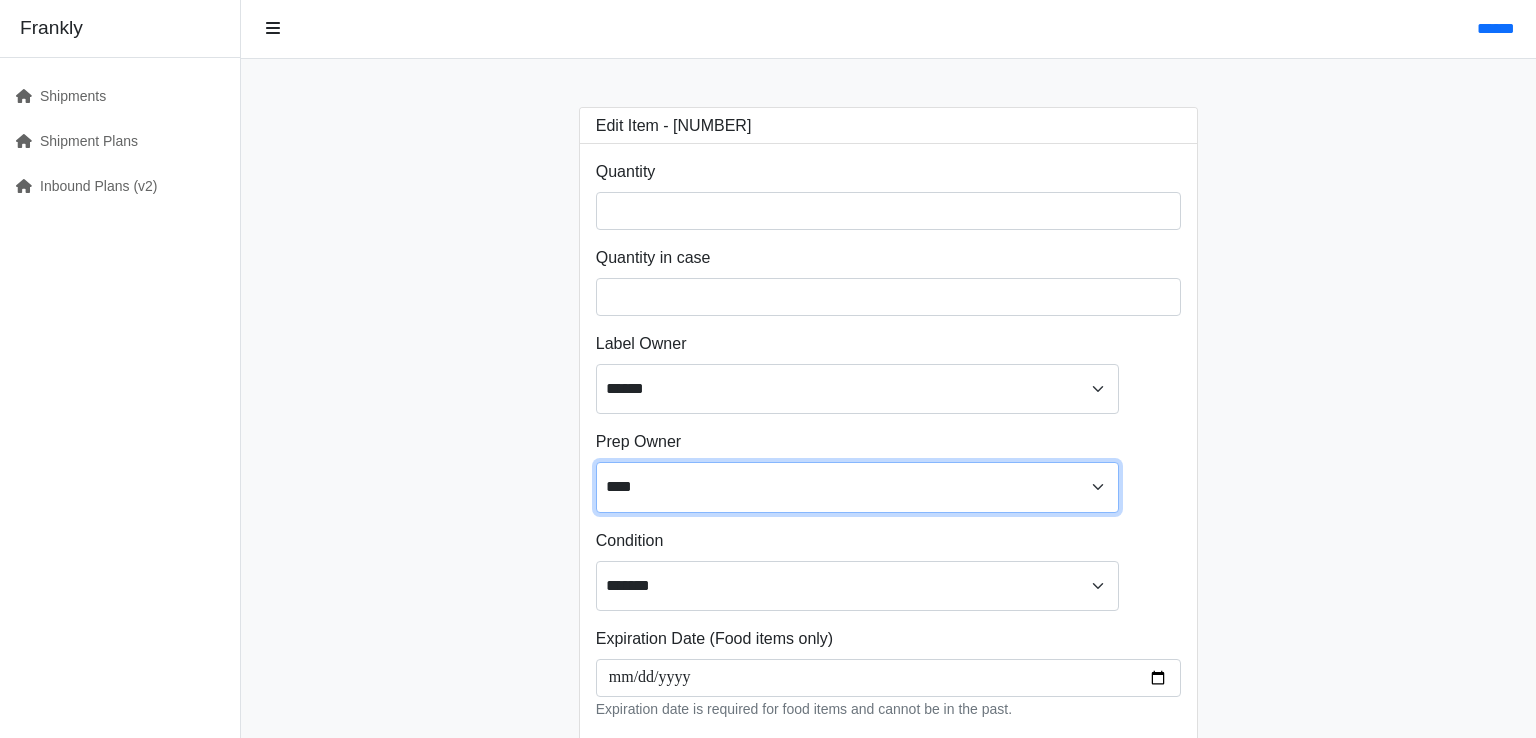 select on "******" 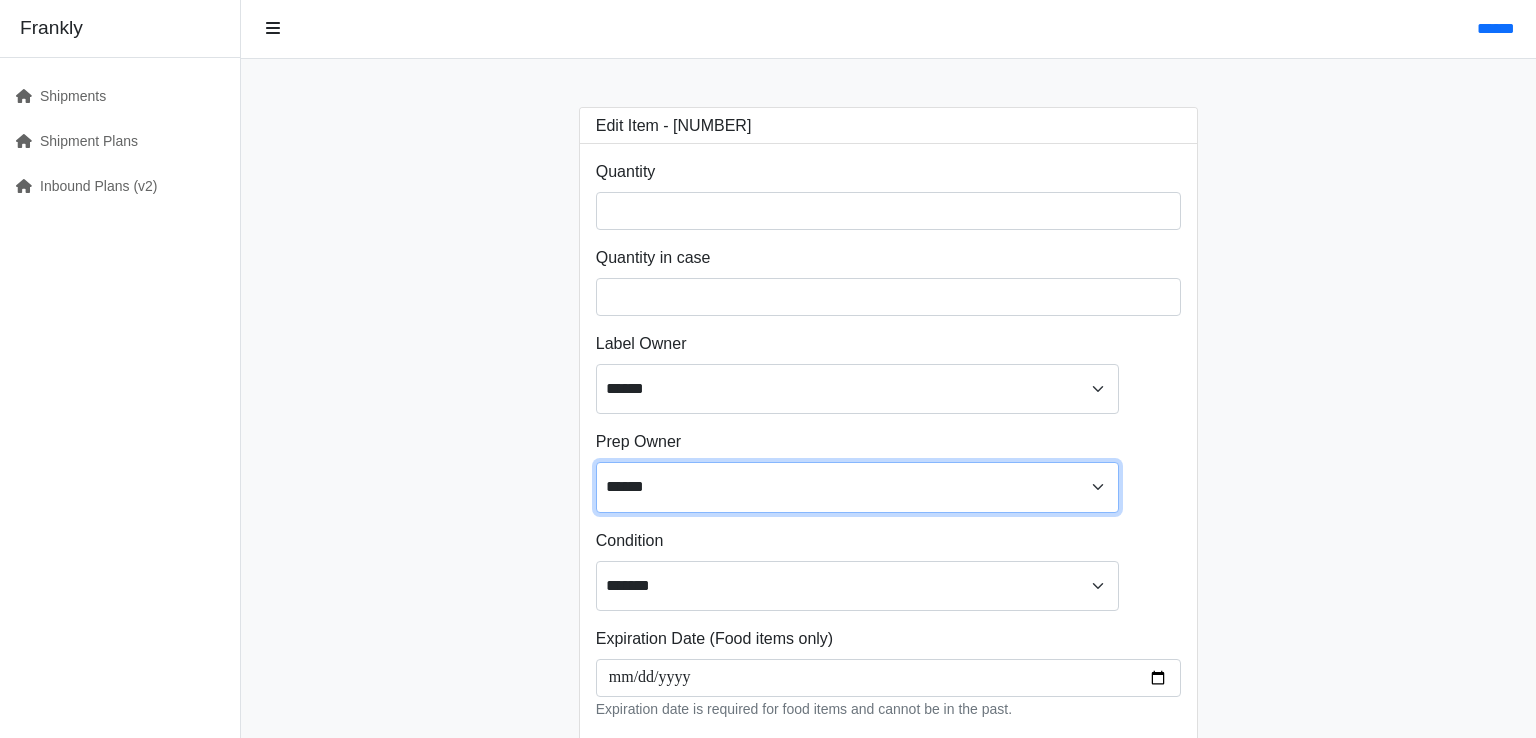 click on "******" at bounding box center (0, 0) 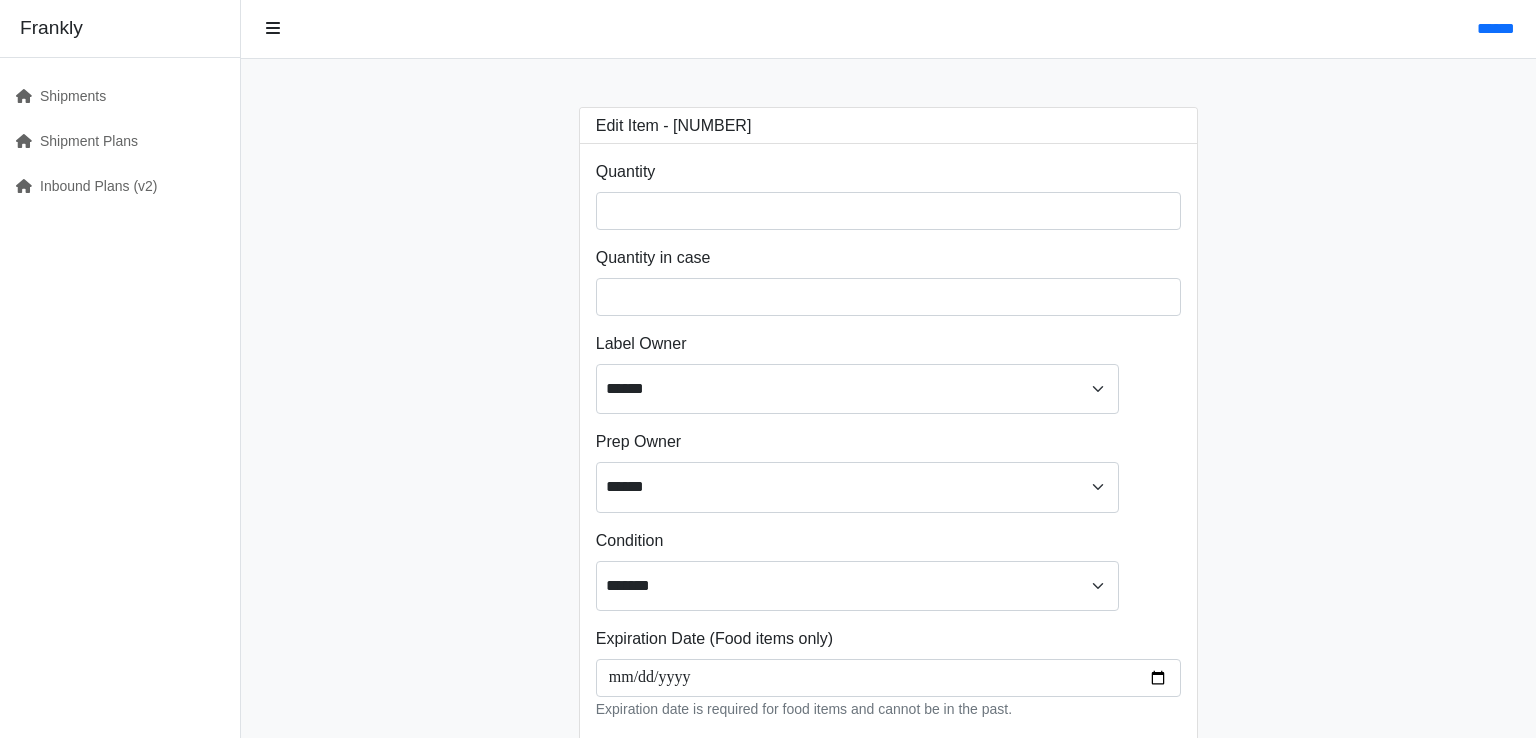 click on "**********" at bounding box center [888, 458] 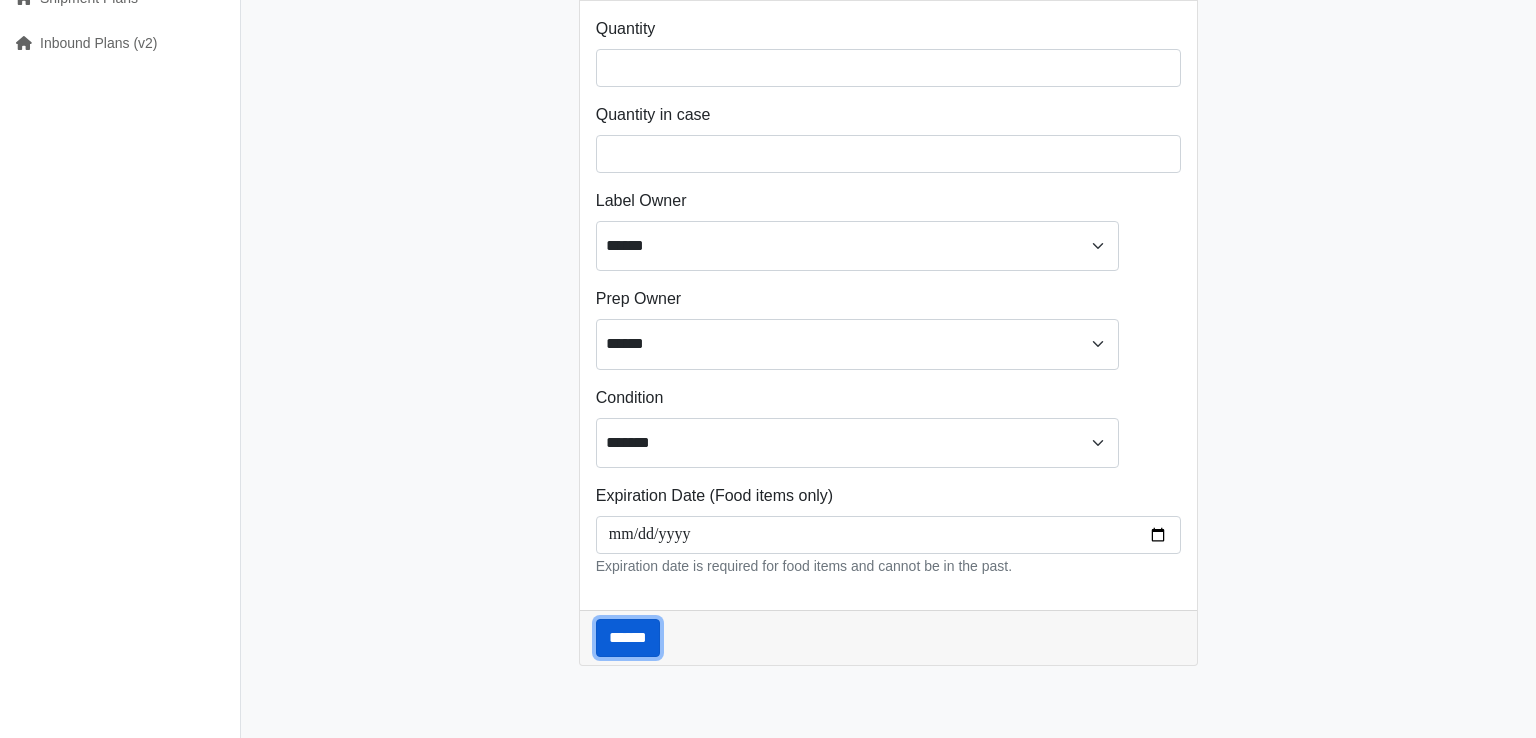 click on "******" at bounding box center (628, 638) 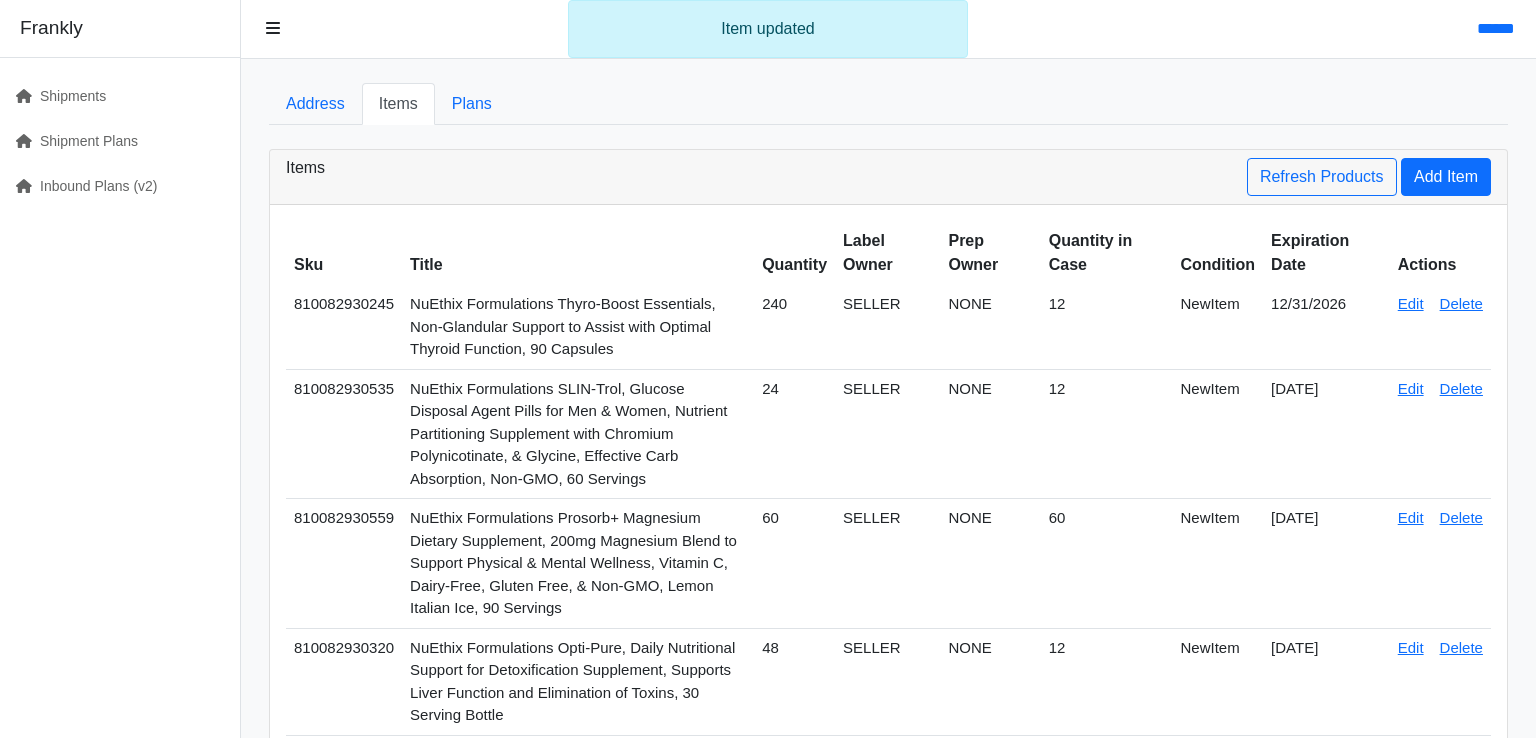 scroll, scrollTop: 0, scrollLeft: 0, axis: both 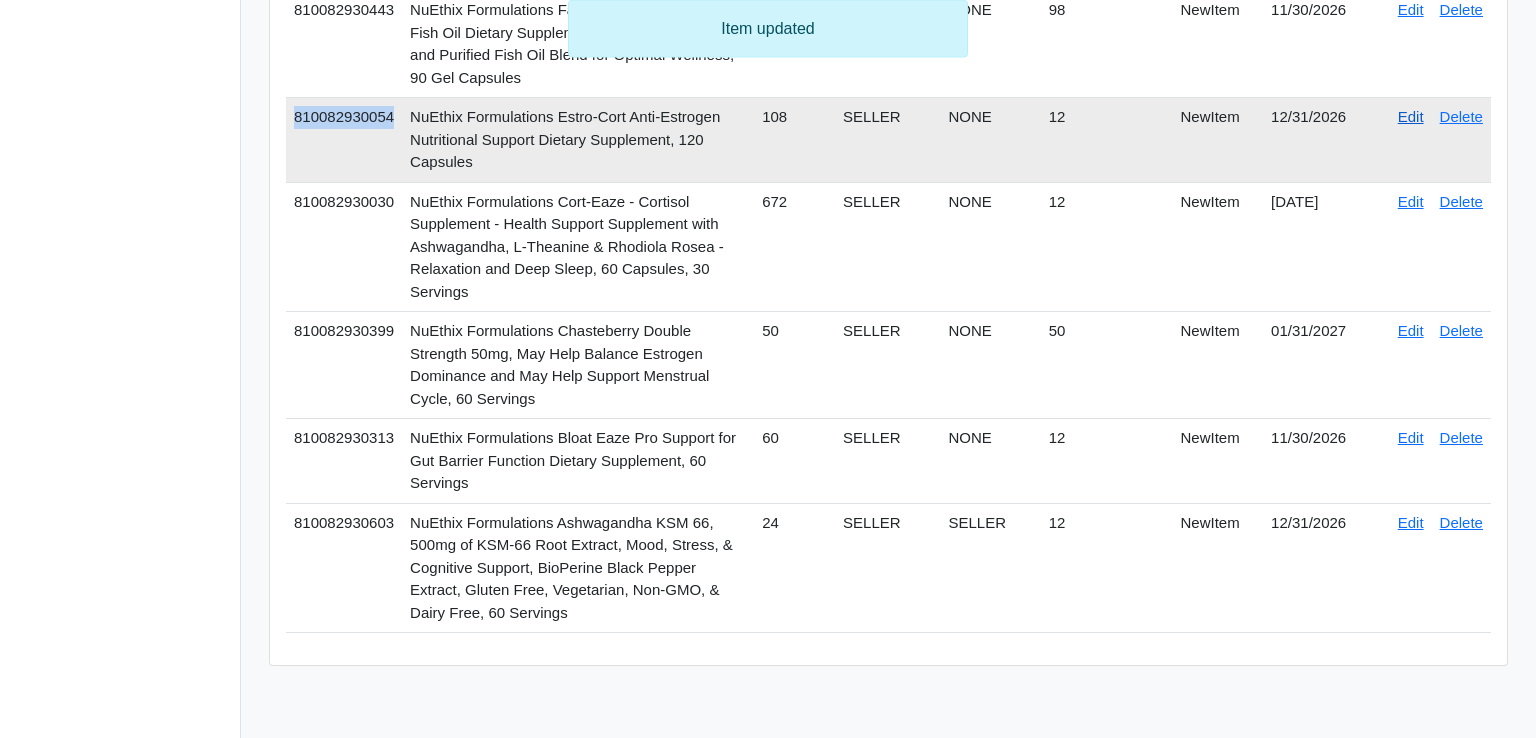 click on "Edit" at bounding box center (1411, 116) 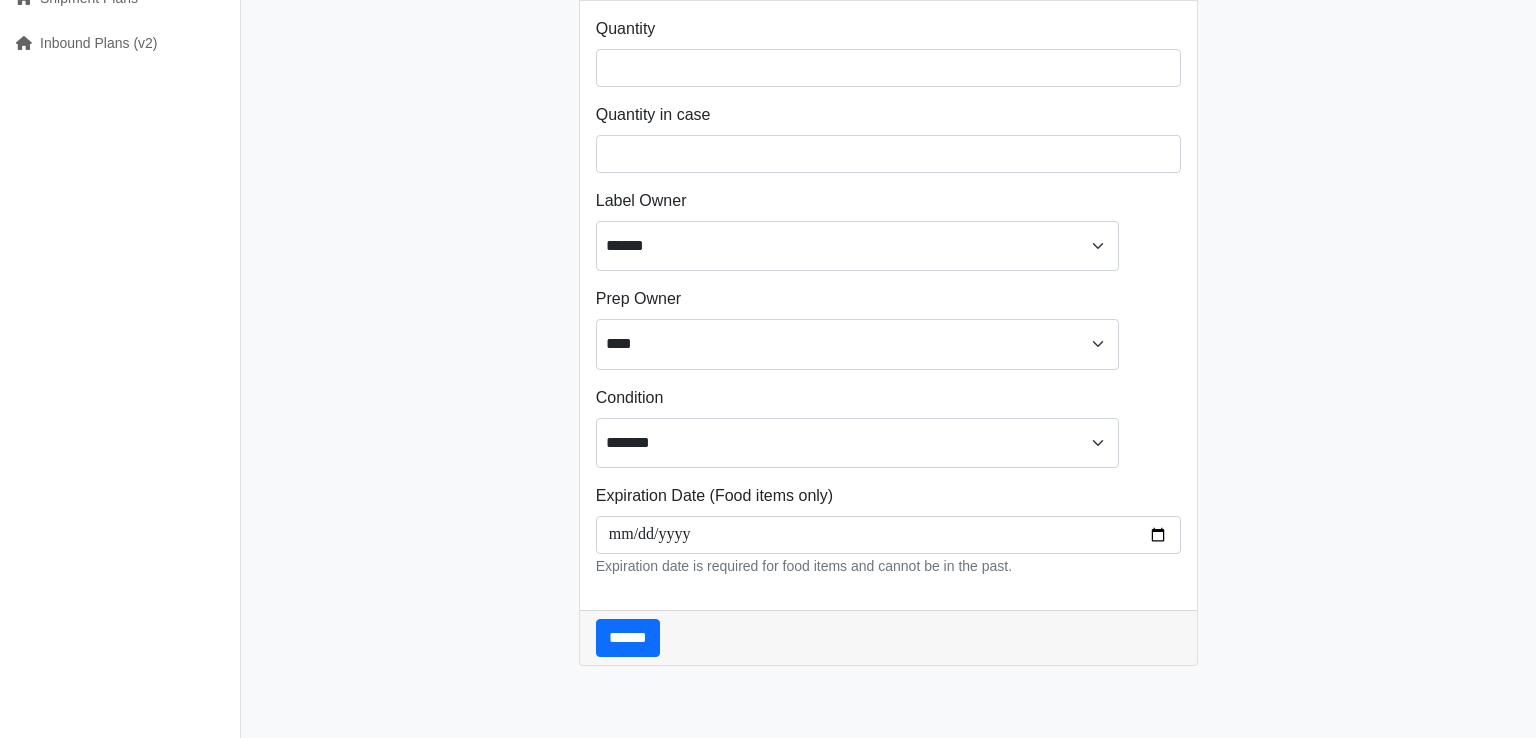 scroll, scrollTop: 422, scrollLeft: 0, axis: vertical 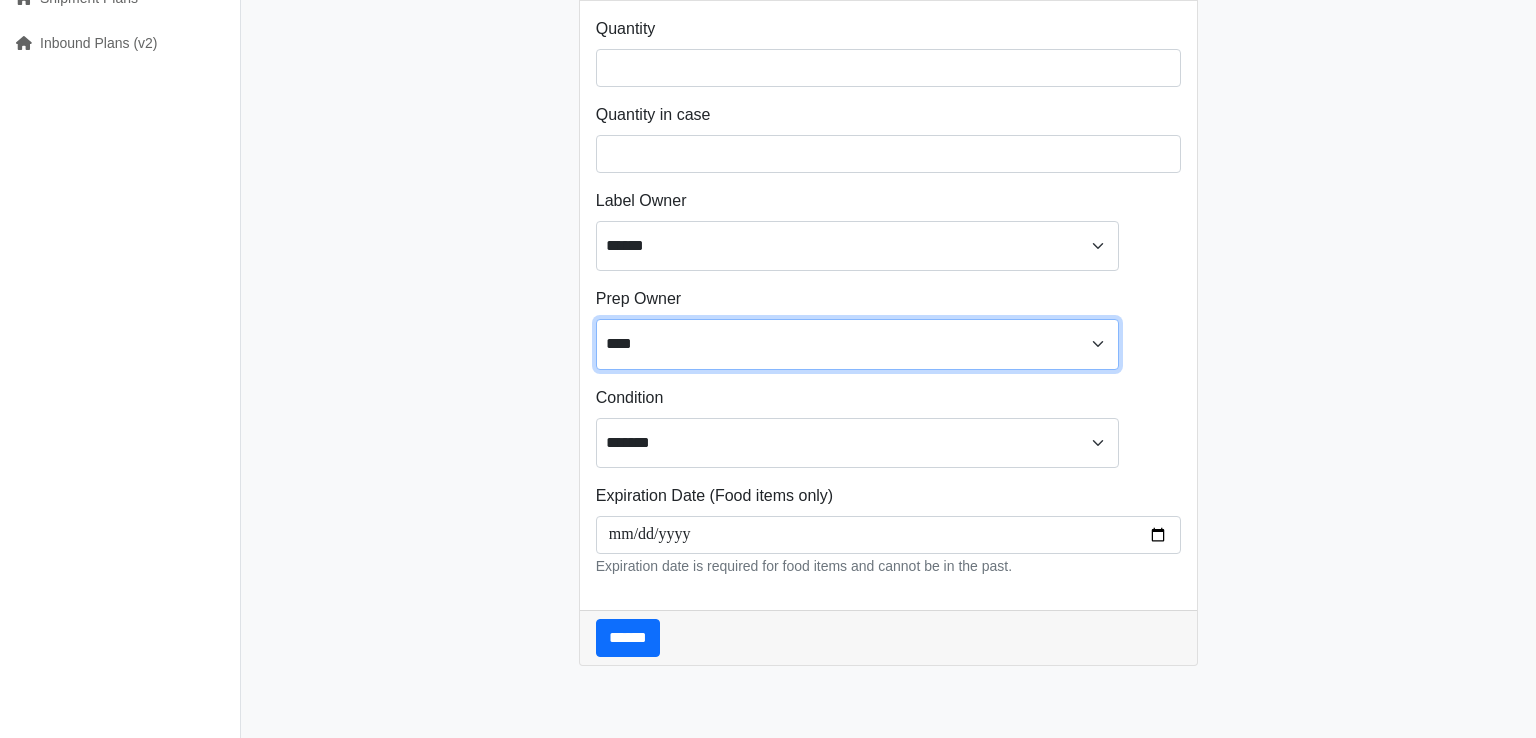 click on "****
******
******" at bounding box center (857, 344) 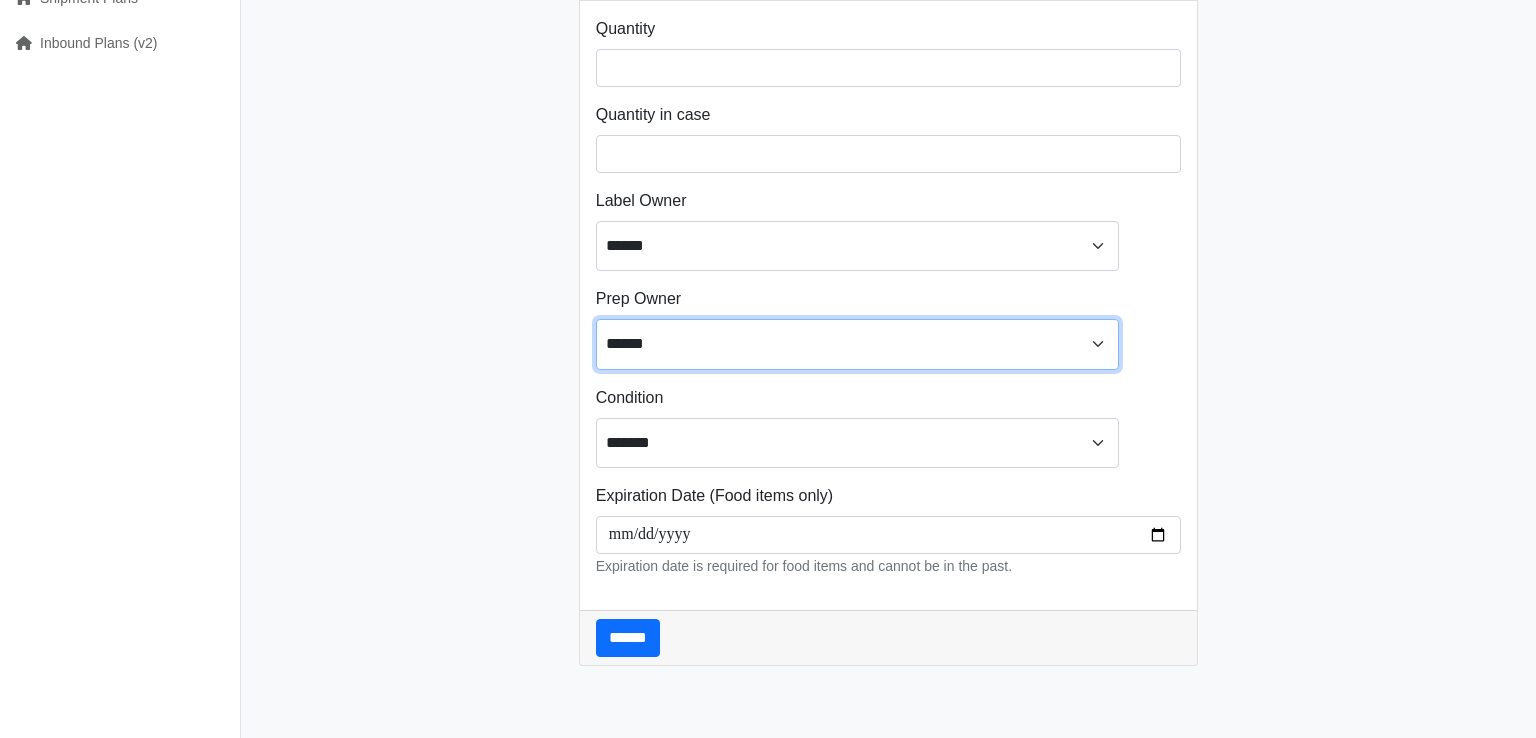 click on "******" at bounding box center (0, 0) 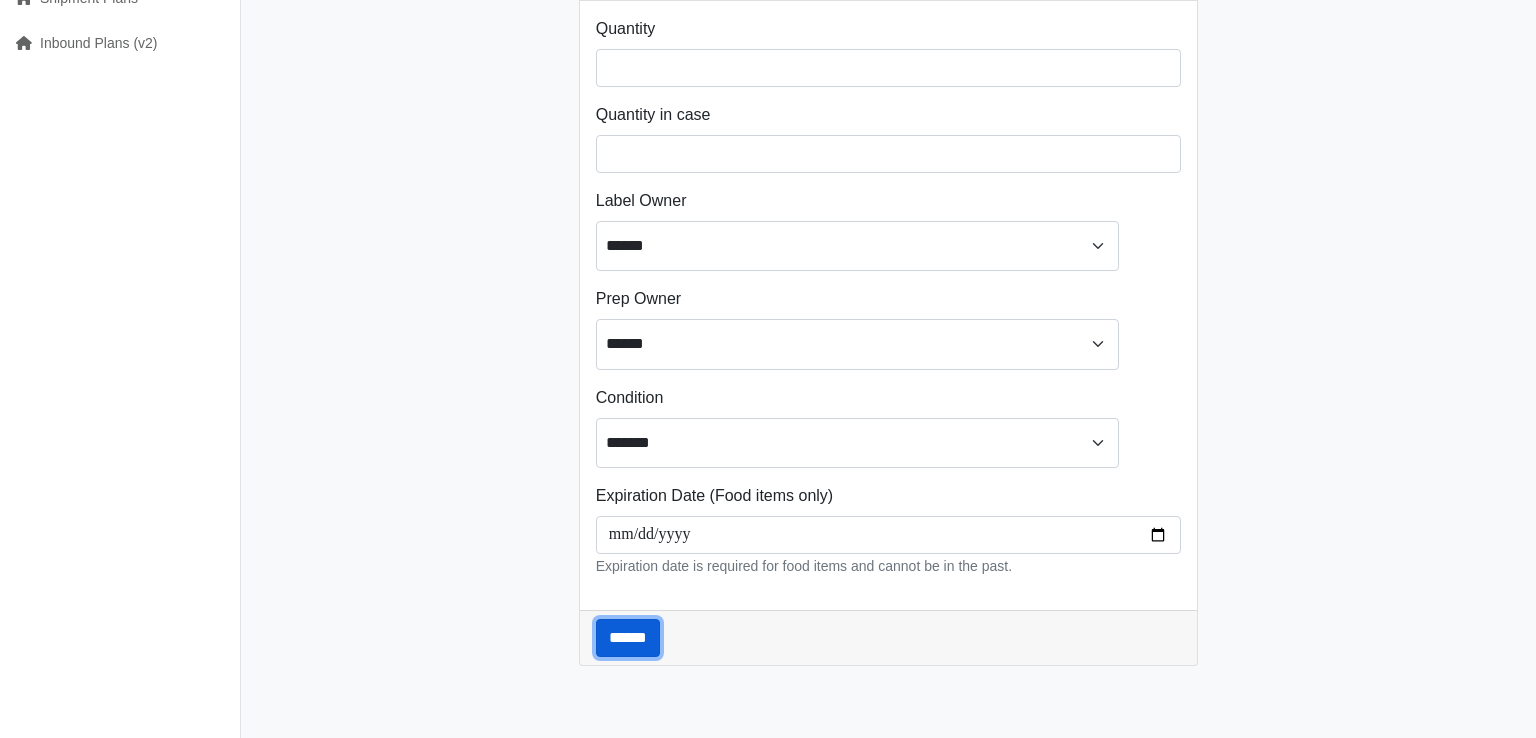 click on "******" at bounding box center (628, 638) 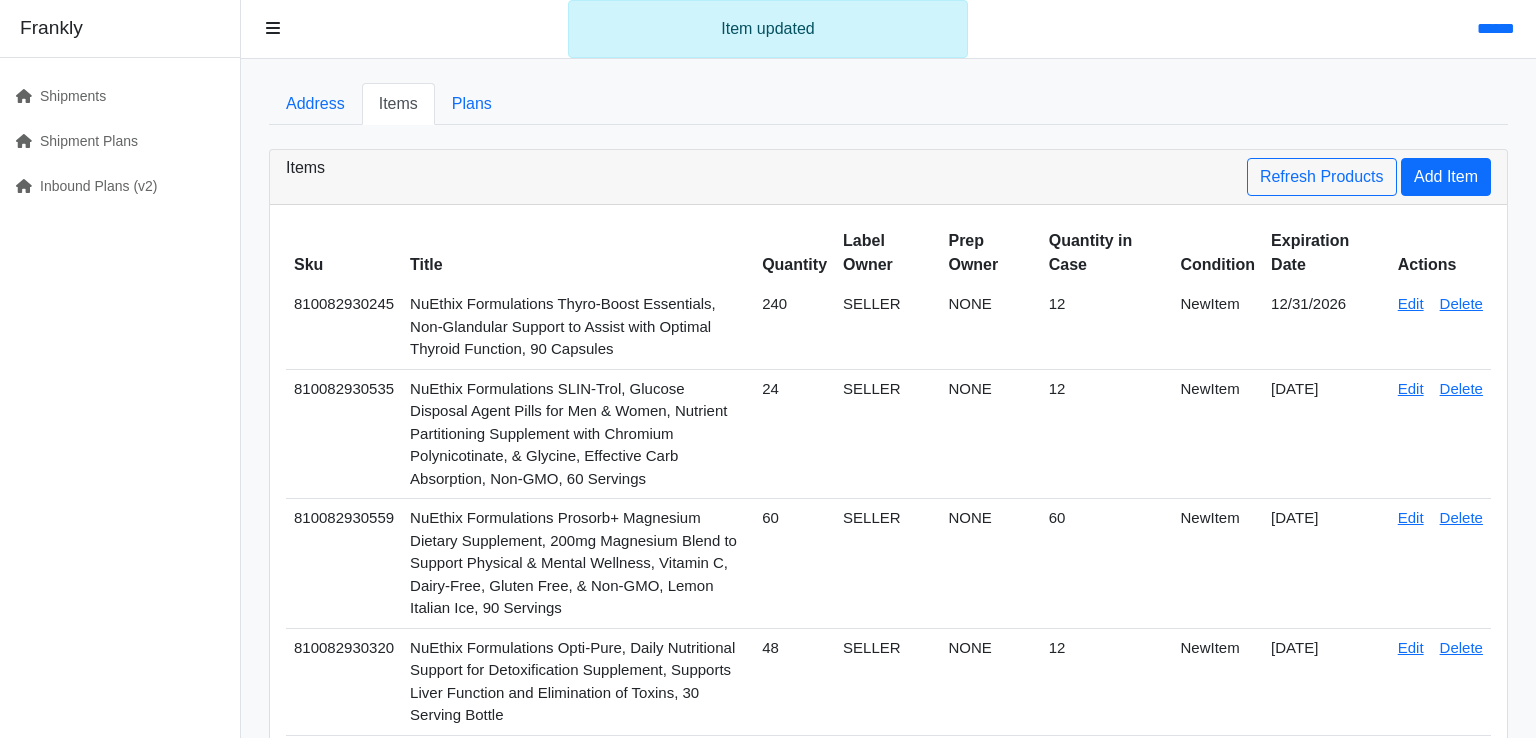 scroll, scrollTop: 0, scrollLeft: 0, axis: both 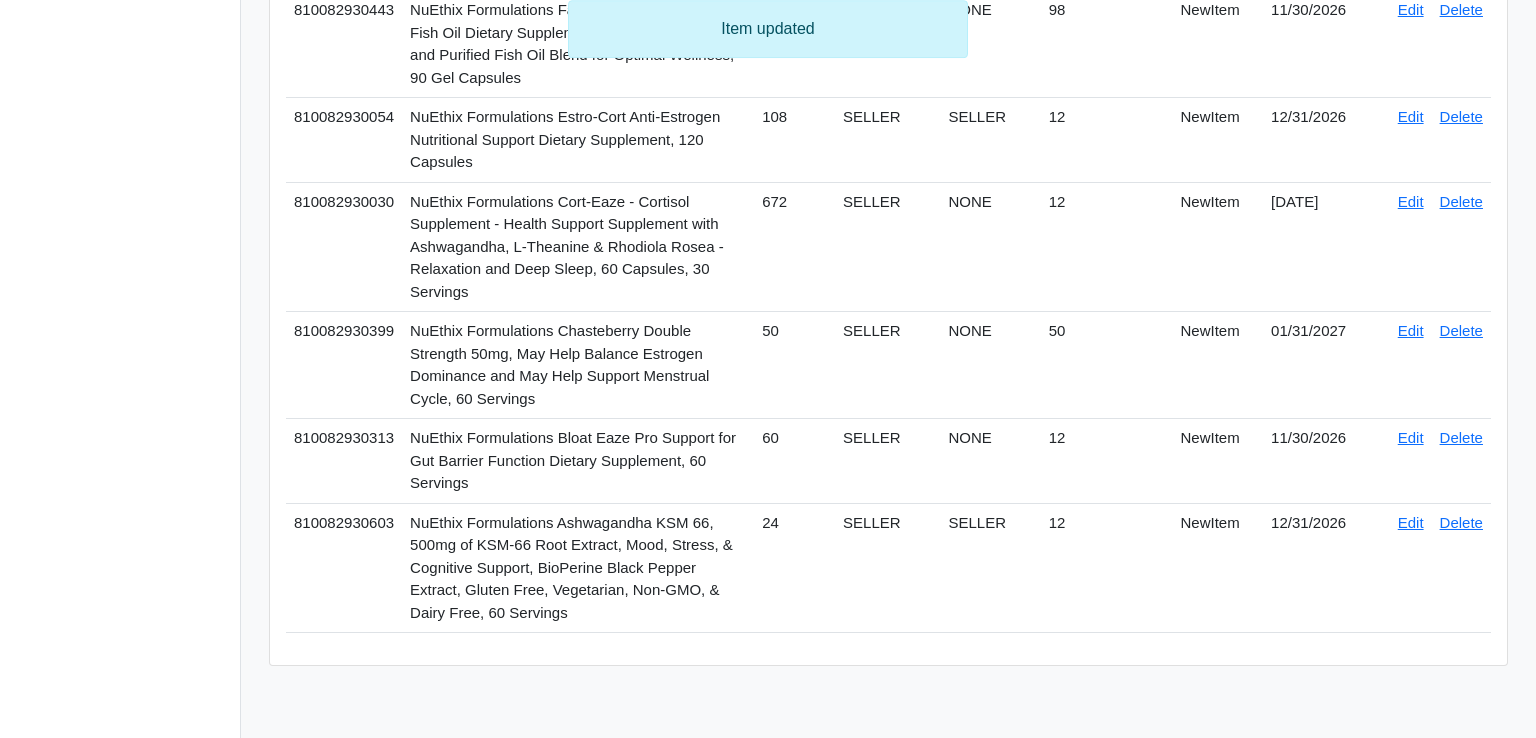 click on "Edit" at bounding box center (1411, -419) 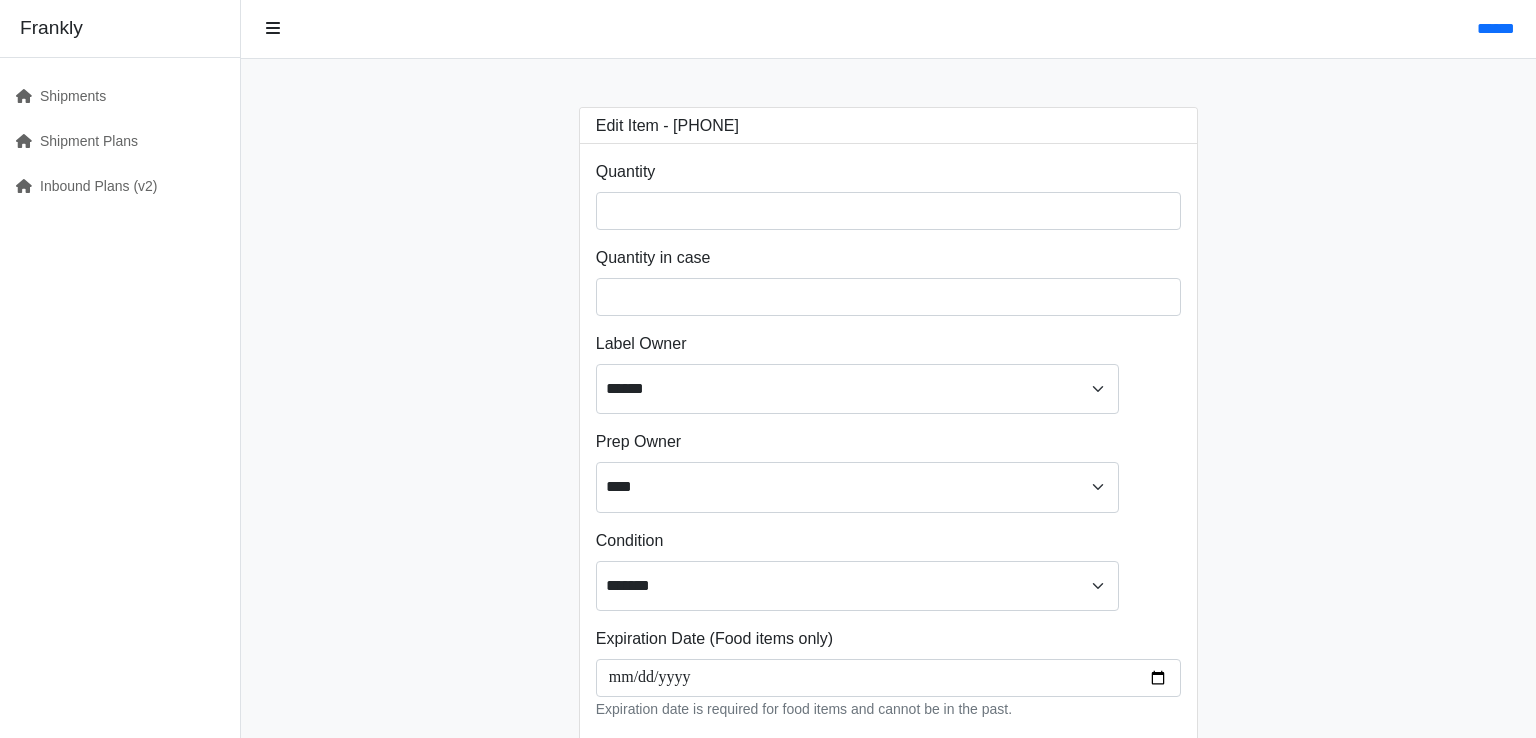 scroll, scrollTop: 0, scrollLeft: 0, axis: both 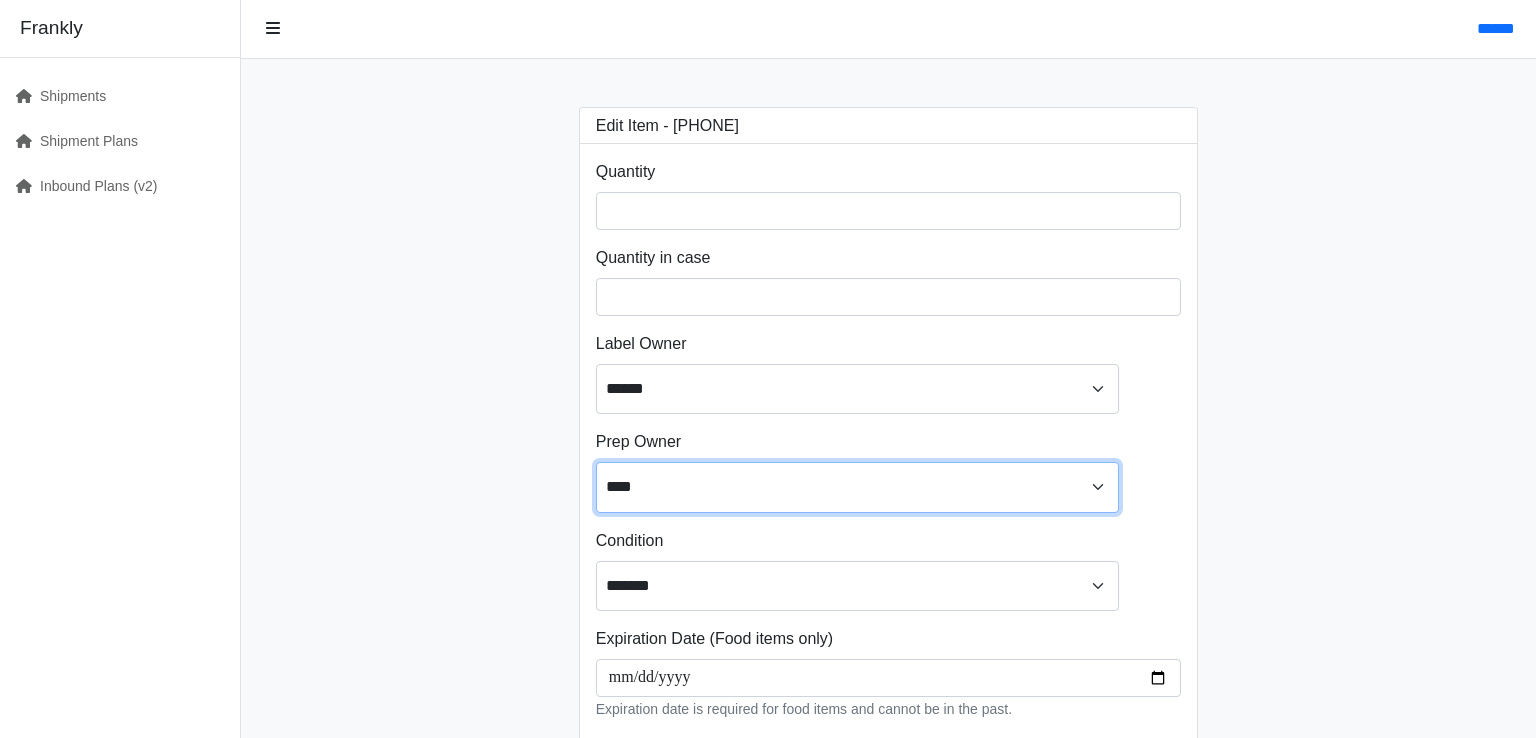 click on "****
******
******" at bounding box center [857, 487] 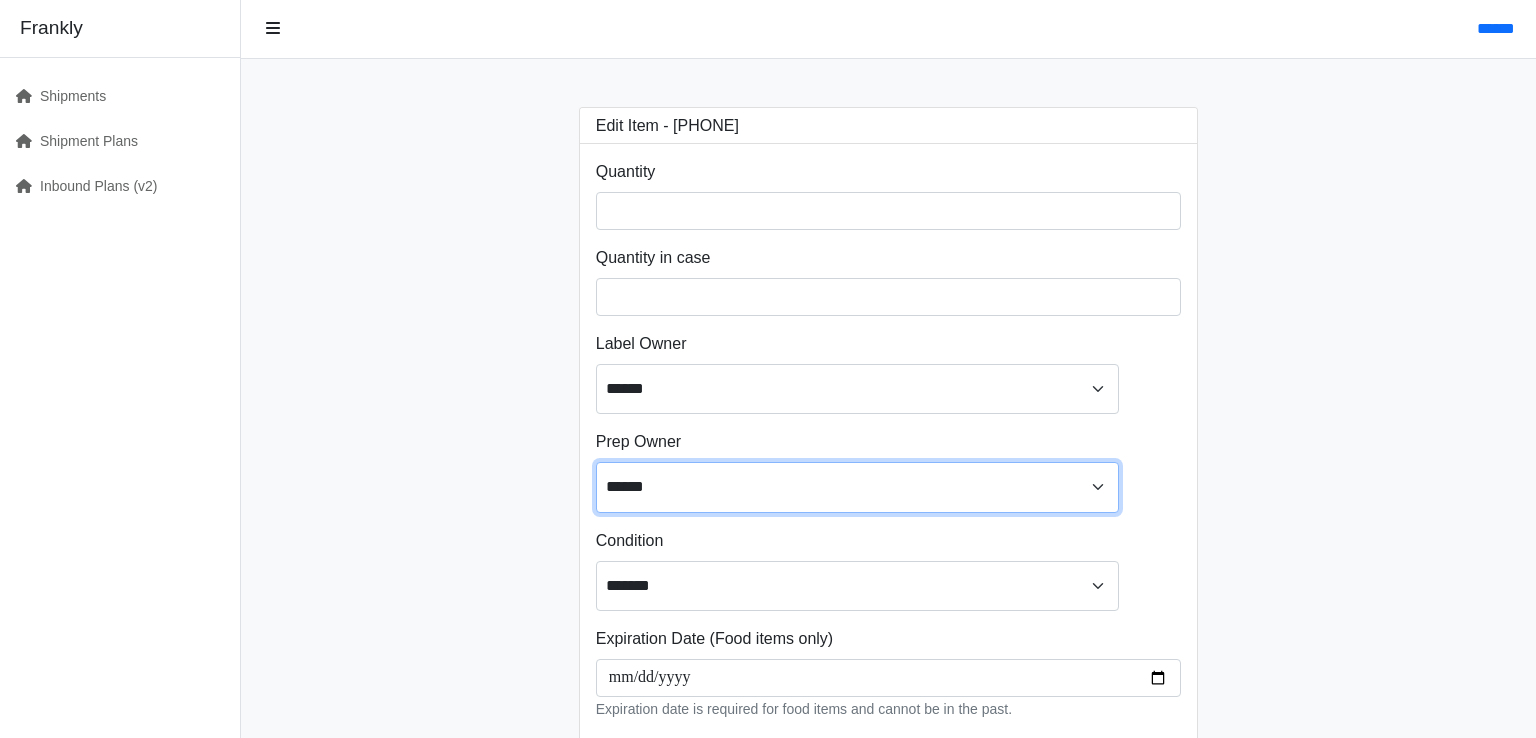 click on "******" at bounding box center [0, 0] 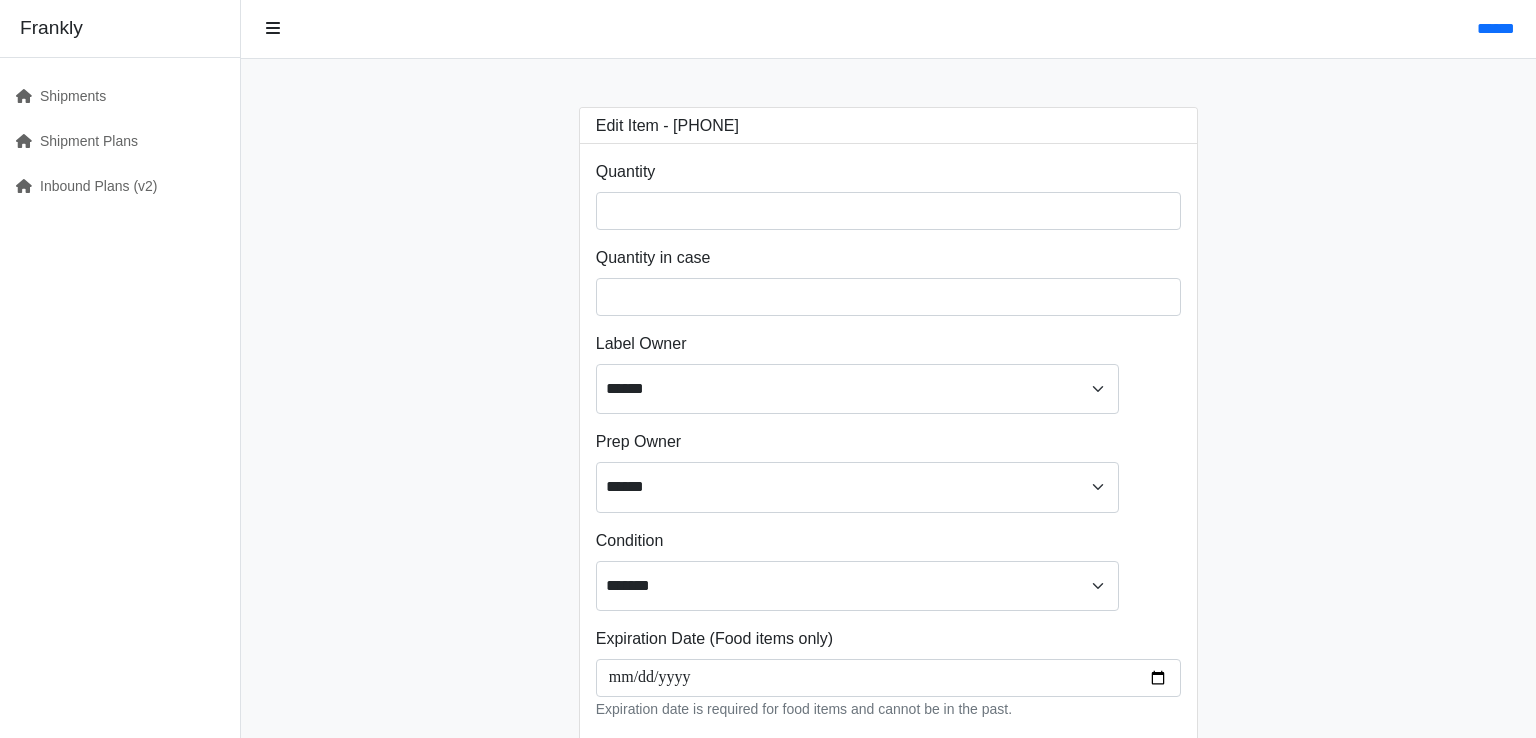 click on "**********" at bounding box center (888, 458) 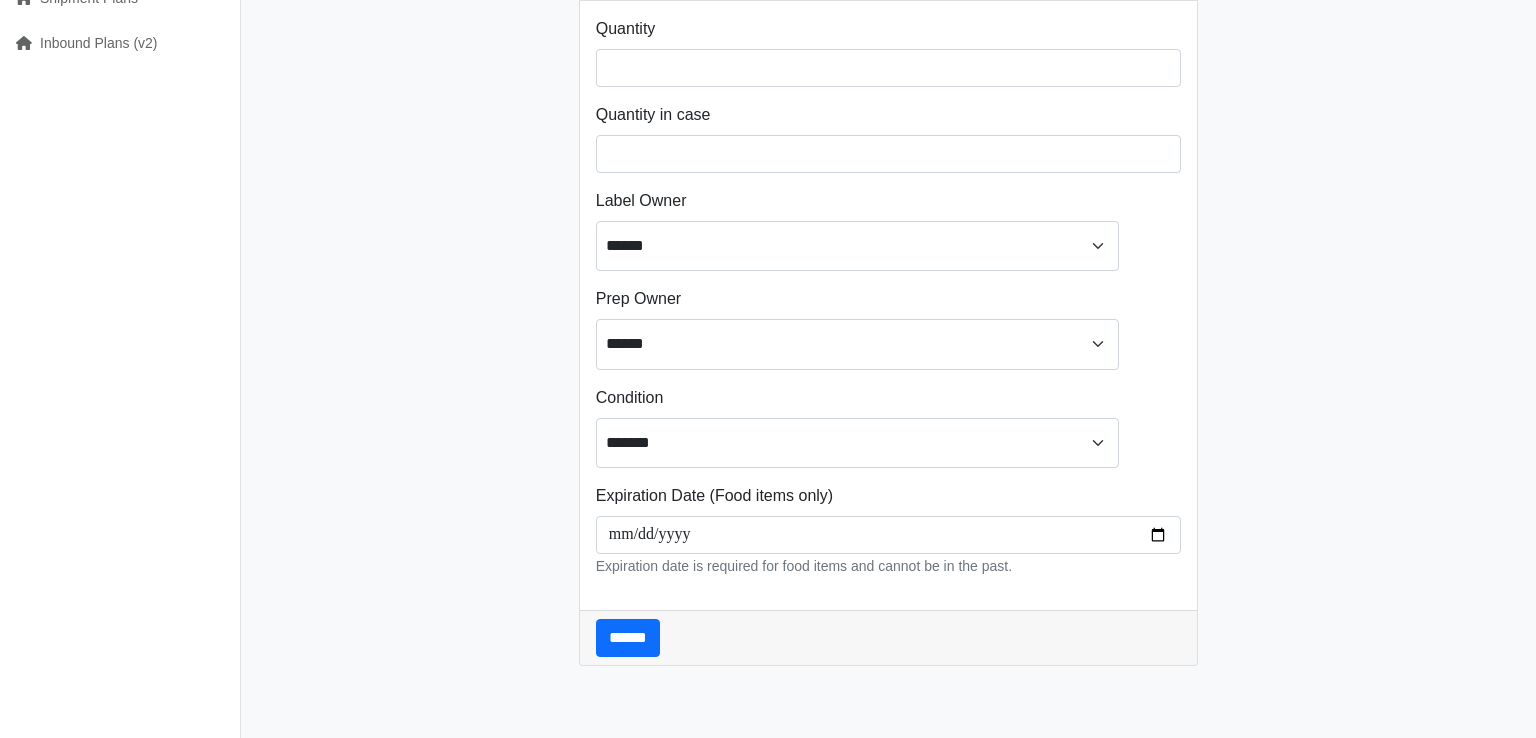 scroll, scrollTop: 422, scrollLeft: 0, axis: vertical 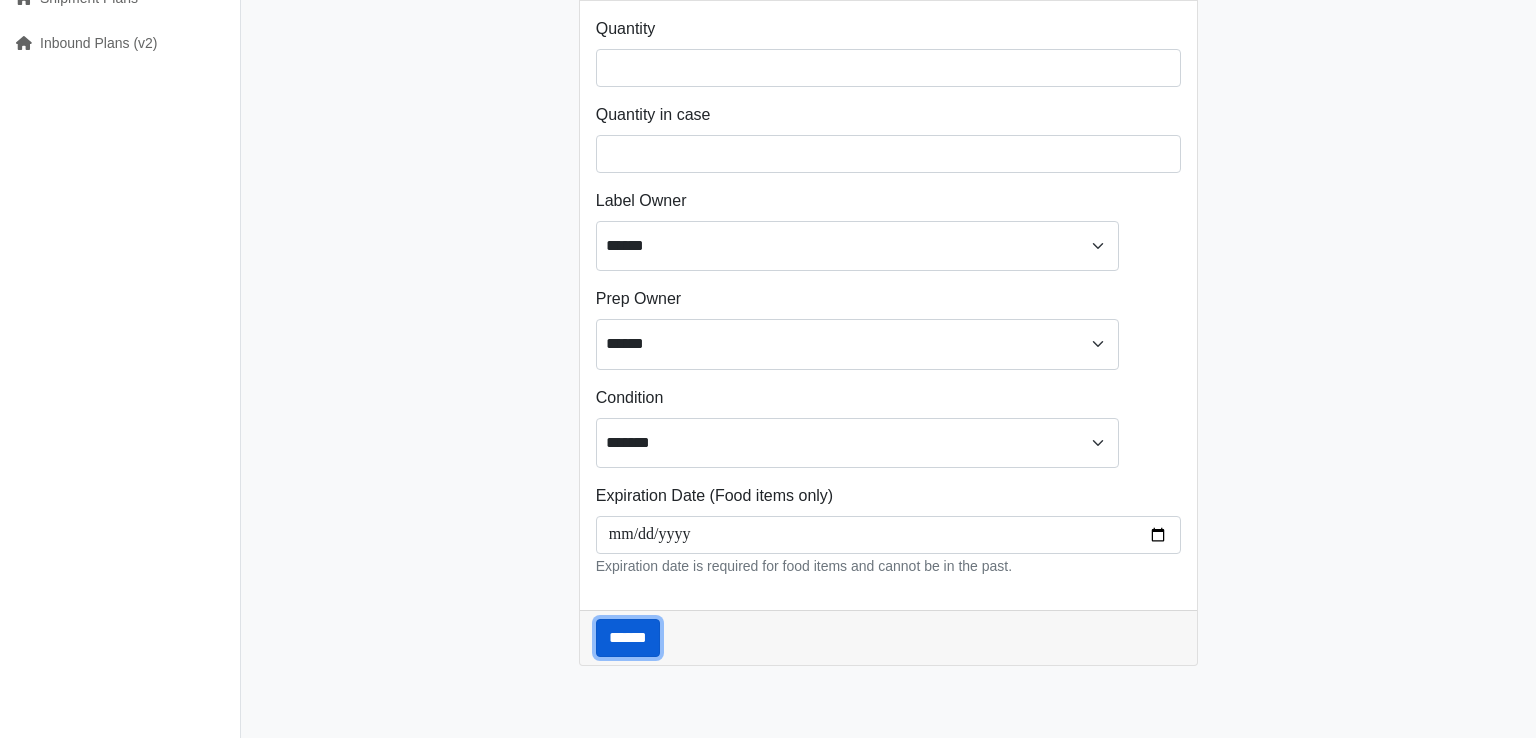 click on "******" at bounding box center (628, 638) 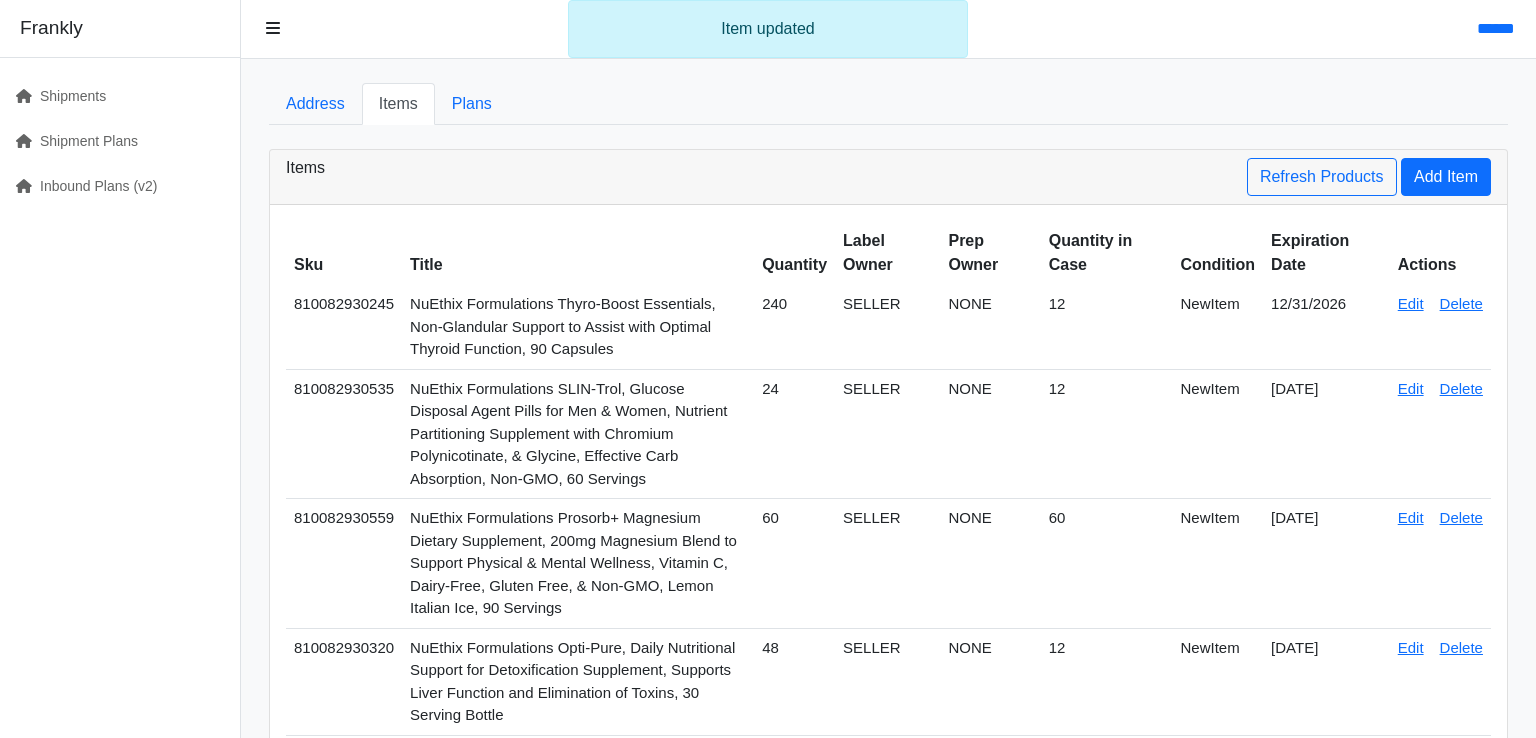 scroll, scrollTop: 0, scrollLeft: 0, axis: both 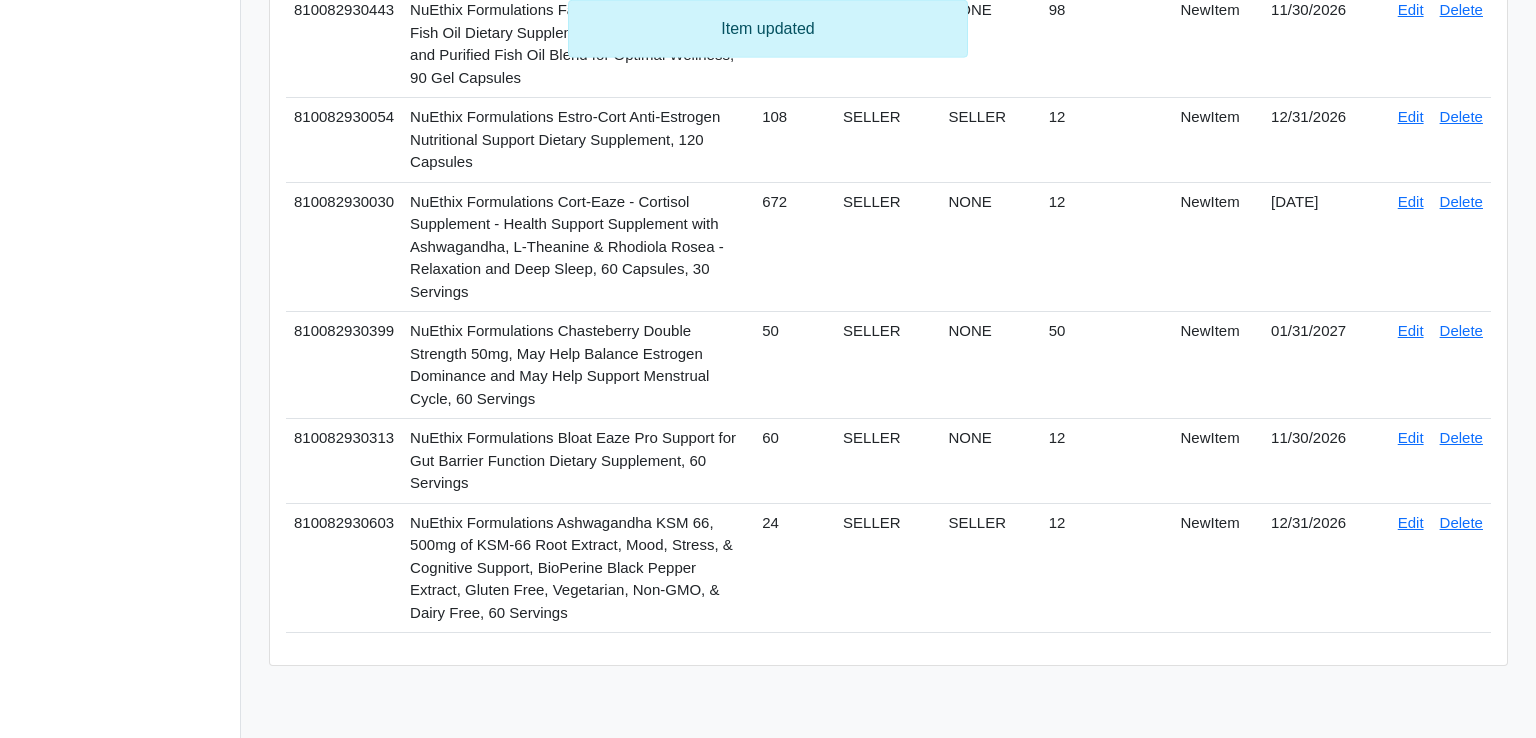 click on "Edit" at bounding box center [1411, -633] 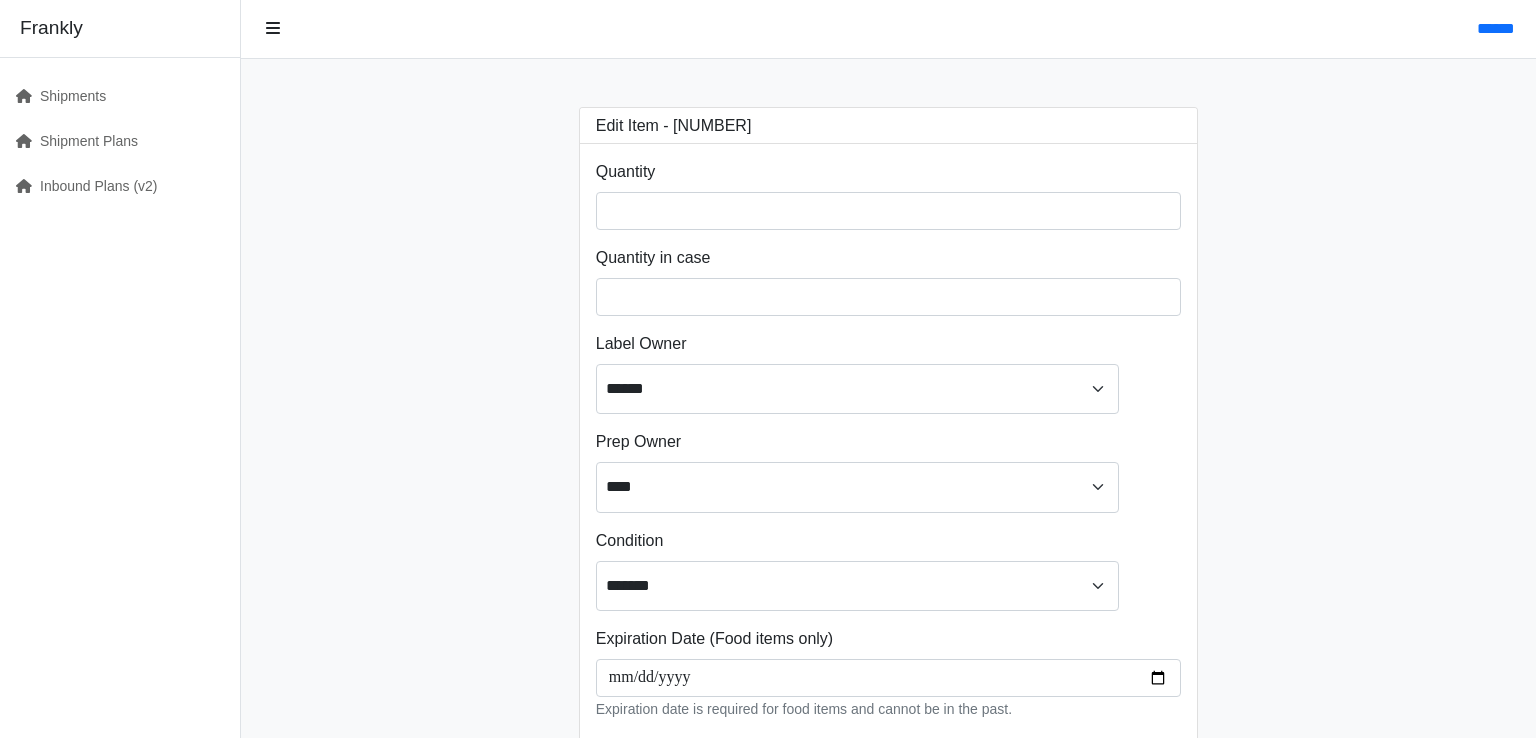 scroll, scrollTop: 0, scrollLeft: 0, axis: both 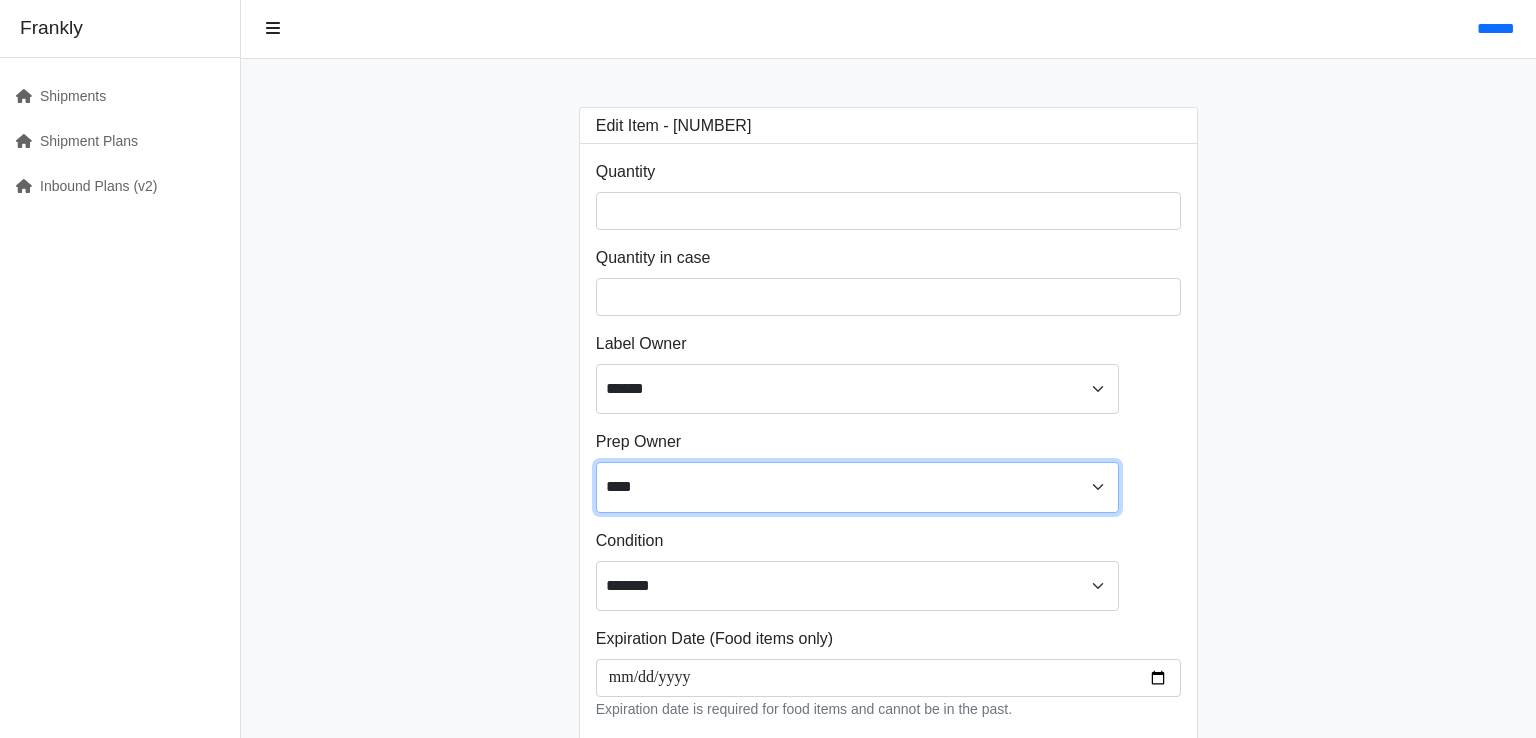 click on "****
******
******" at bounding box center [857, 487] 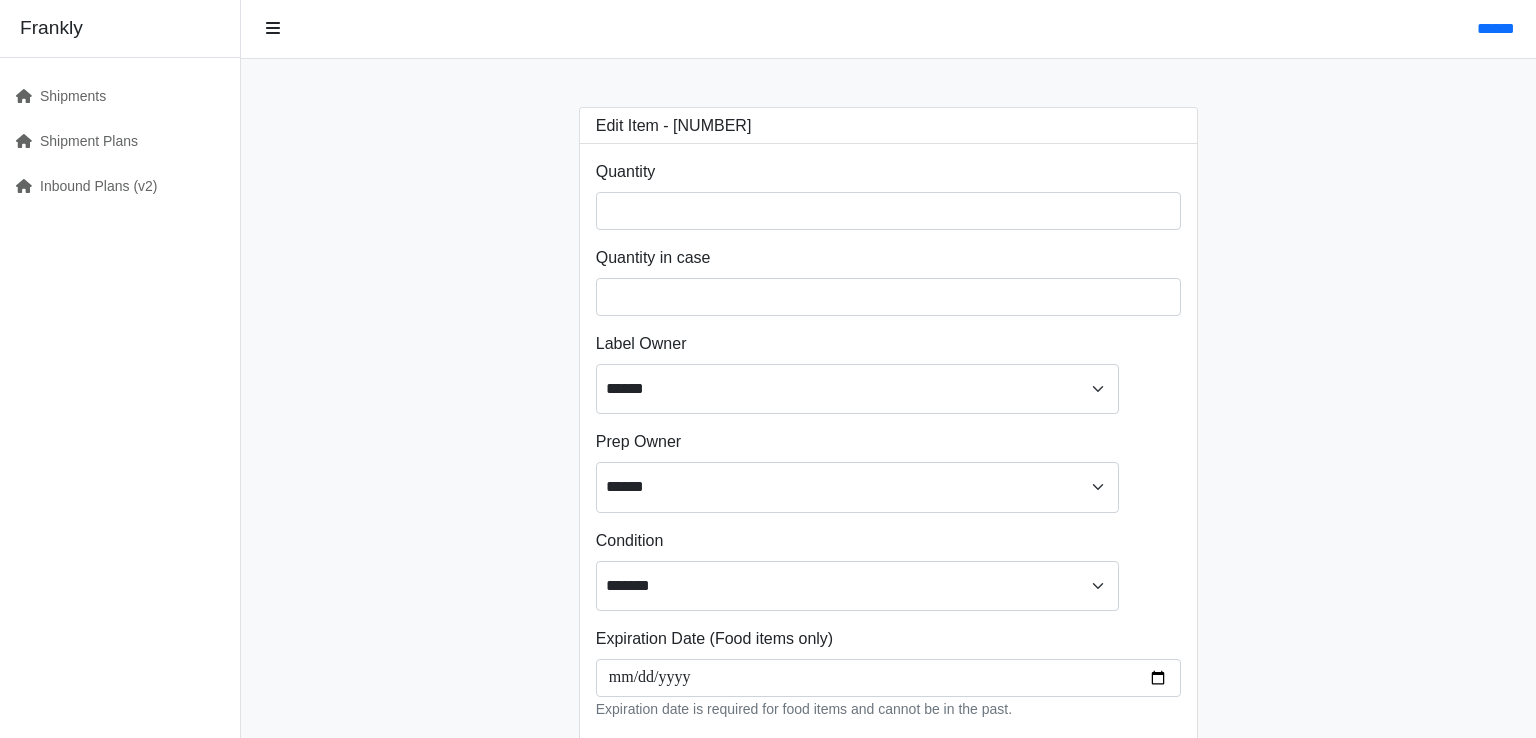 click on "**********" at bounding box center (888, 458) 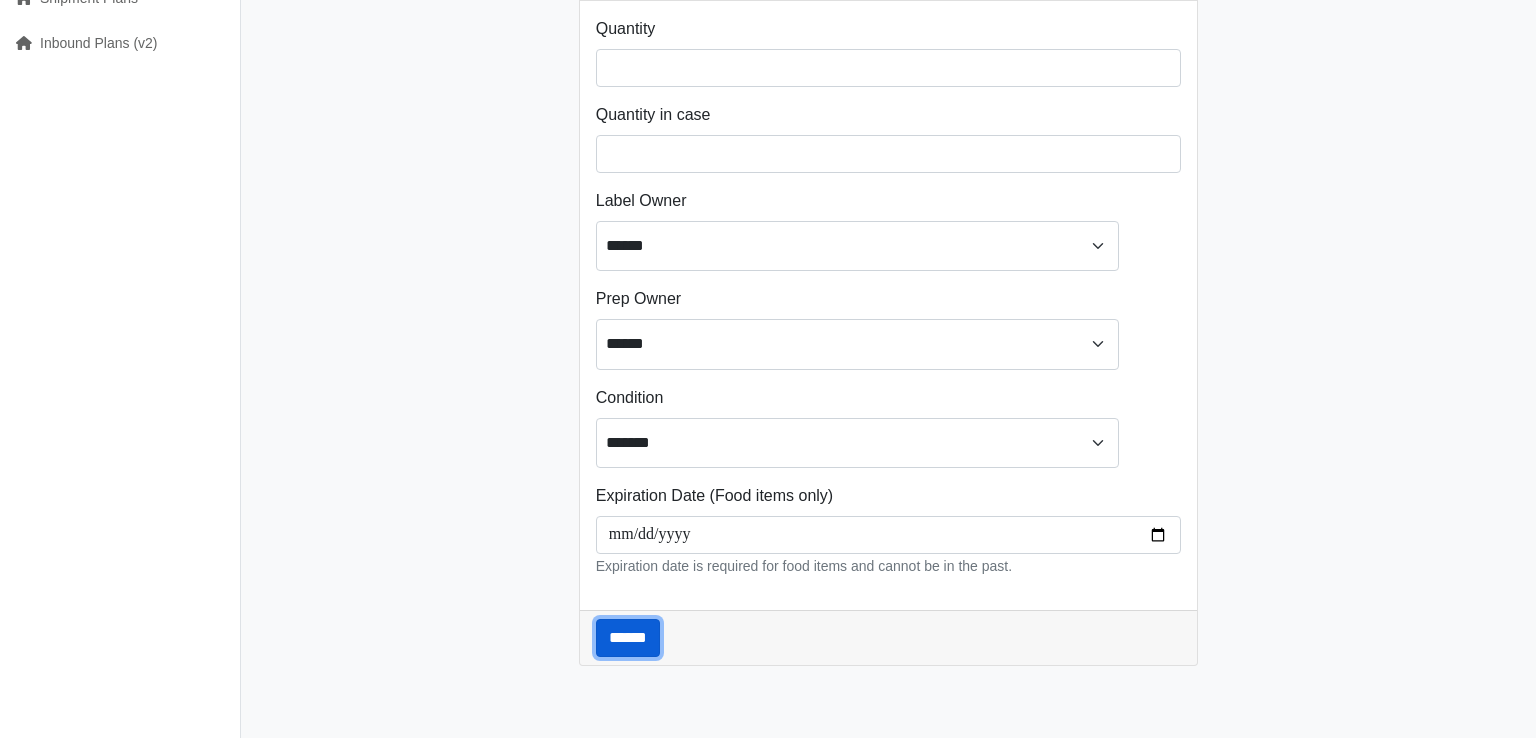click on "******" at bounding box center (628, 638) 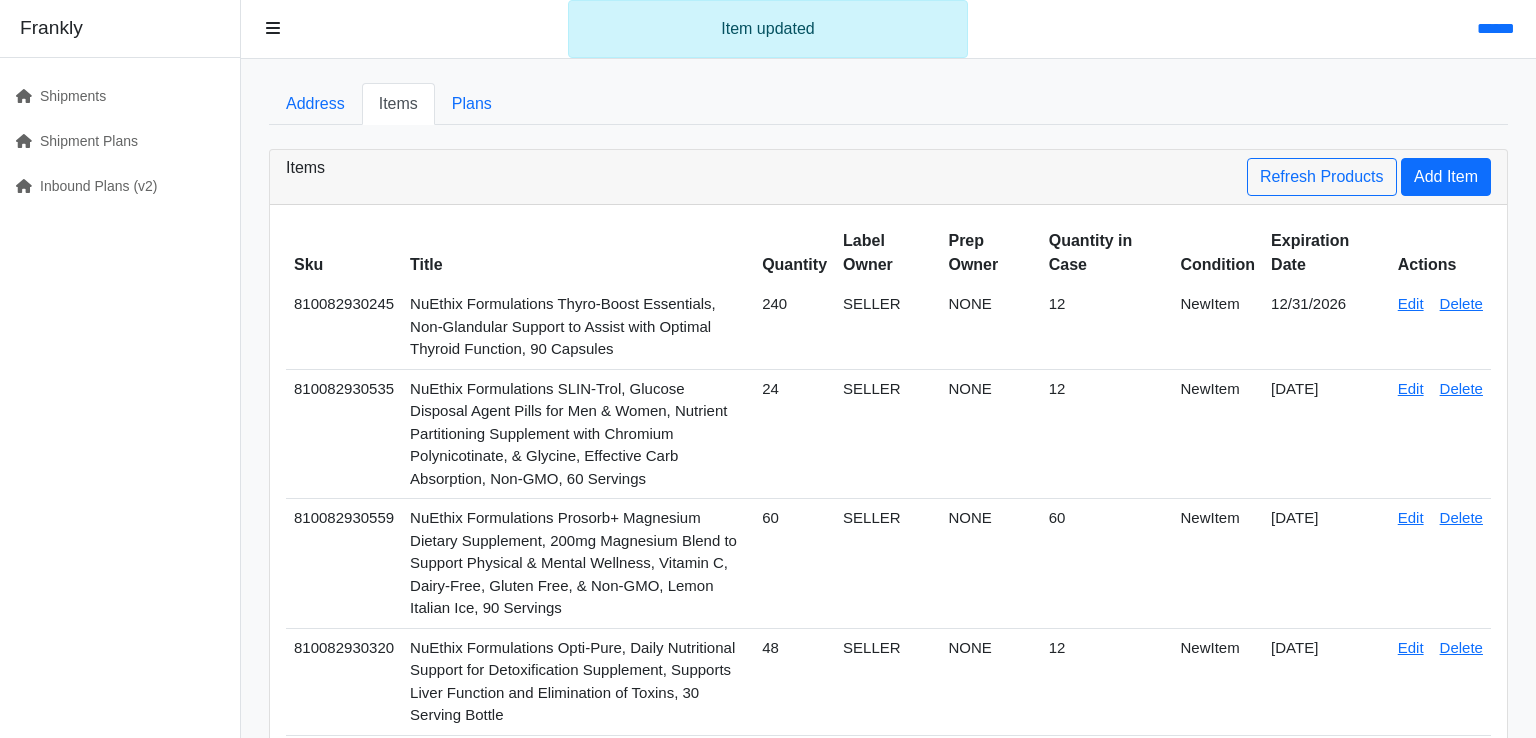 scroll, scrollTop: 0, scrollLeft: 0, axis: both 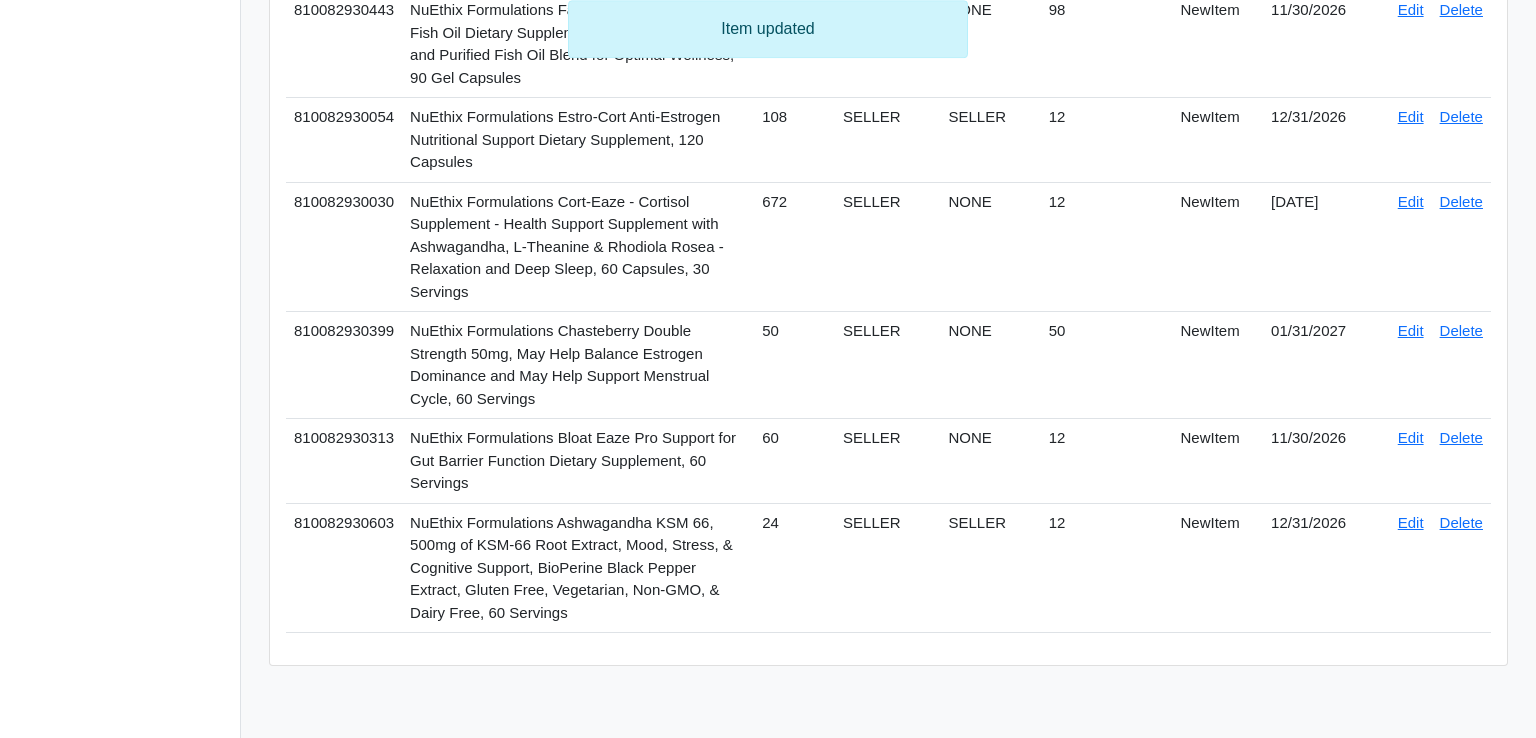 click on "Edit" at bounding box center (1411, -762) 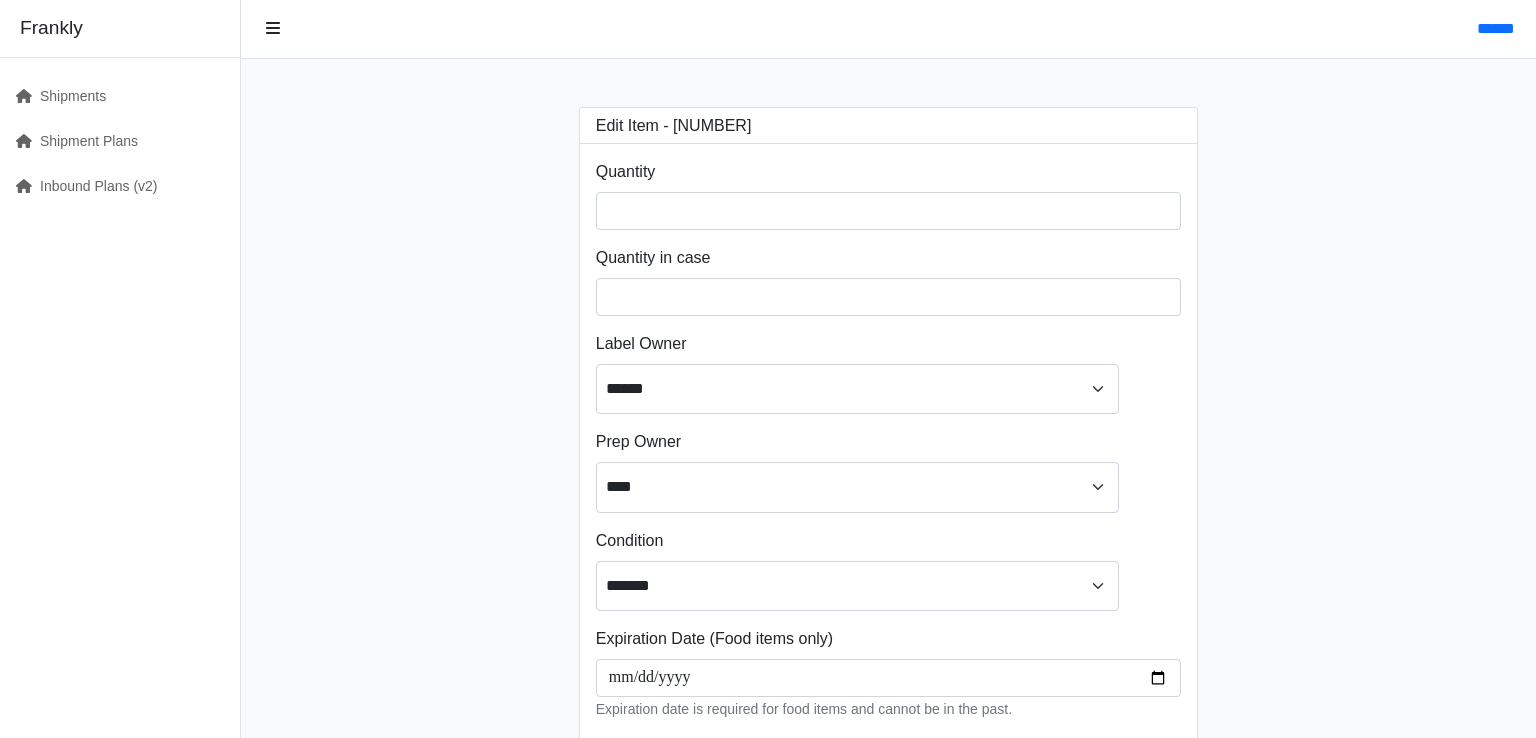 scroll, scrollTop: 0, scrollLeft: 0, axis: both 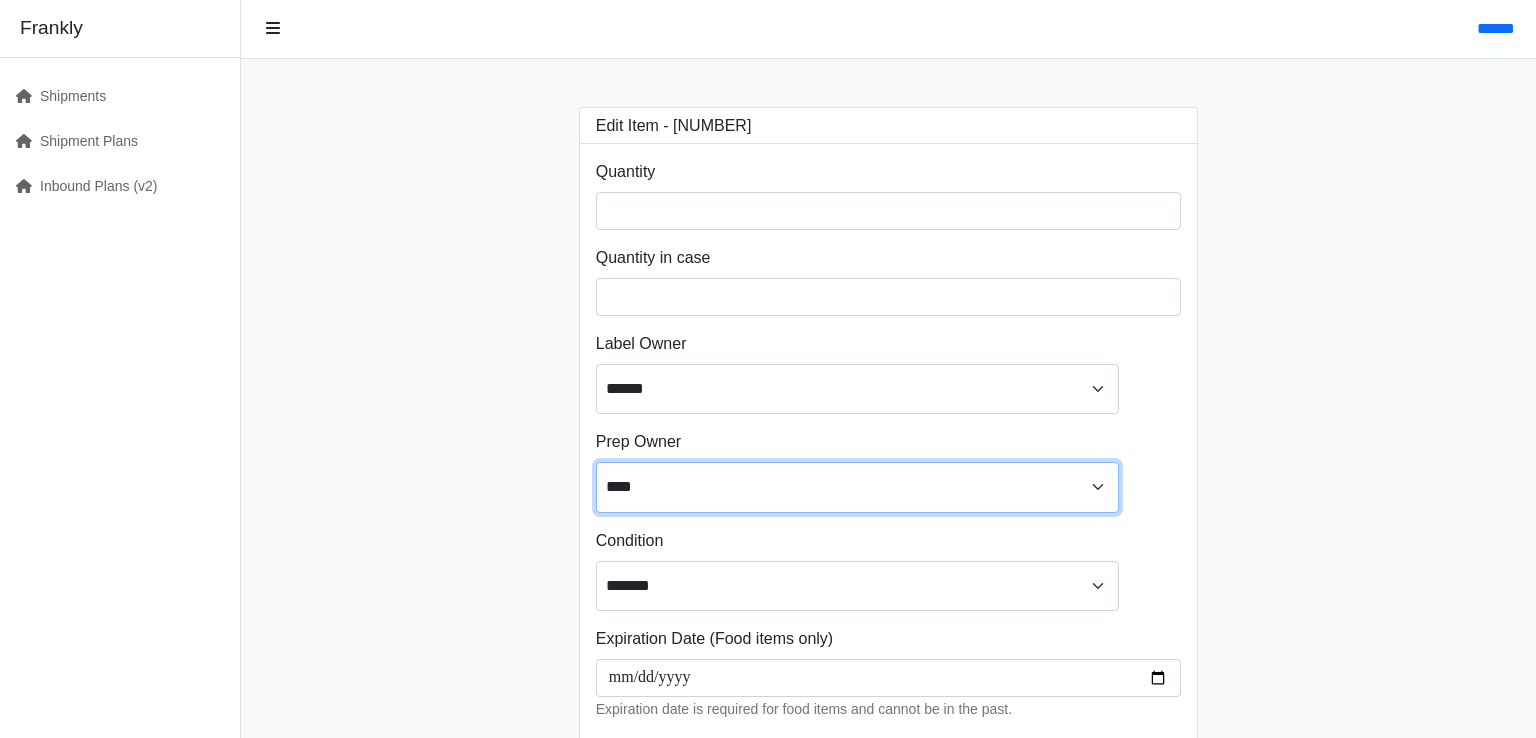 click on "****
******
******" at bounding box center [857, 487] 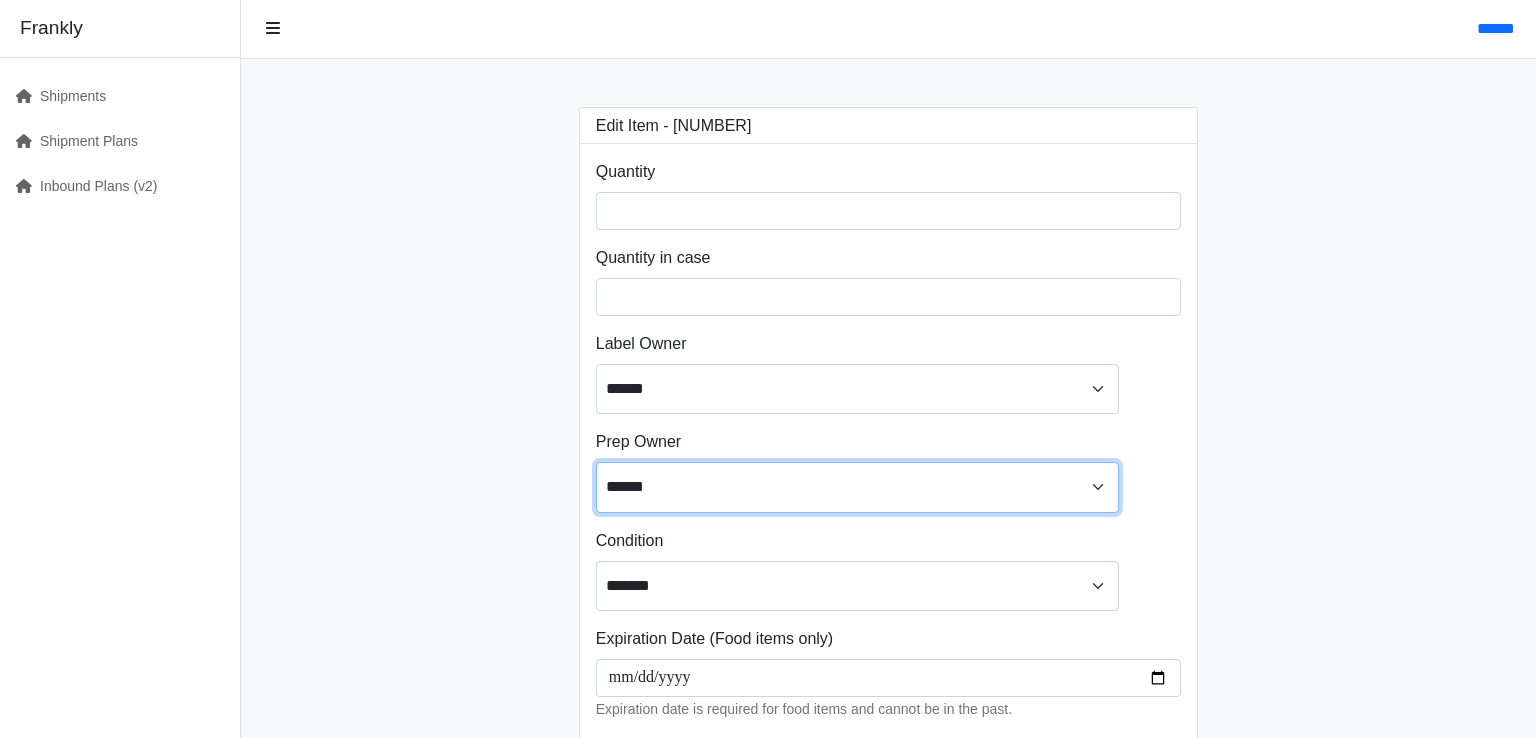 click on "******" at bounding box center (0, 0) 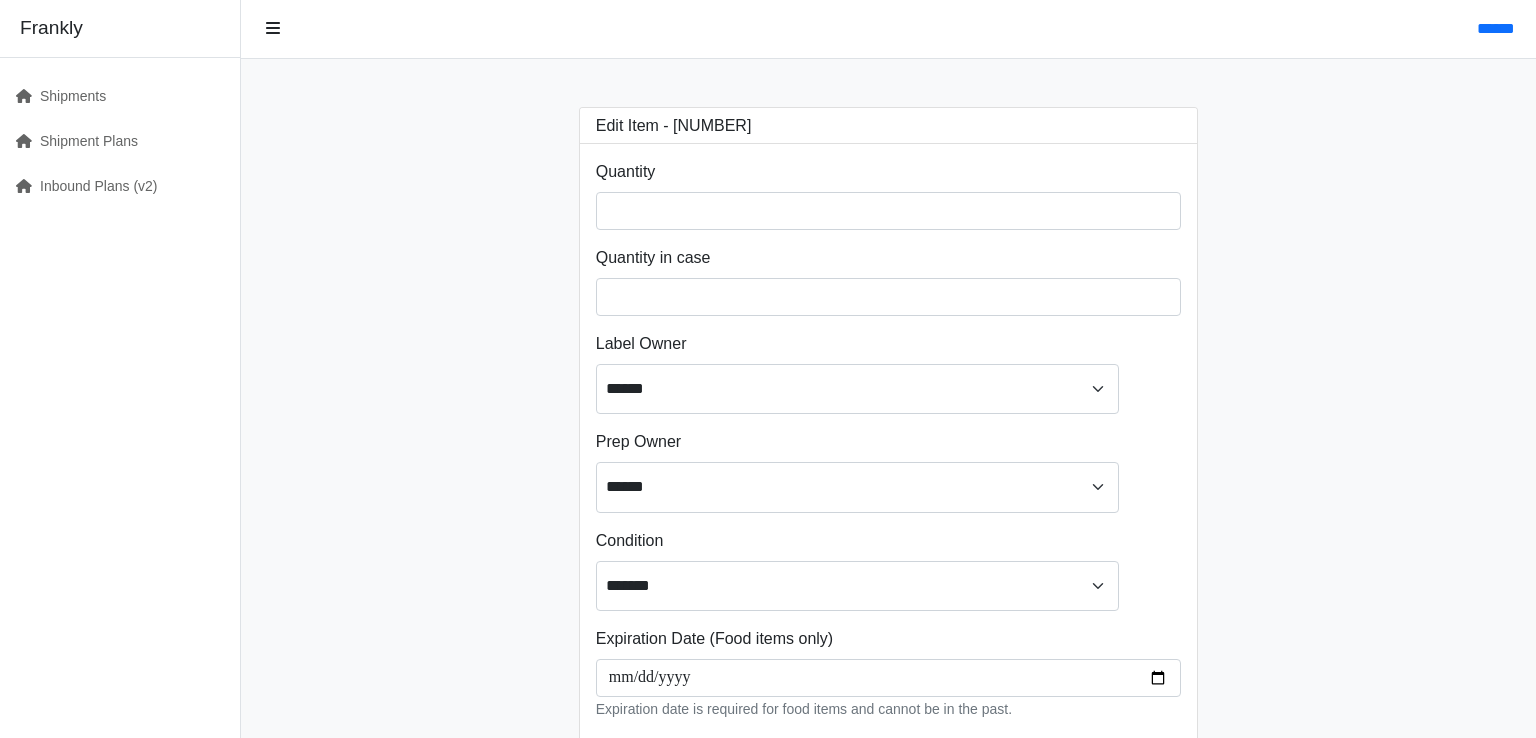 click on "**********" at bounding box center [888, 458] 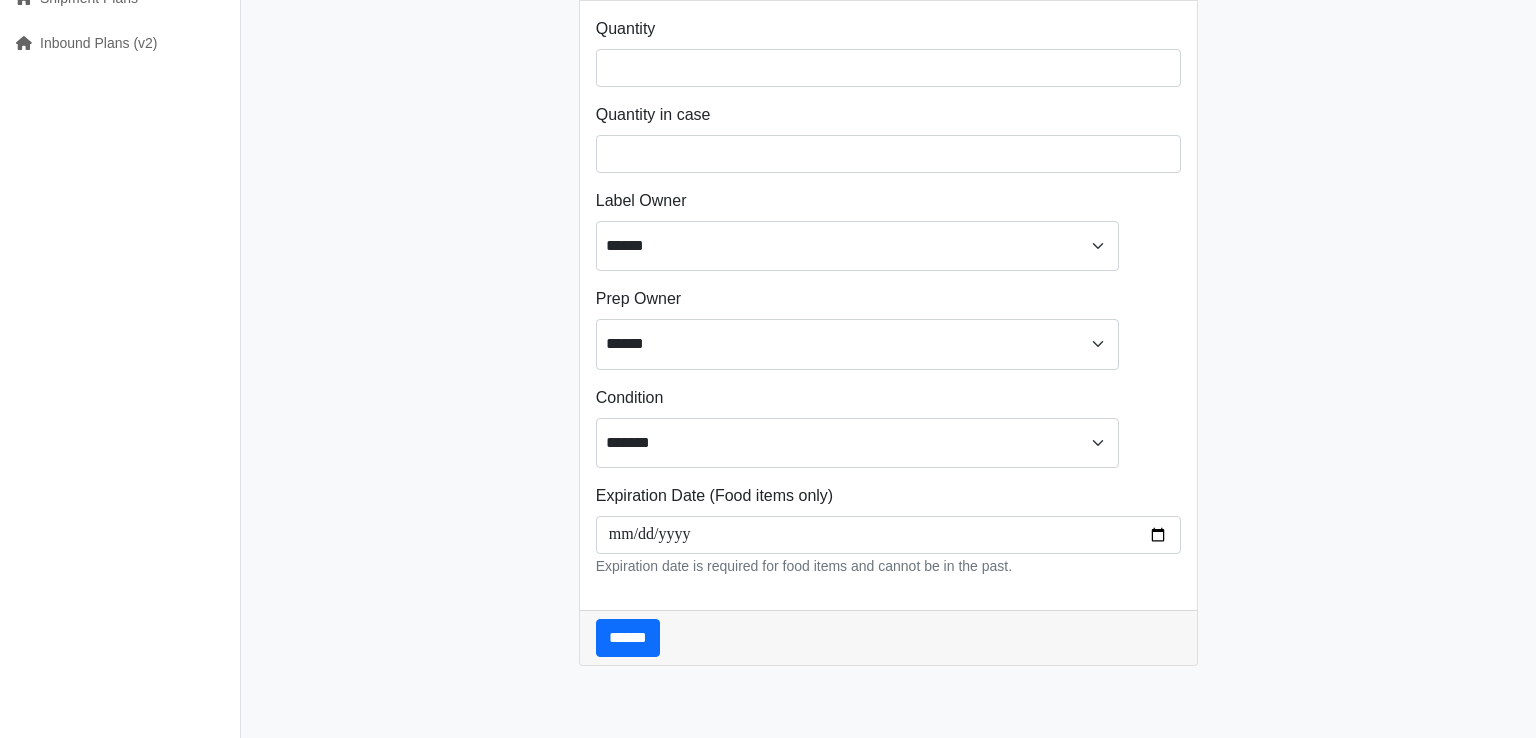 scroll, scrollTop: 422, scrollLeft: 0, axis: vertical 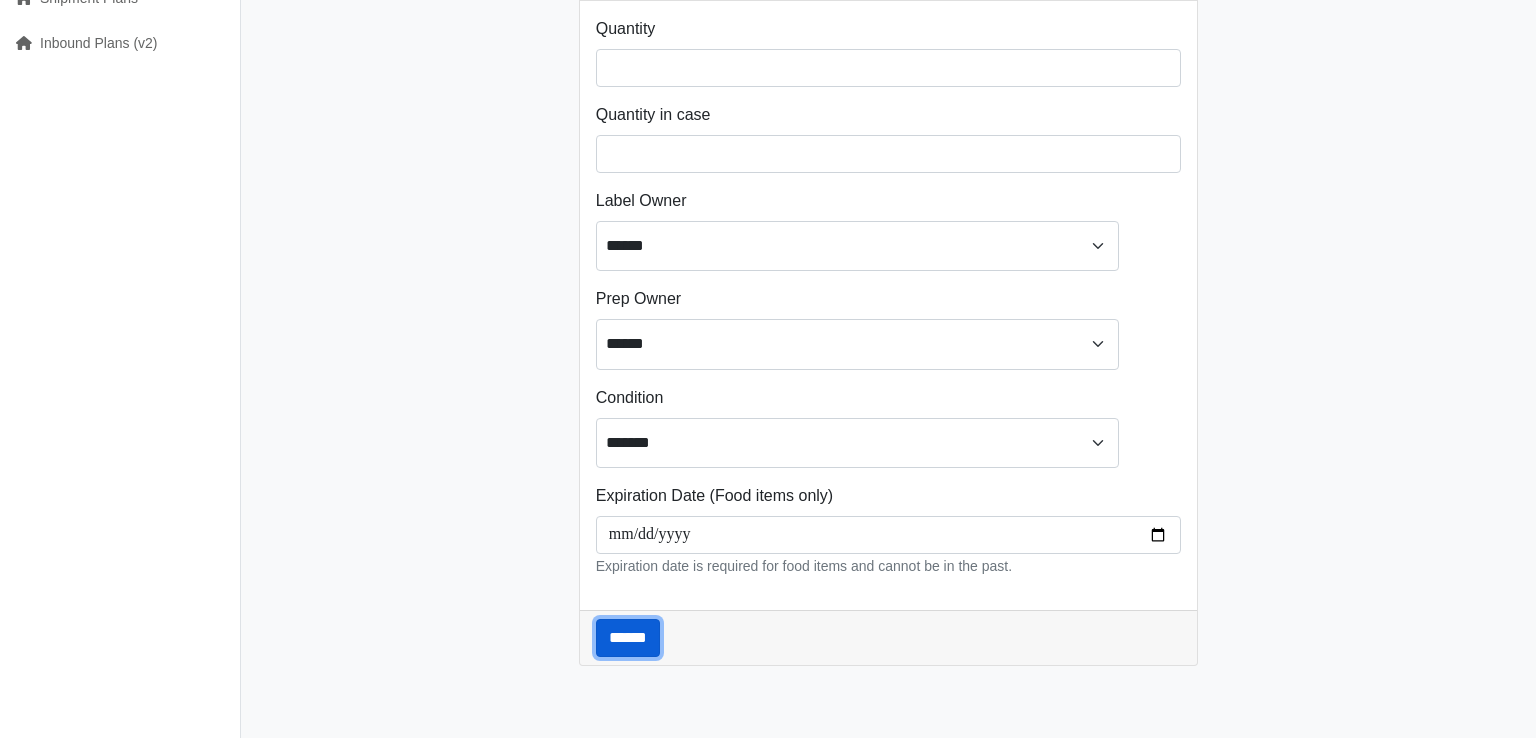 click on "******" at bounding box center (628, 638) 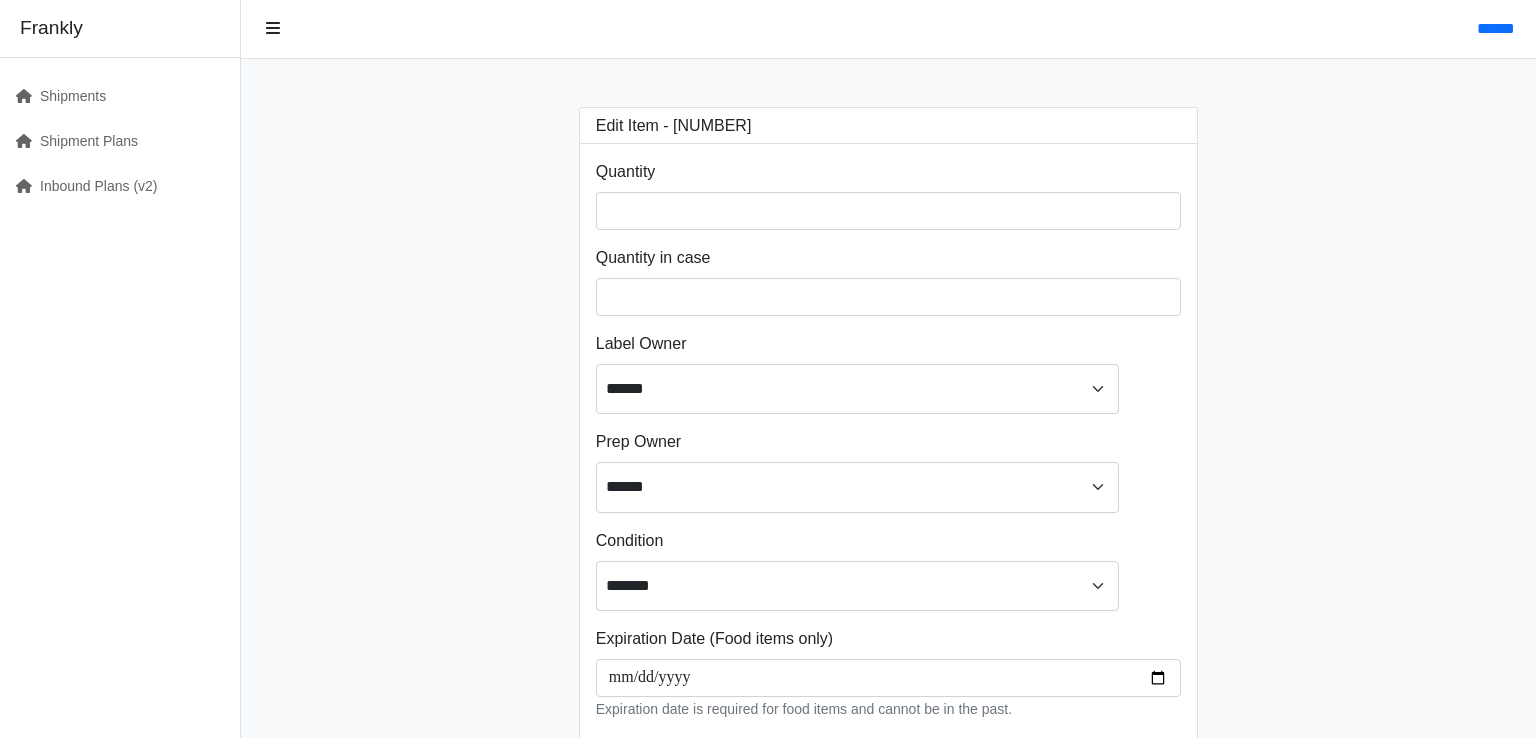 scroll, scrollTop: 422, scrollLeft: 0, axis: vertical 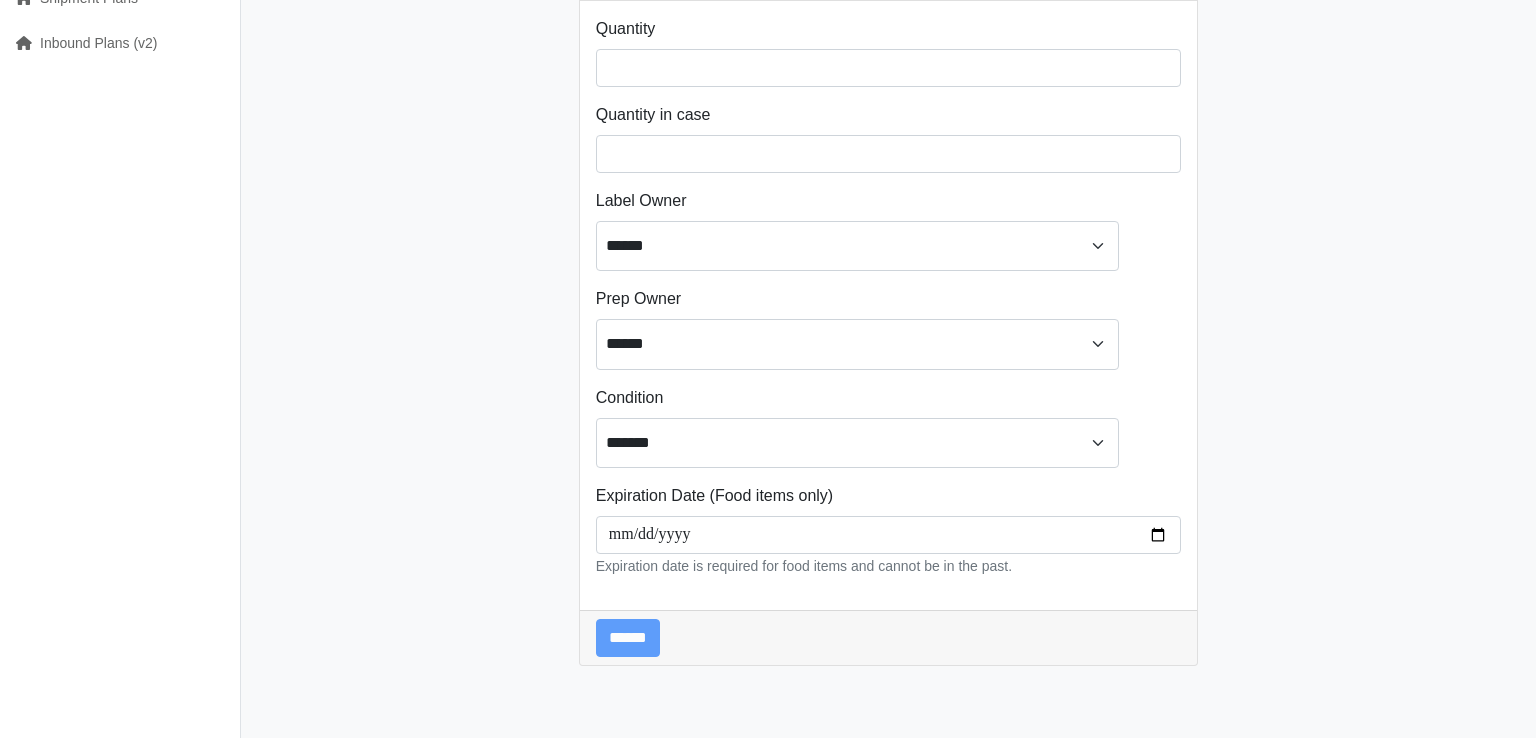 click on "******" at bounding box center (889, 637) 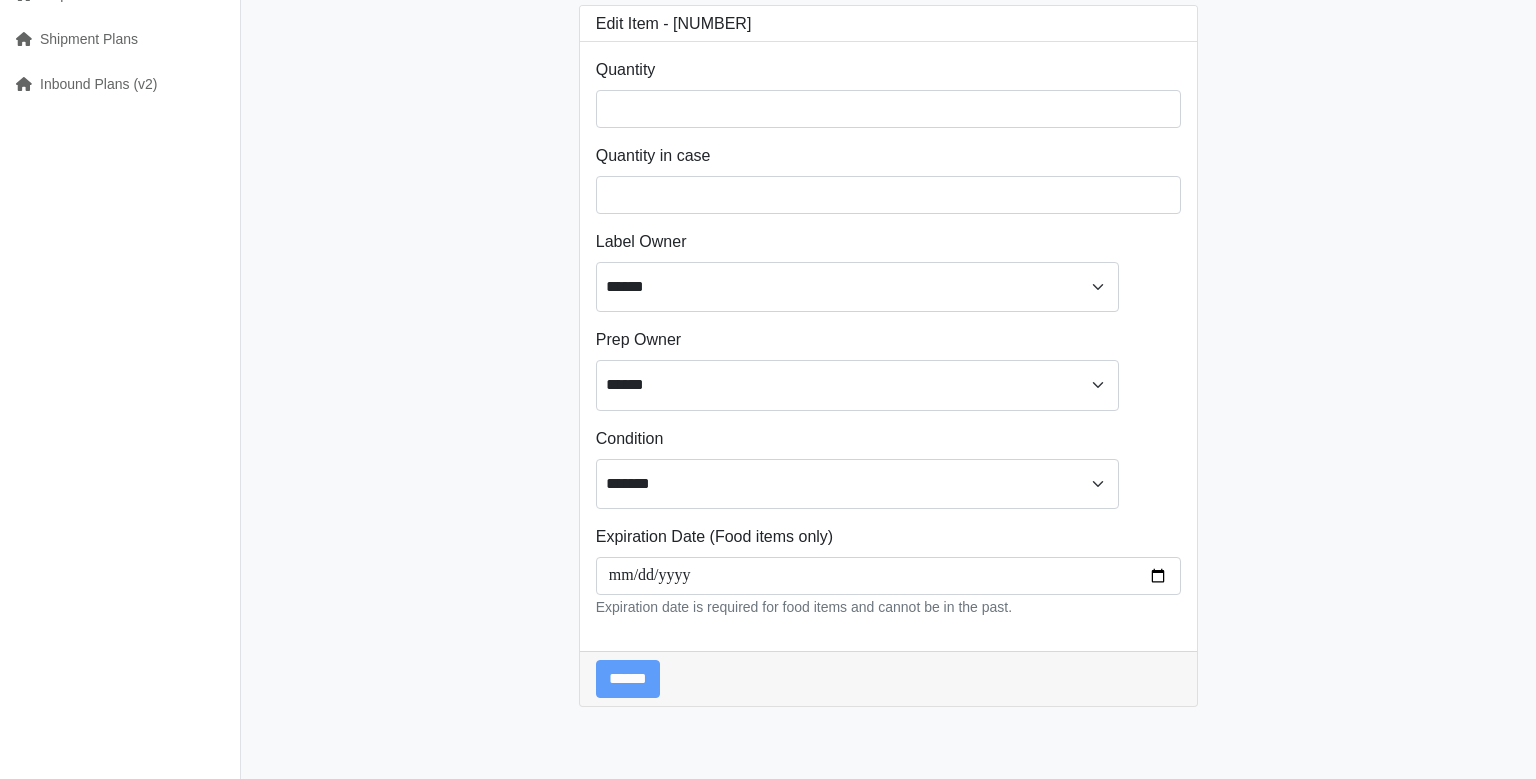 click on "**********" at bounding box center [888, 356] 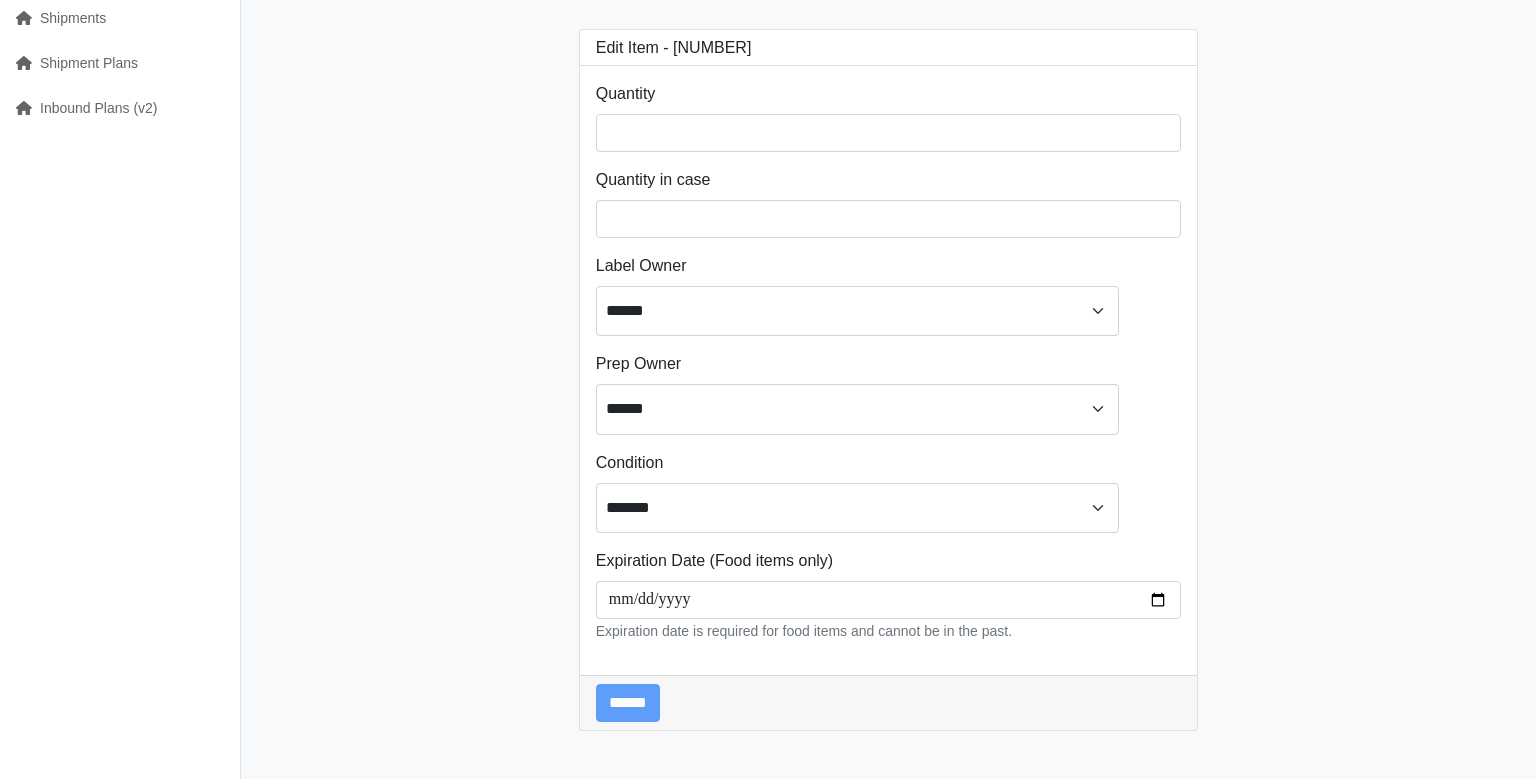 scroll, scrollTop: 0, scrollLeft: 0, axis: both 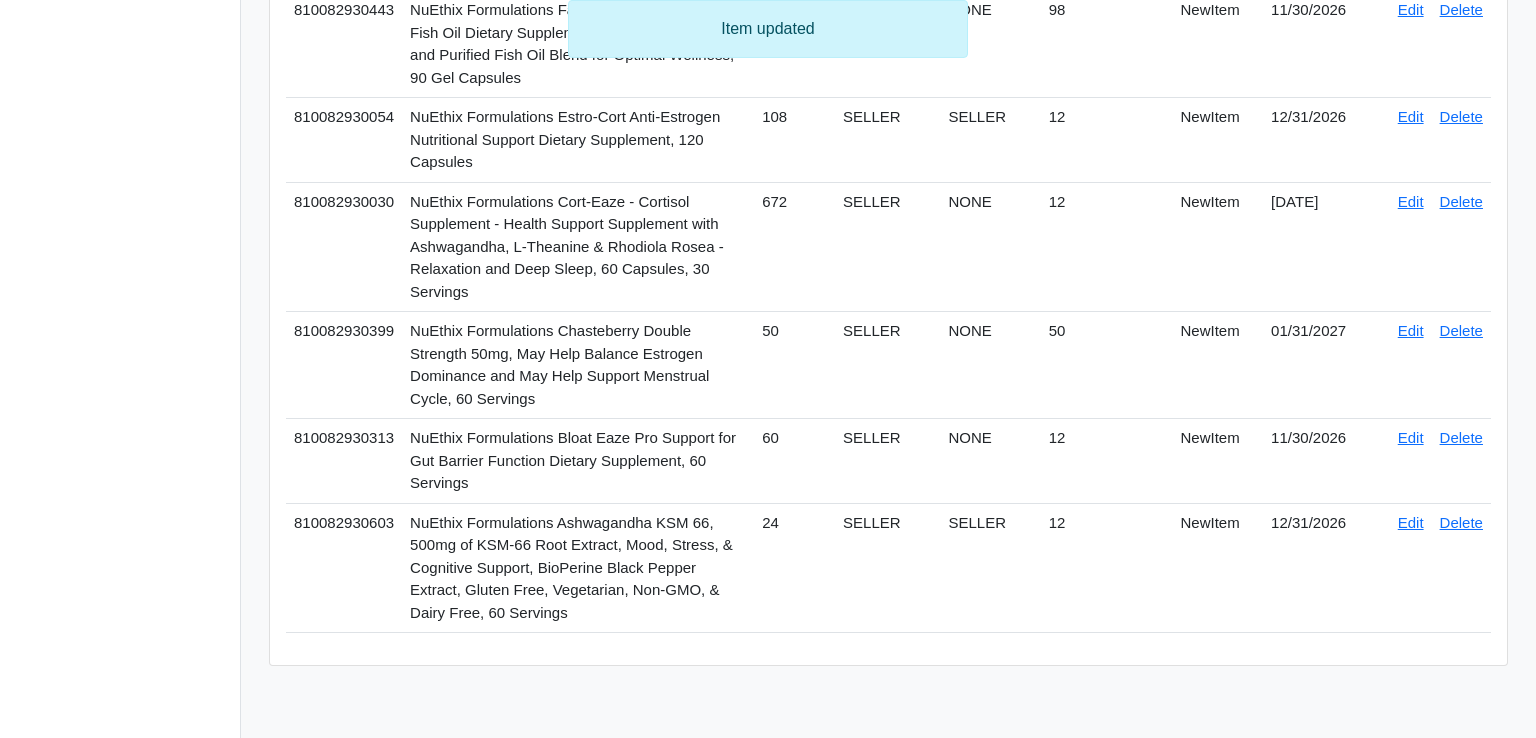 click on "Edit" at bounding box center (1411, -892) 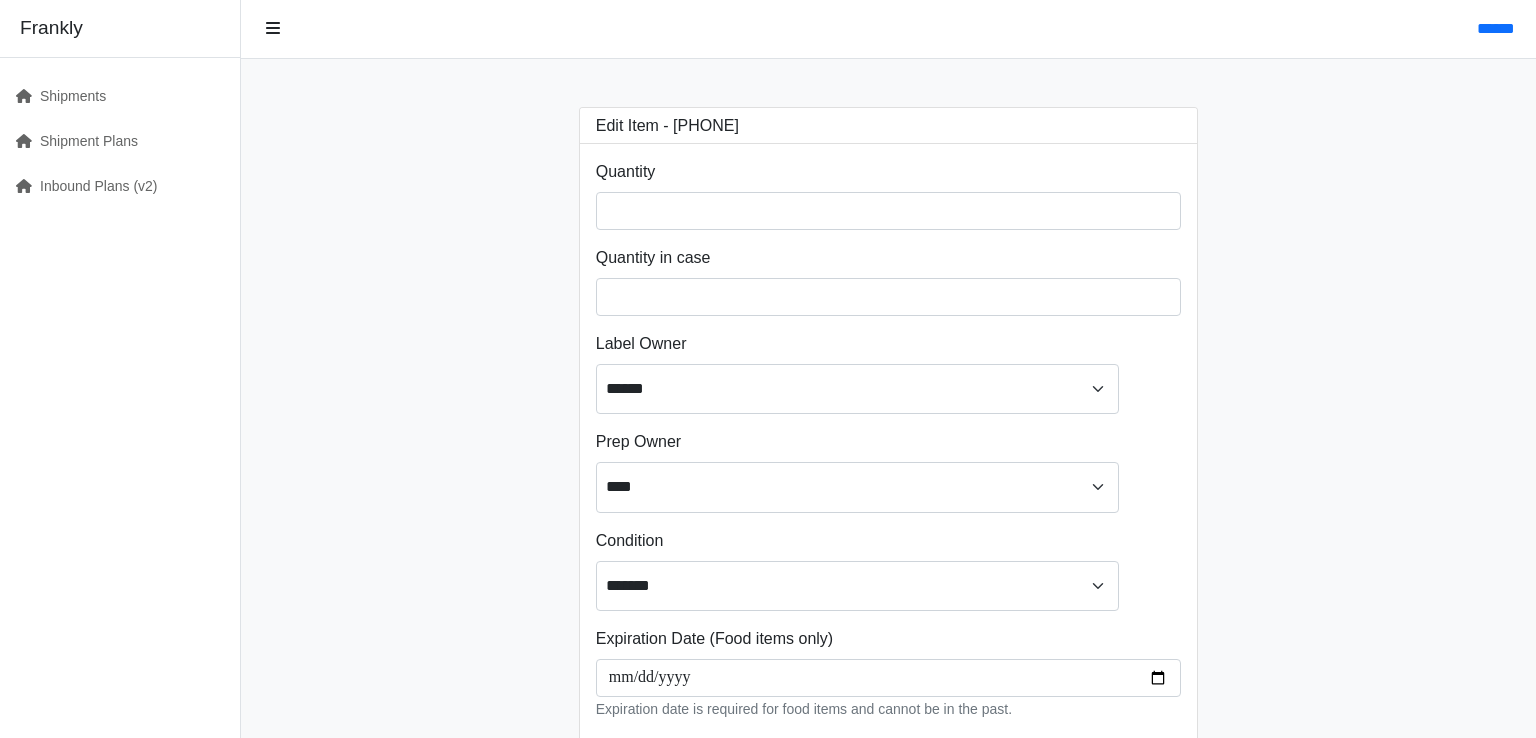 scroll, scrollTop: 0, scrollLeft: 0, axis: both 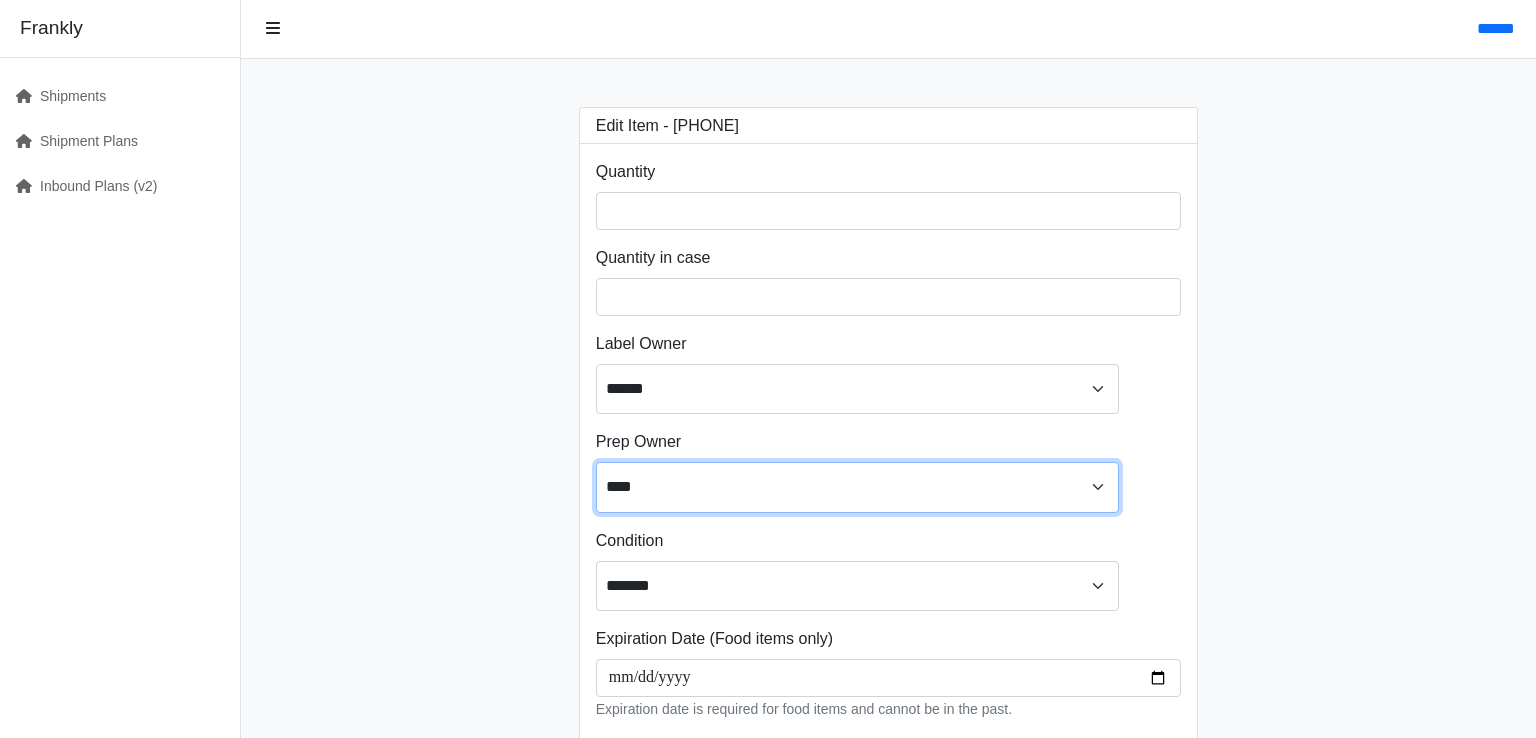 click on "****
******
******" at bounding box center [857, 487] 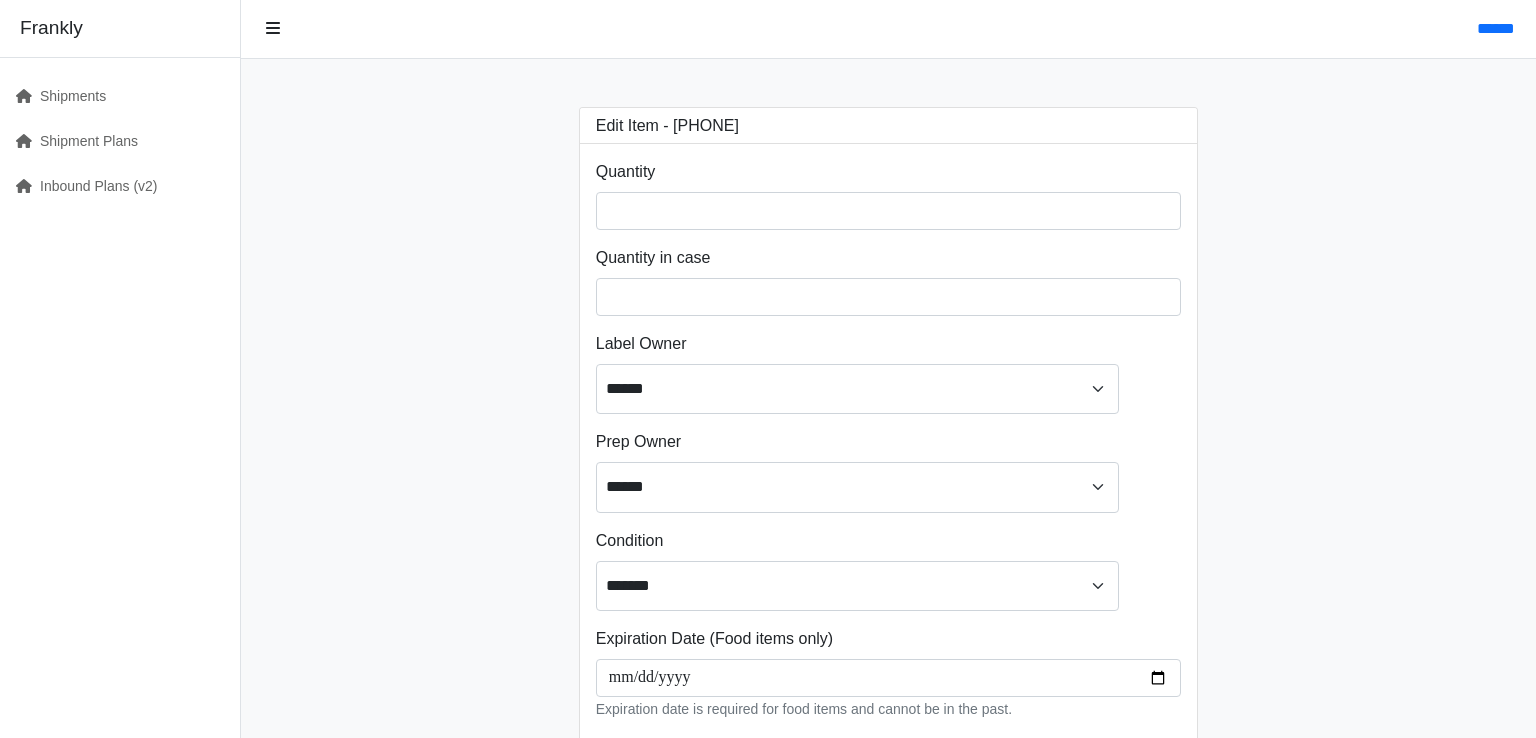 click on "**********" at bounding box center (888, 458) 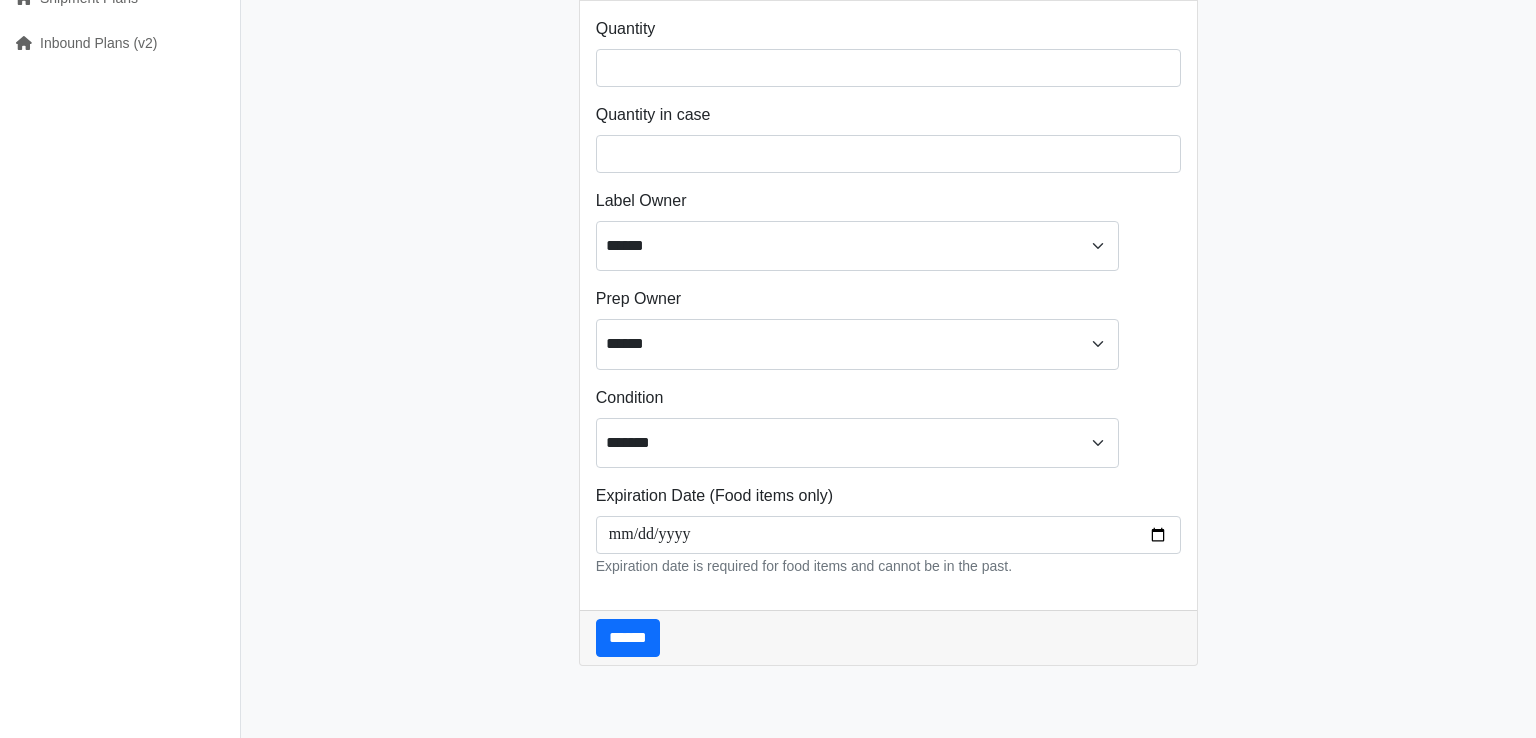 scroll, scrollTop: 422, scrollLeft: 0, axis: vertical 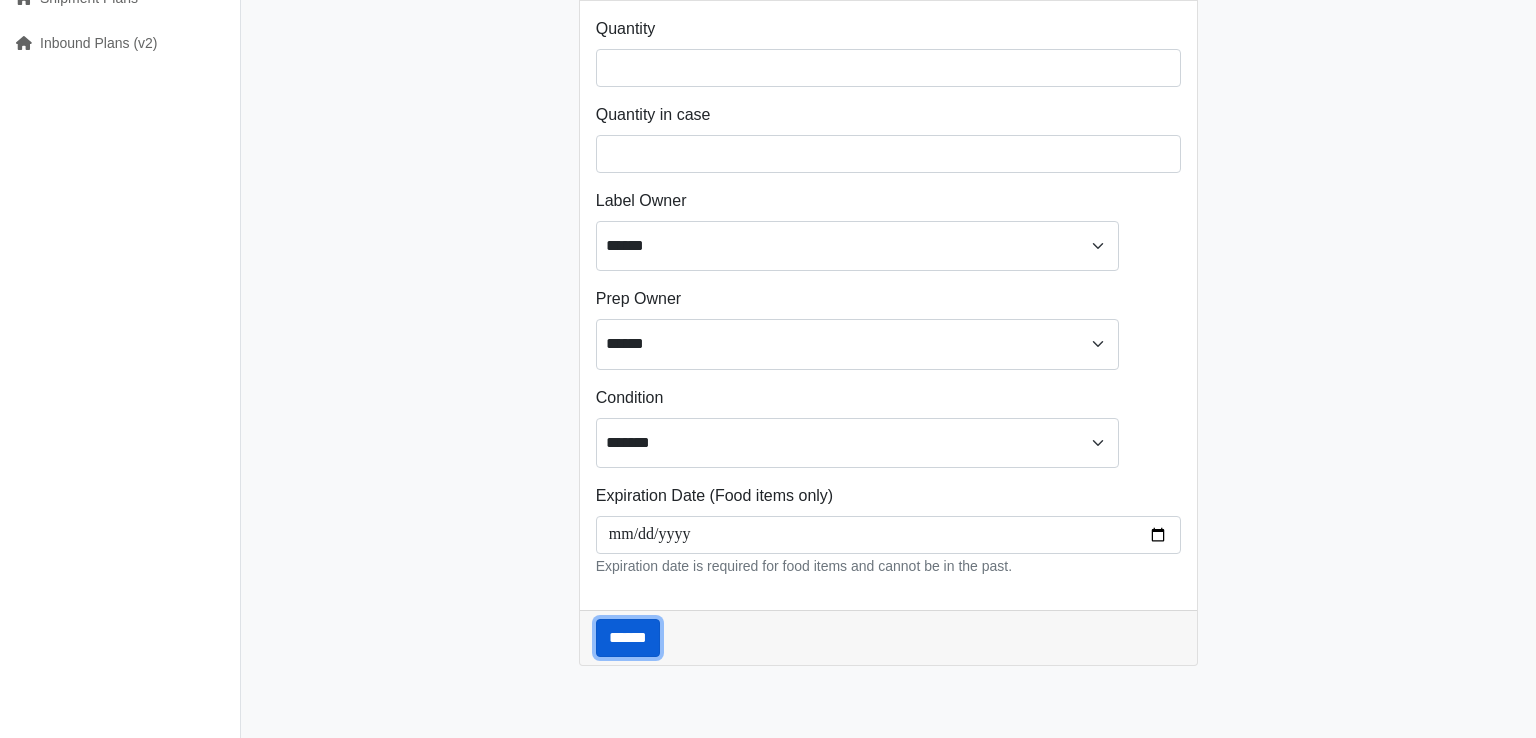 click on "******" at bounding box center (628, 638) 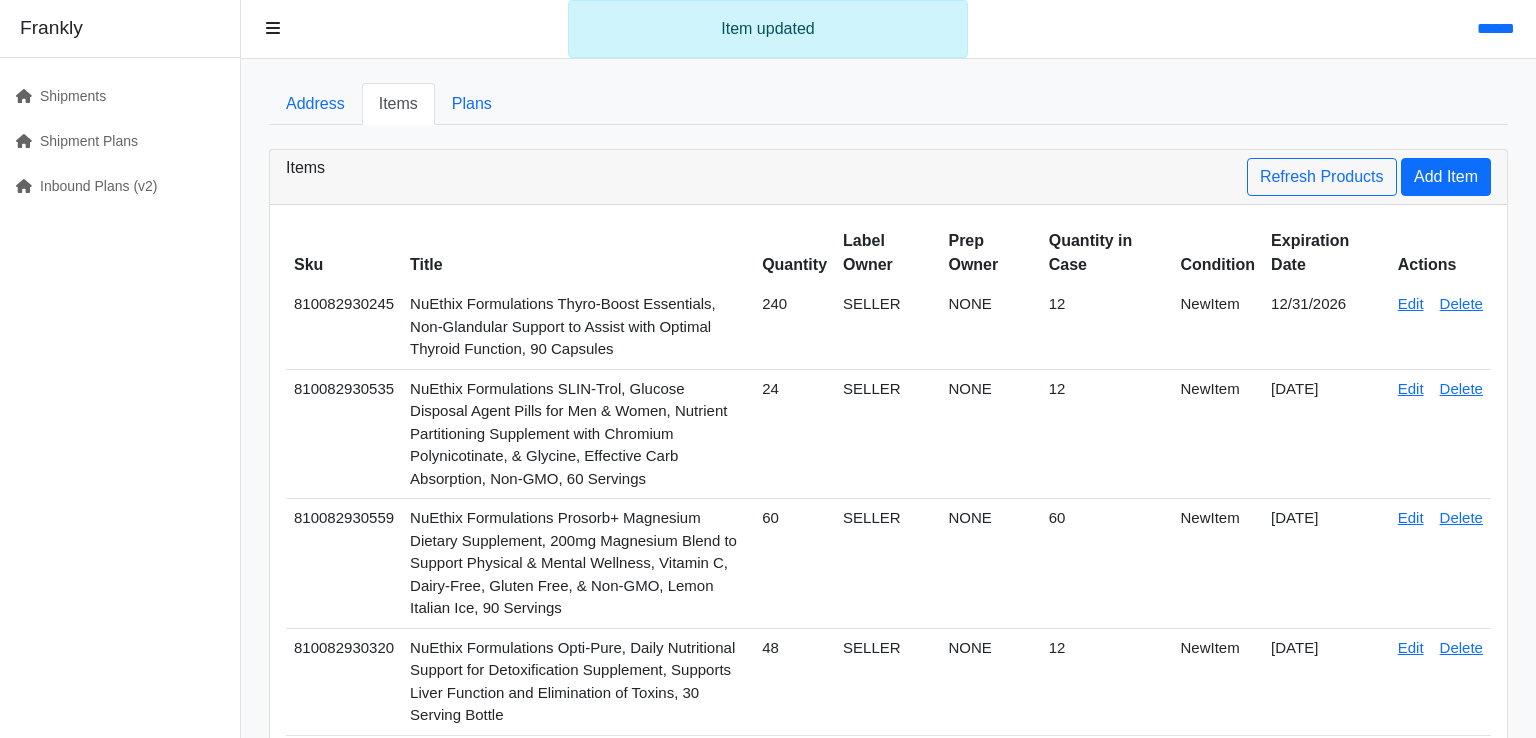 scroll, scrollTop: 0, scrollLeft: 0, axis: both 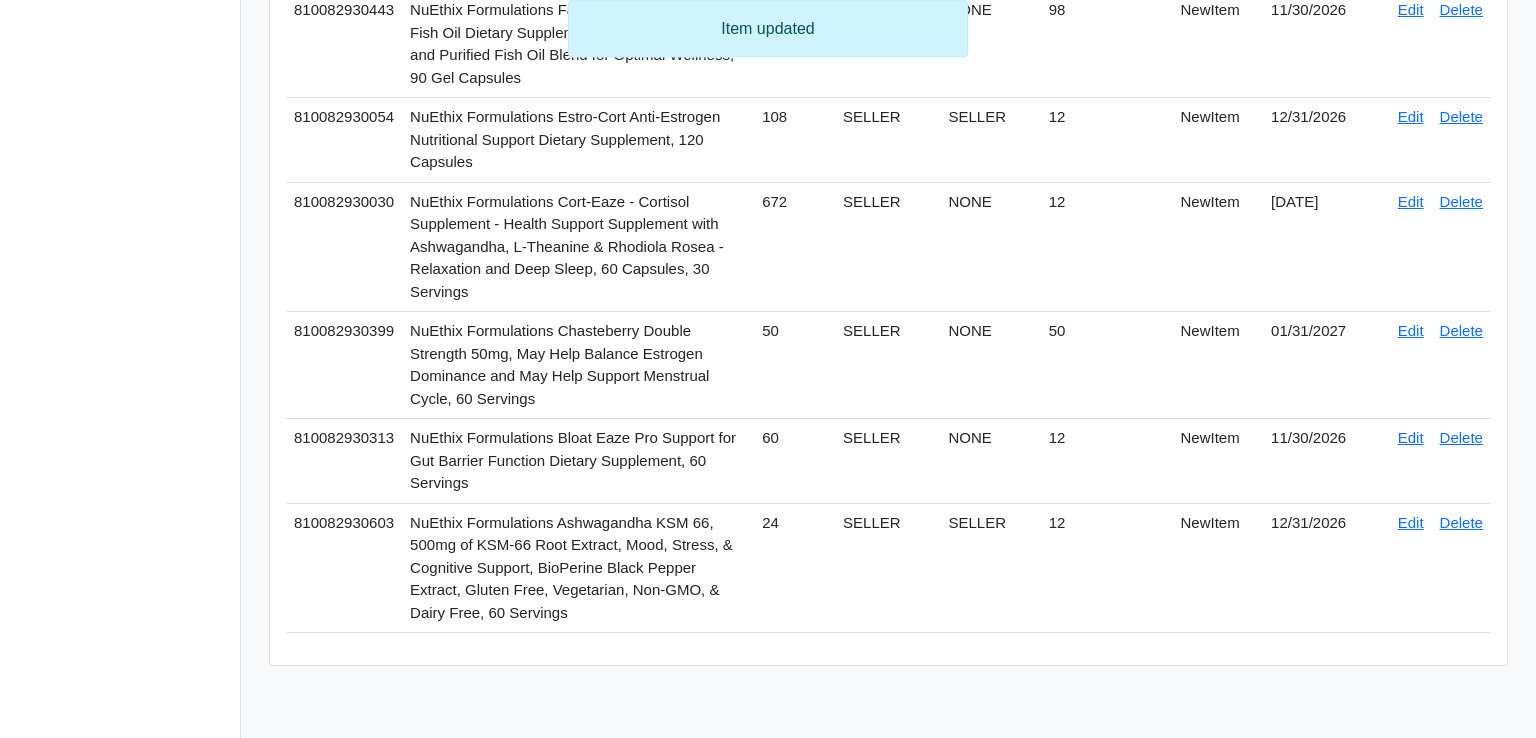 click on "Edit" at bounding box center (1411, -1021) 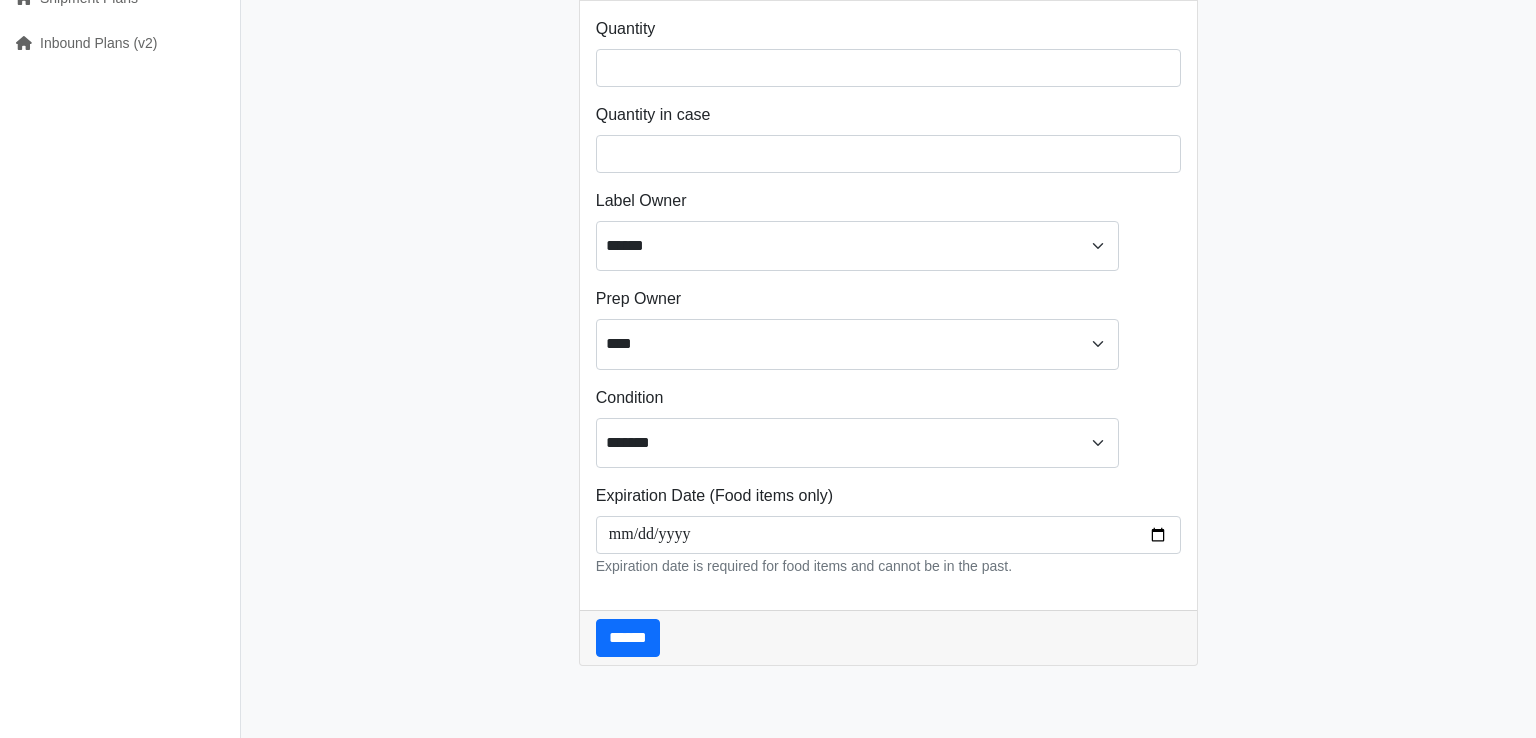 scroll, scrollTop: 422, scrollLeft: 0, axis: vertical 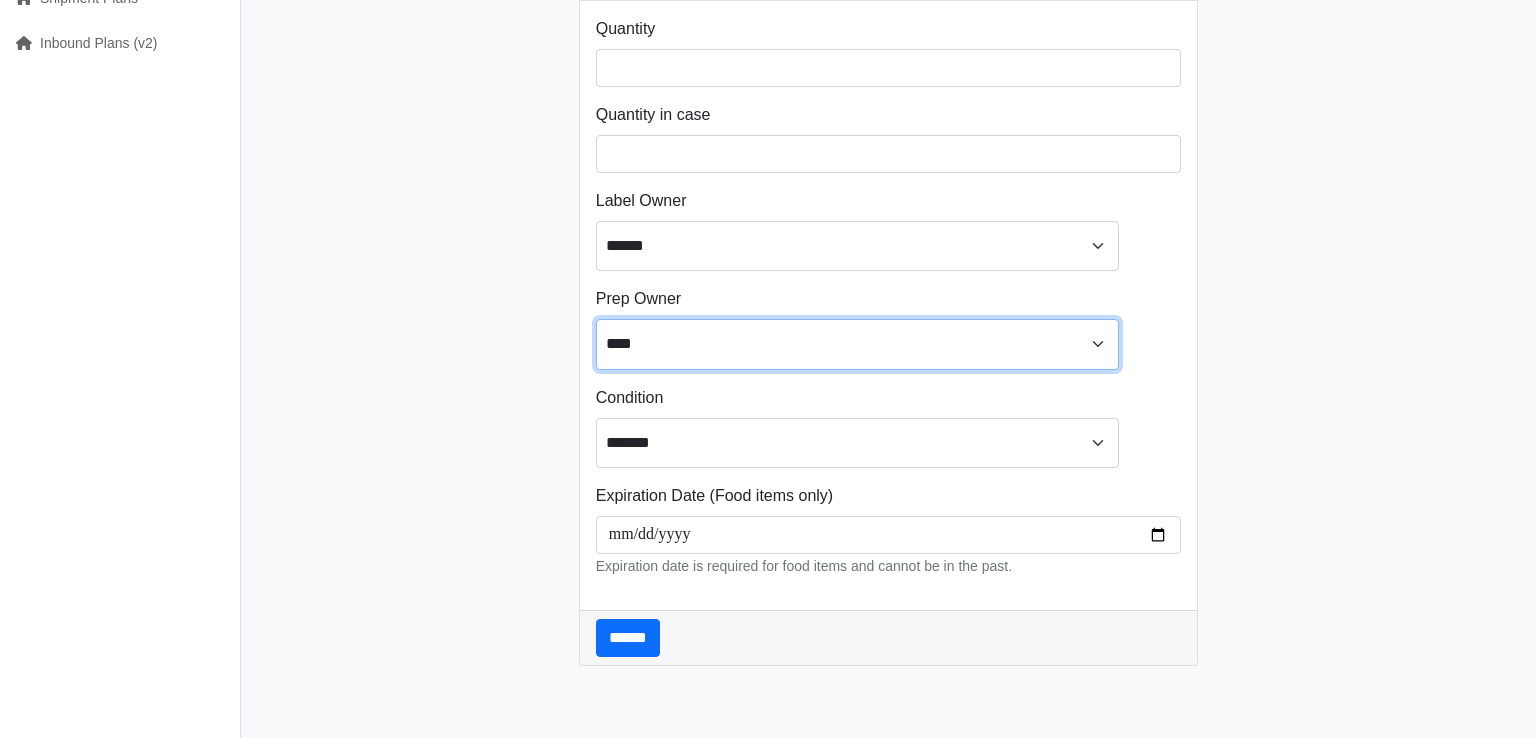 click on "****
******
******" at bounding box center [857, 344] 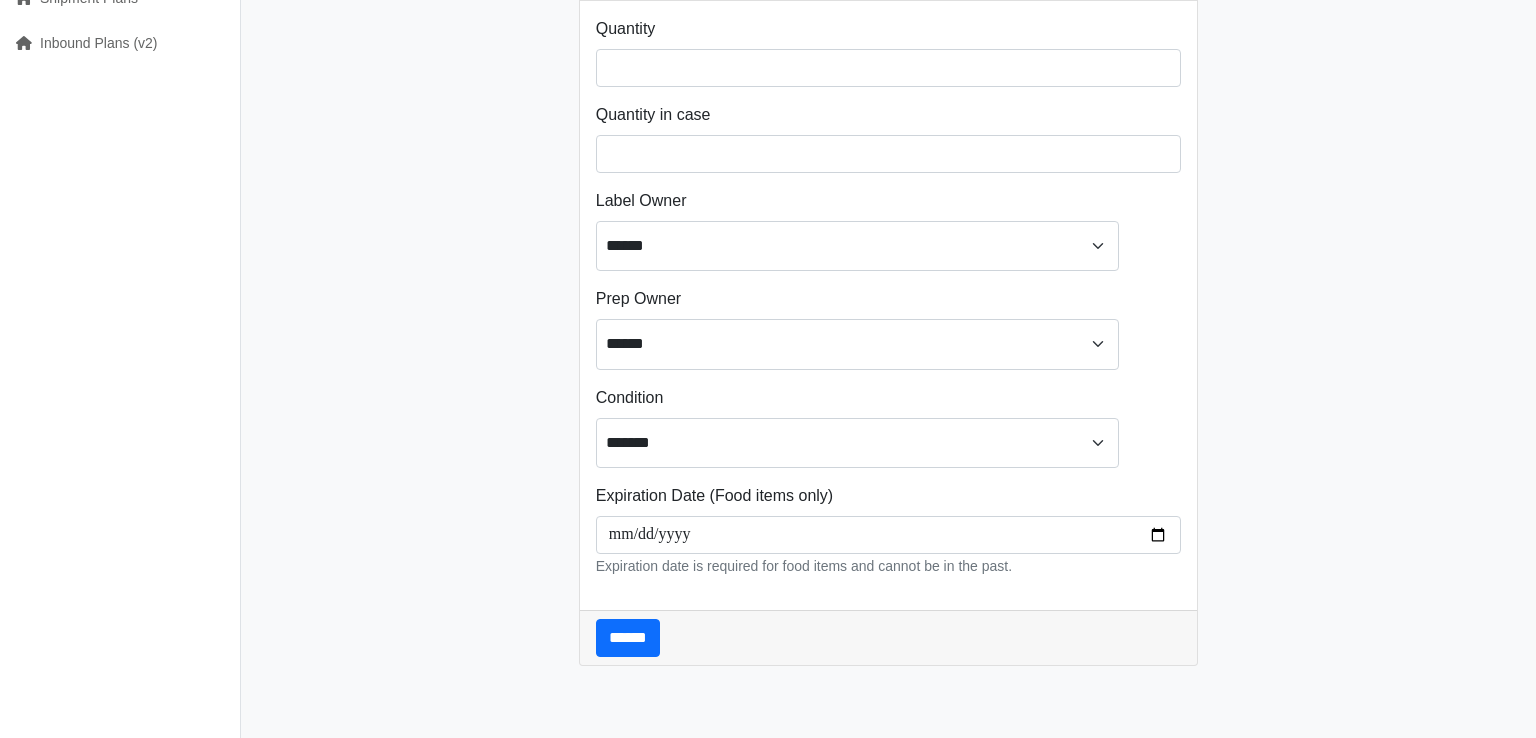 drag, startPoint x: 418, startPoint y: 312, endPoint x: 517, endPoint y: 374, distance: 116.81181 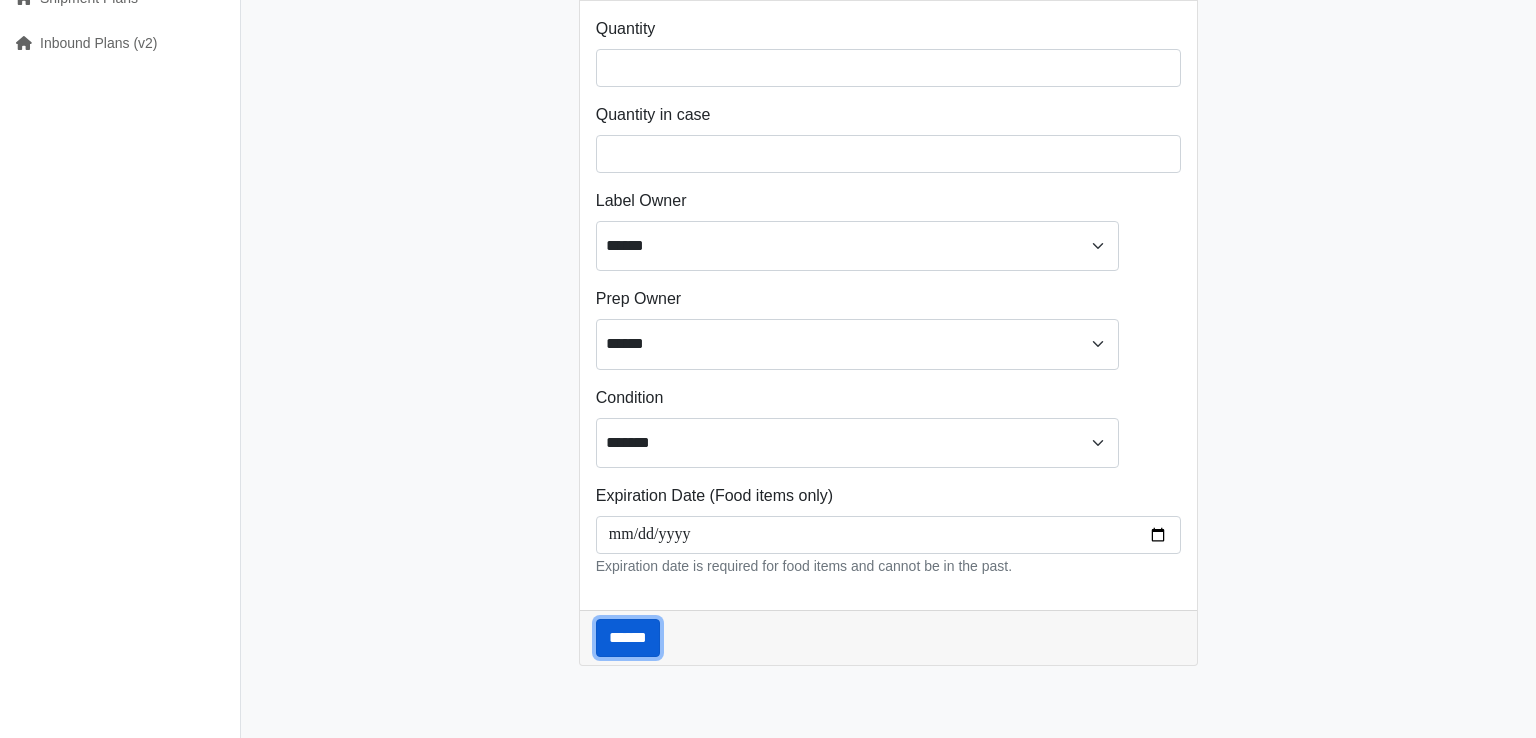 click on "******" at bounding box center (628, 638) 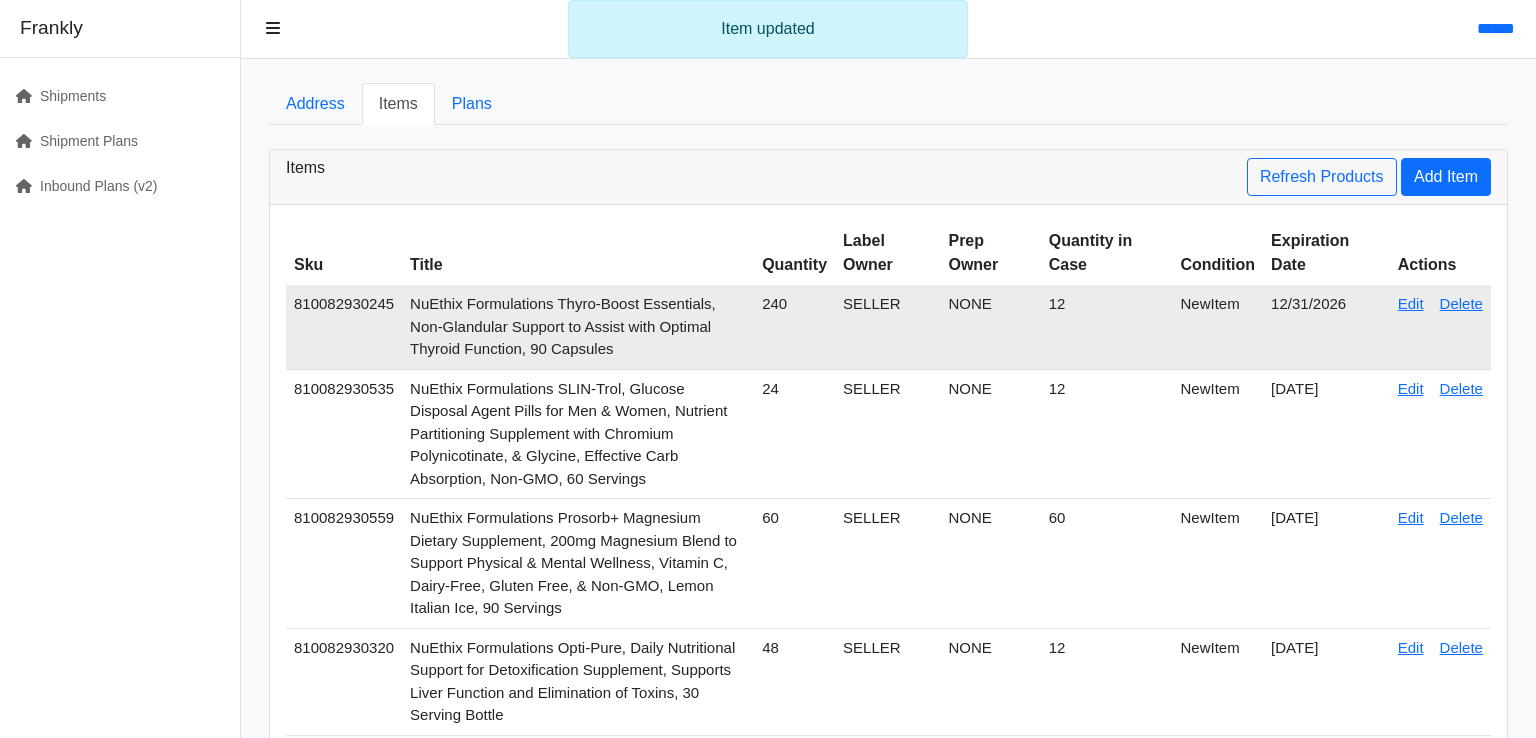 scroll, scrollTop: 0, scrollLeft: 0, axis: both 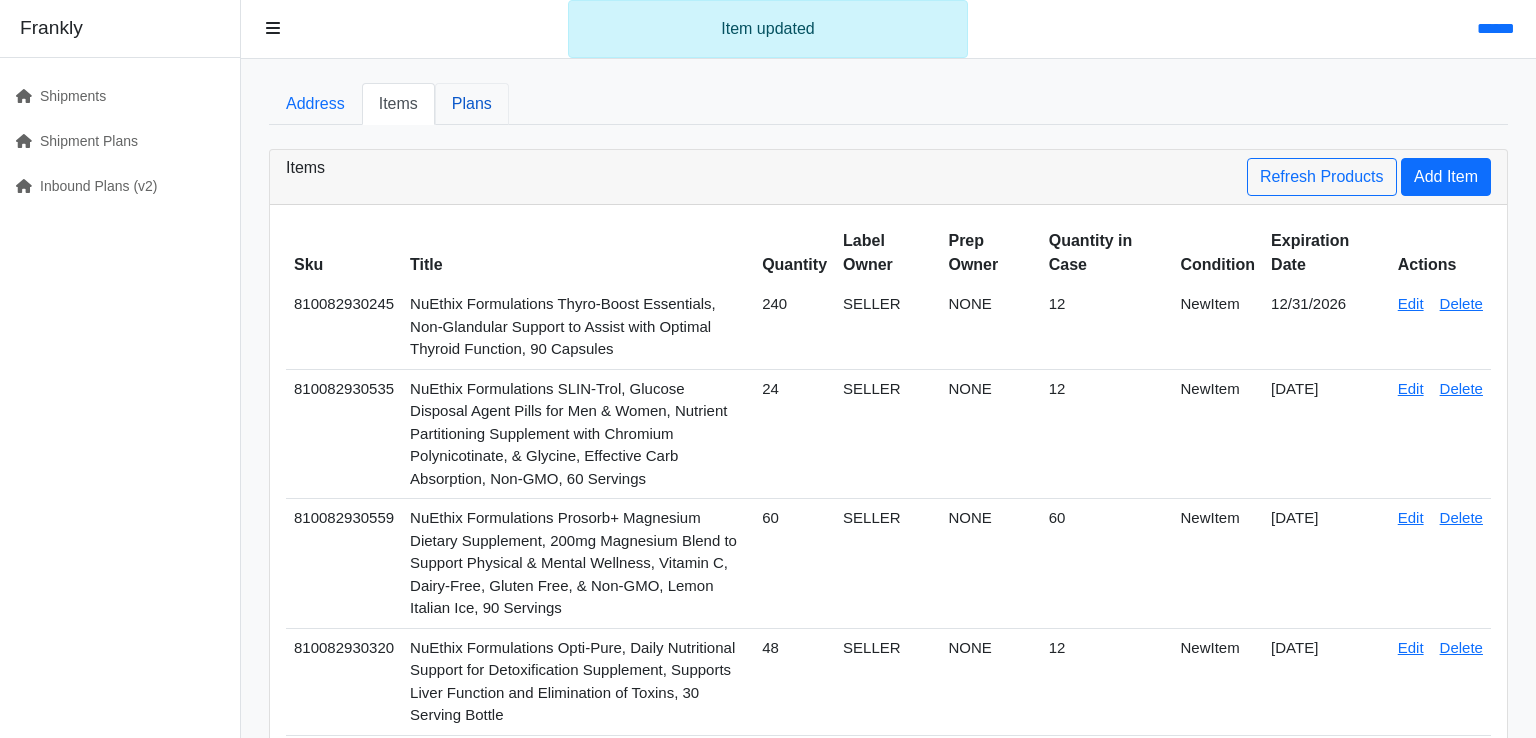 click on "Plans" at bounding box center (472, 104) 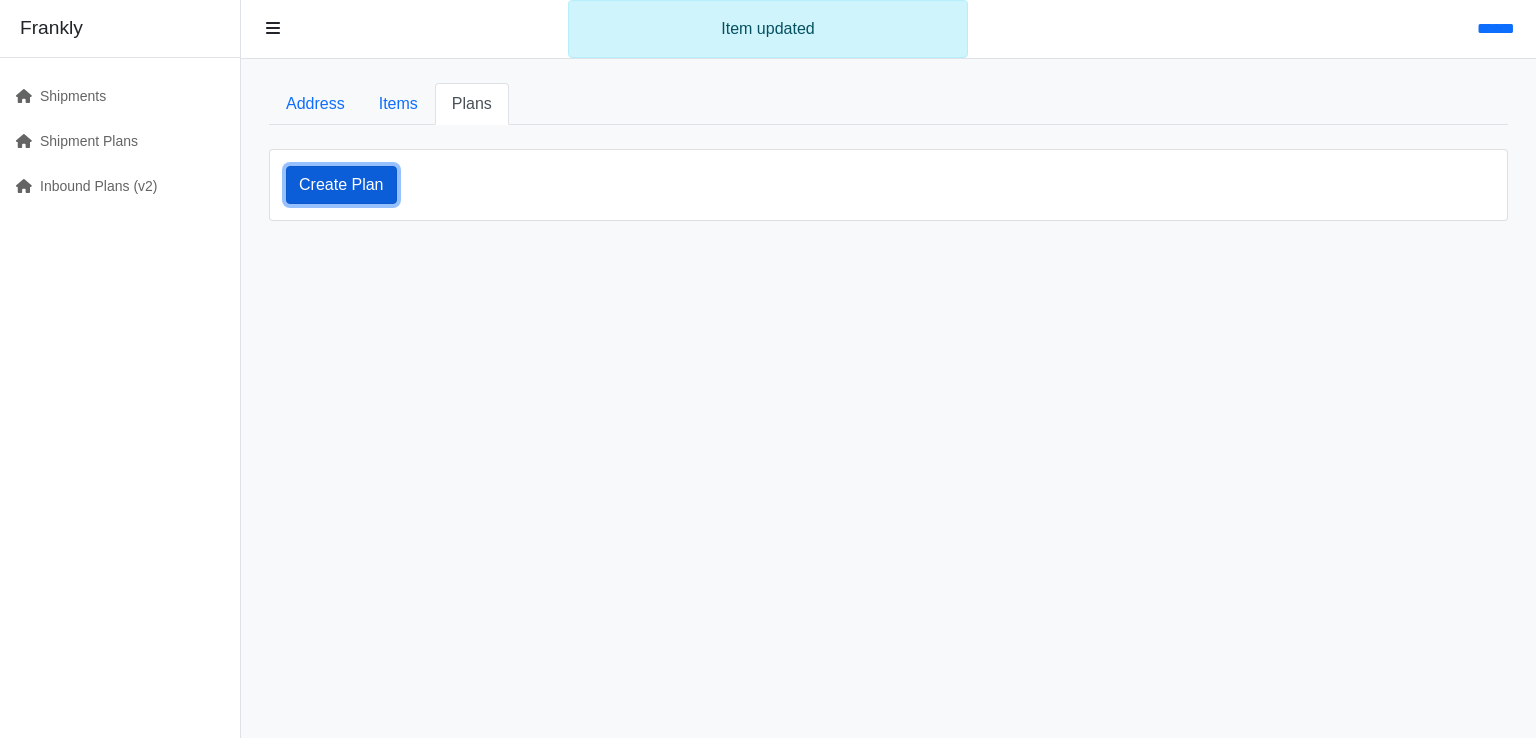 click on "Create Plan" at bounding box center (341, 185) 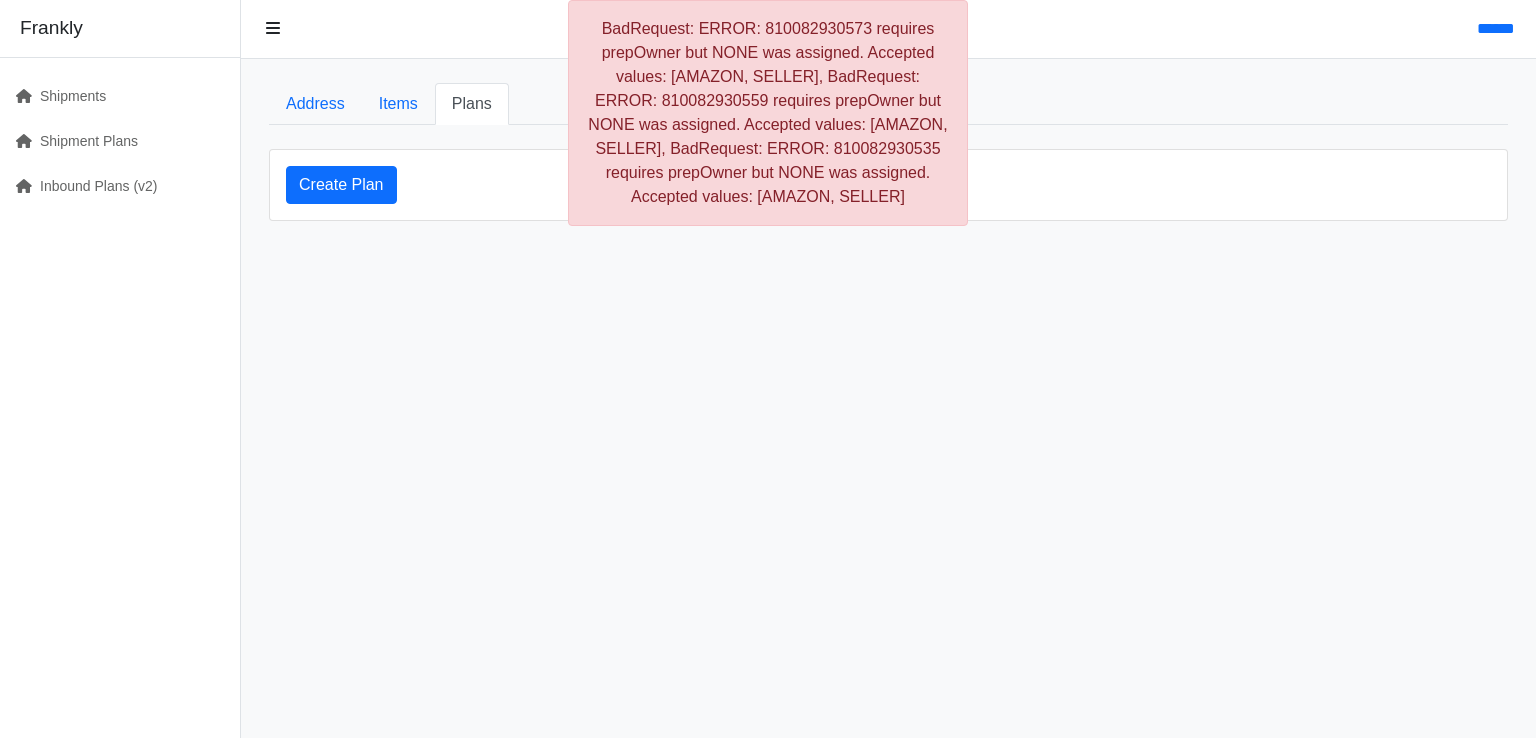 scroll, scrollTop: 0, scrollLeft: 0, axis: both 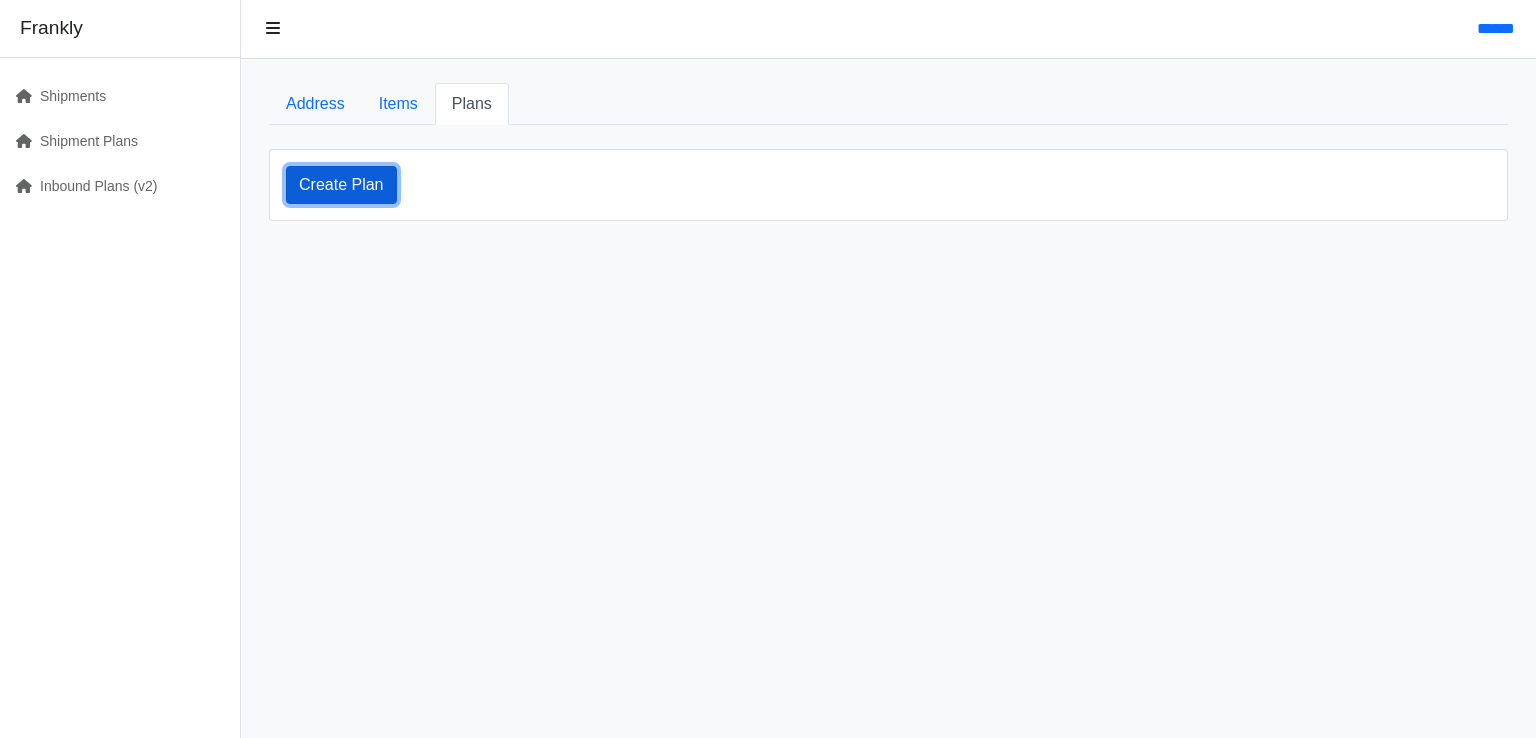 click on "Create Plan" at bounding box center [341, 185] 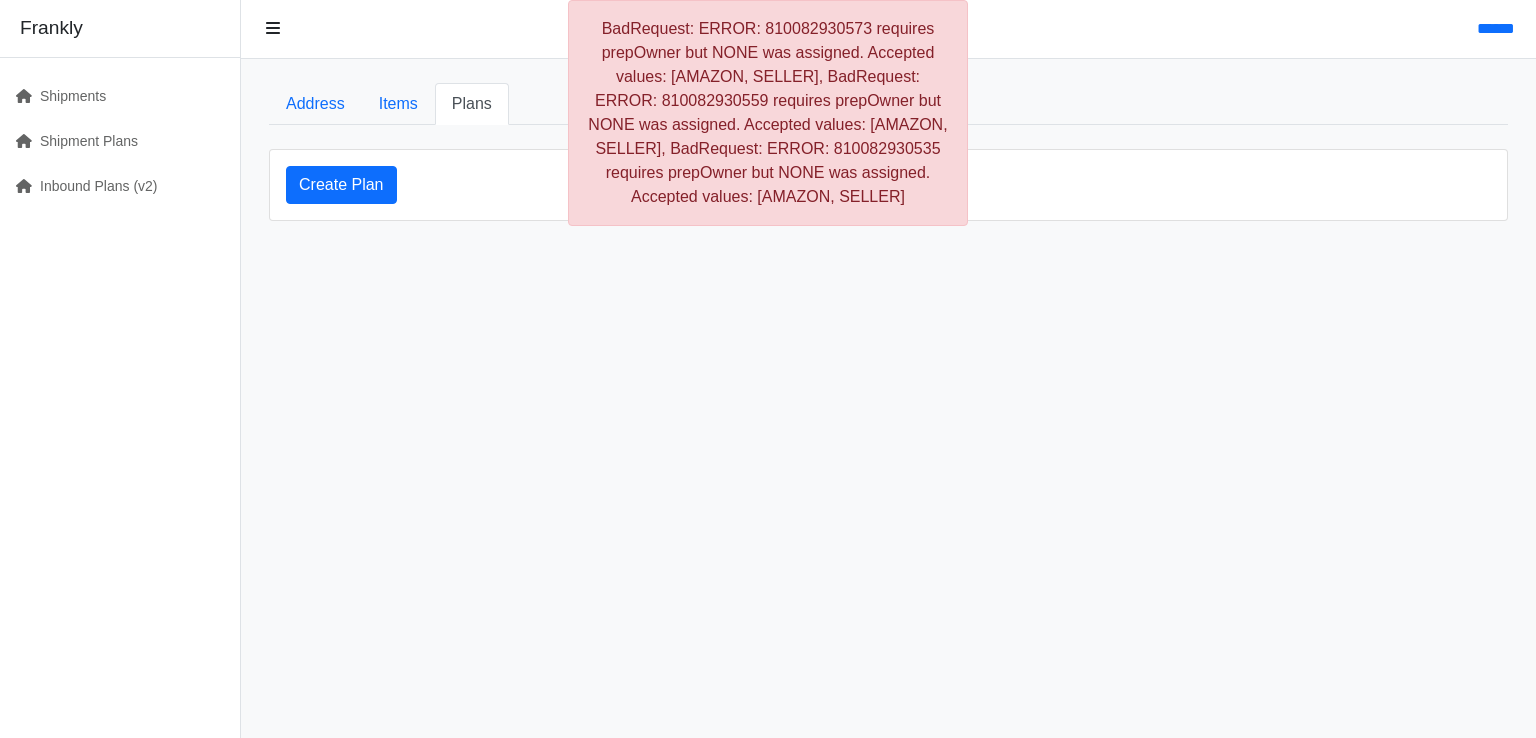 scroll, scrollTop: 0, scrollLeft: 0, axis: both 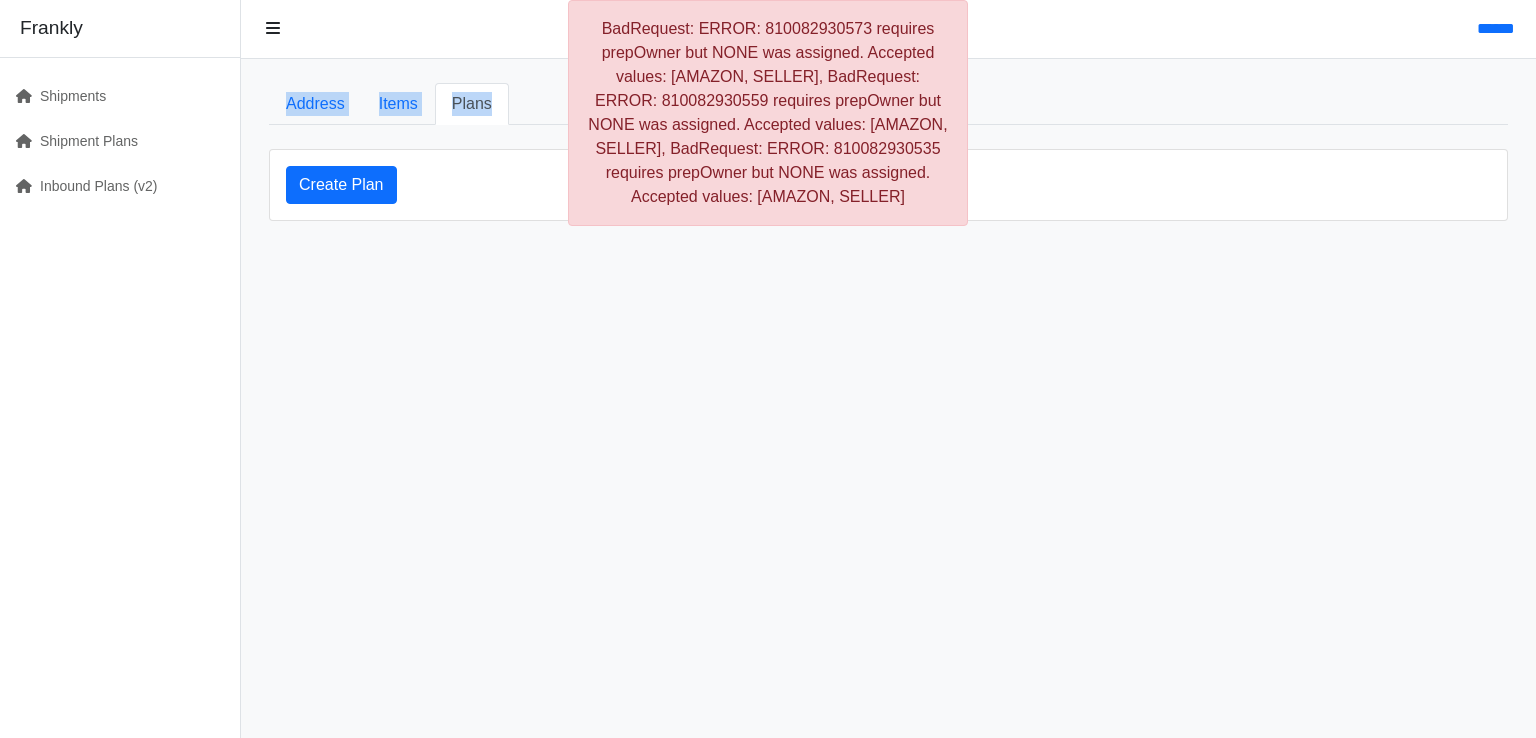copy on "Address
Items
Plans
Items
Refresh Products
Add Item
Sku
Title
Quantity
Label Owner
Prep Owner
Quantity in Case
Condition
Expiration Date
Actions
810082930245
NuEthix Formulations Thyro-Boost Essentials, Non-Glandular Support to Assist with Optimal Thyroid Function, 90 Capsules
240
SELLER
NONE
12
NewItem
12/31/2026
Edit
Delete
810082930535
NuEthix Formulations SLIN-Trol, Glucose Disposal Agent Pills for Men & Women, Nutrient Partitioni..." 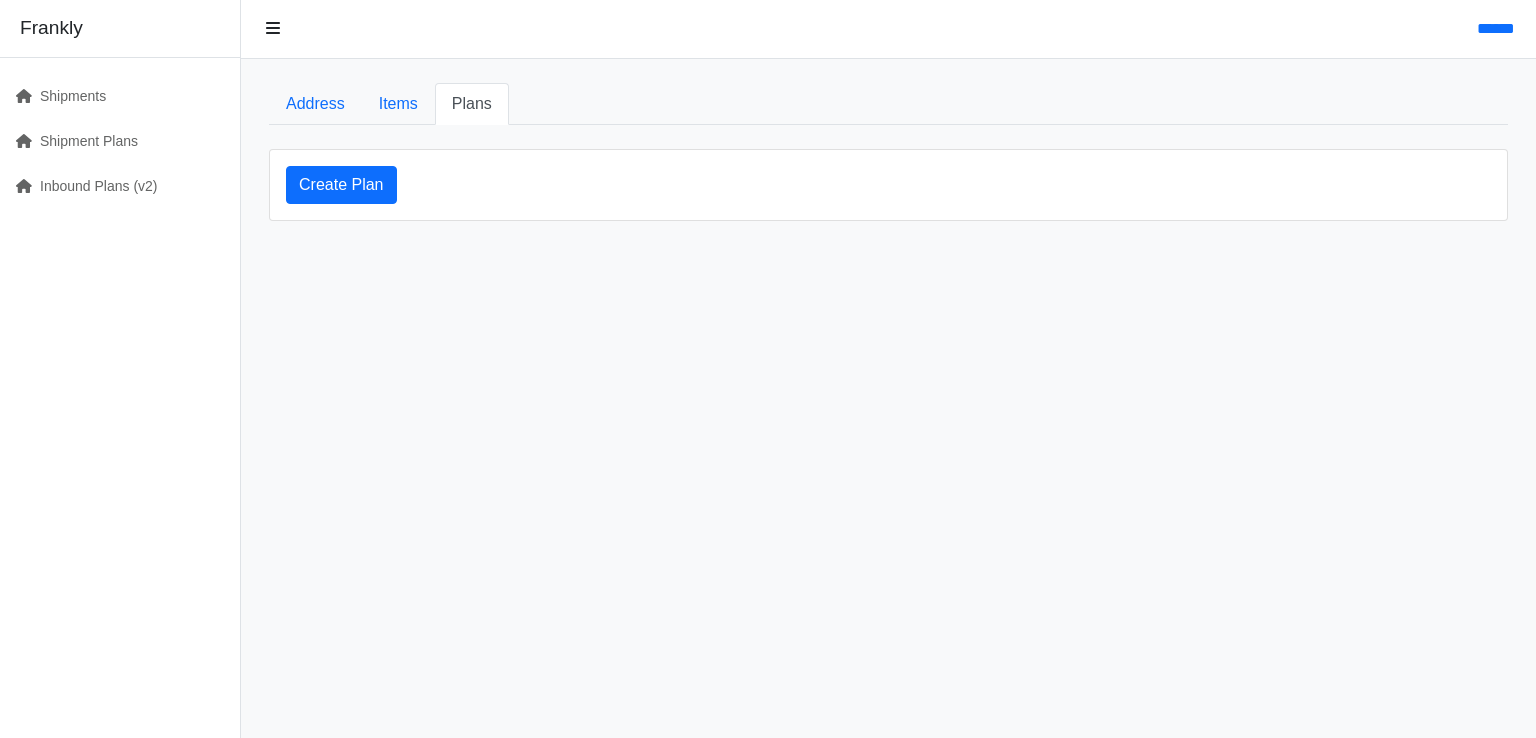 click on "******
Address
Items
Plans
Items
Refresh Products
Add Item
Sku
Title
Quantity
Label Owner
Prep Owner
Quantity in Case
Condition
Expiration Date
Actions" at bounding box center [888, 369] 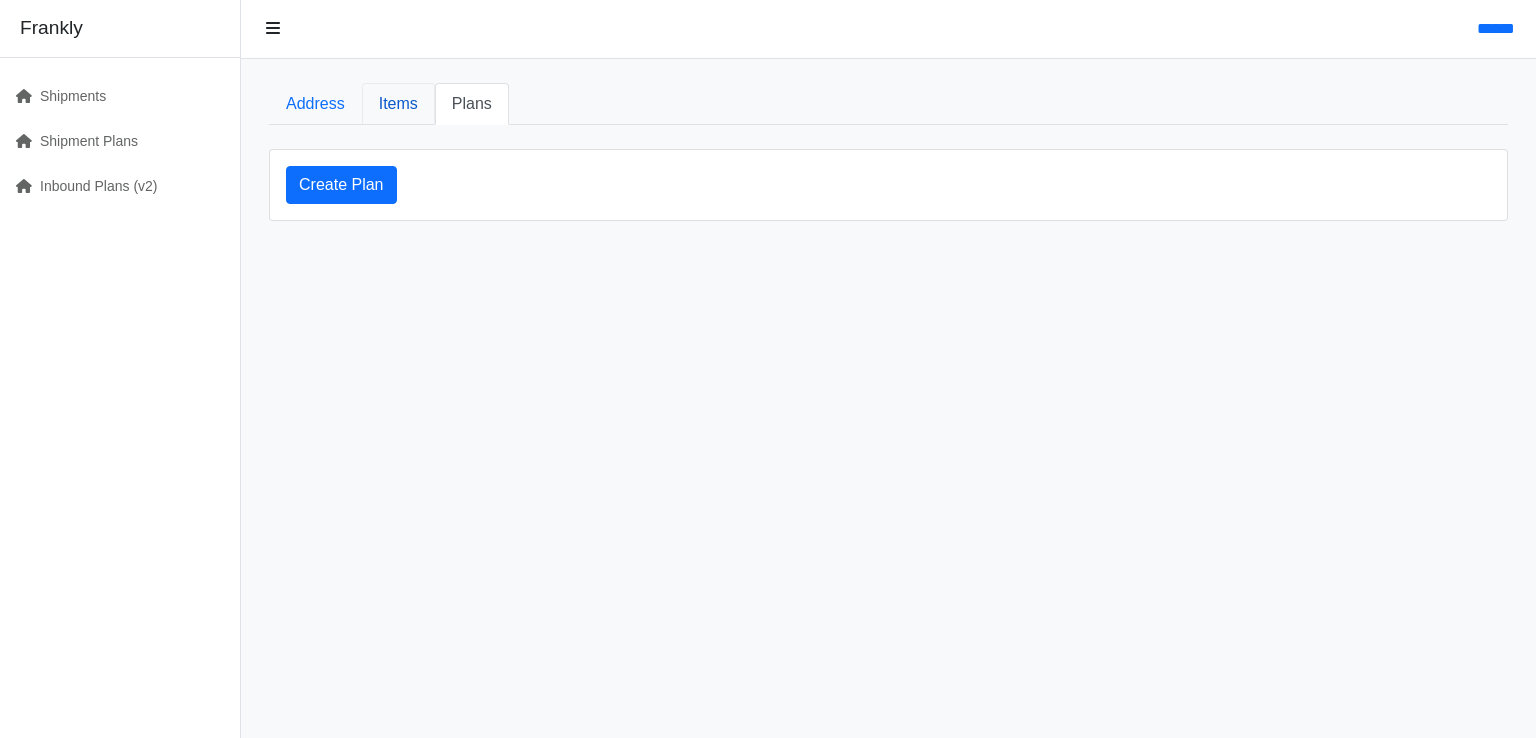 click on "Items" at bounding box center [398, 104] 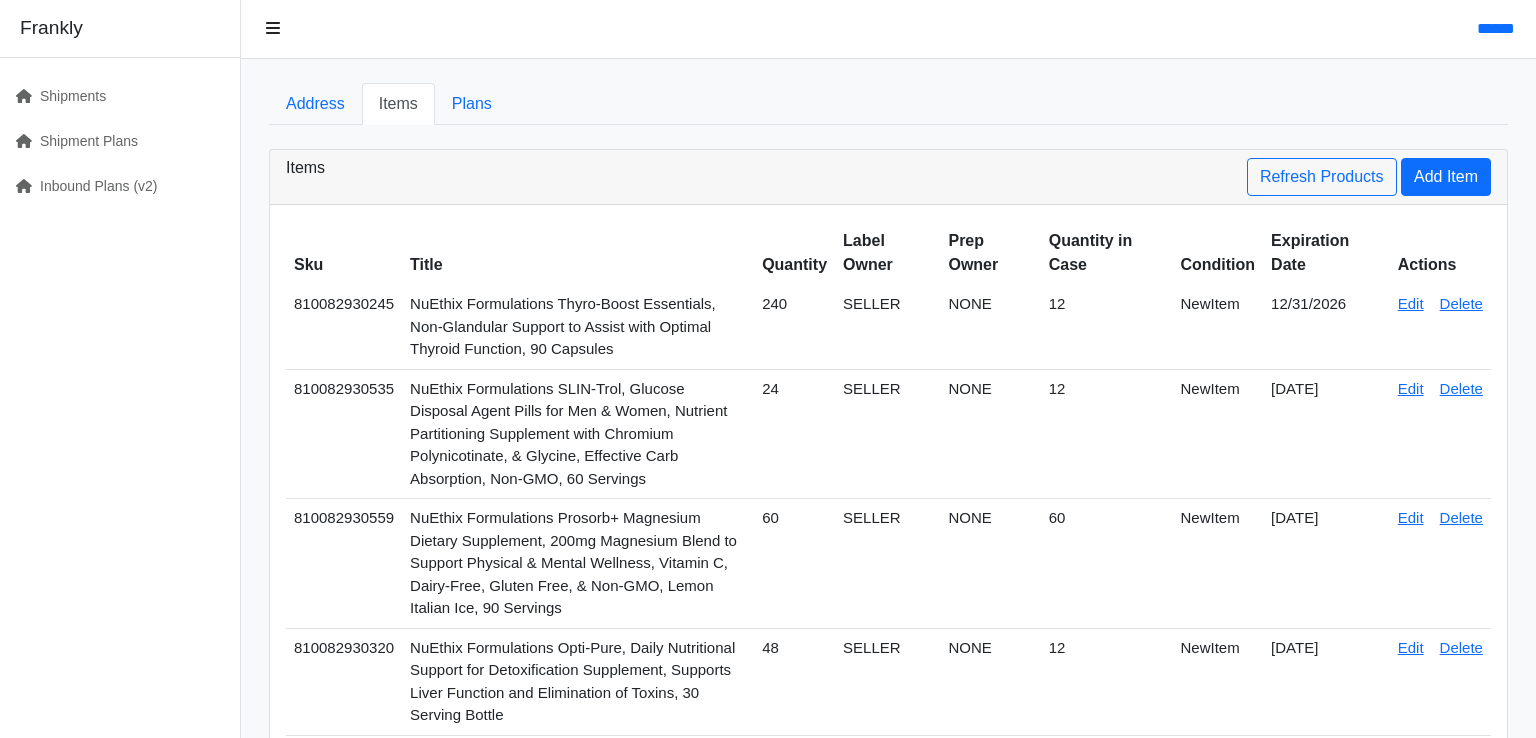 scroll, scrollTop: 2662, scrollLeft: 0, axis: vertical 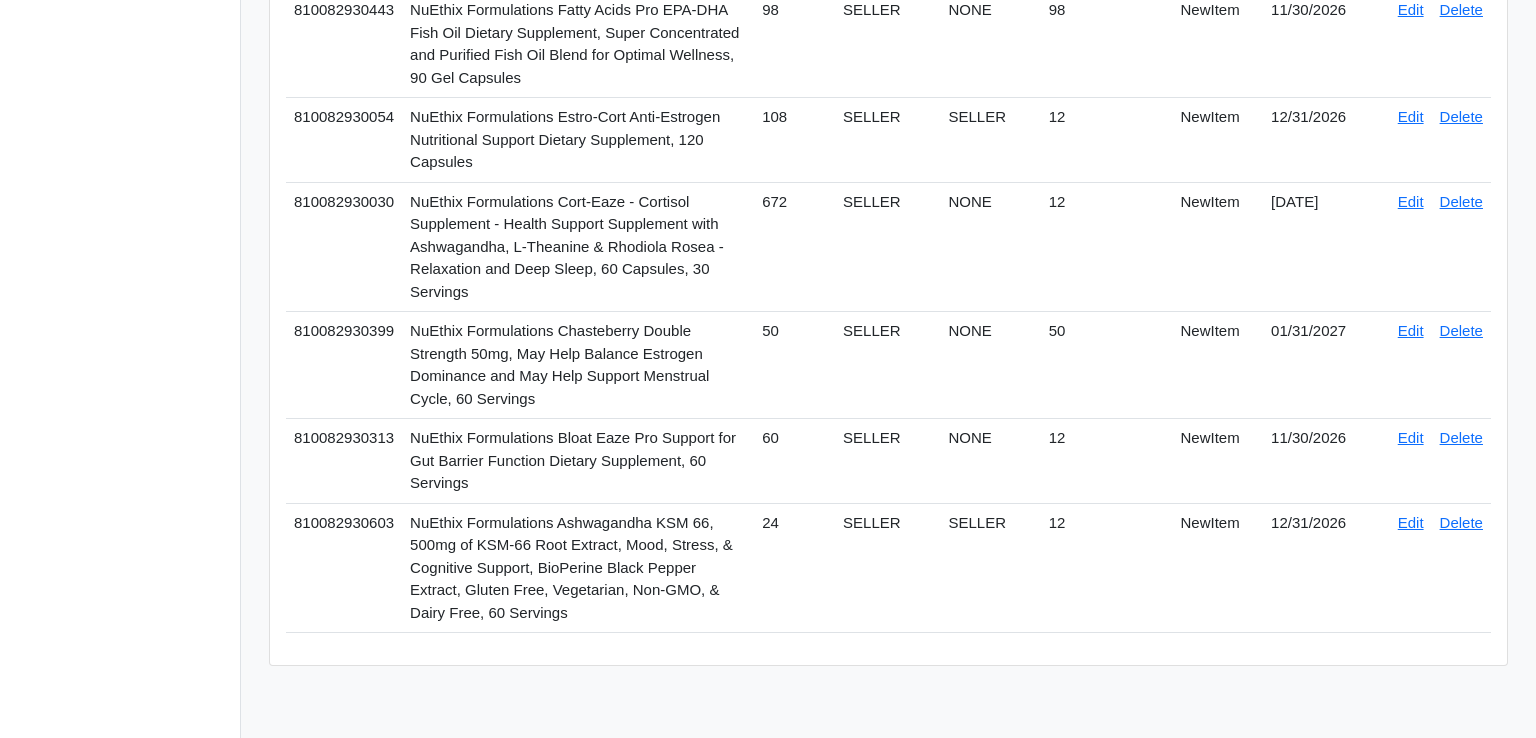 click on "Edit" at bounding box center (1411, -1151) 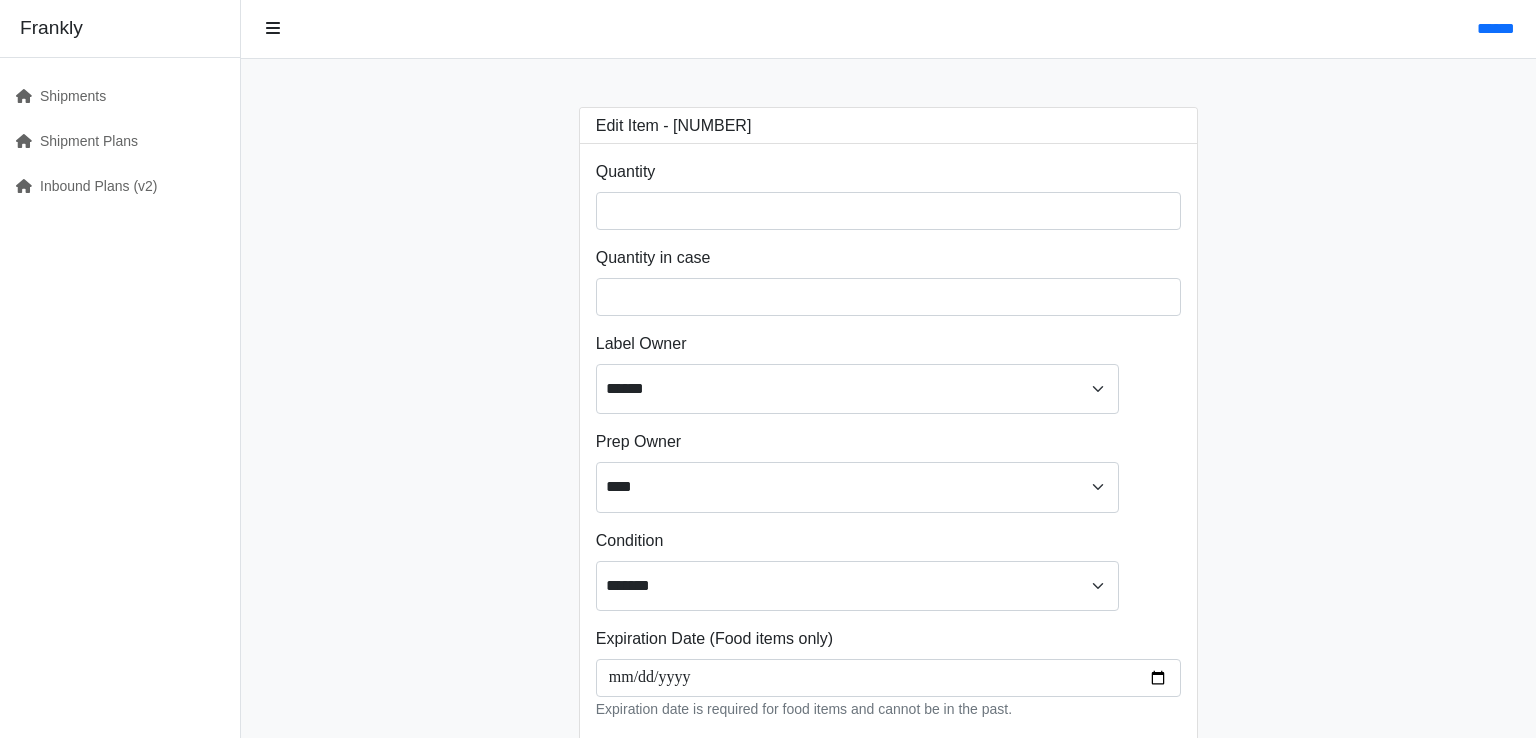 scroll, scrollTop: 0, scrollLeft: 0, axis: both 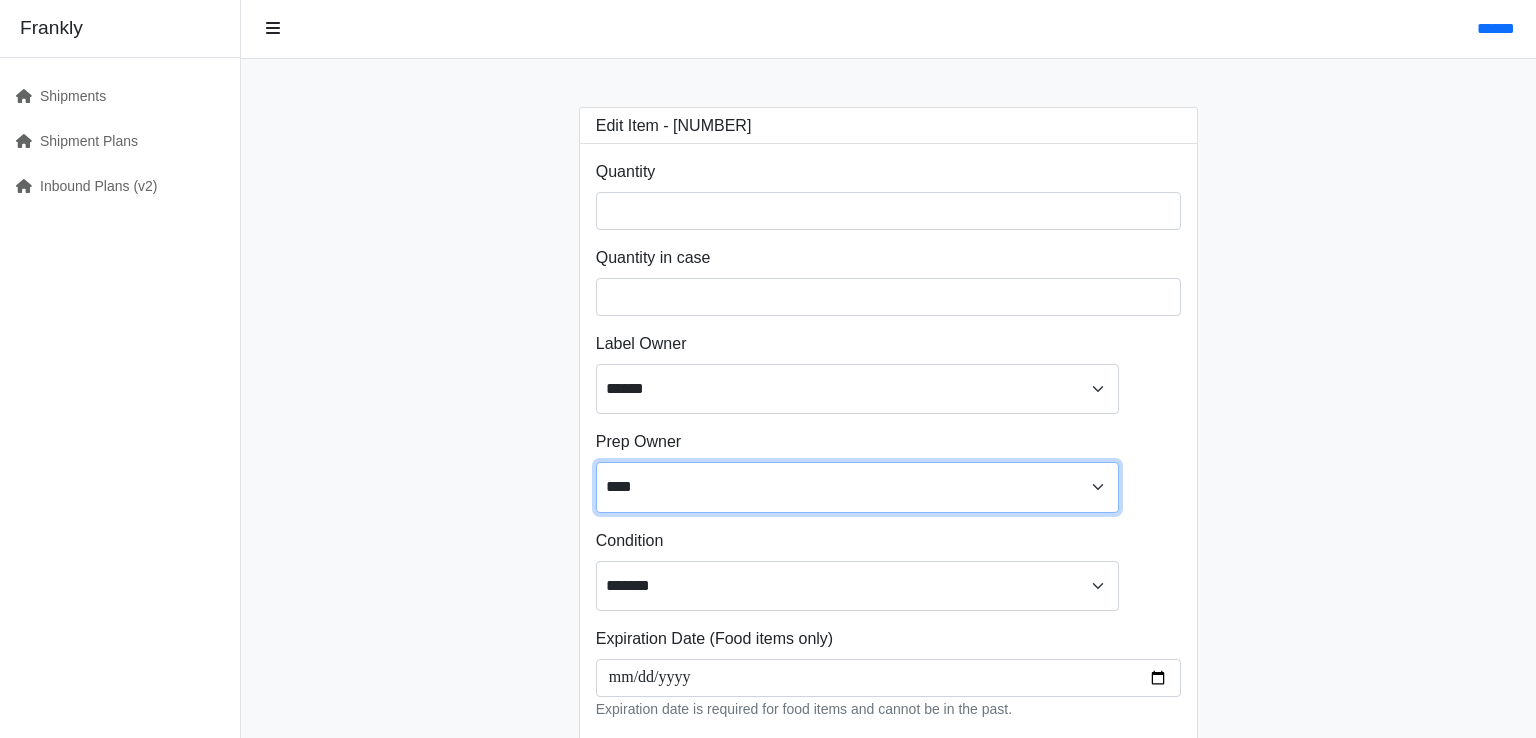 click on "****
******
******" at bounding box center [857, 487] 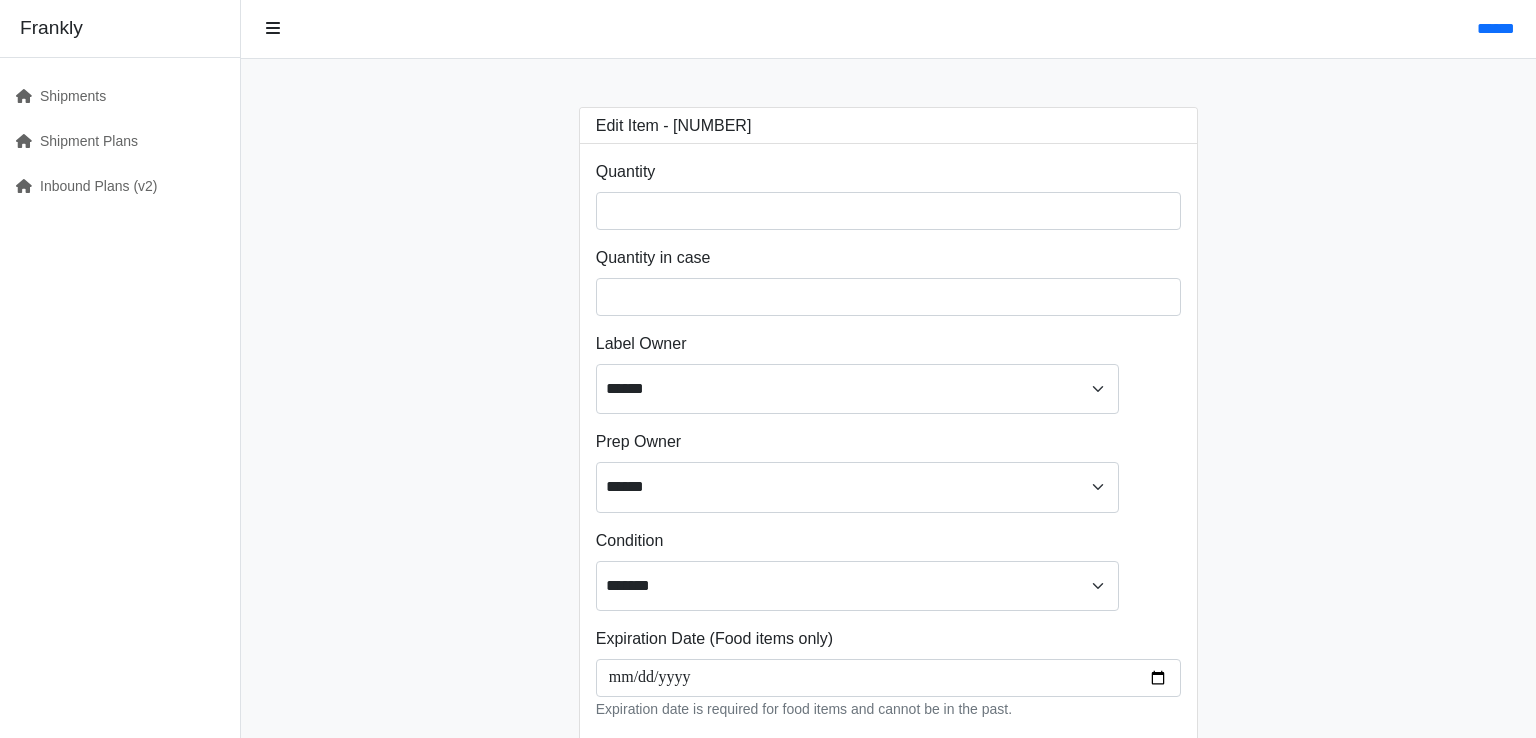 click on "**********" at bounding box center [888, 458] 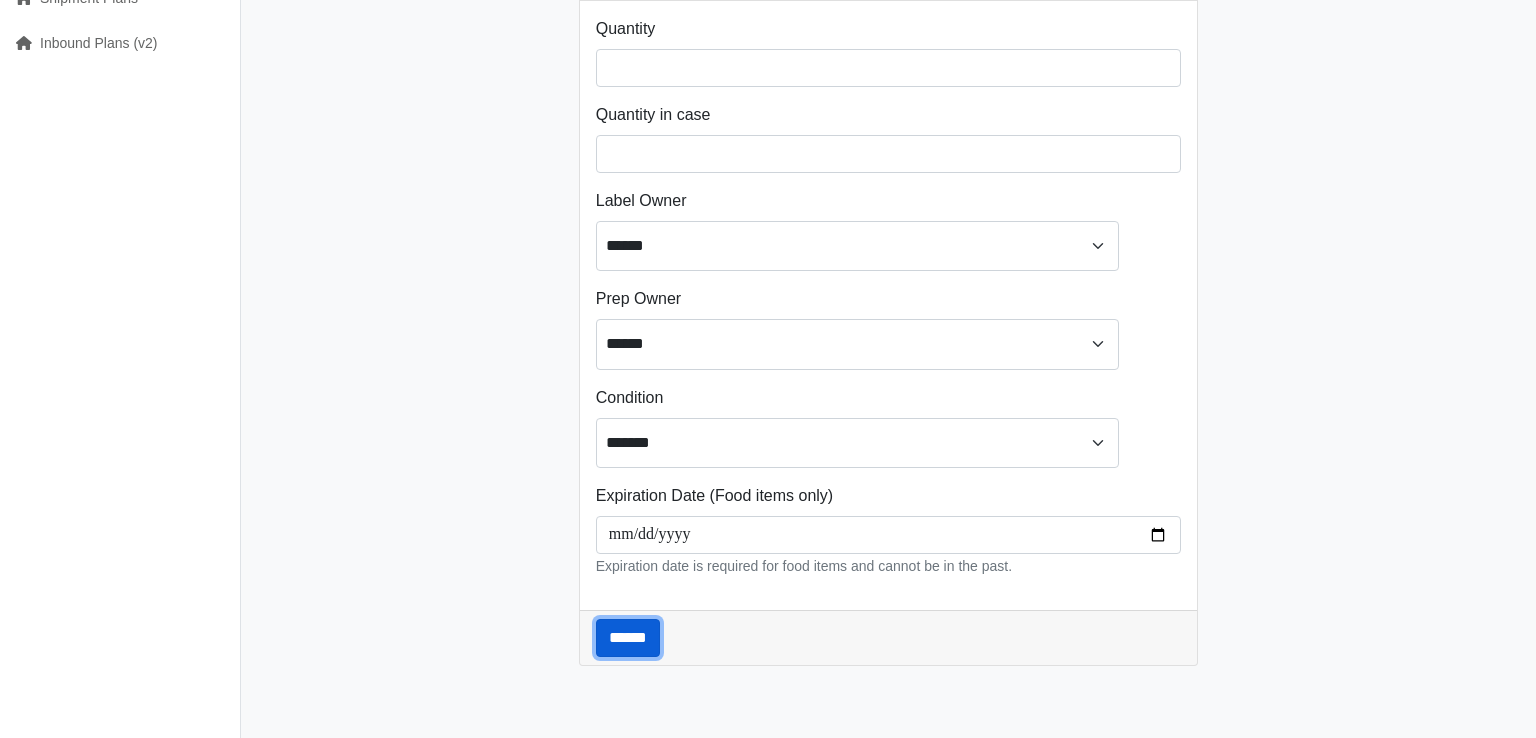 click on "******" at bounding box center [628, 638] 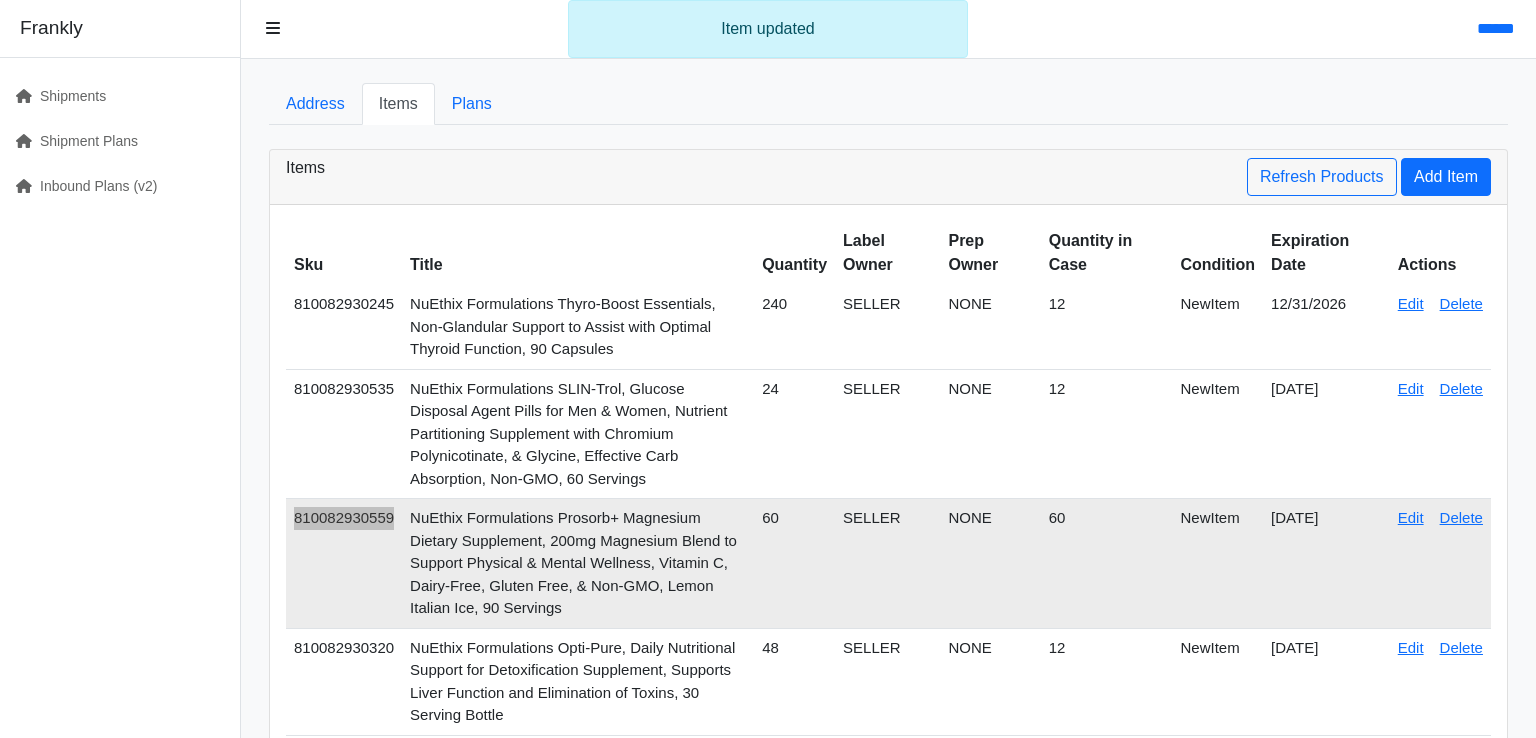 scroll, scrollTop: 932, scrollLeft: 0, axis: vertical 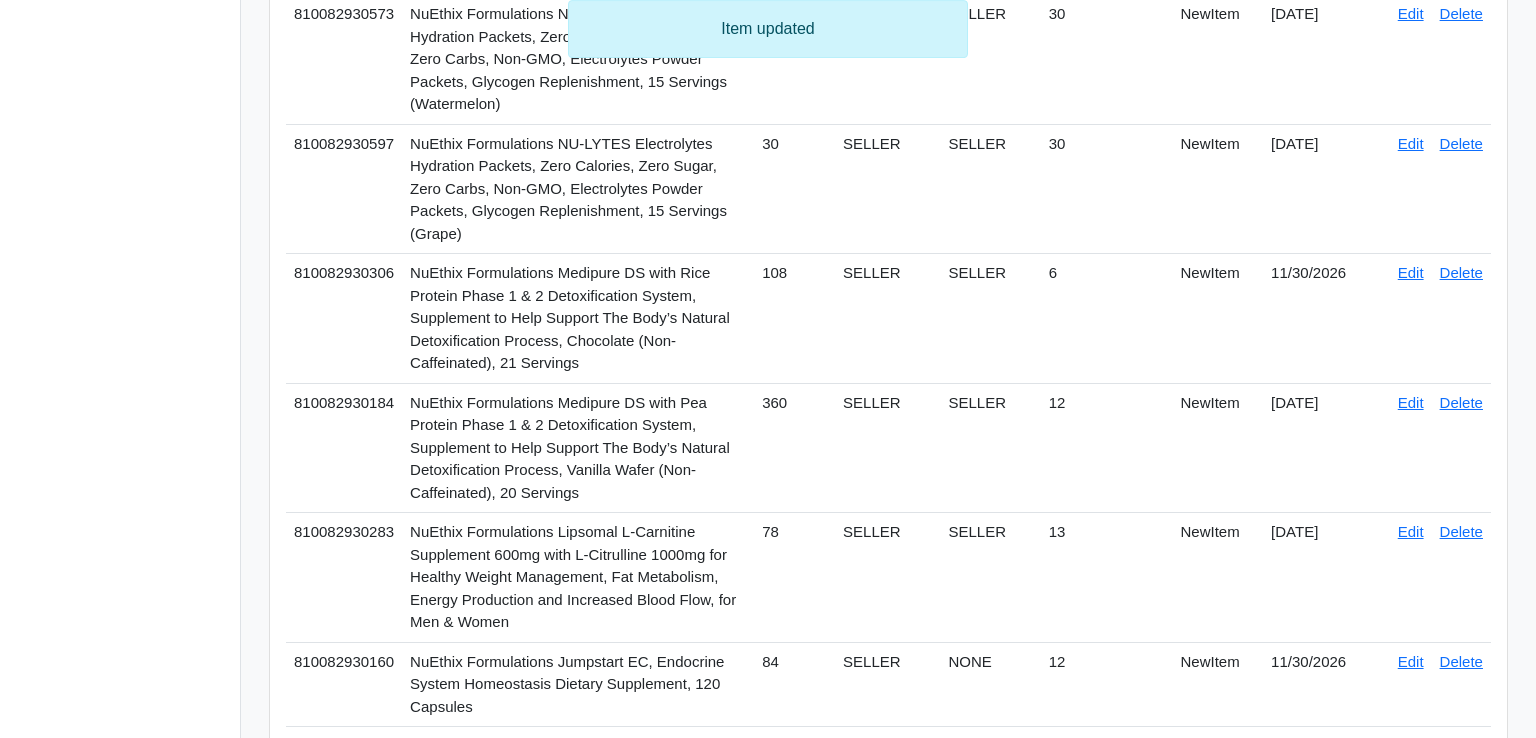 click on "Edit" at bounding box center [1411, -415] 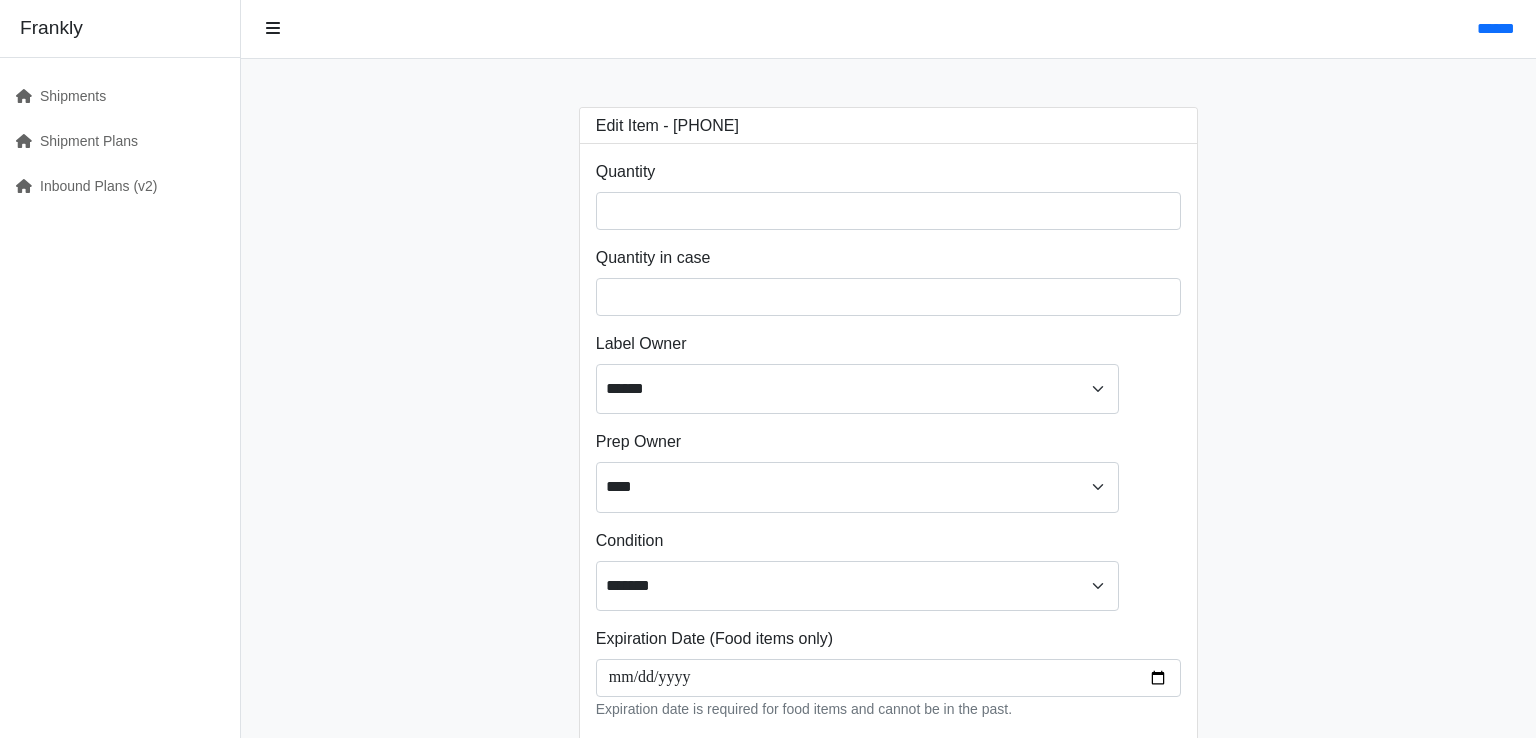 scroll, scrollTop: 0, scrollLeft: 0, axis: both 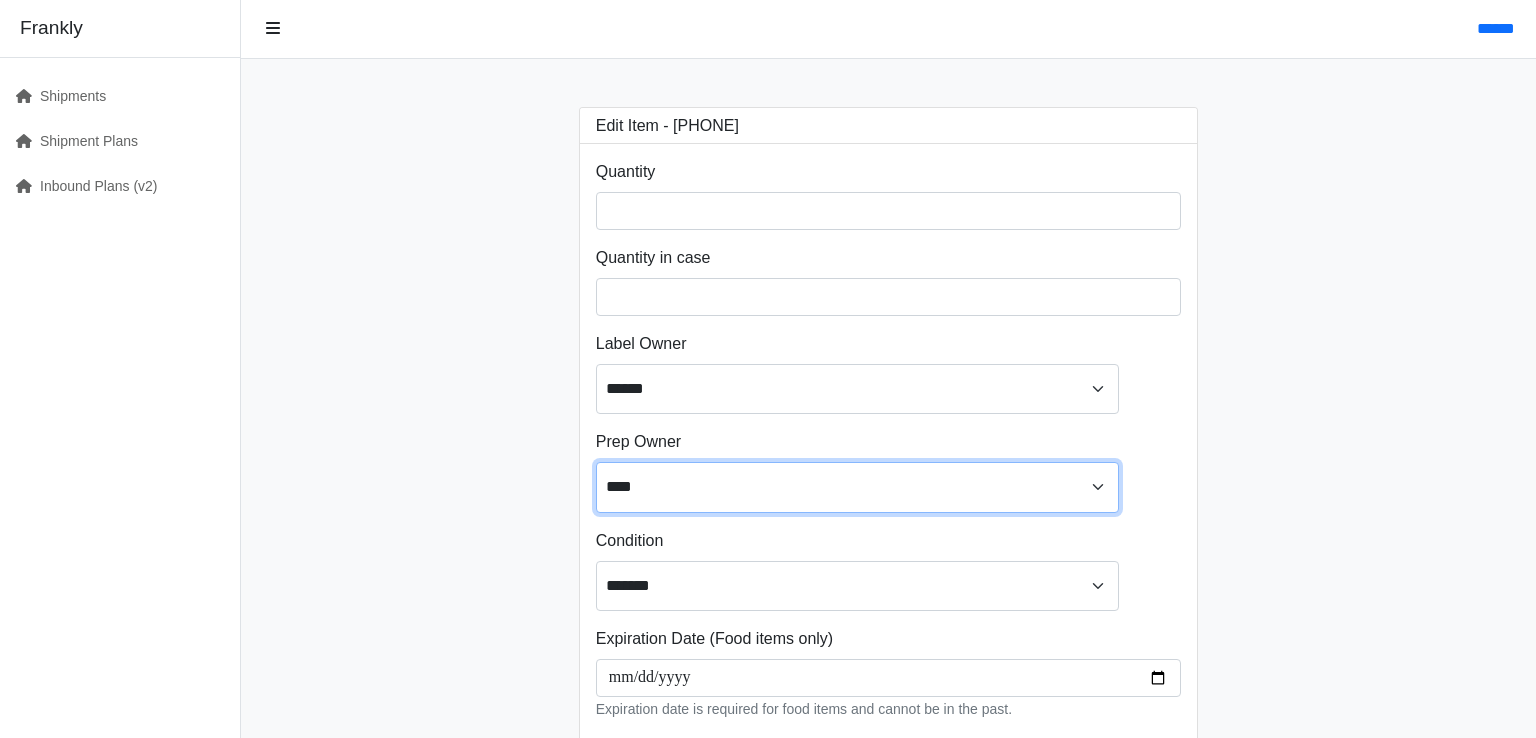 click on "****
******
******" at bounding box center [857, 487] 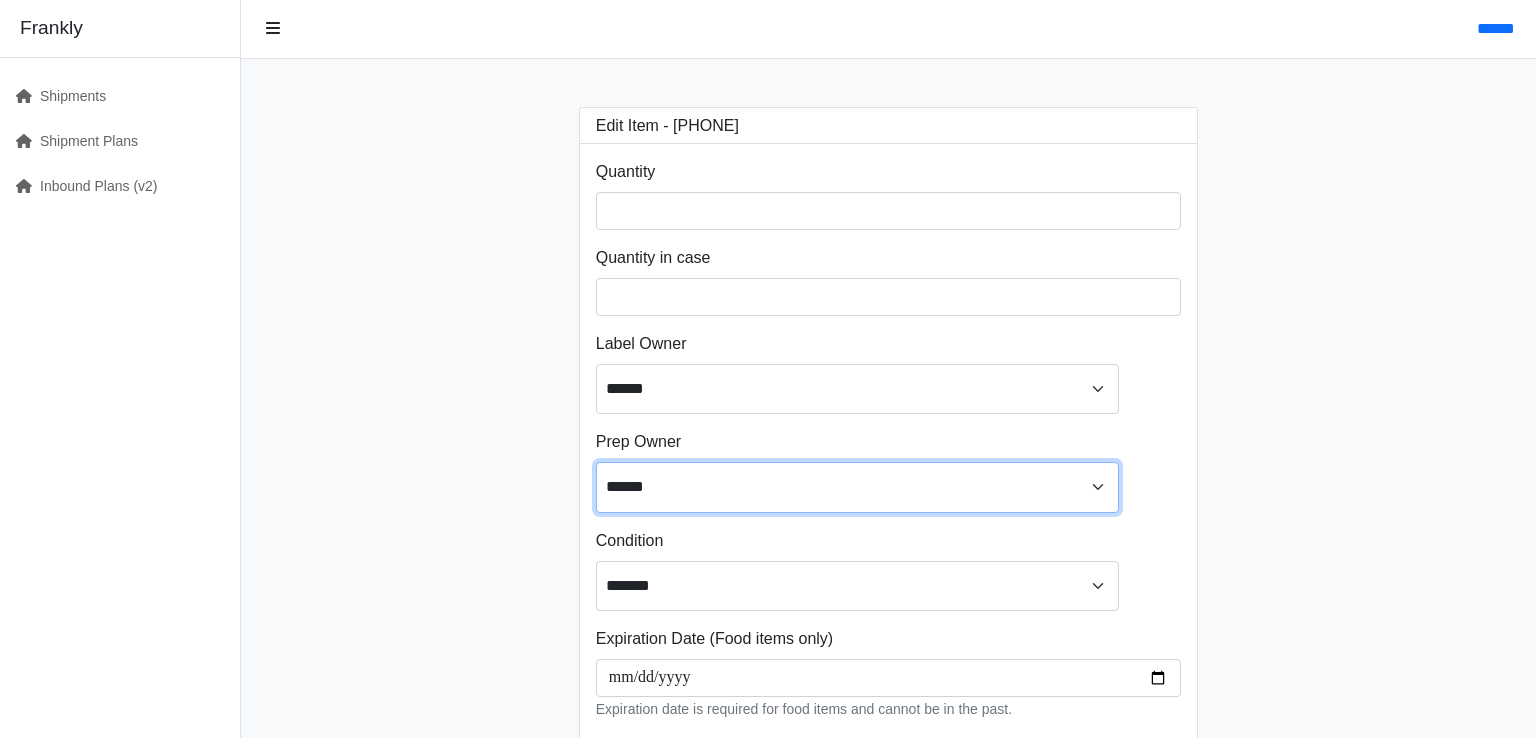 click on "******" at bounding box center [0, 0] 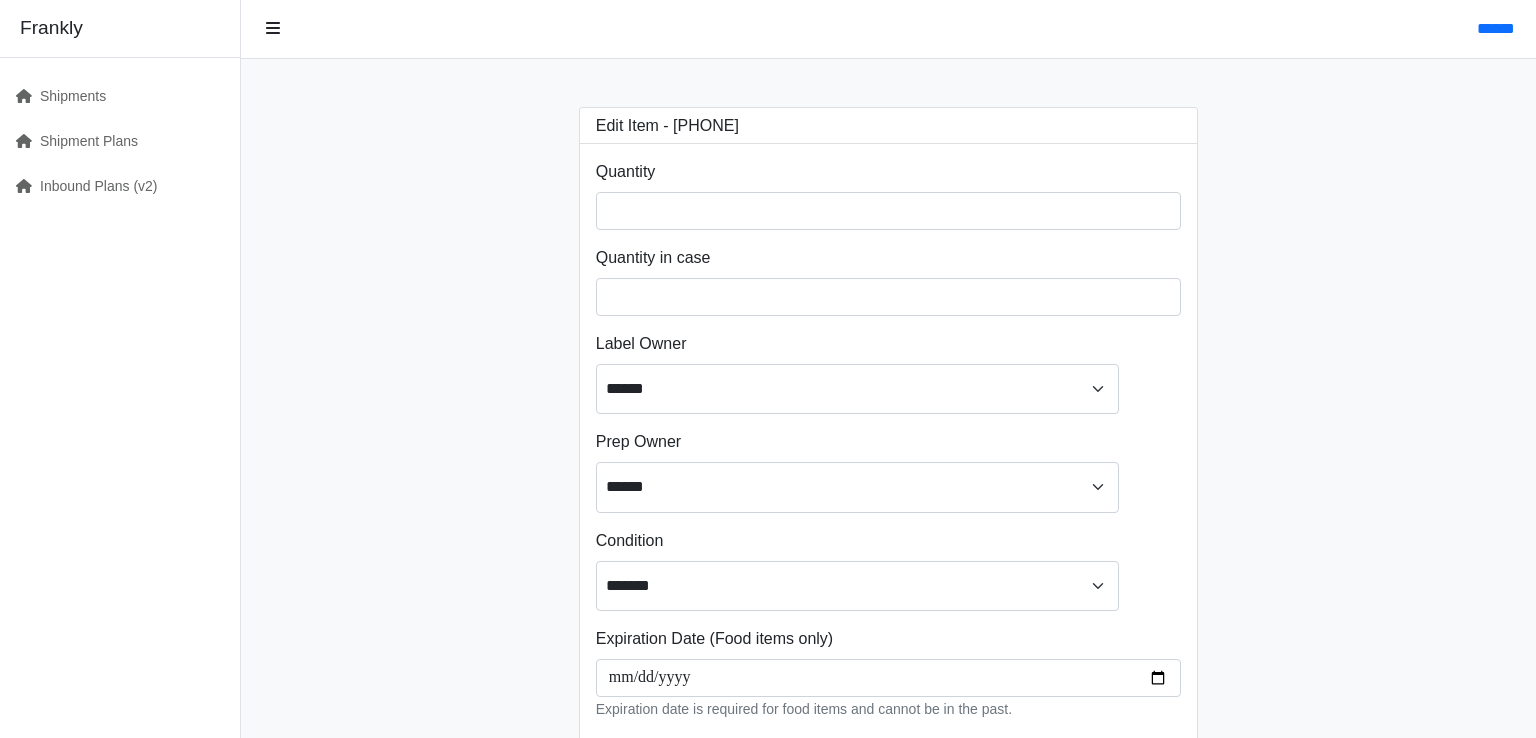 click on "**********" at bounding box center (888, 458) 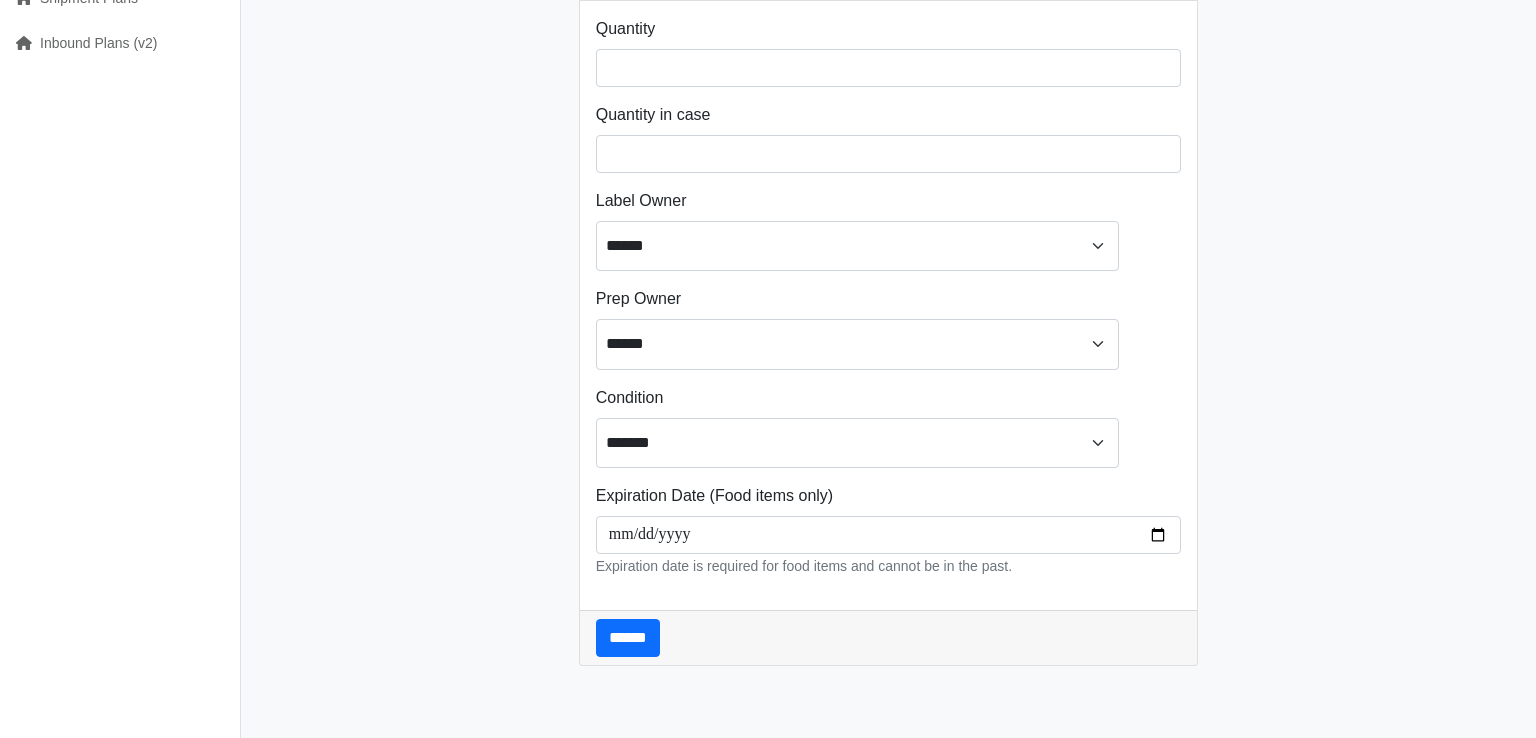 scroll, scrollTop: 422, scrollLeft: 0, axis: vertical 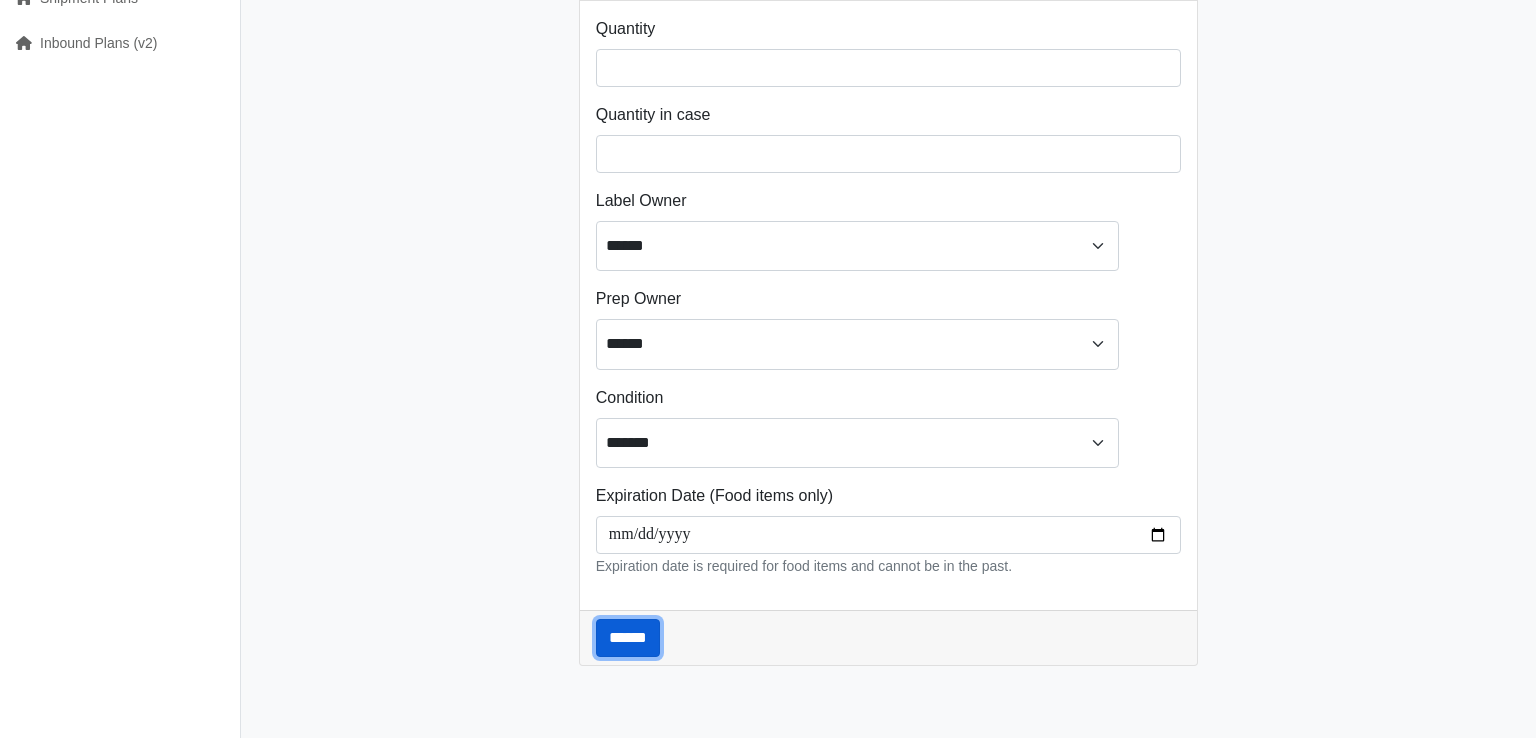 click on "******" at bounding box center [628, 638] 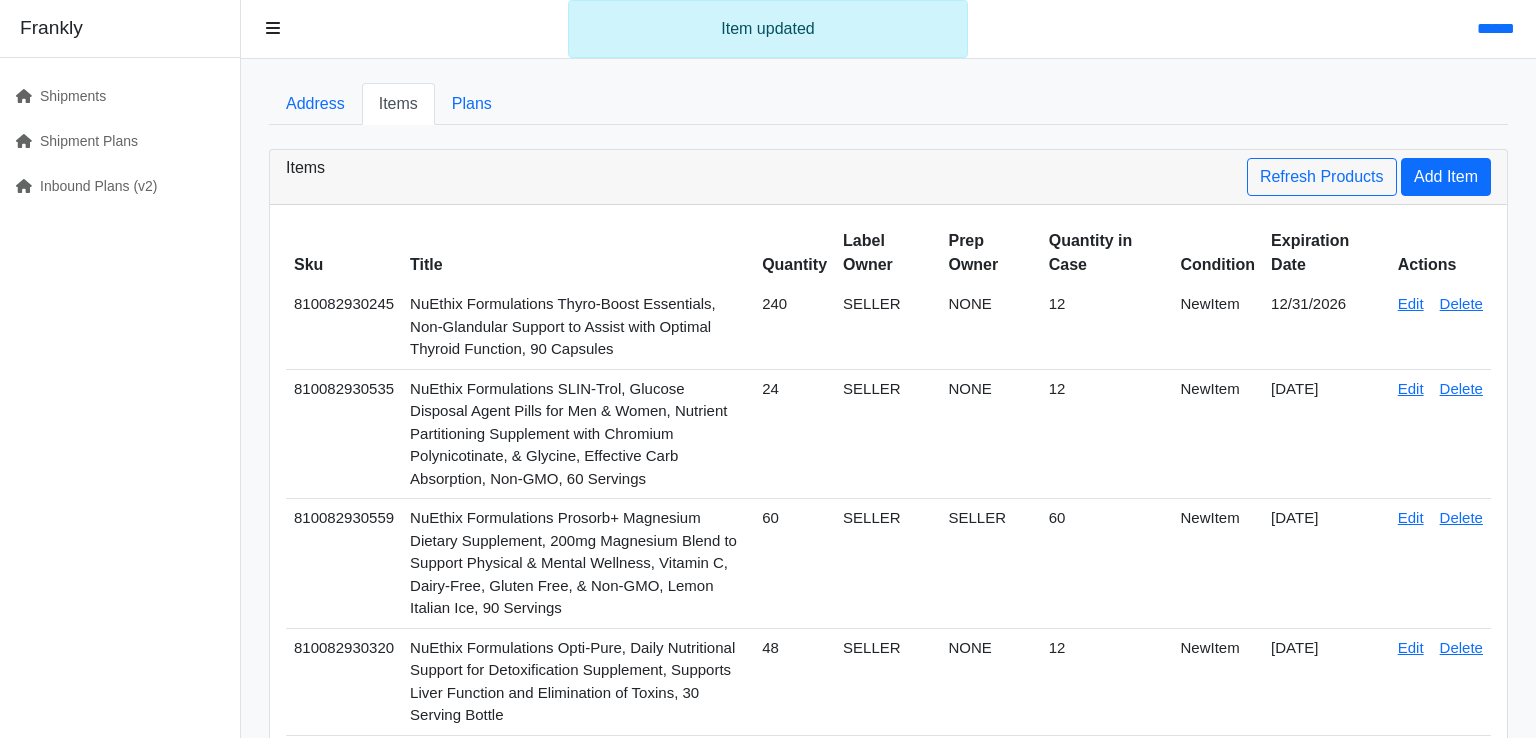 scroll, scrollTop: 0, scrollLeft: 0, axis: both 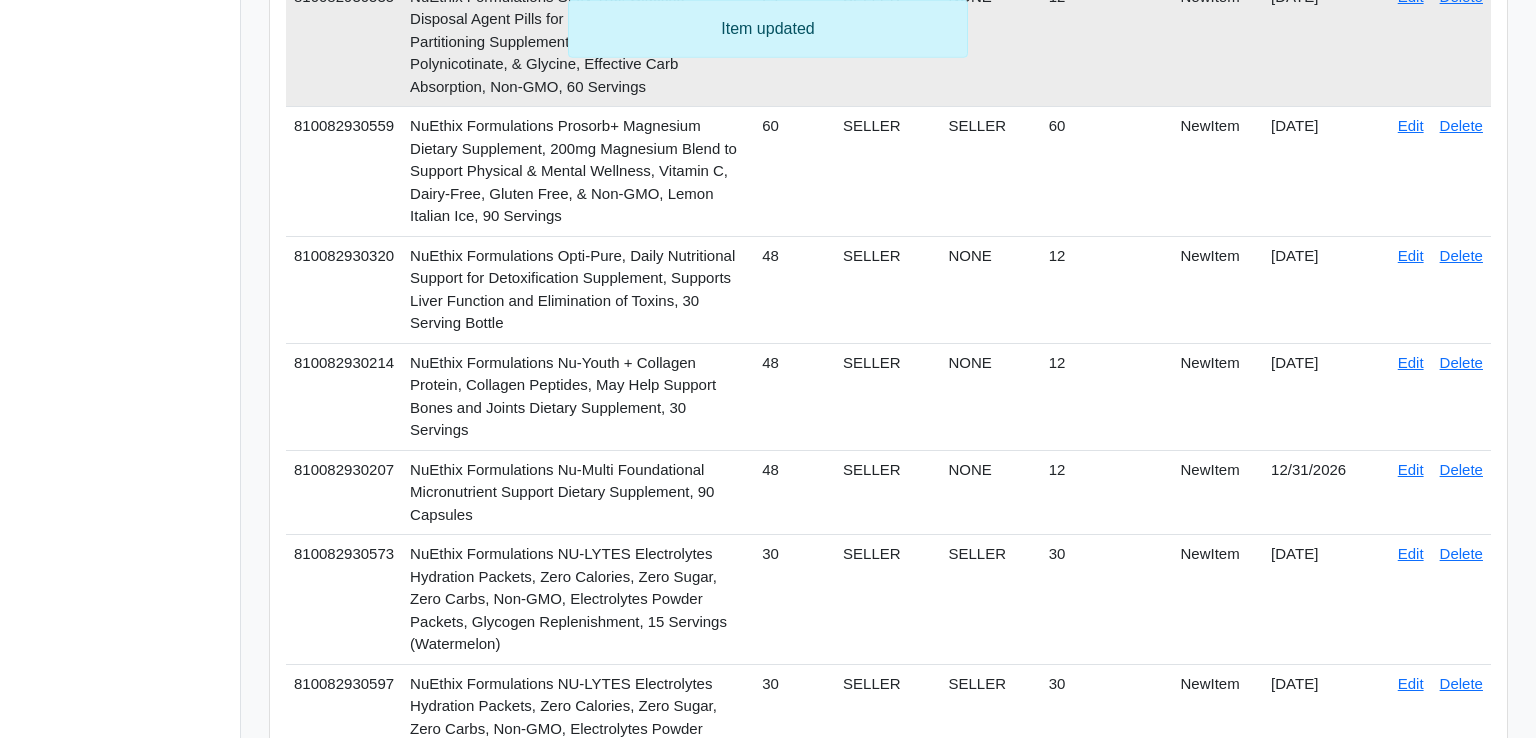click on "Edit" at bounding box center [1411, 42] 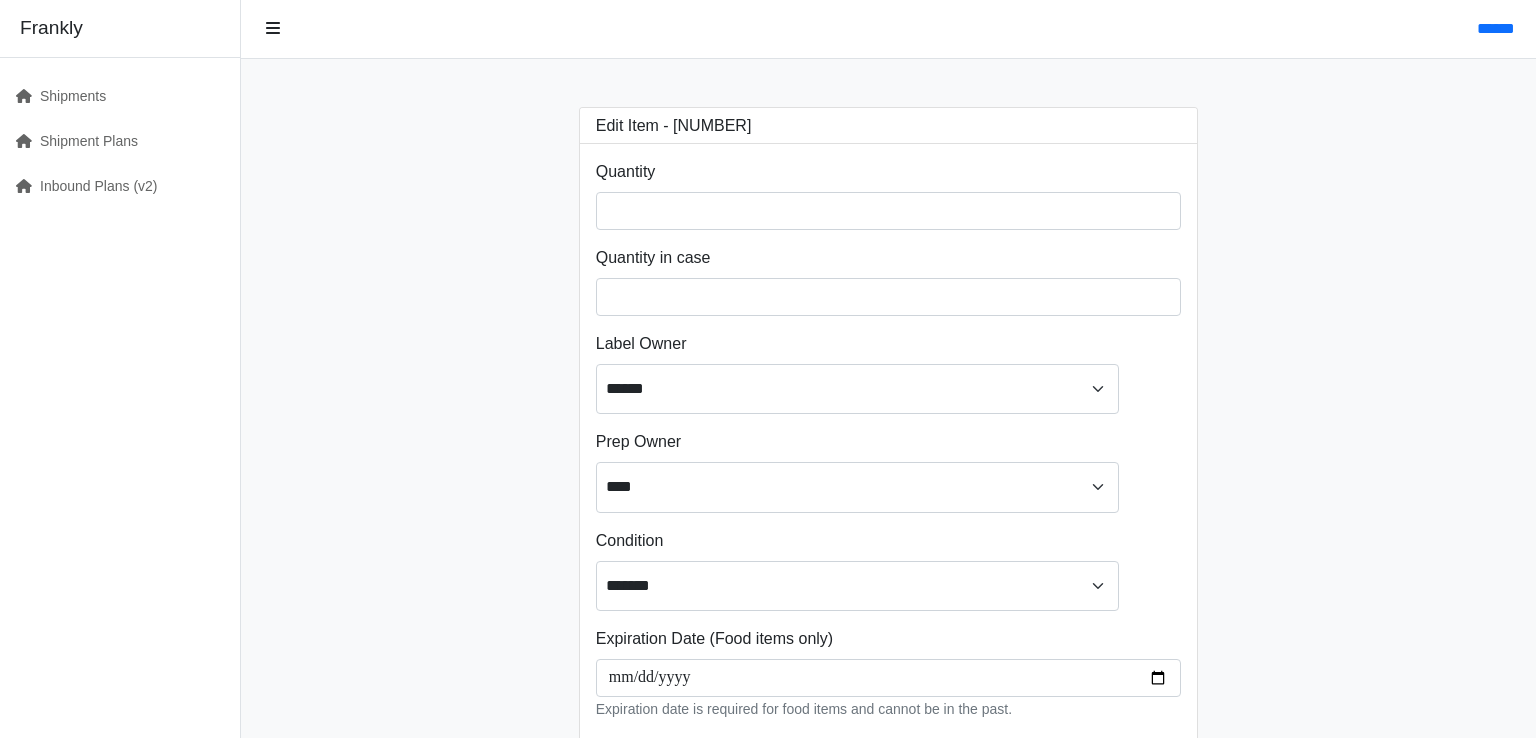 scroll, scrollTop: 0, scrollLeft: 0, axis: both 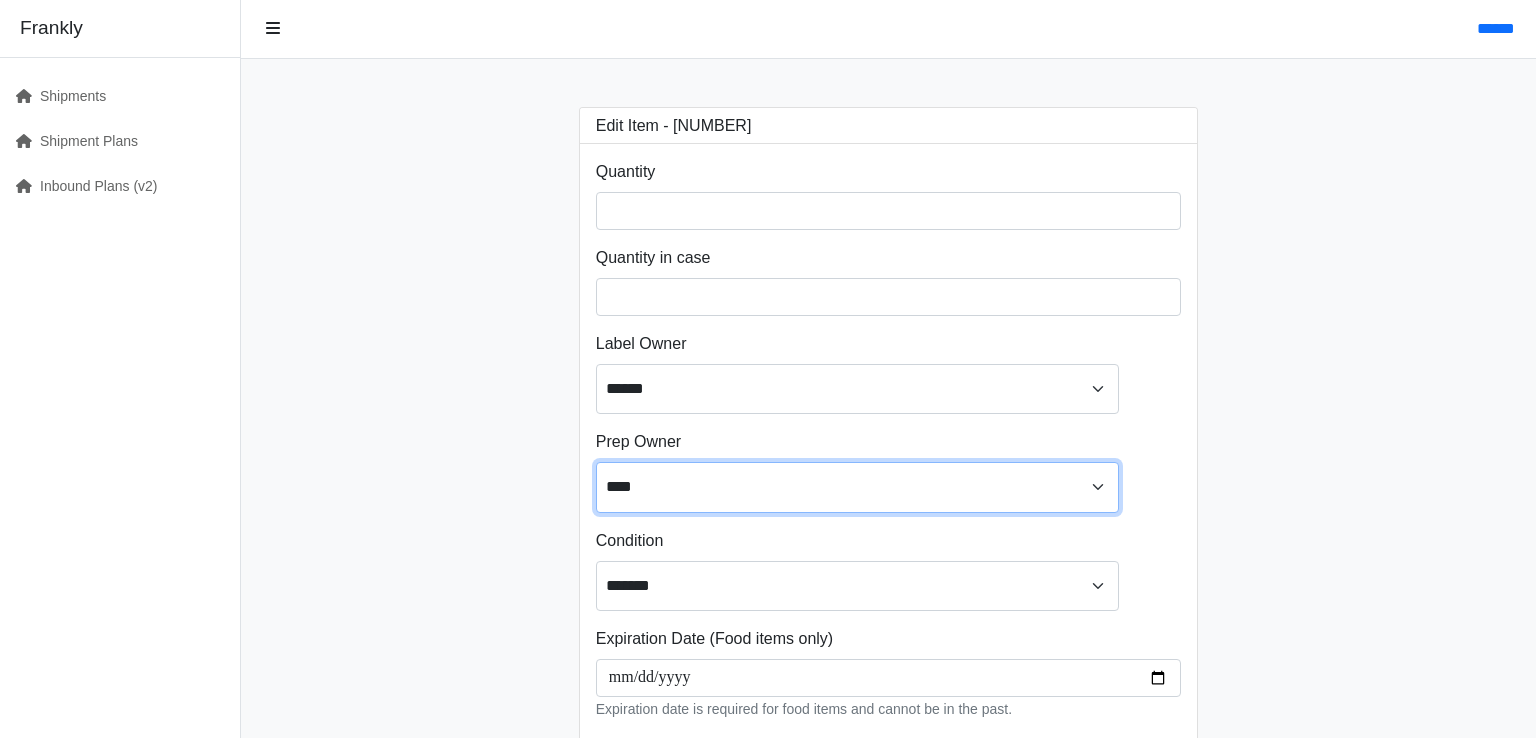 click on "****
******
******" at bounding box center (857, 487) 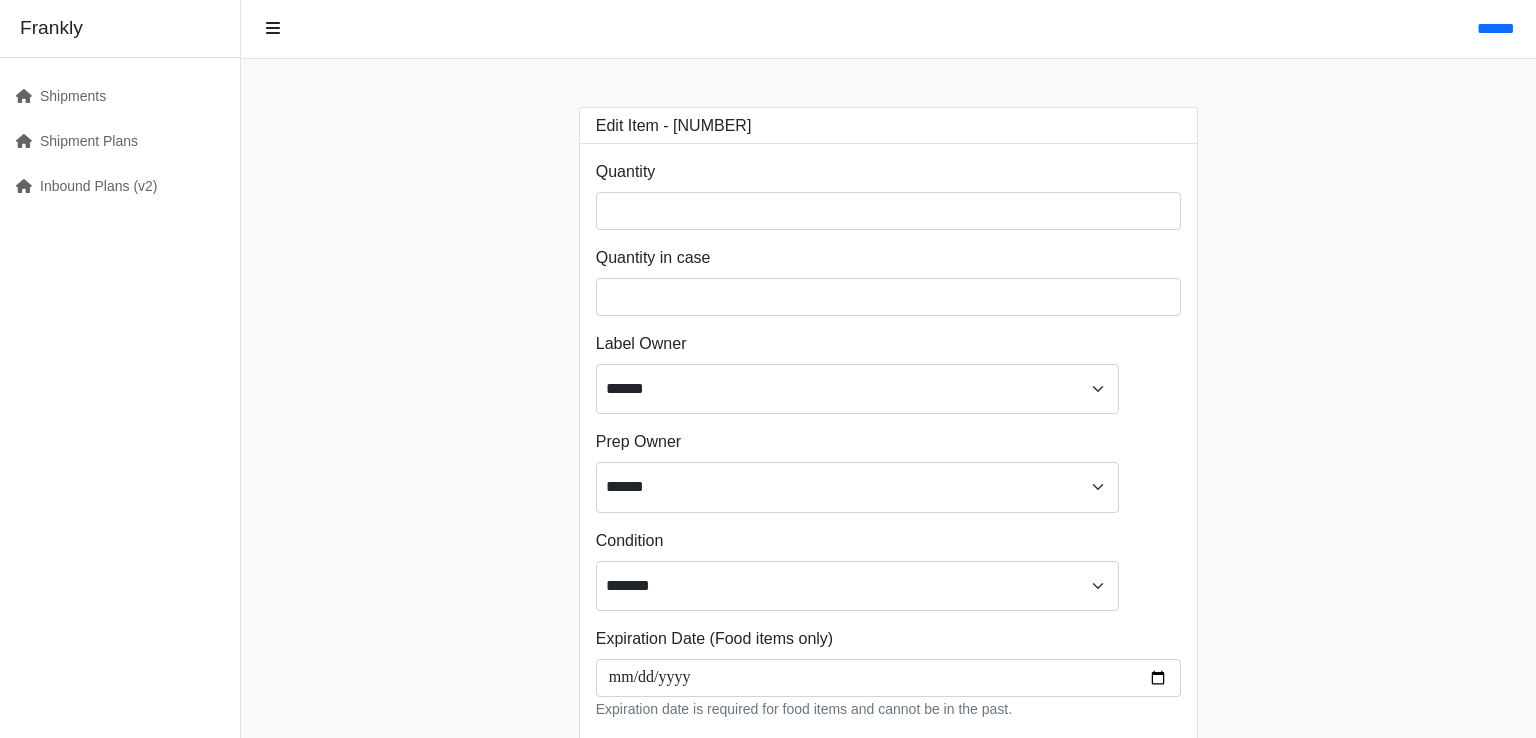click on "**********" at bounding box center [888, 458] 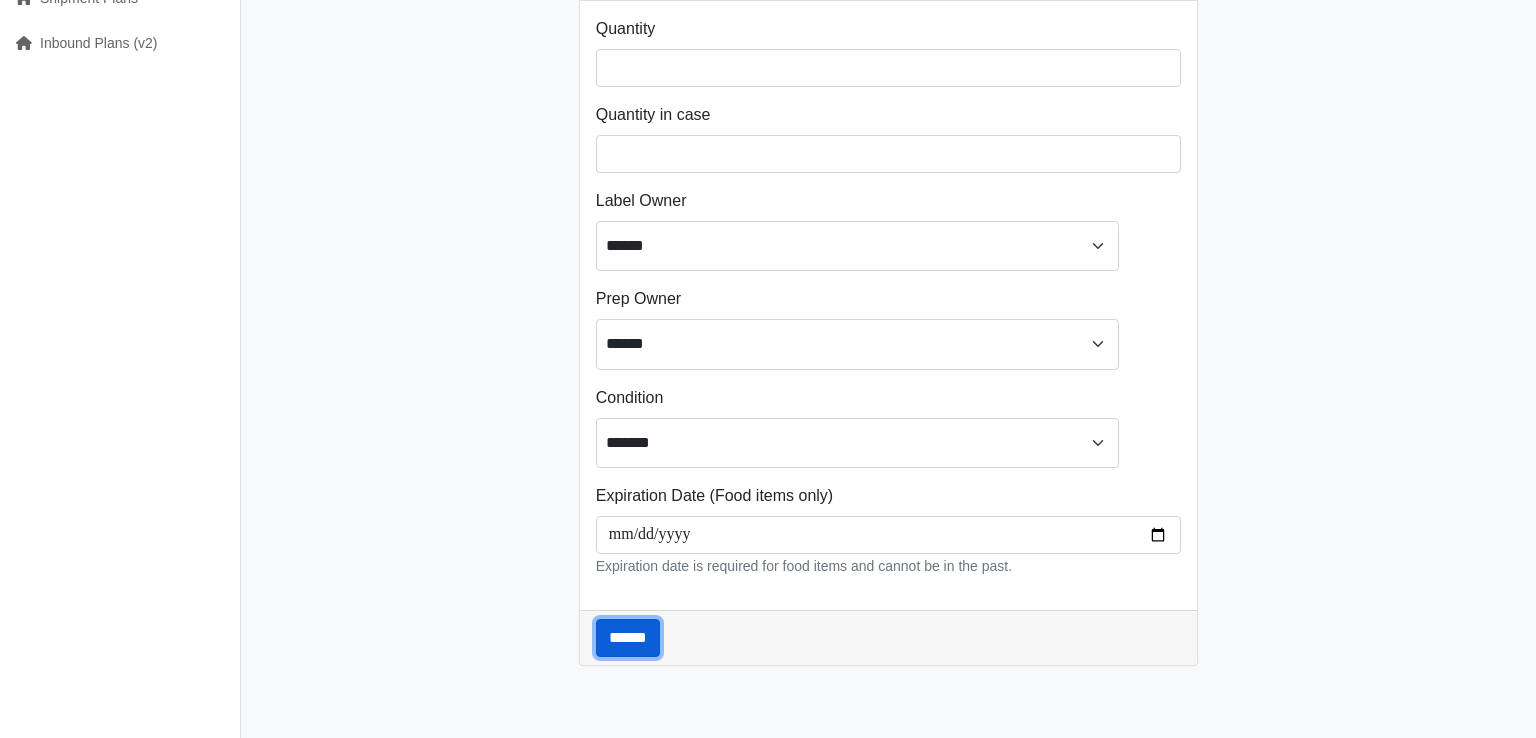 click on "******" at bounding box center [628, 638] 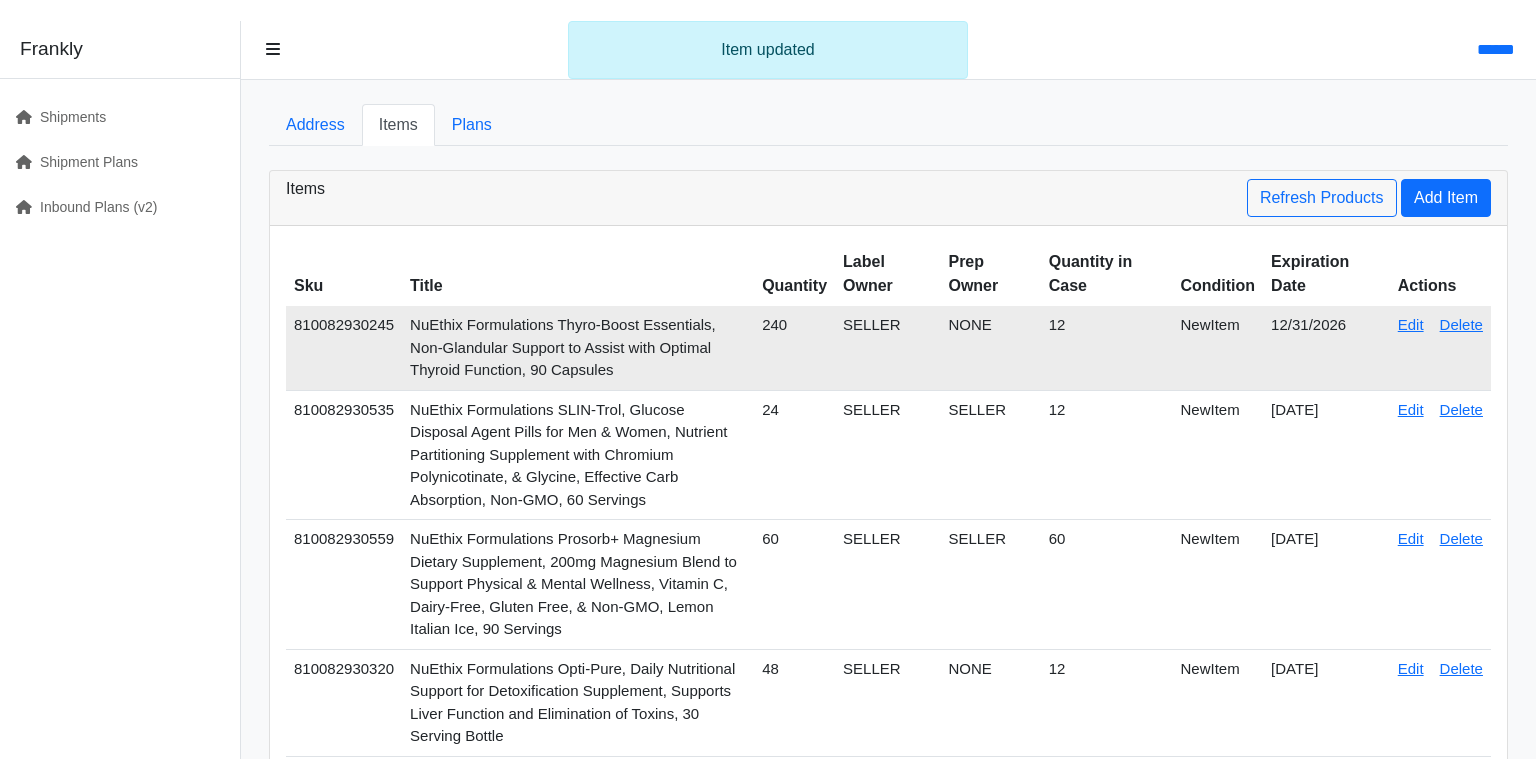 scroll, scrollTop: 0, scrollLeft: 0, axis: both 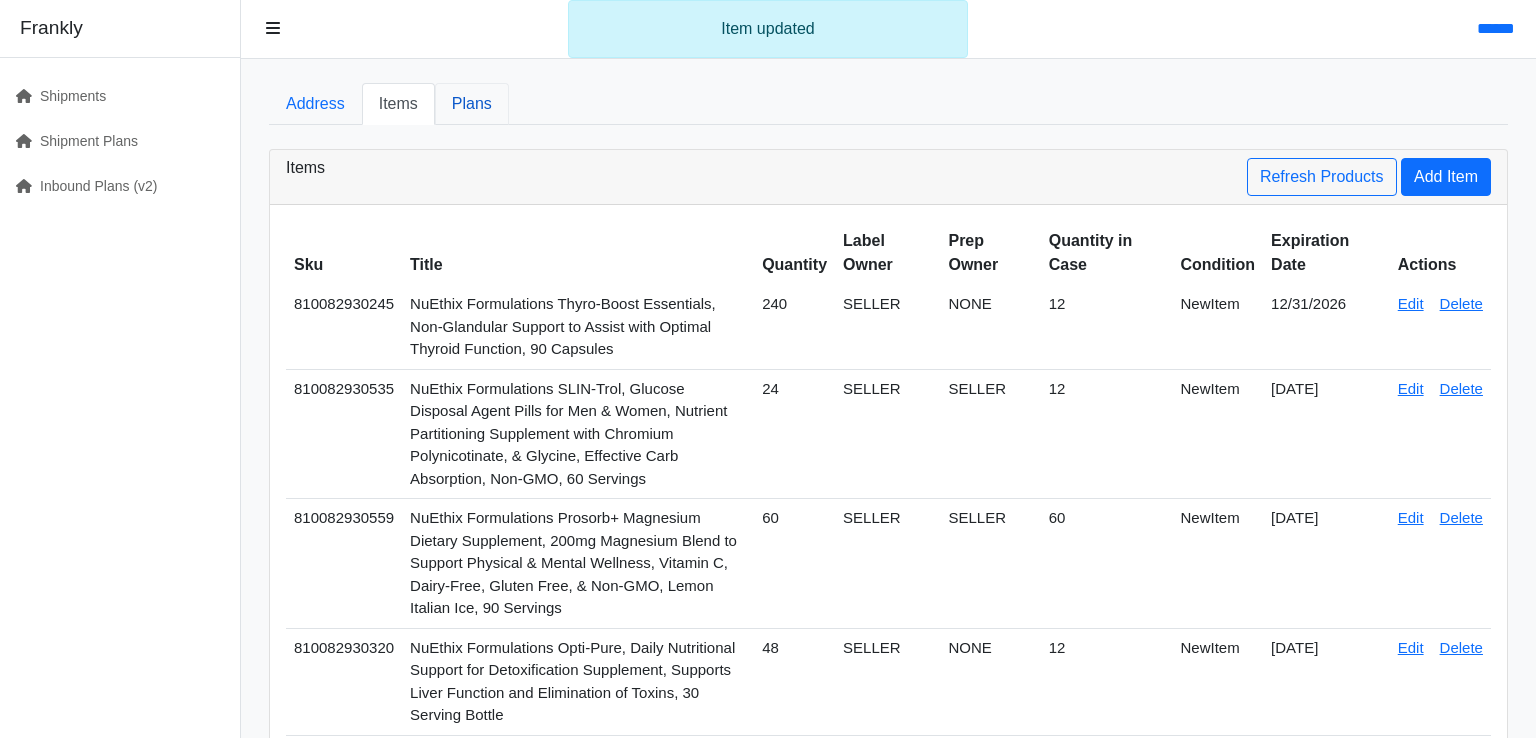 click on "Plans" at bounding box center (472, 104) 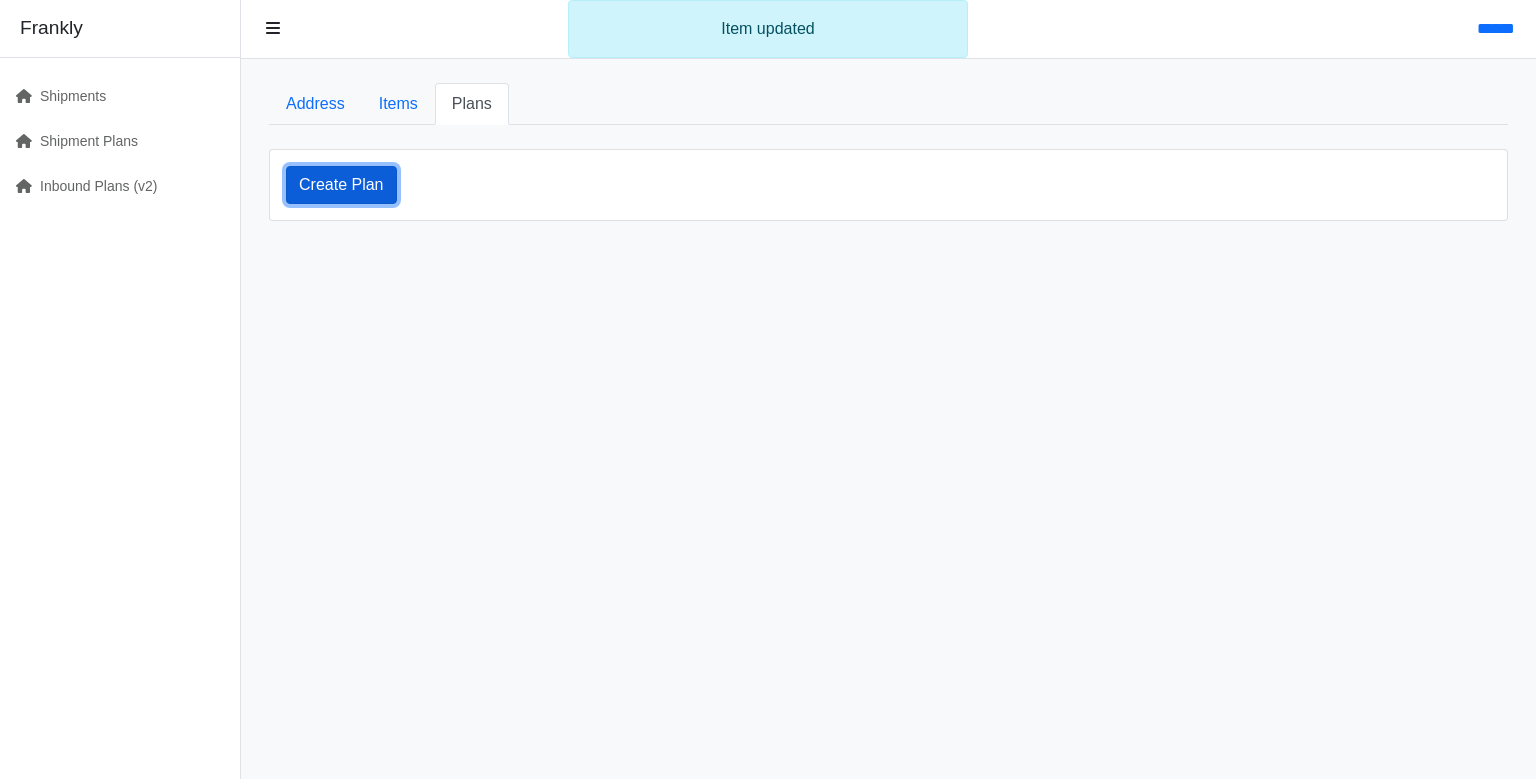 click on "Create Plan" at bounding box center [341, 185] 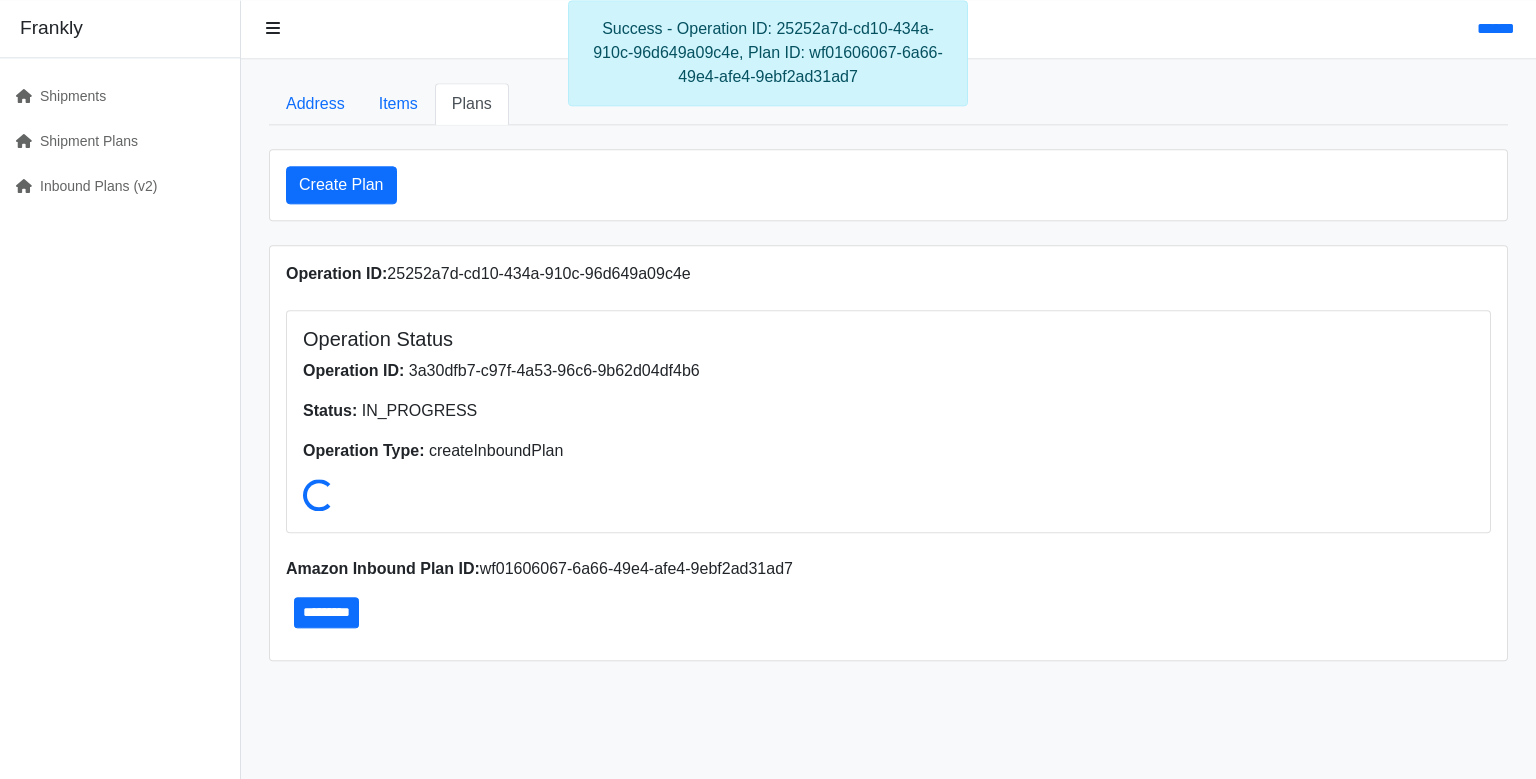 scroll, scrollTop: 200, scrollLeft: 0, axis: vertical 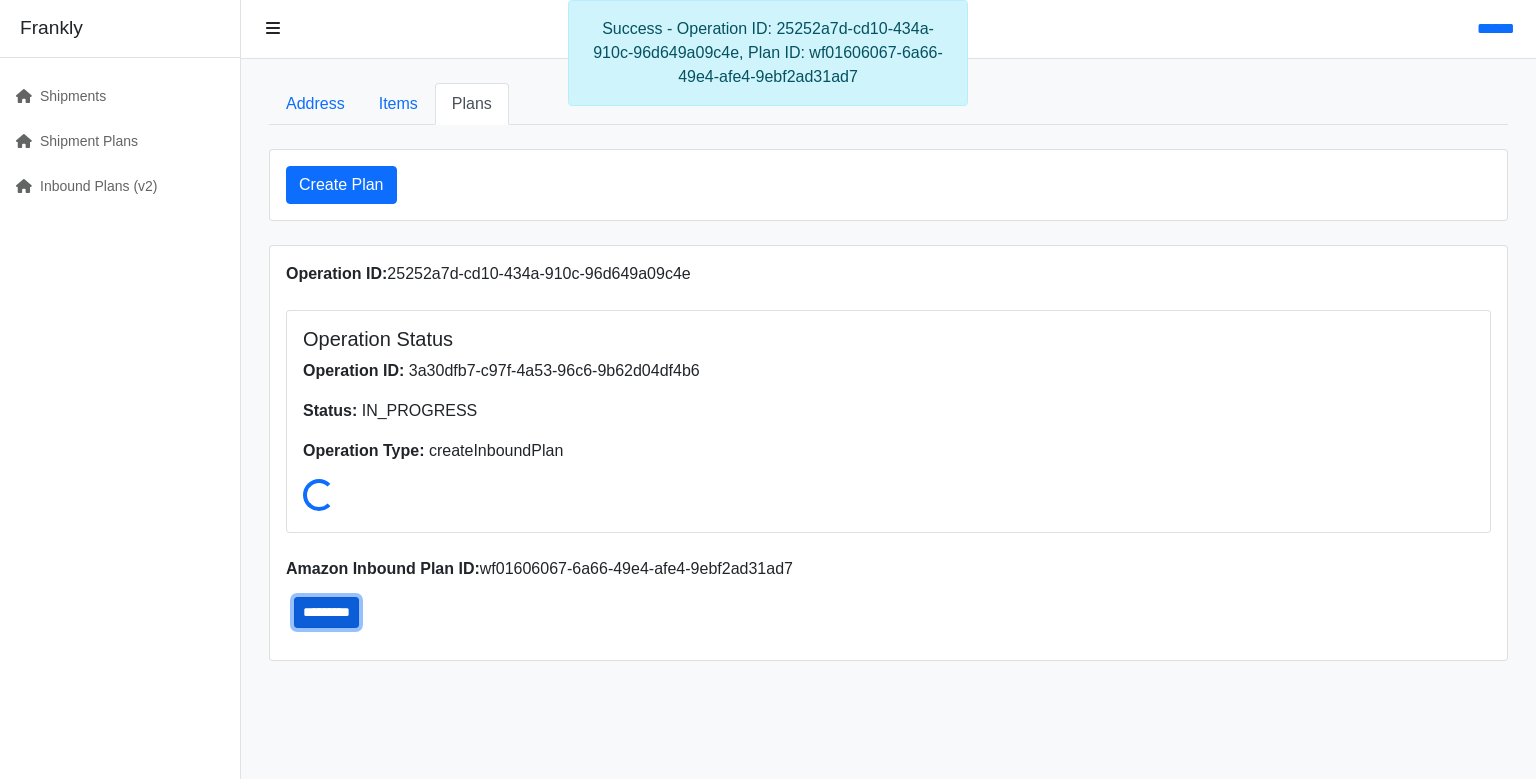 click on "*********" at bounding box center (326, 612) 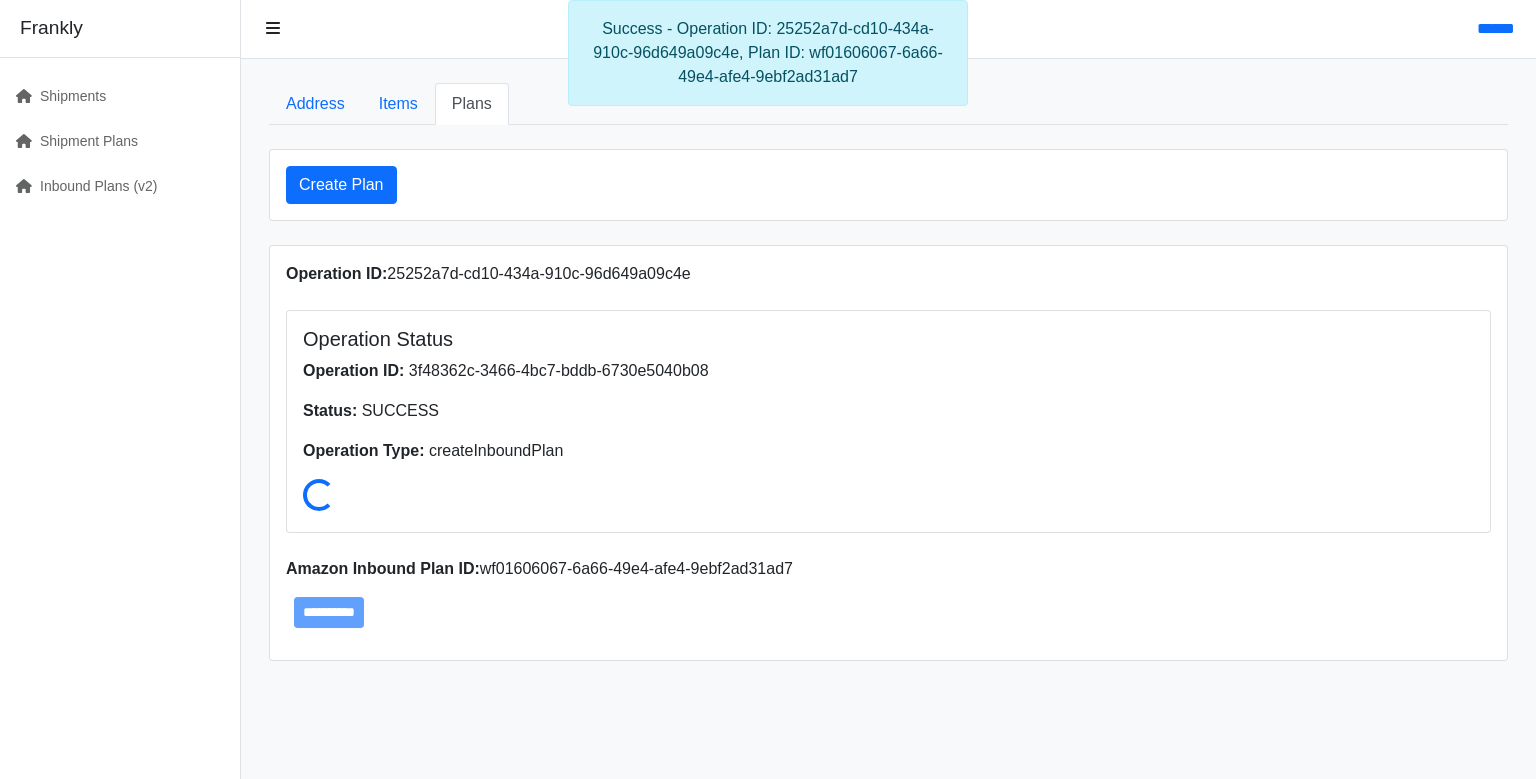 scroll, scrollTop: 0, scrollLeft: 0, axis: both 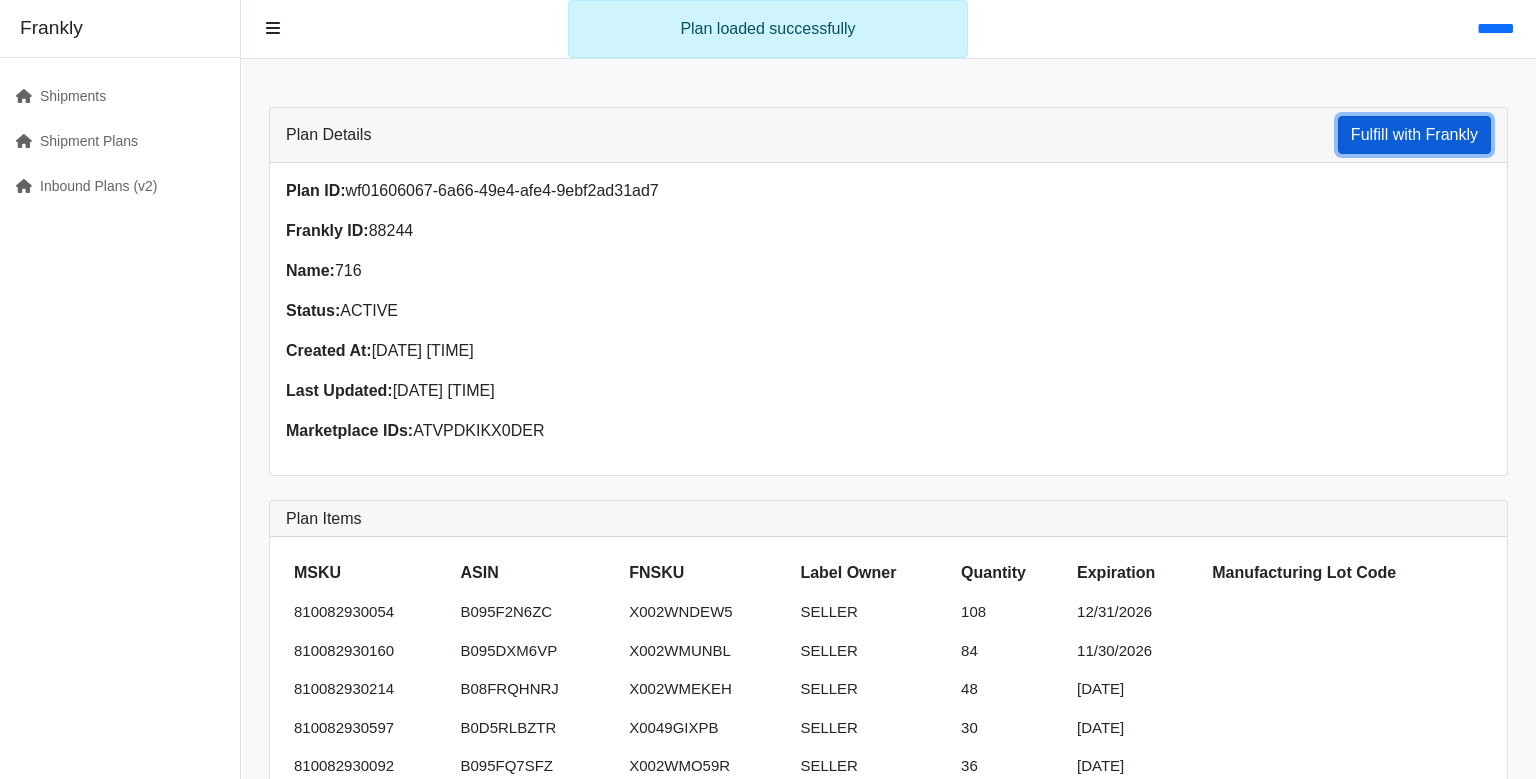 click on "Fulfill with Frankly" at bounding box center [1414, 135] 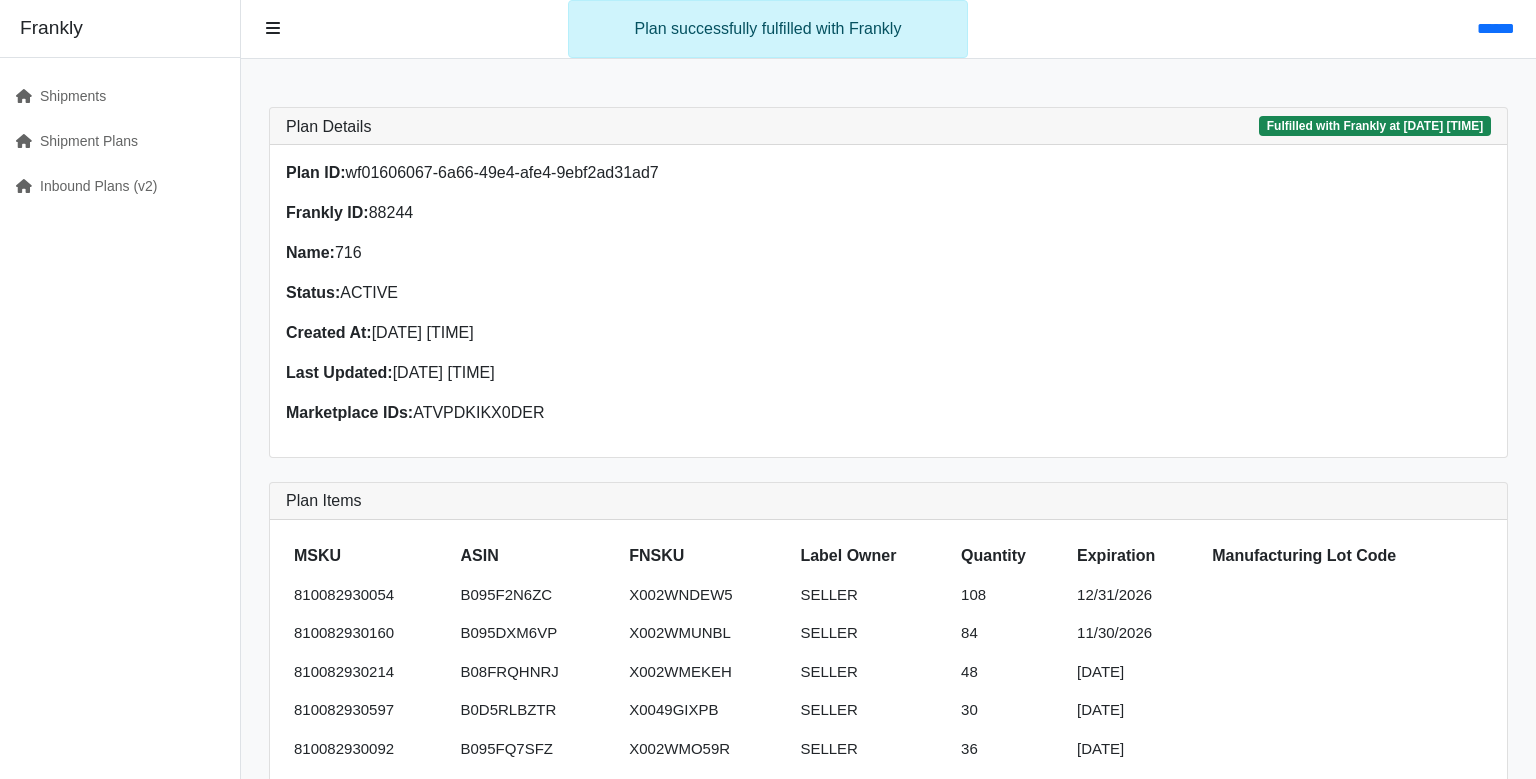 scroll, scrollTop: 0, scrollLeft: 0, axis: both 